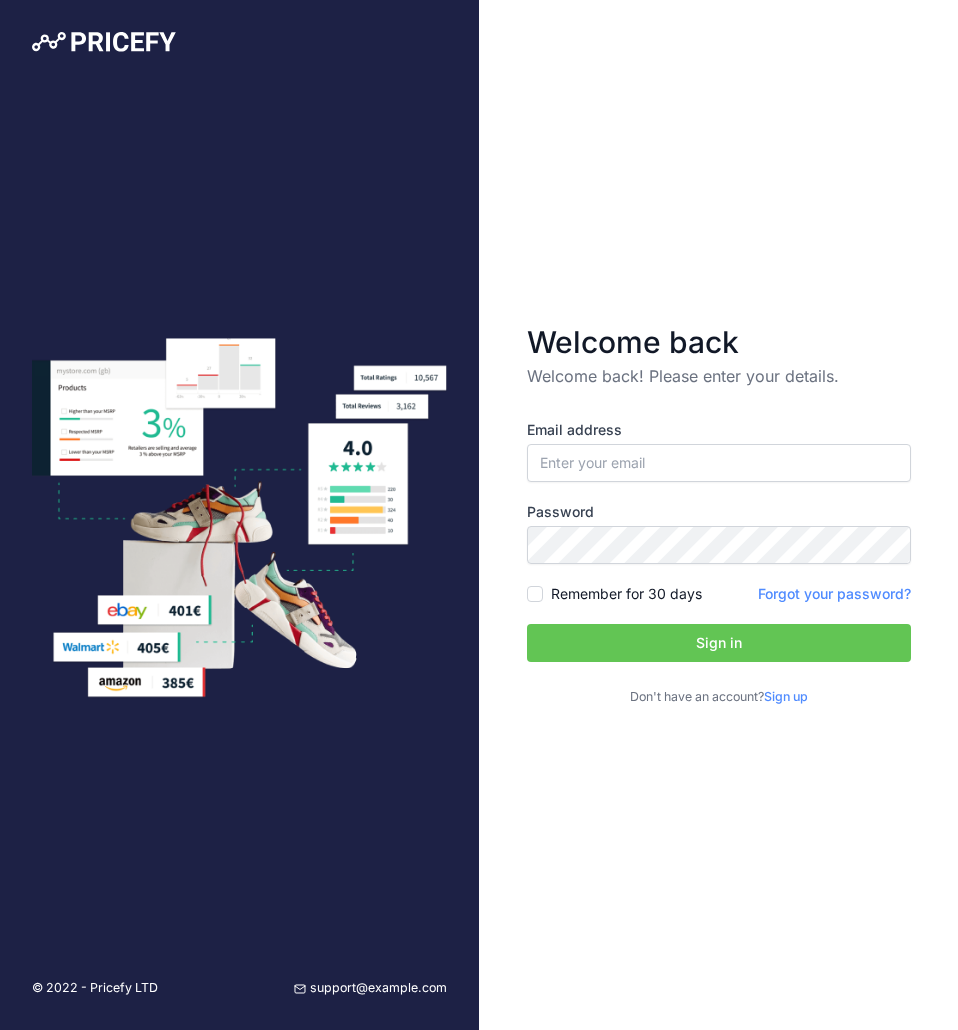 scroll, scrollTop: 0, scrollLeft: 0, axis: both 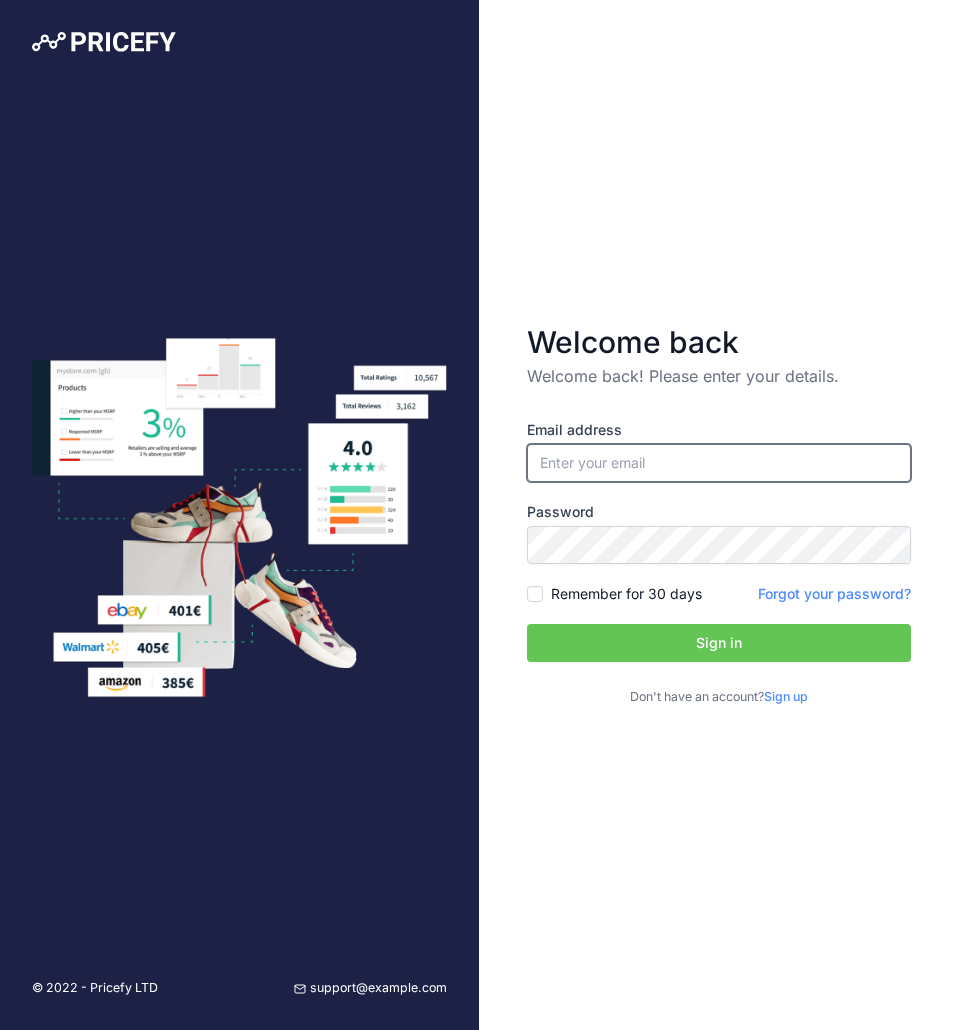click at bounding box center (719, 463) 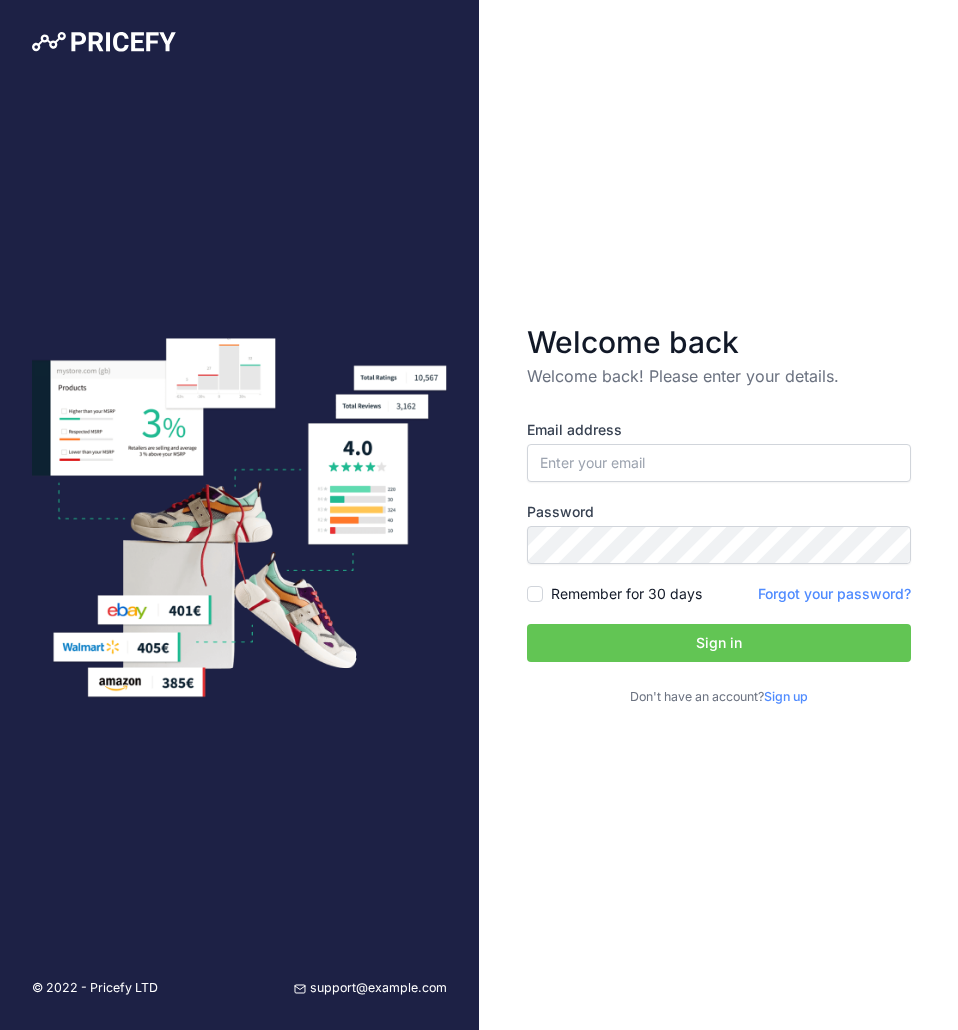 click on "Welcome back! Please enter your details." at bounding box center (719, 376) 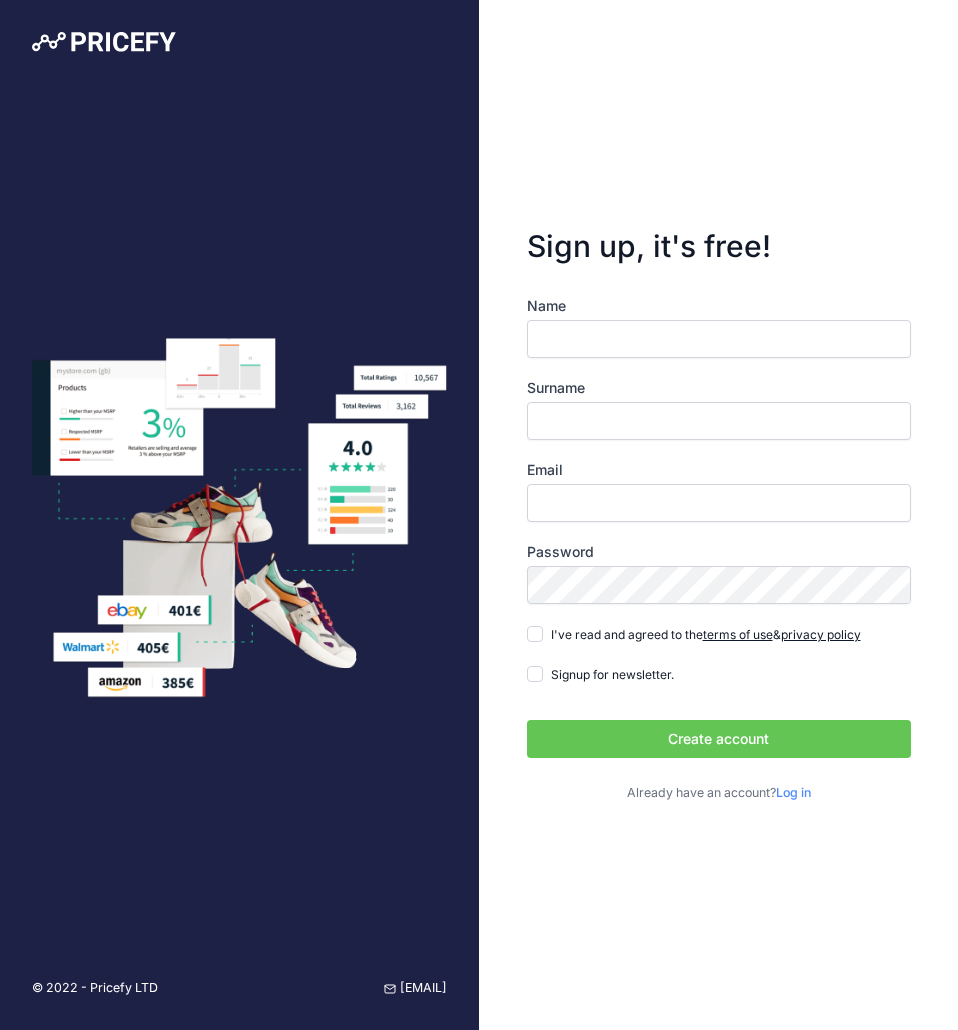 scroll, scrollTop: 0, scrollLeft: 0, axis: both 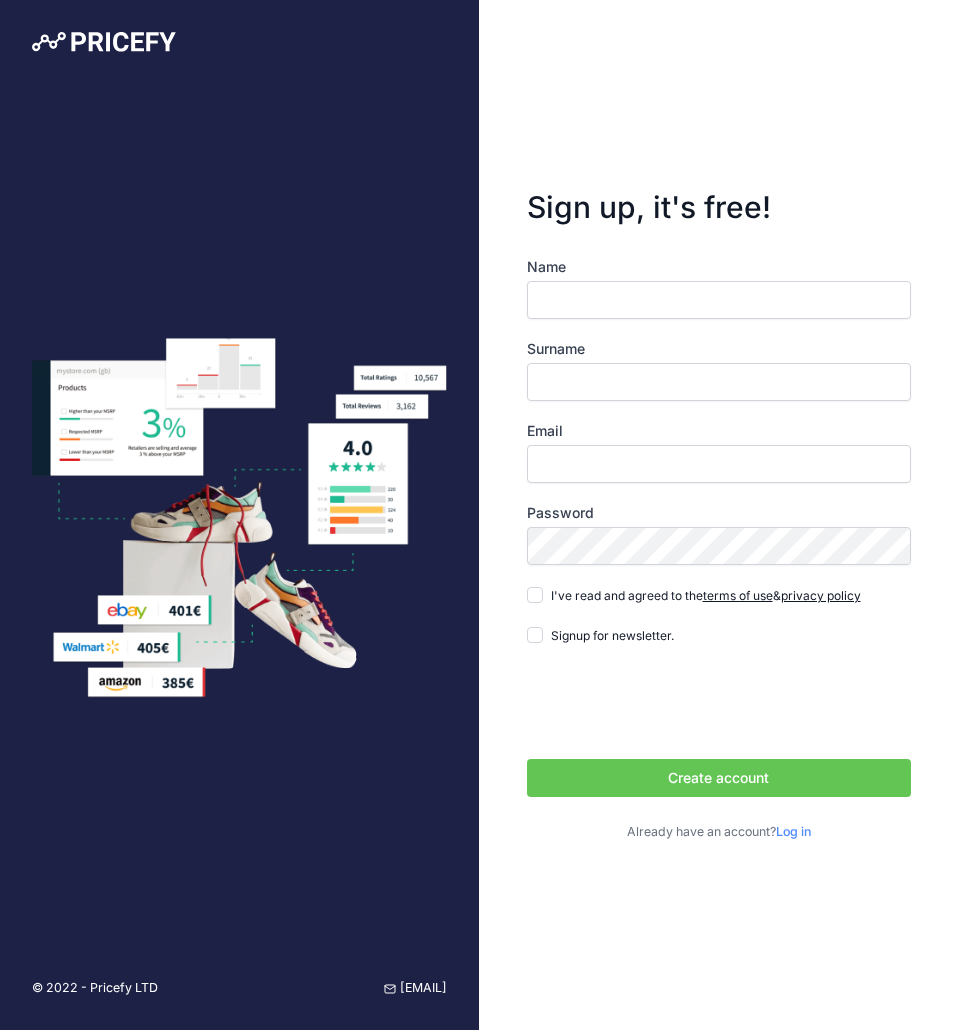 click on "Name" at bounding box center [719, 300] 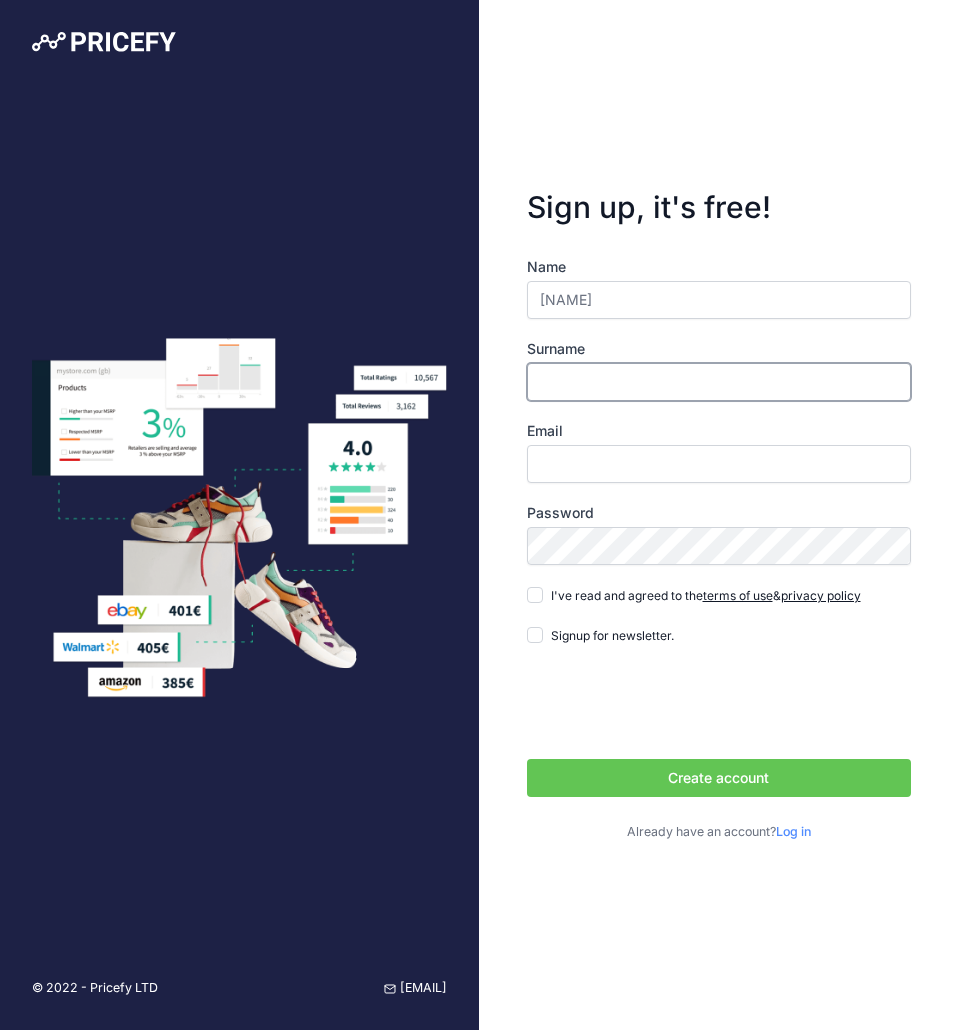 type on "Tuppurainen" 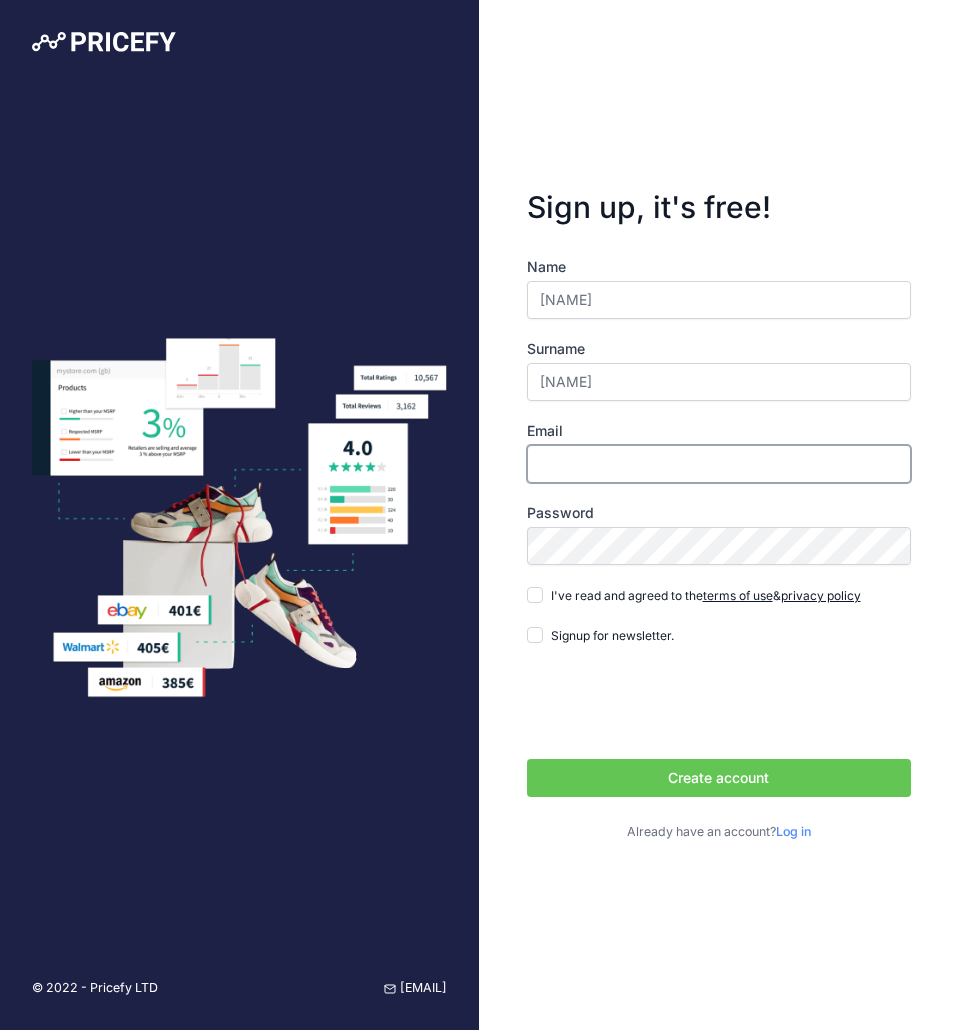 click on "Email" at bounding box center (719, 464) 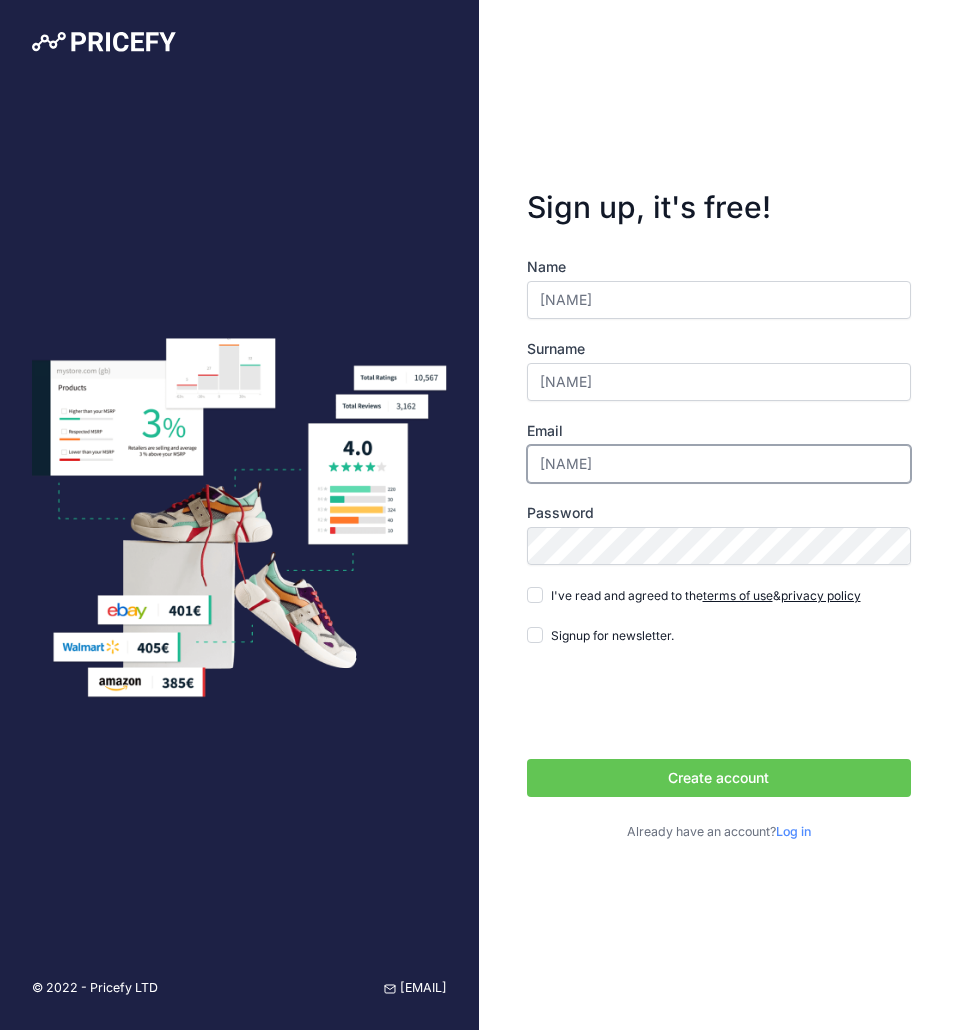 type on "riku@[EXAMPLE_DOMAIN]" 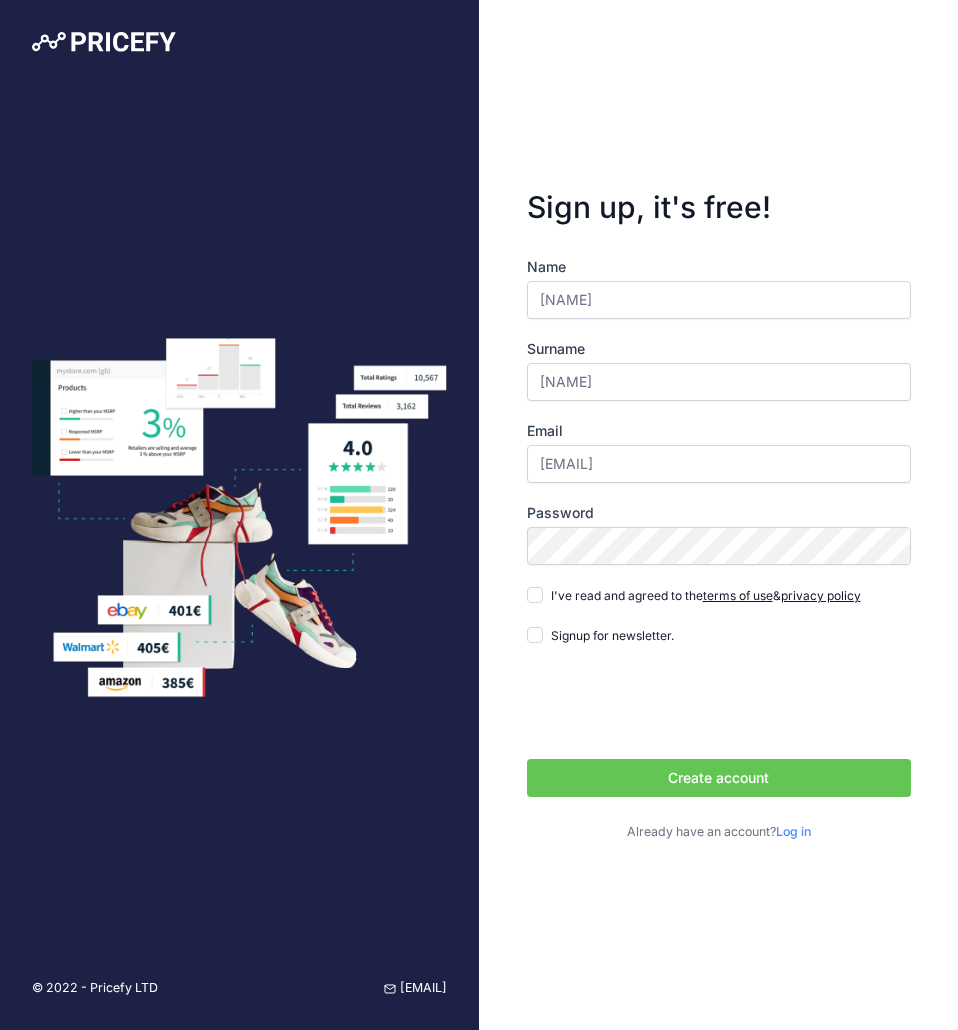 click on "I've read and agreed to the
terms of use  &
privacy policy" at bounding box center [706, 595] 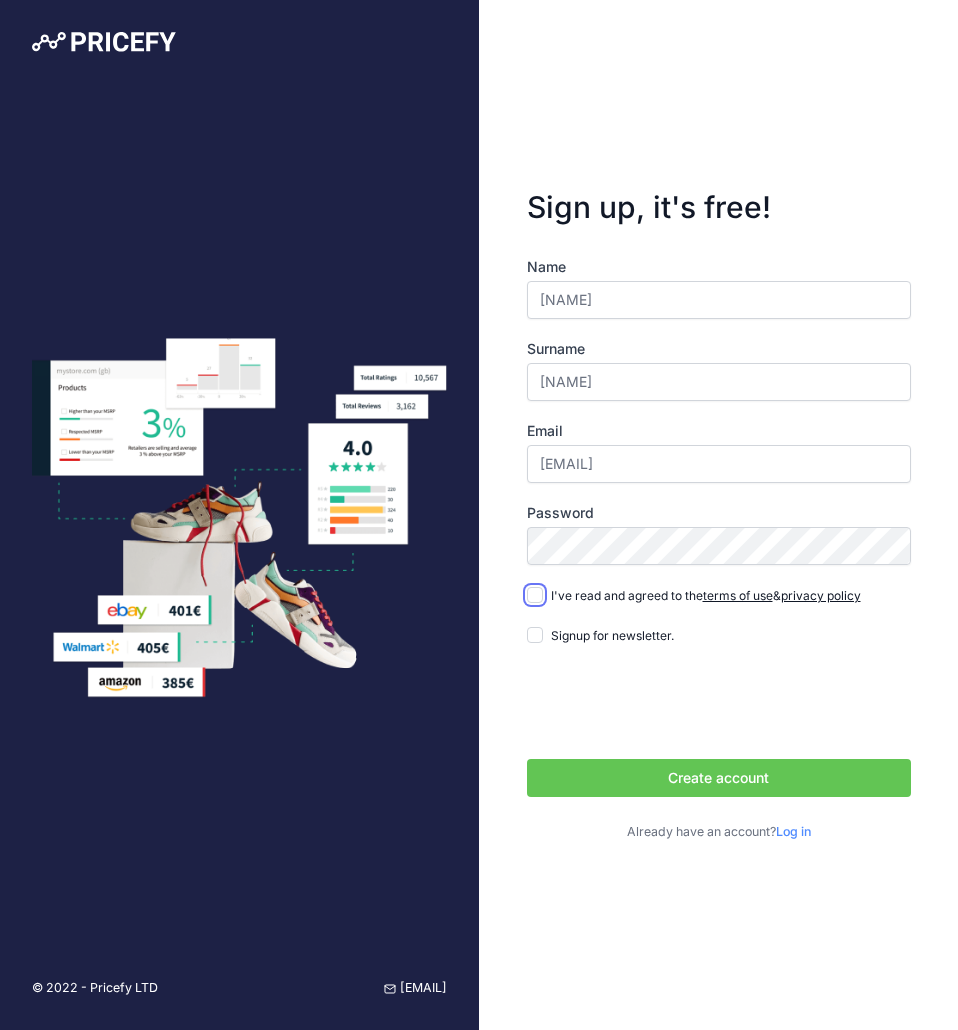 click on "I've read and agreed to the
terms of use  &
privacy policy" at bounding box center (535, 595) 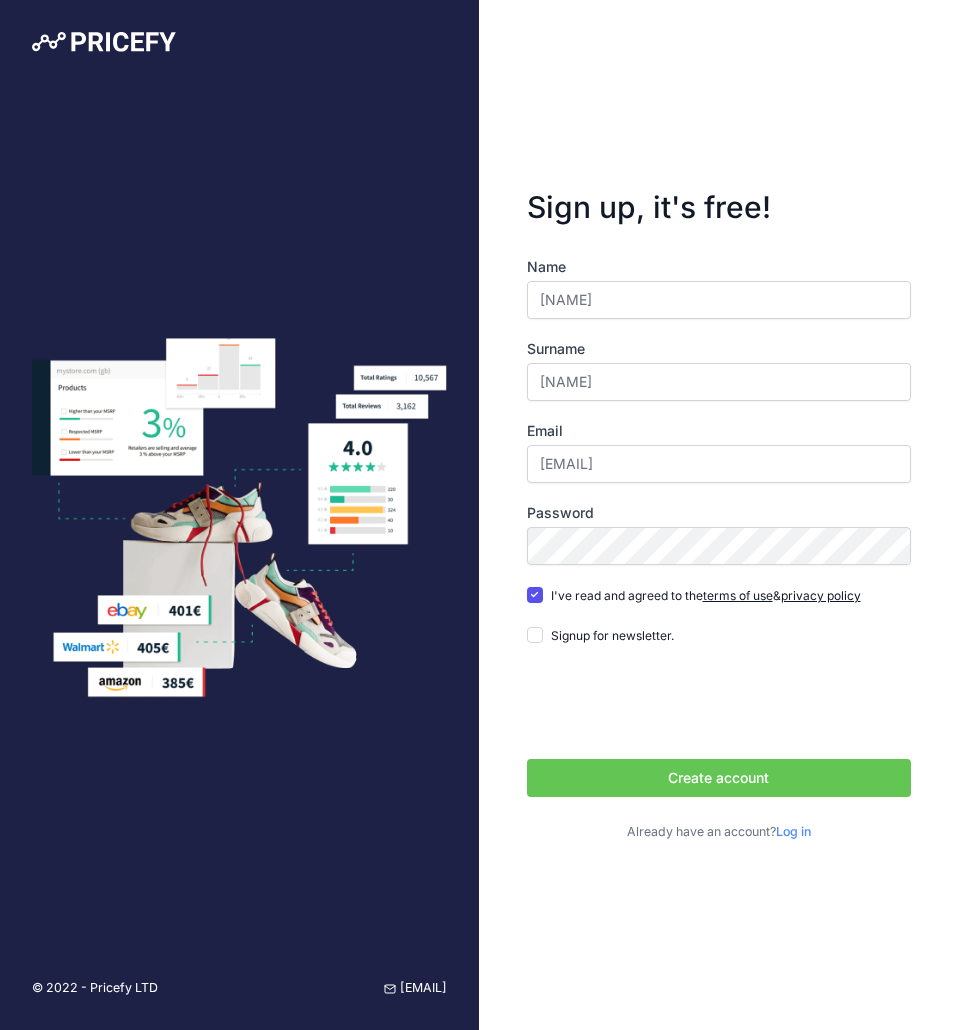 click on "Create account" at bounding box center [719, 778] 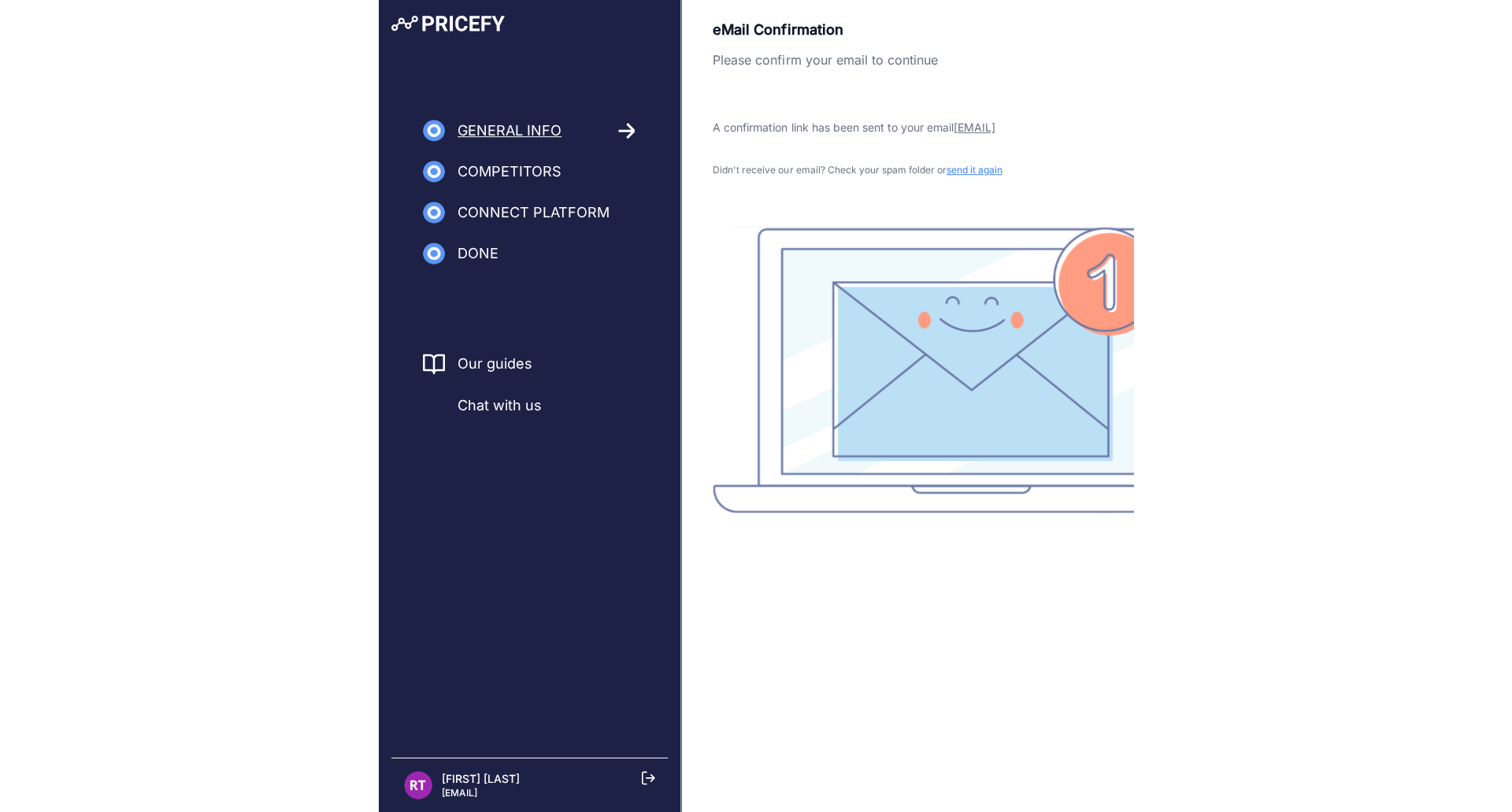 scroll, scrollTop: 0, scrollLeft: 0, axis: both 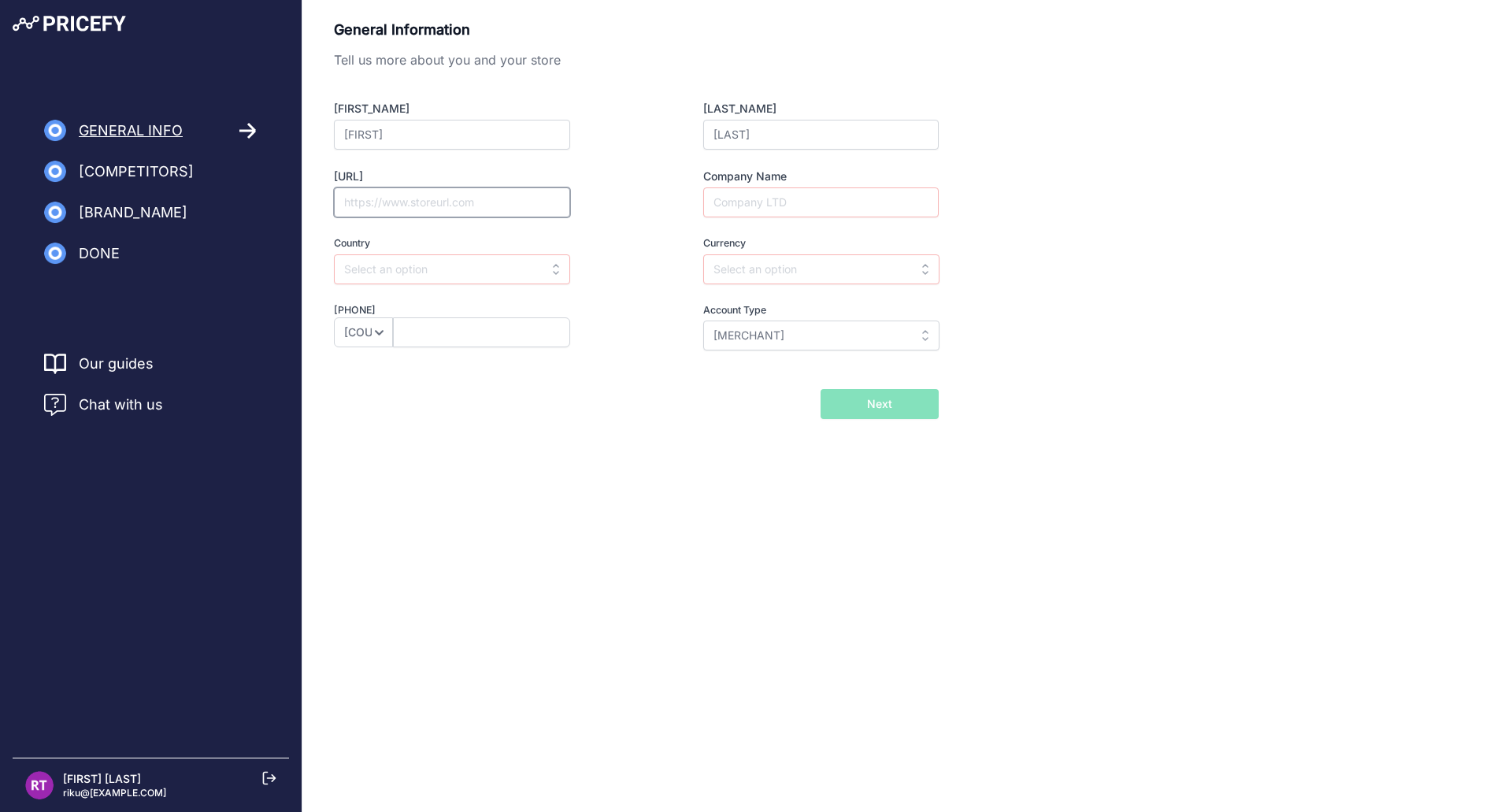 click on "Your Store URL" at bounding box center [452, 202] 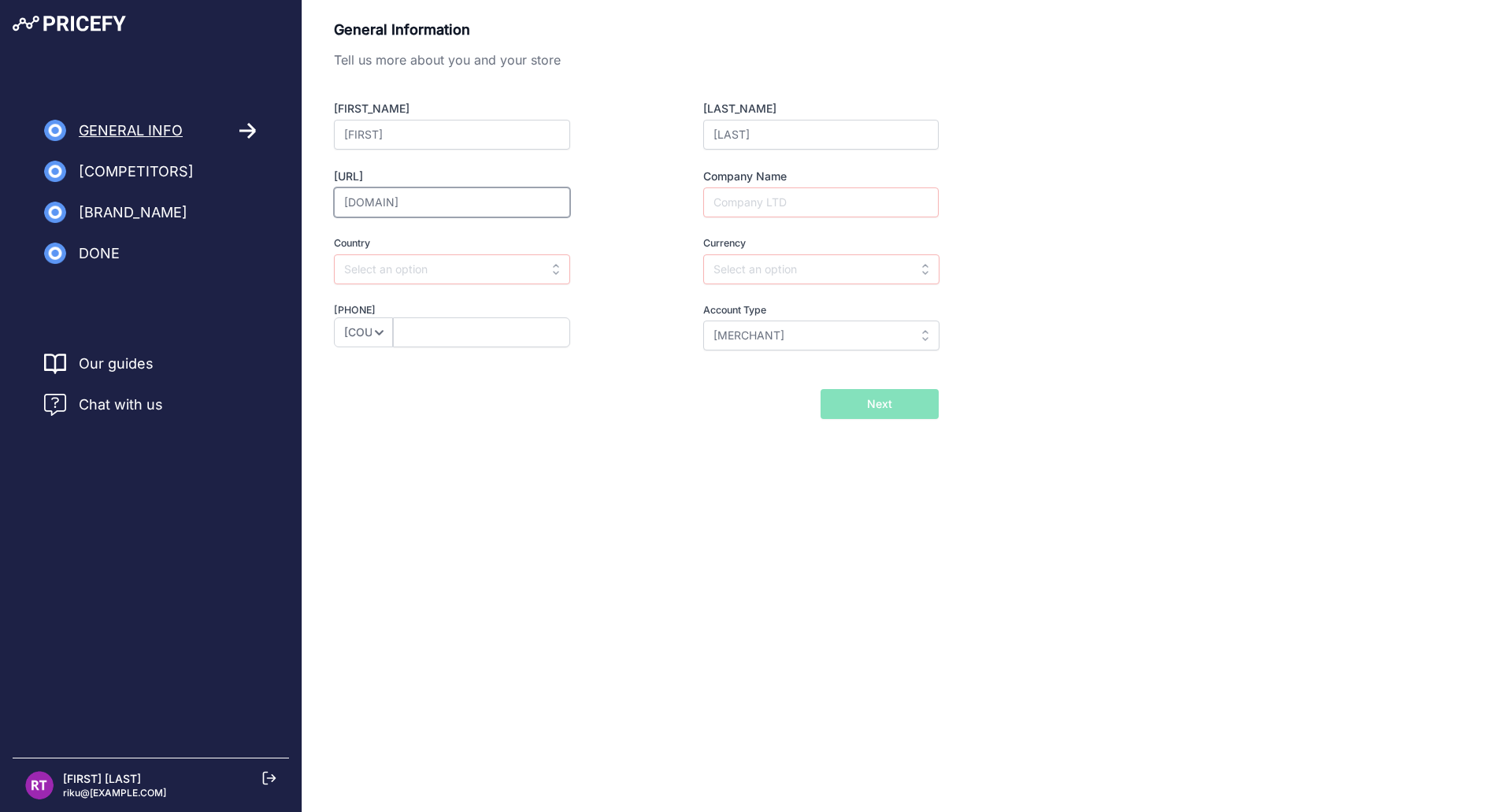 type on "a6a076-3.myshopify.com" 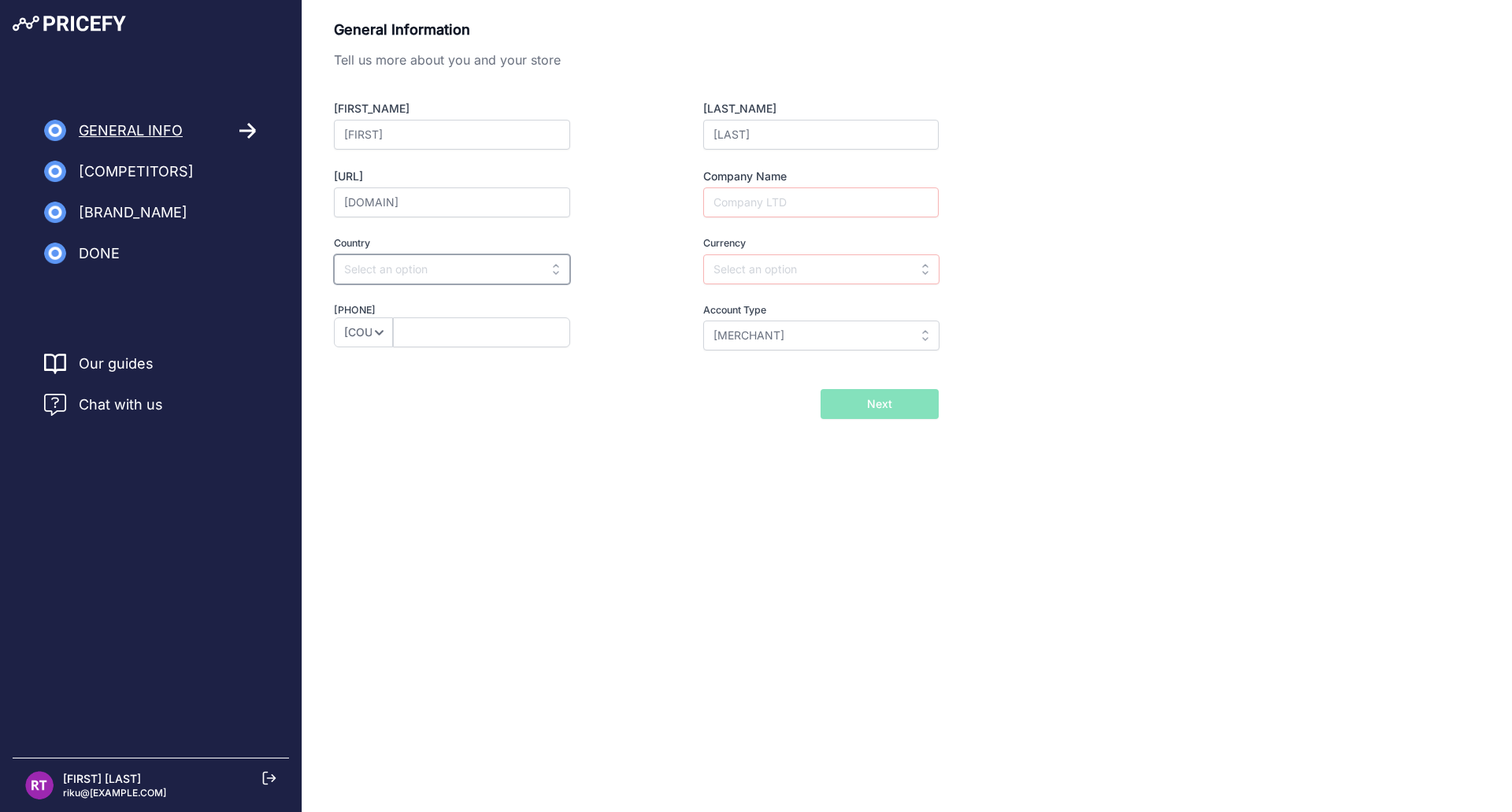 click at bounding box center (452, 269) 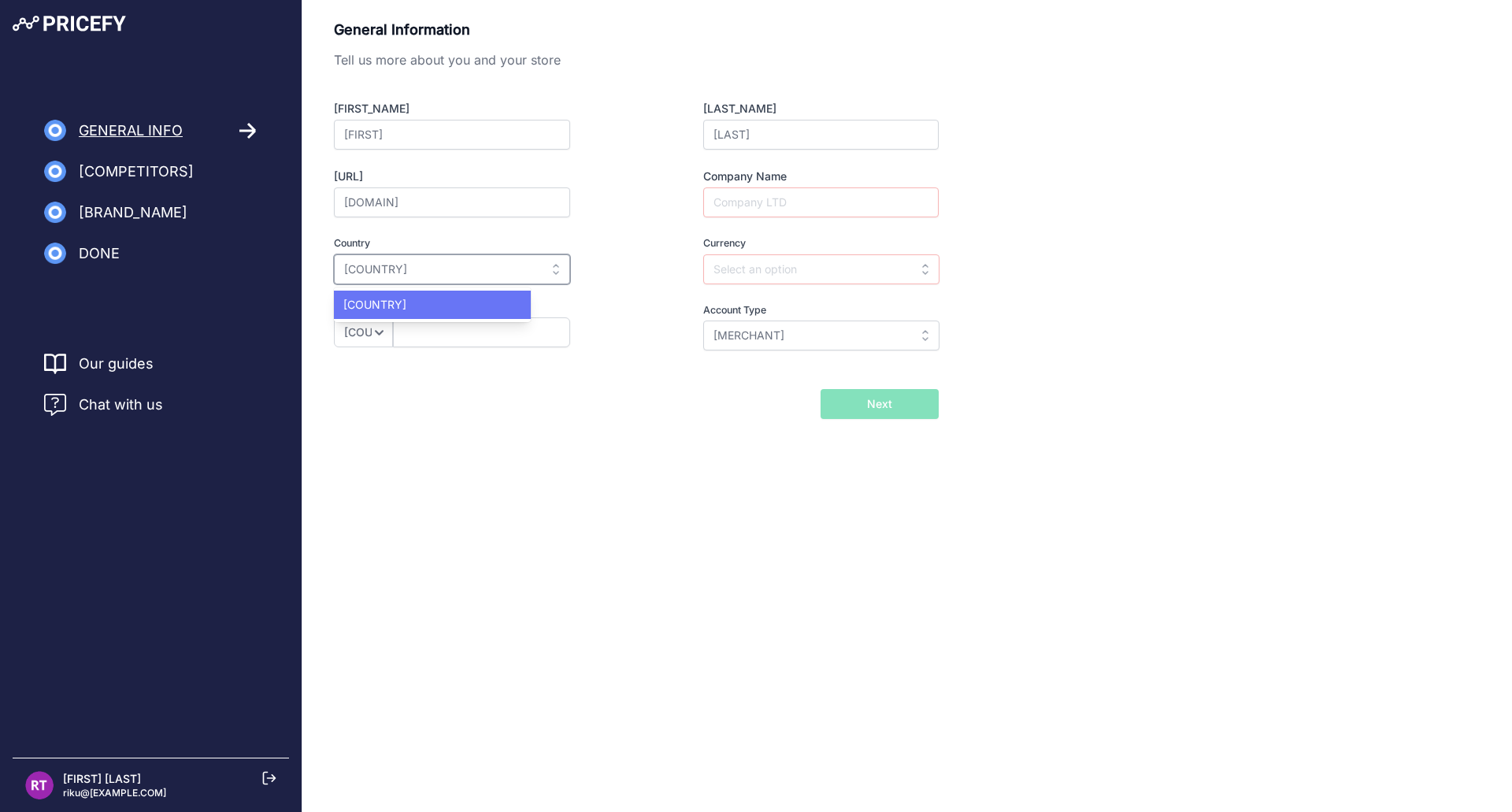 type on "fi" 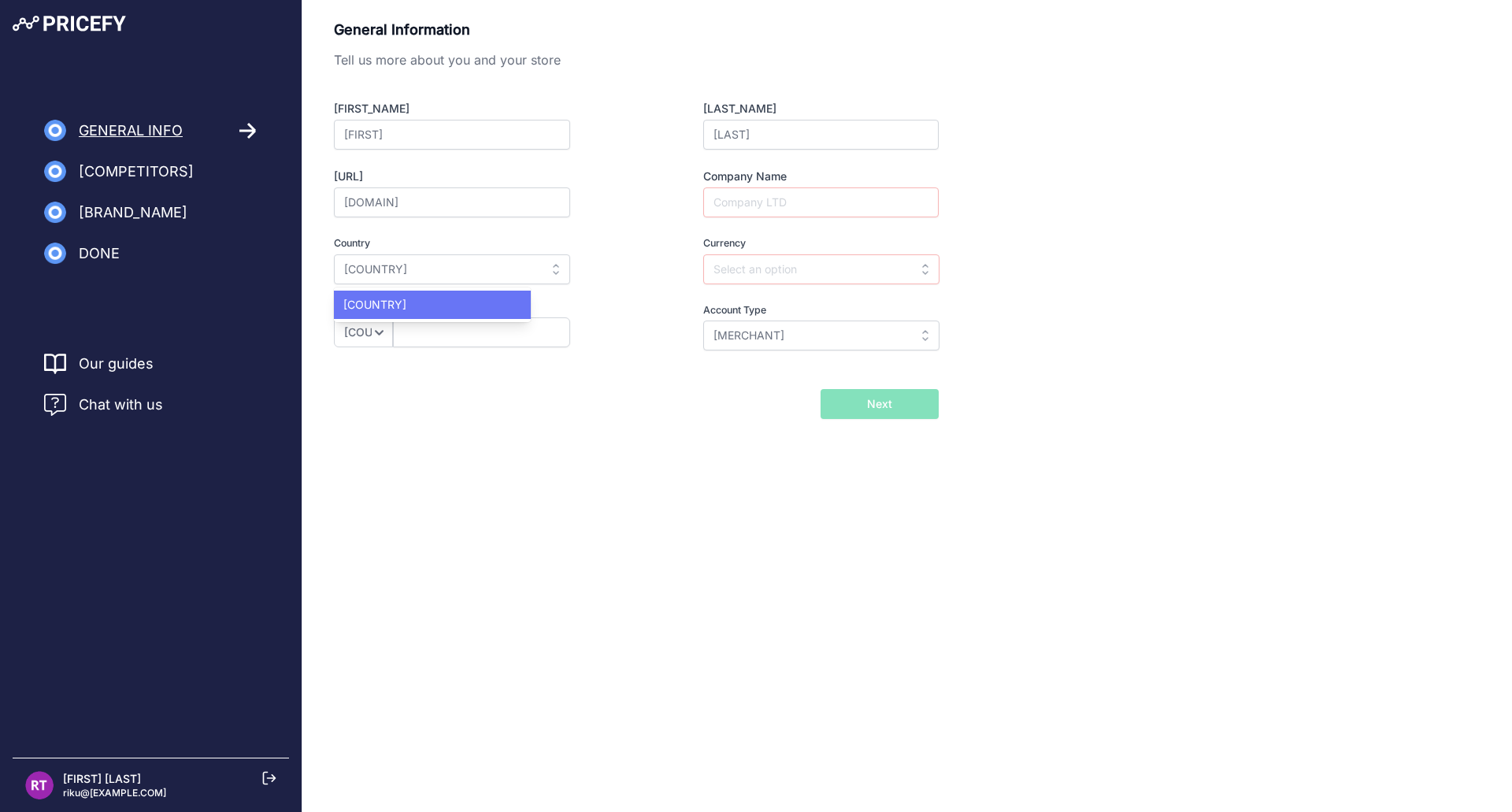 click on "Finland" at bounding box center (432, 305) 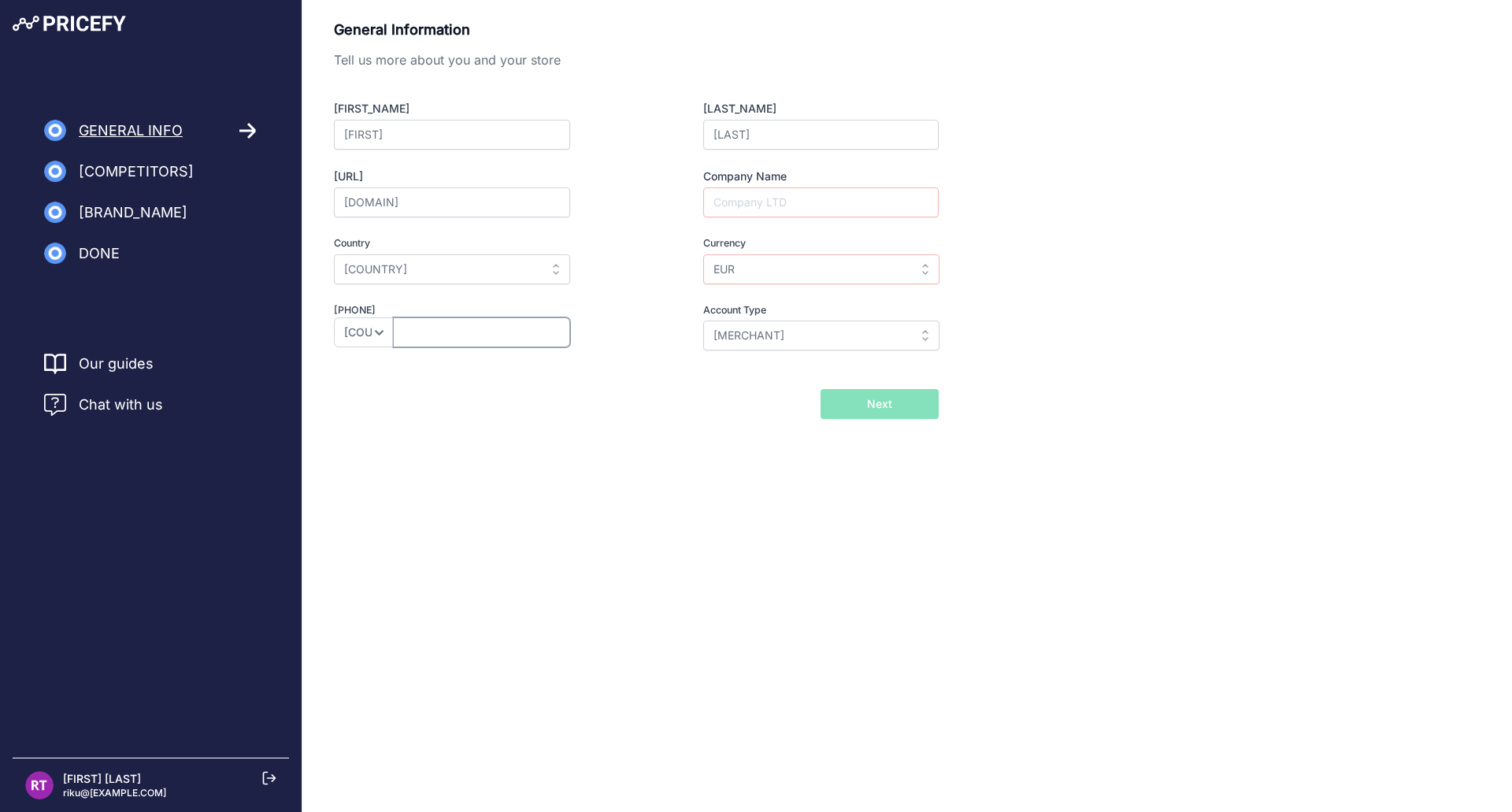 click at bounding box center [481, 332] 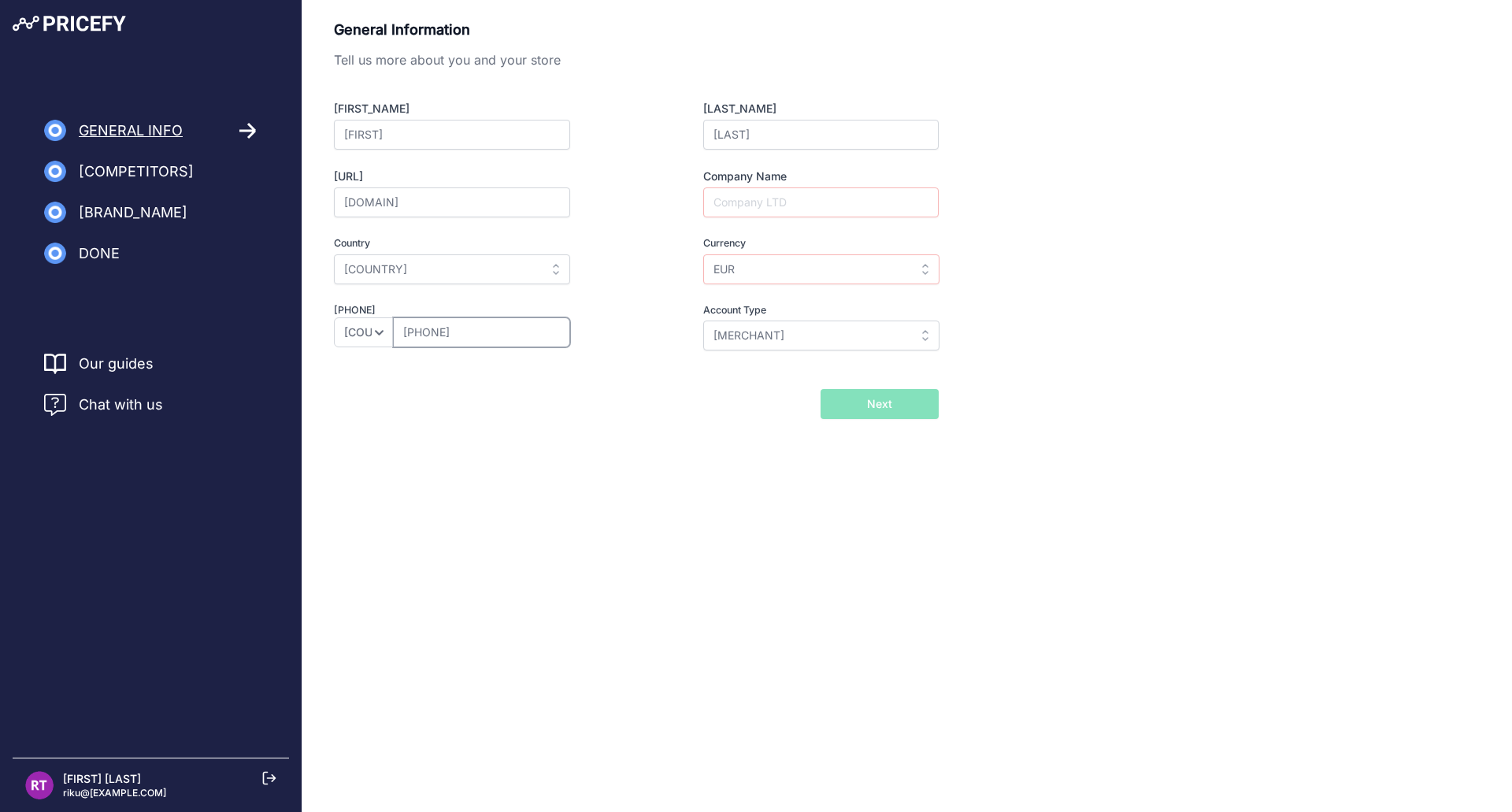 type on "440800655" 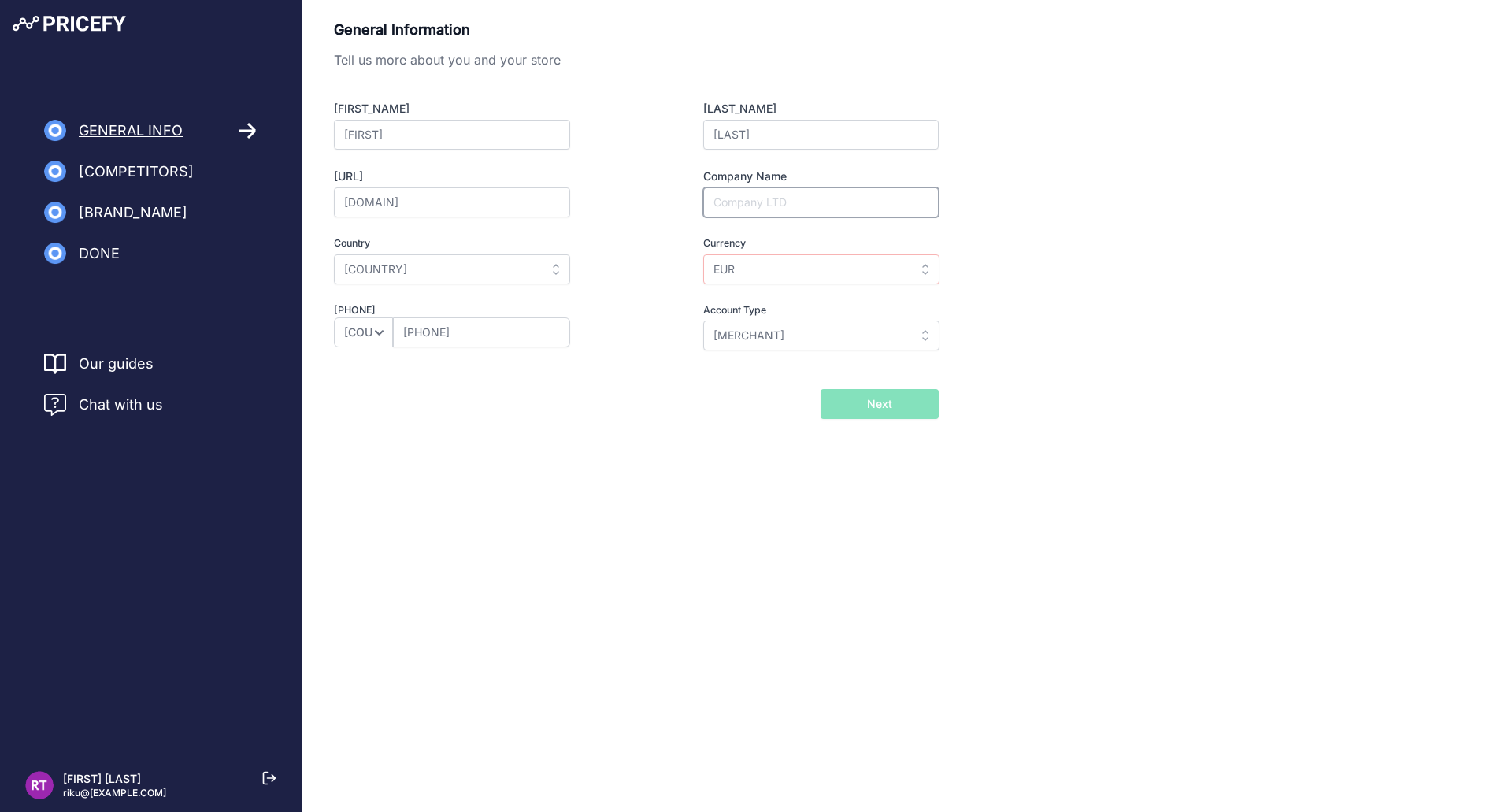 click on "Company Name" at bounding box center [821, 202] 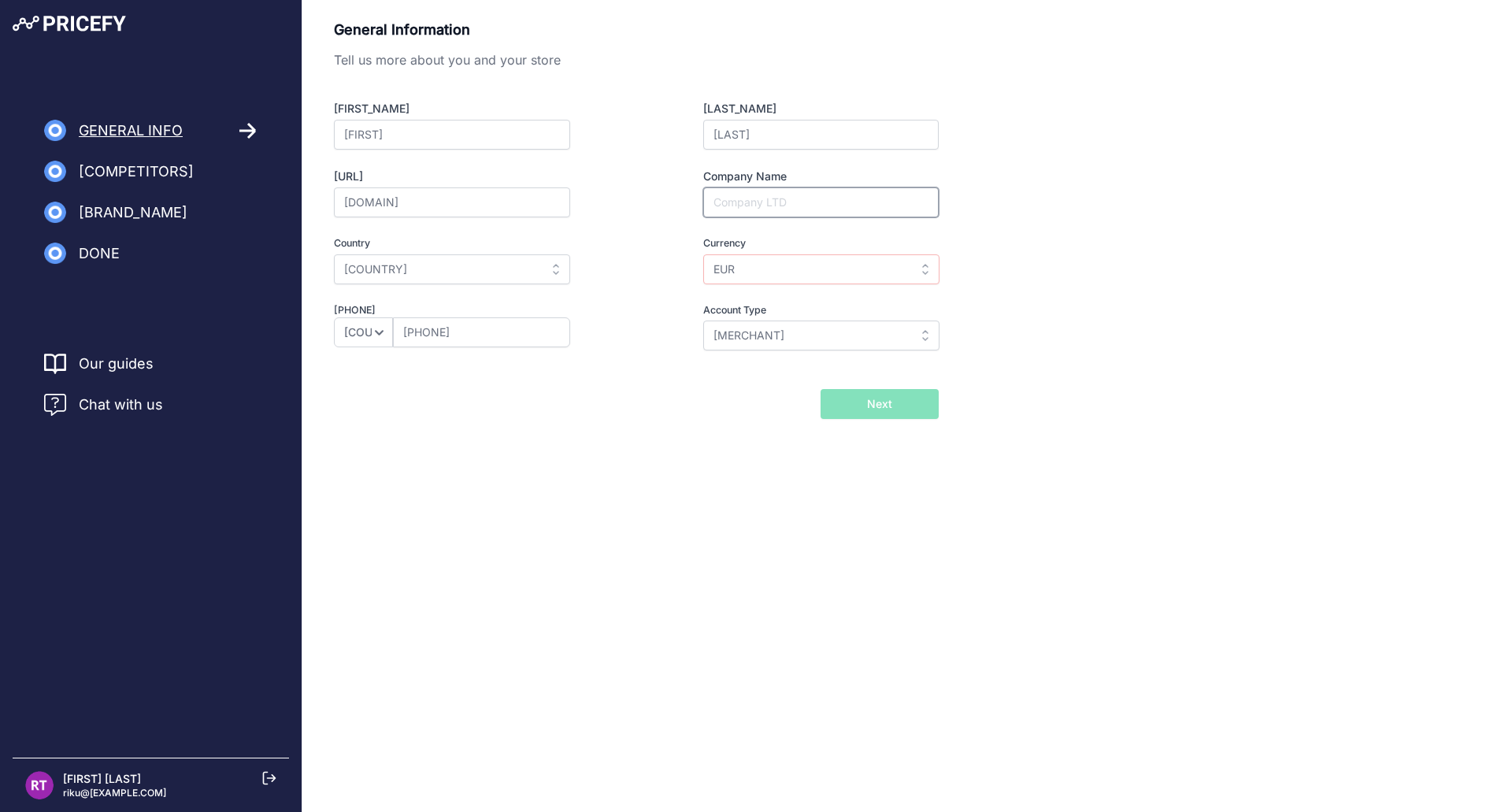 type on "Emilia Sport Oy" 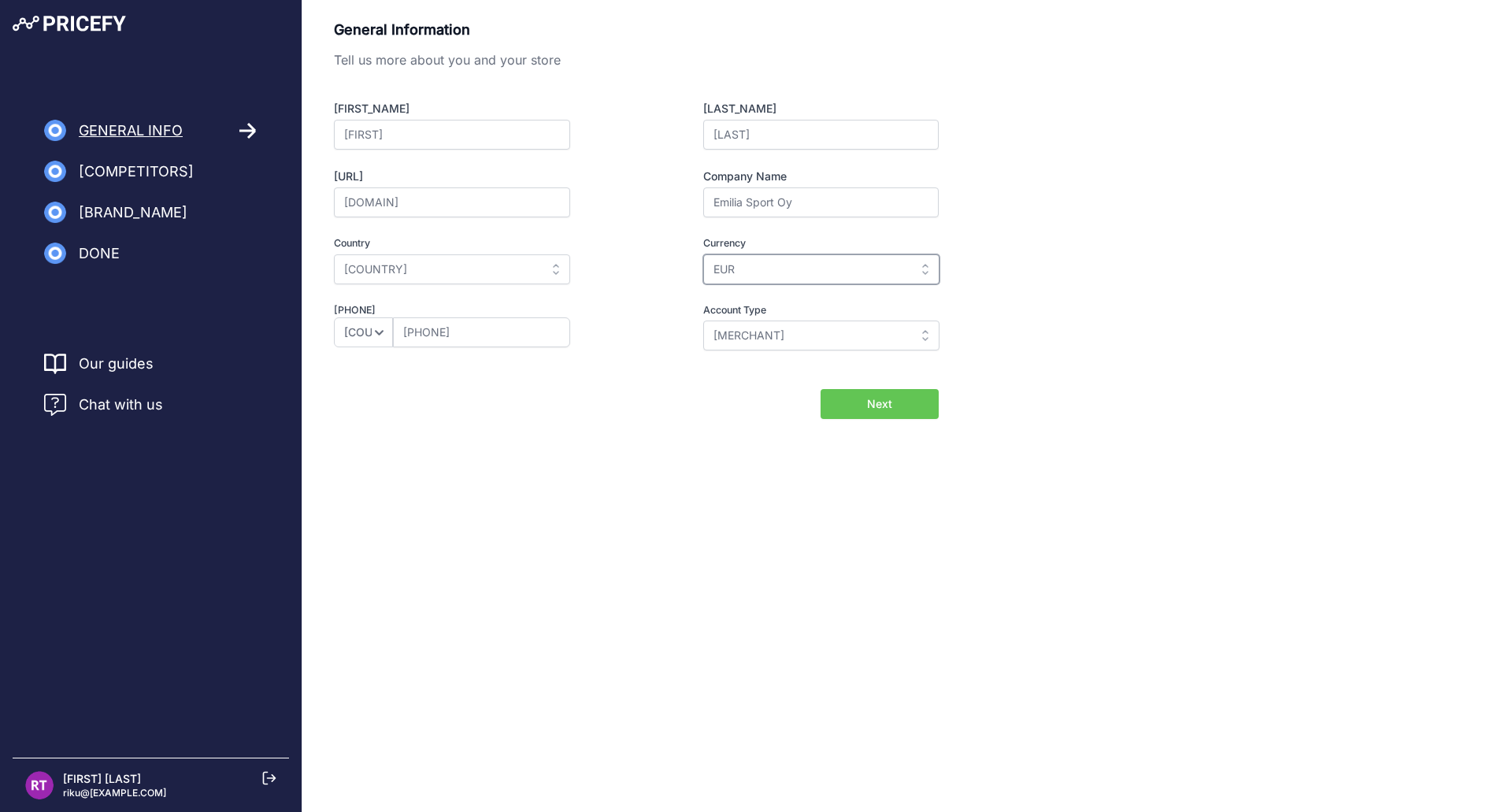 click on "EUR" at bounding box center (821, 269) 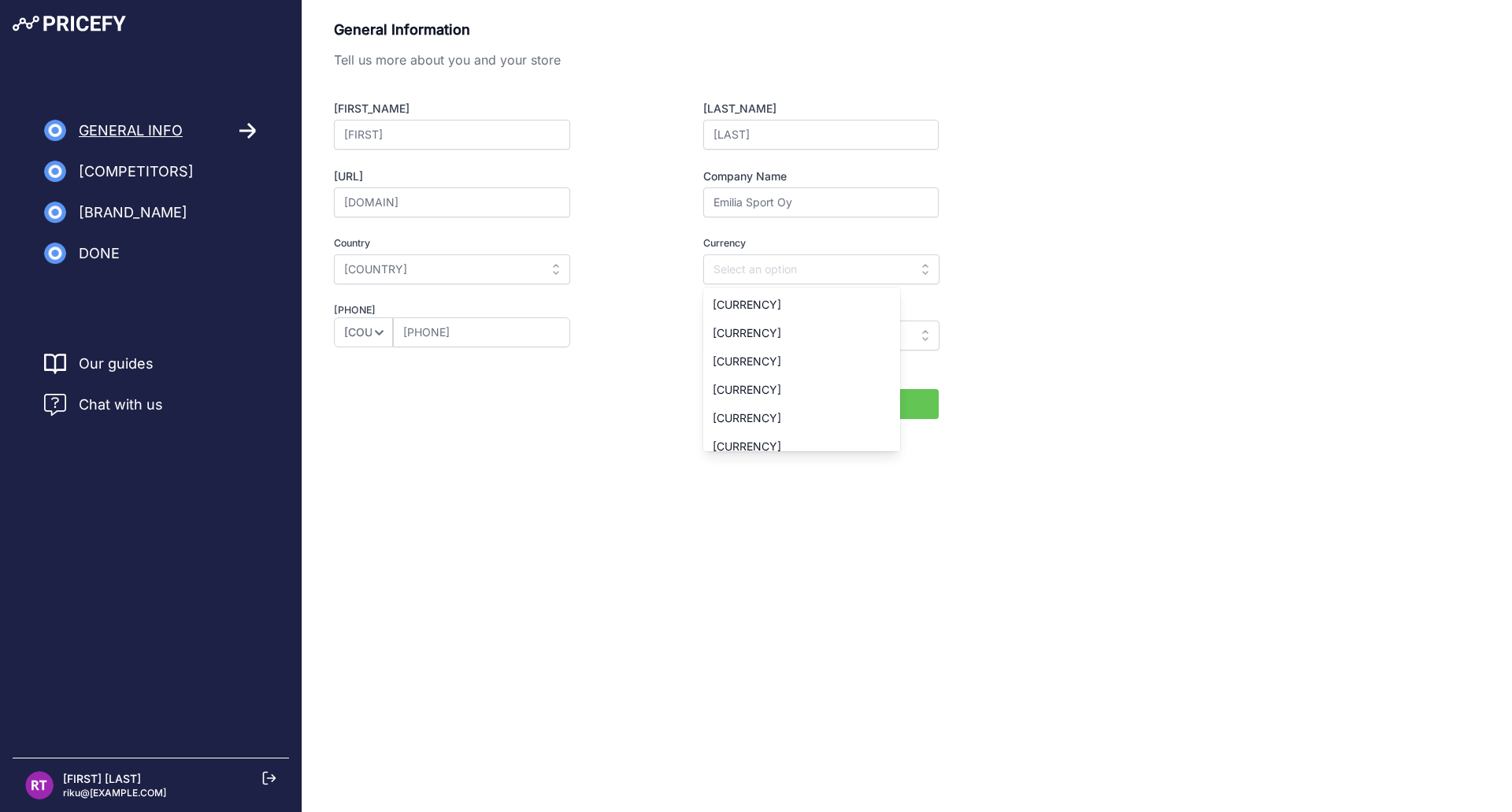 click on "General Information
Tell us more about you and your store
Name
Riku
Surname
Tuppurainen
Your Store URL
a6a076-3.myshopify.com
Company Name
Emilia Sport Oy
Country
Select country
Afghanistan
Albania" at bounding box center (907, 219) 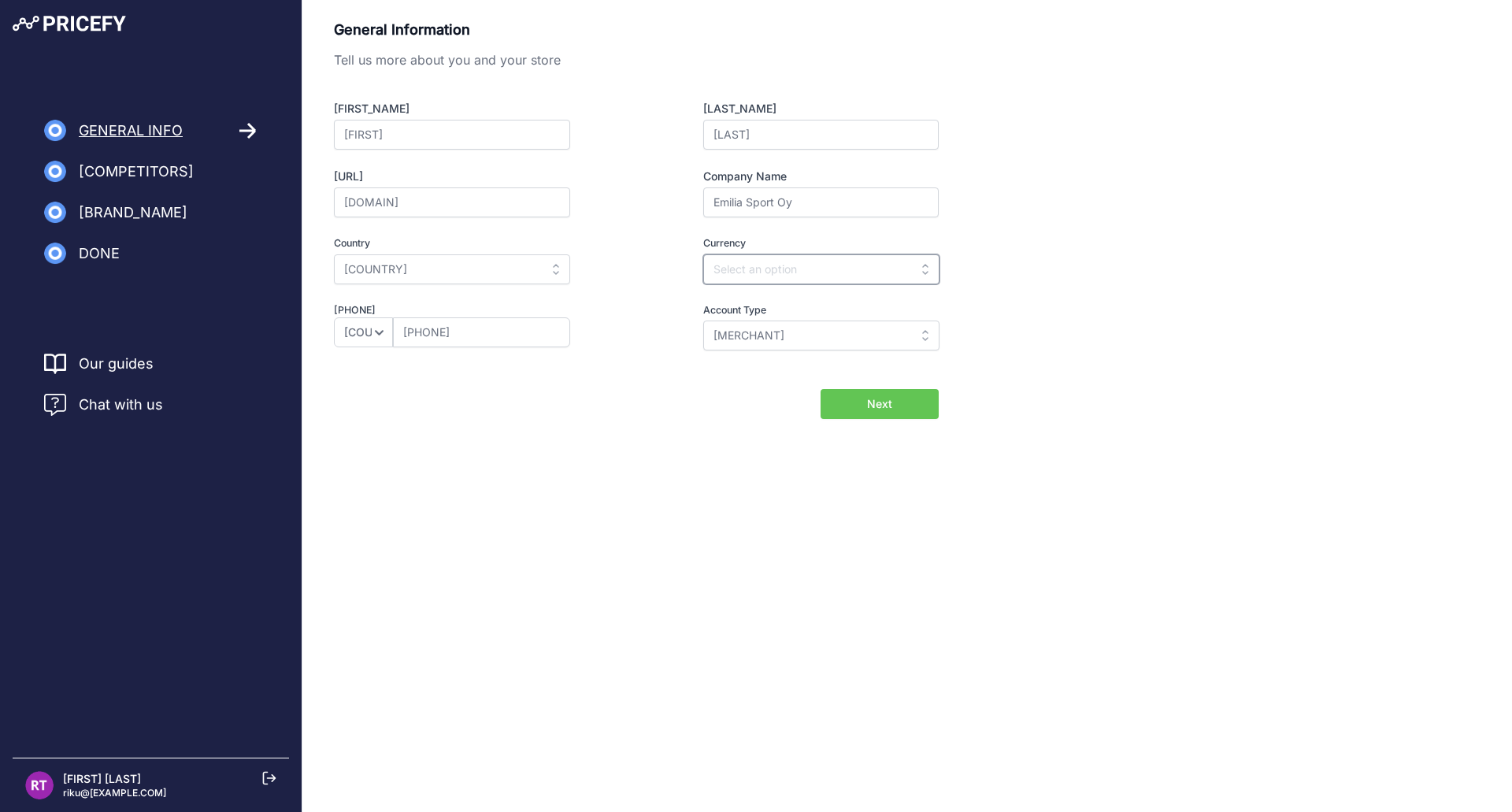 click at bounding box center (821, 269) 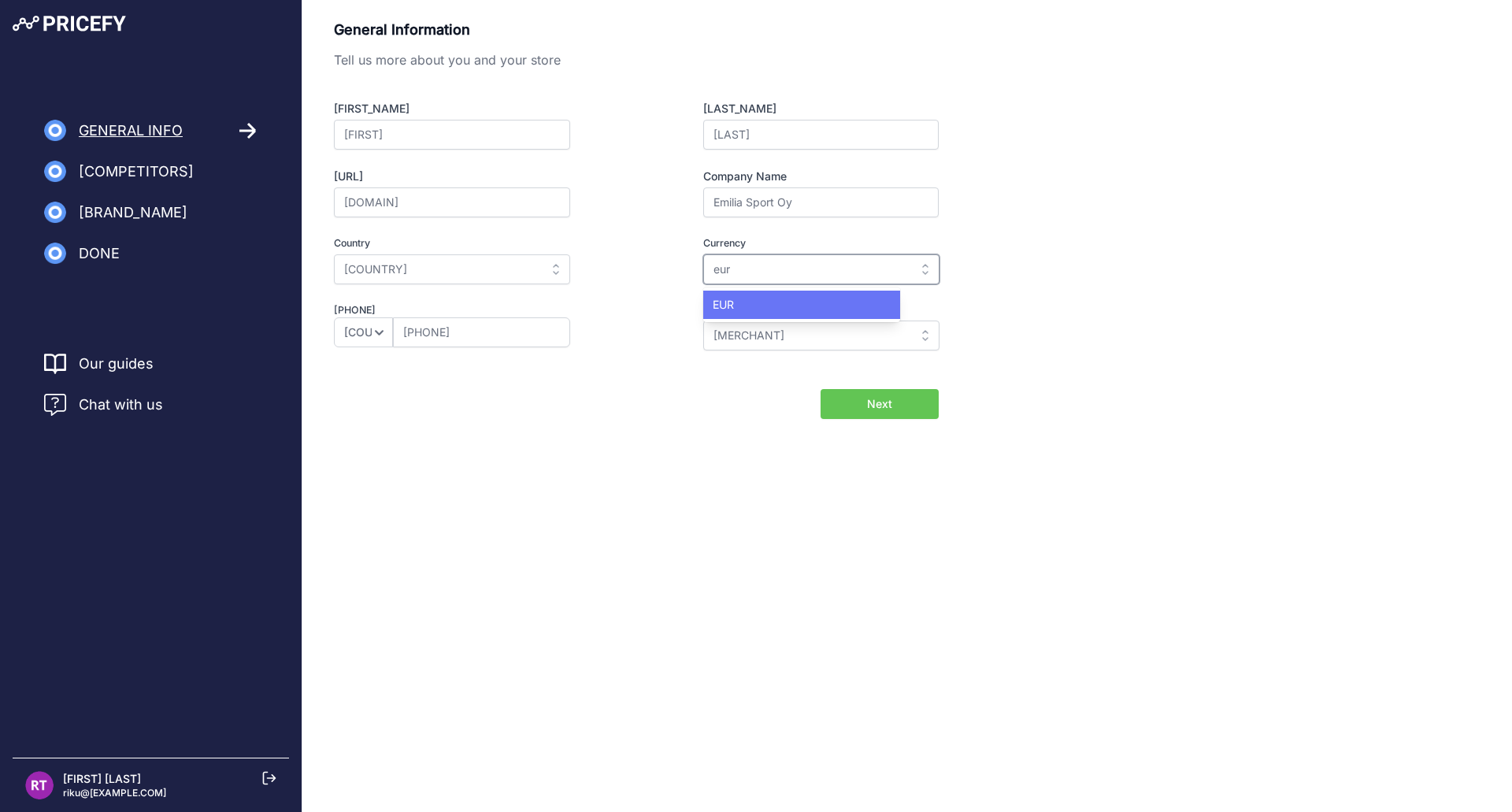 type on "eur" 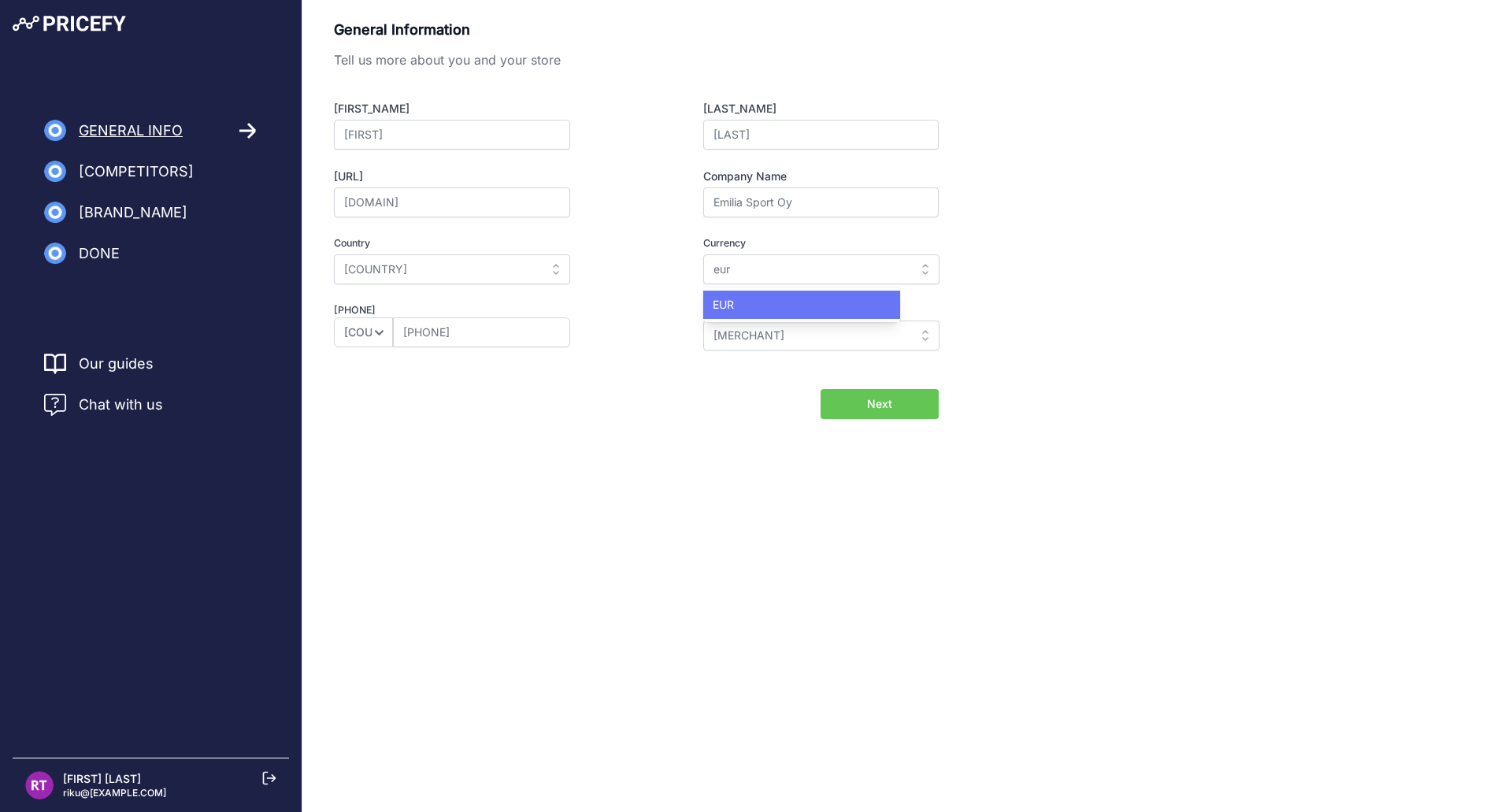 click on "EUR" at bounding box center [802, 305] 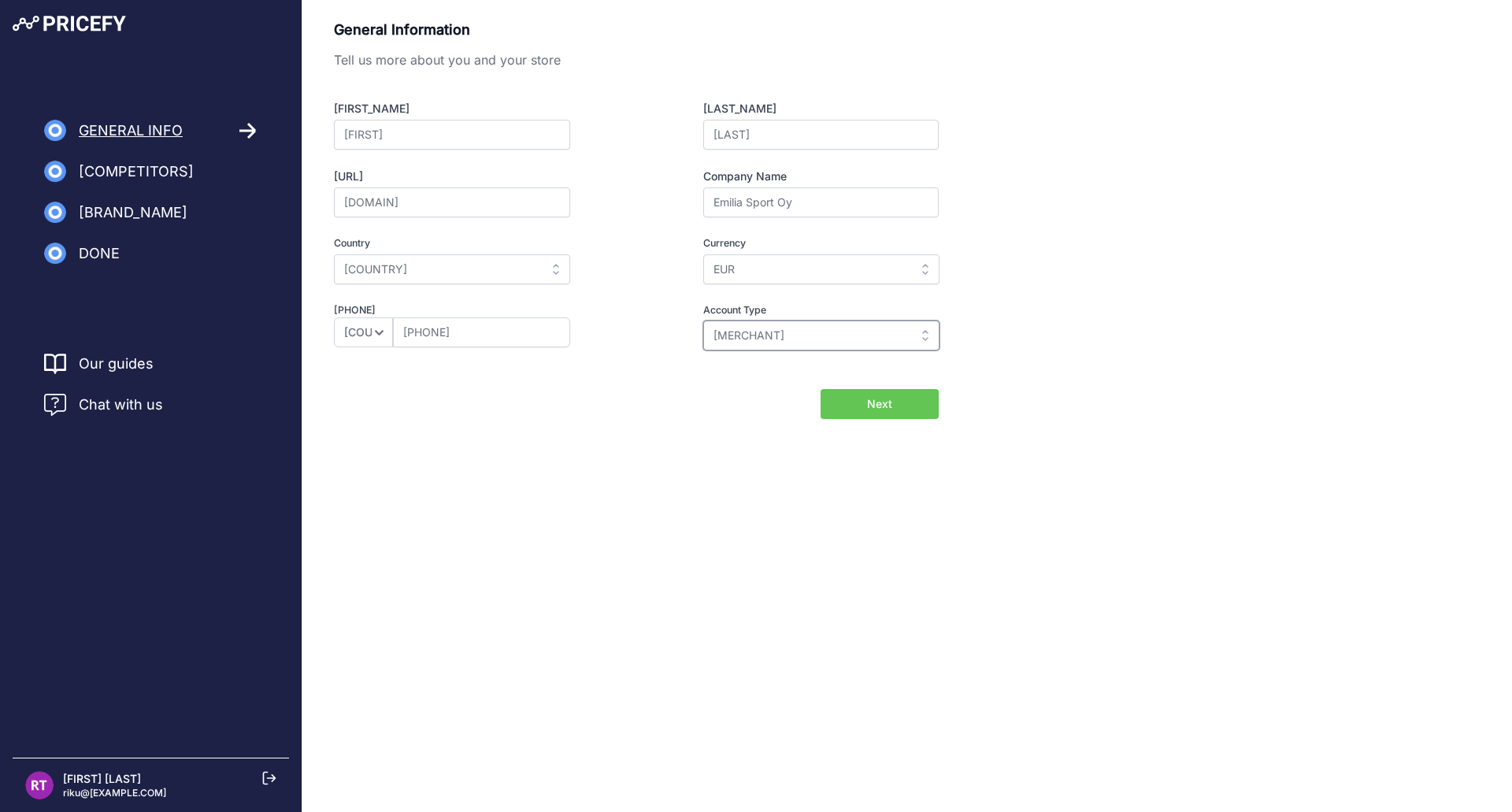 click on "I am a Merchant" at bounding box center (821, 336) 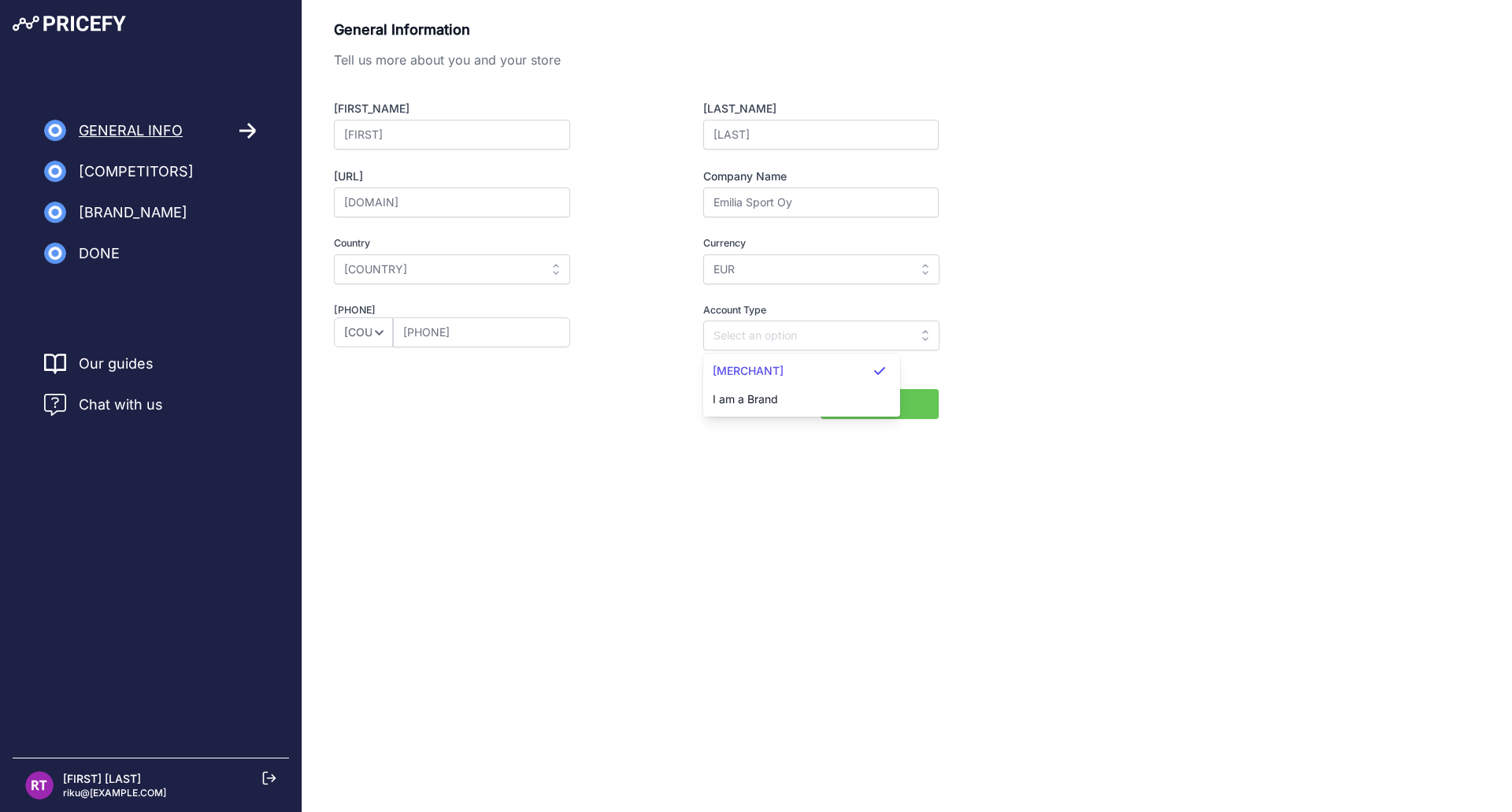 click on "General Information
Tell us more about you and your store
Name
Riku
Surname
Tuppurainen
Your Store URL
a6a076-3.myshopify.com
Company Name
Emilia Sport Oy
Country
Select country
Afghanistan
Albania" at bounding box center (907, 219) 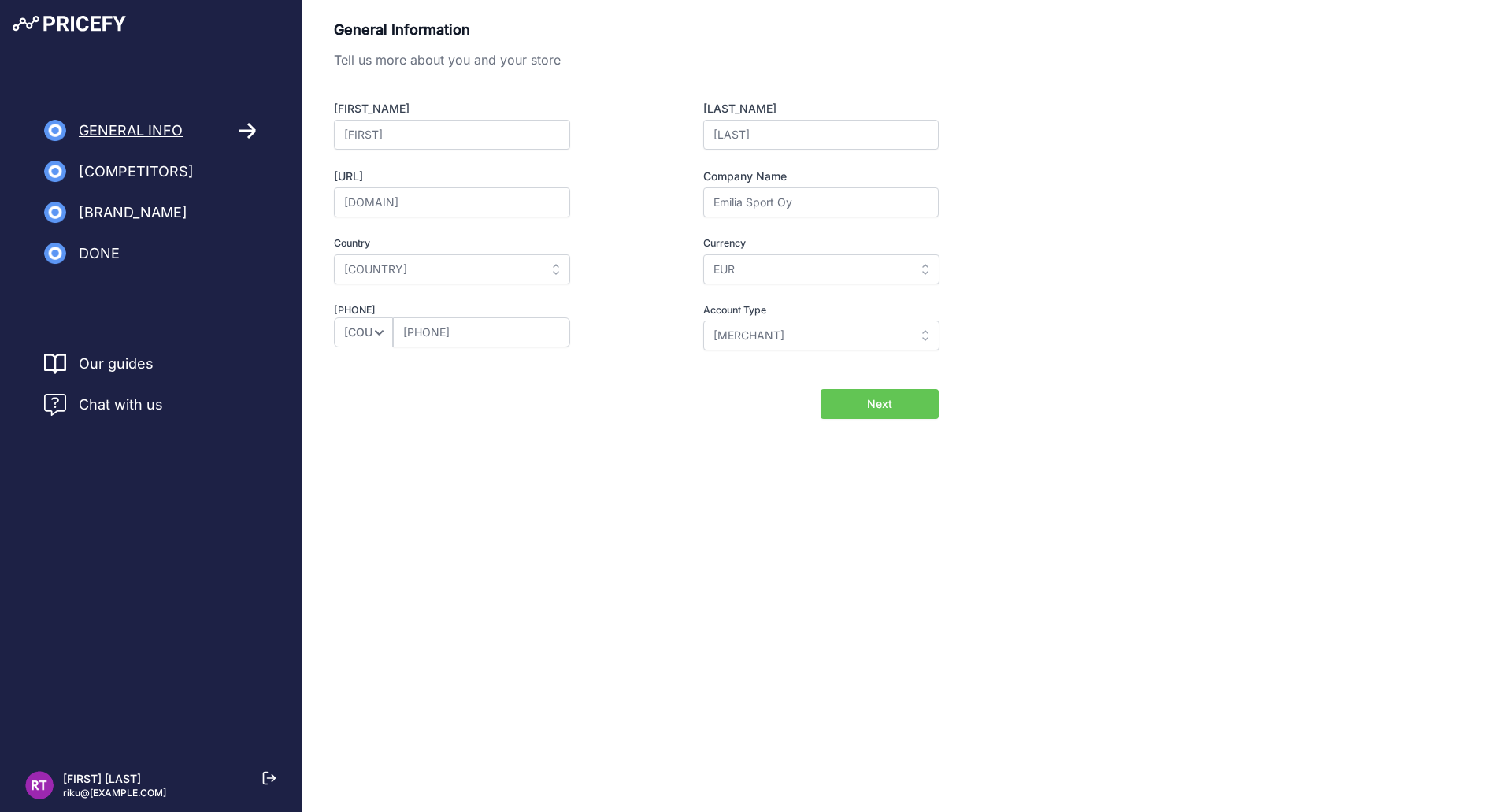 click on "Next" at bounding box center [880, 404] 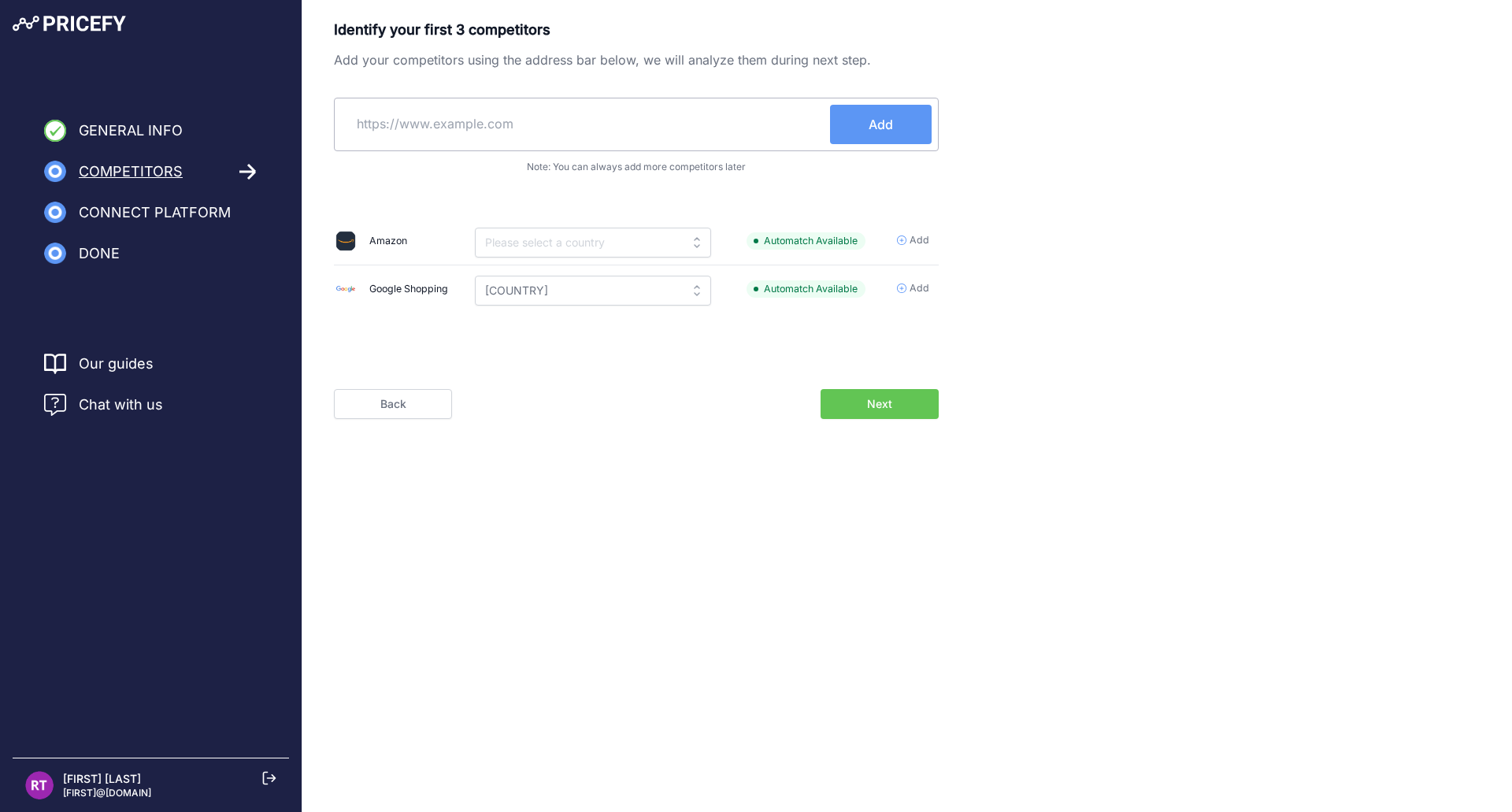 scroll, scrollTop: 0, scrollLeft: 0, axis: both 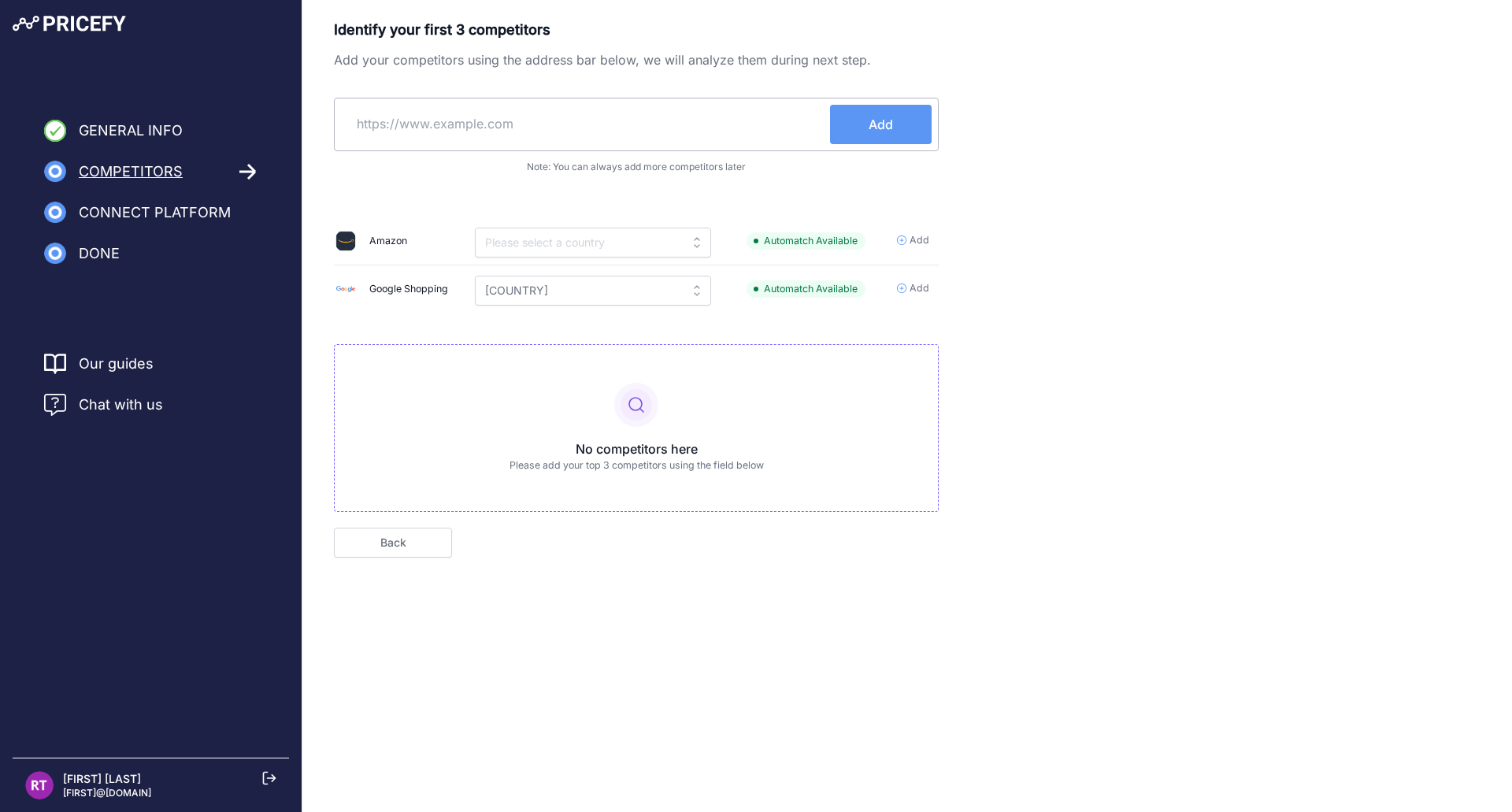 click at bounding box center [585, 124] 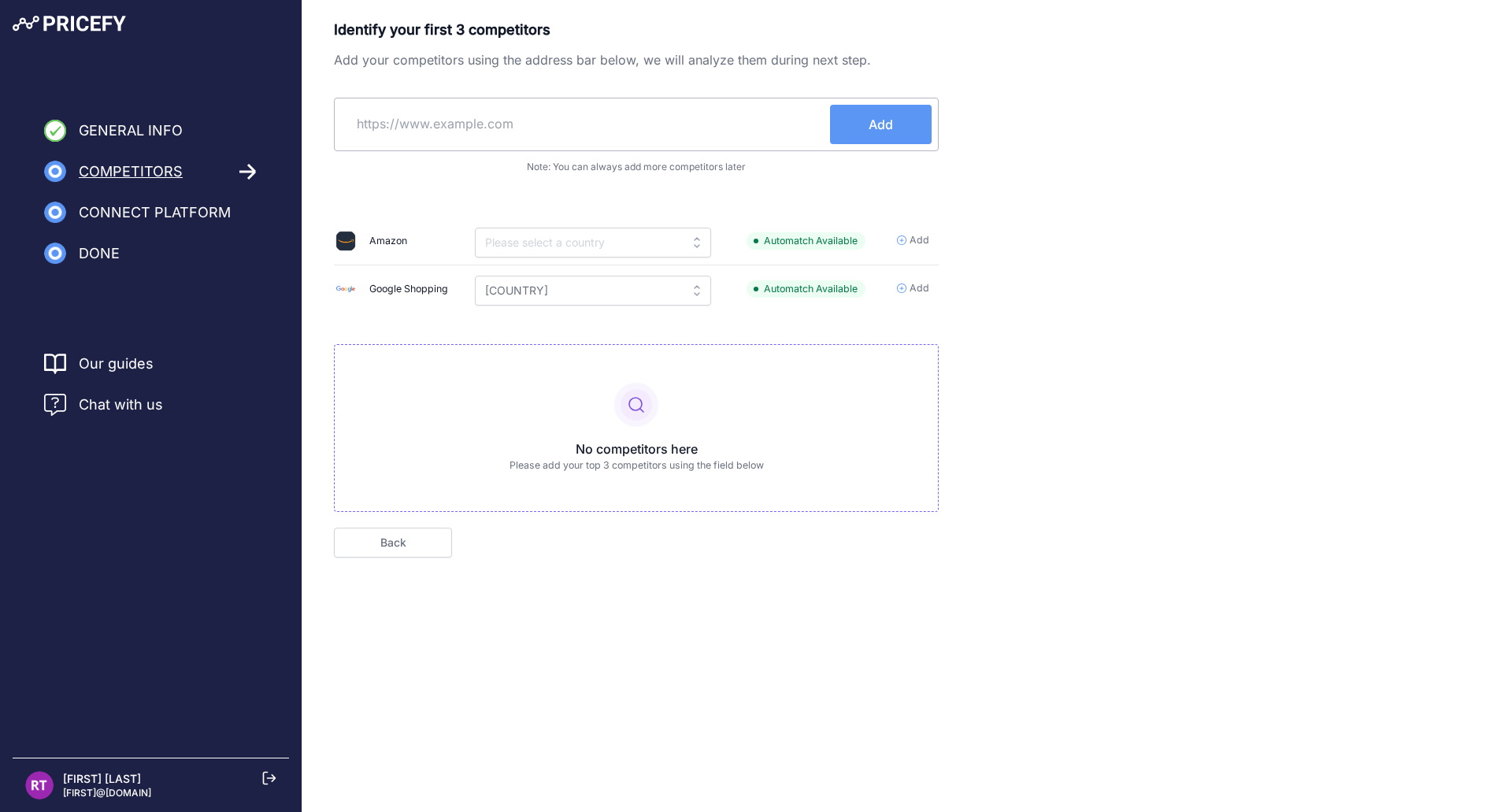 click at bounding box center [585, 124] 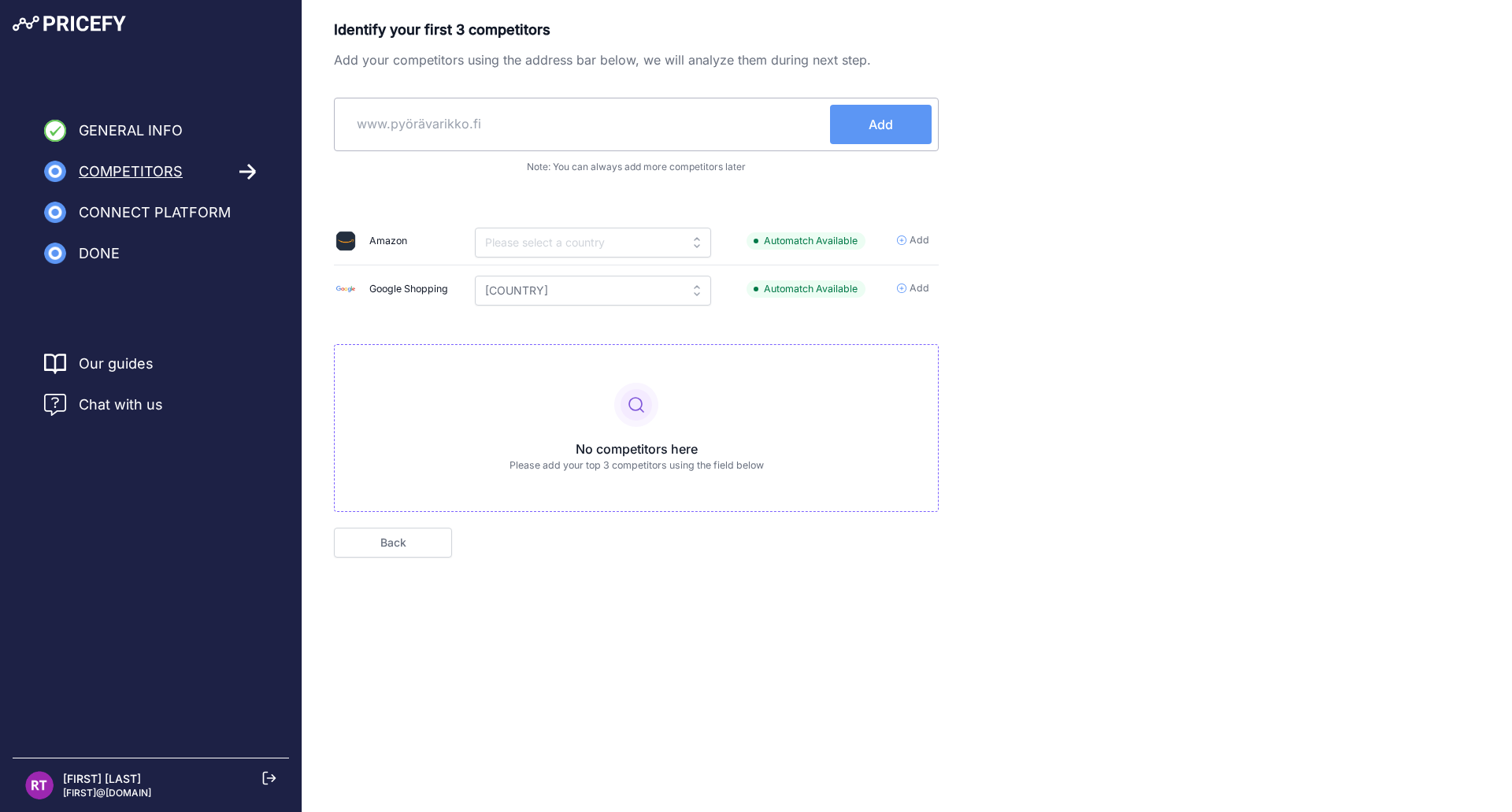 type on "www.pyörävarikko.fi" 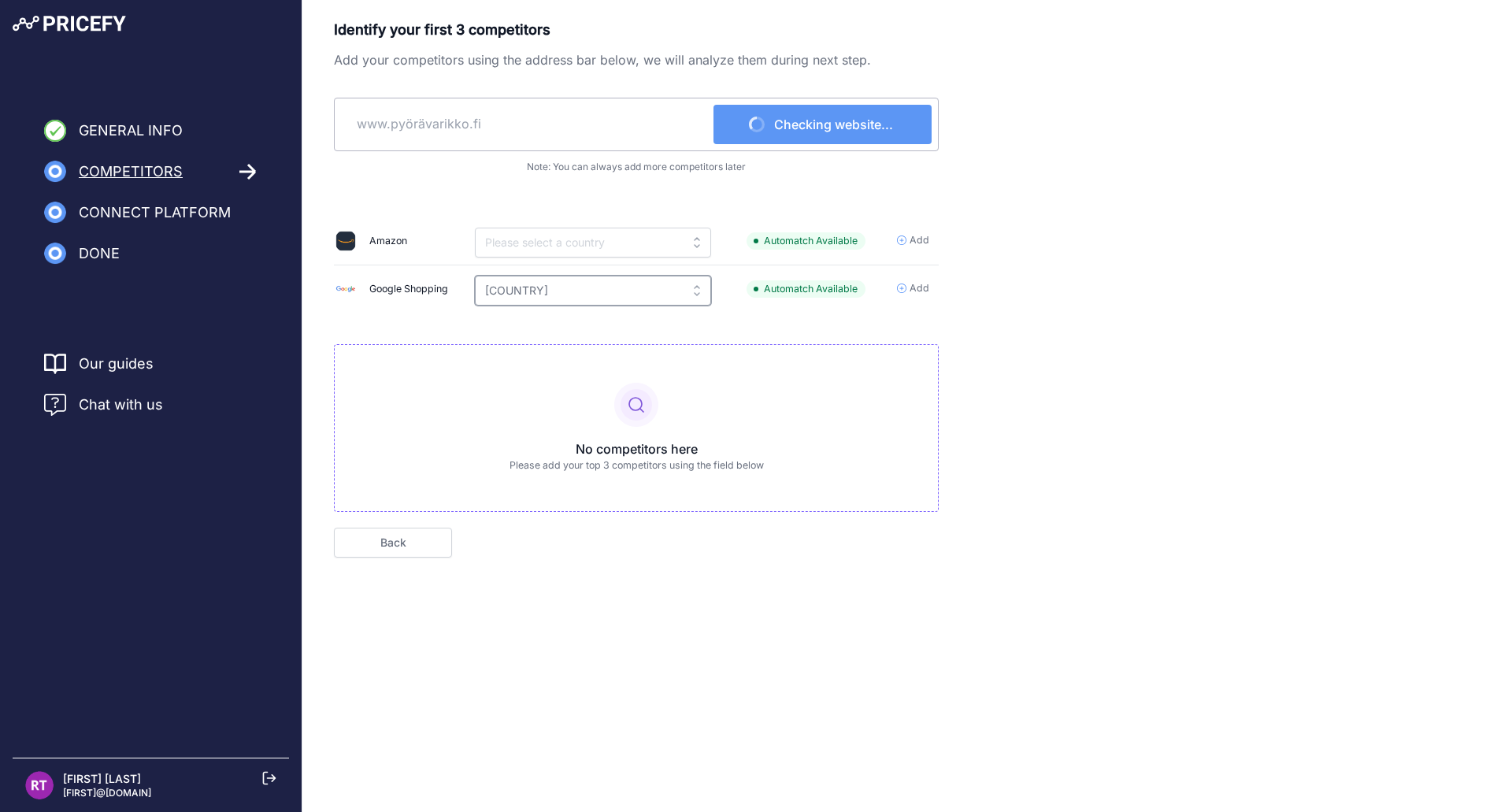 click on "[COUNTRY]" at bounding box center [593, 291] 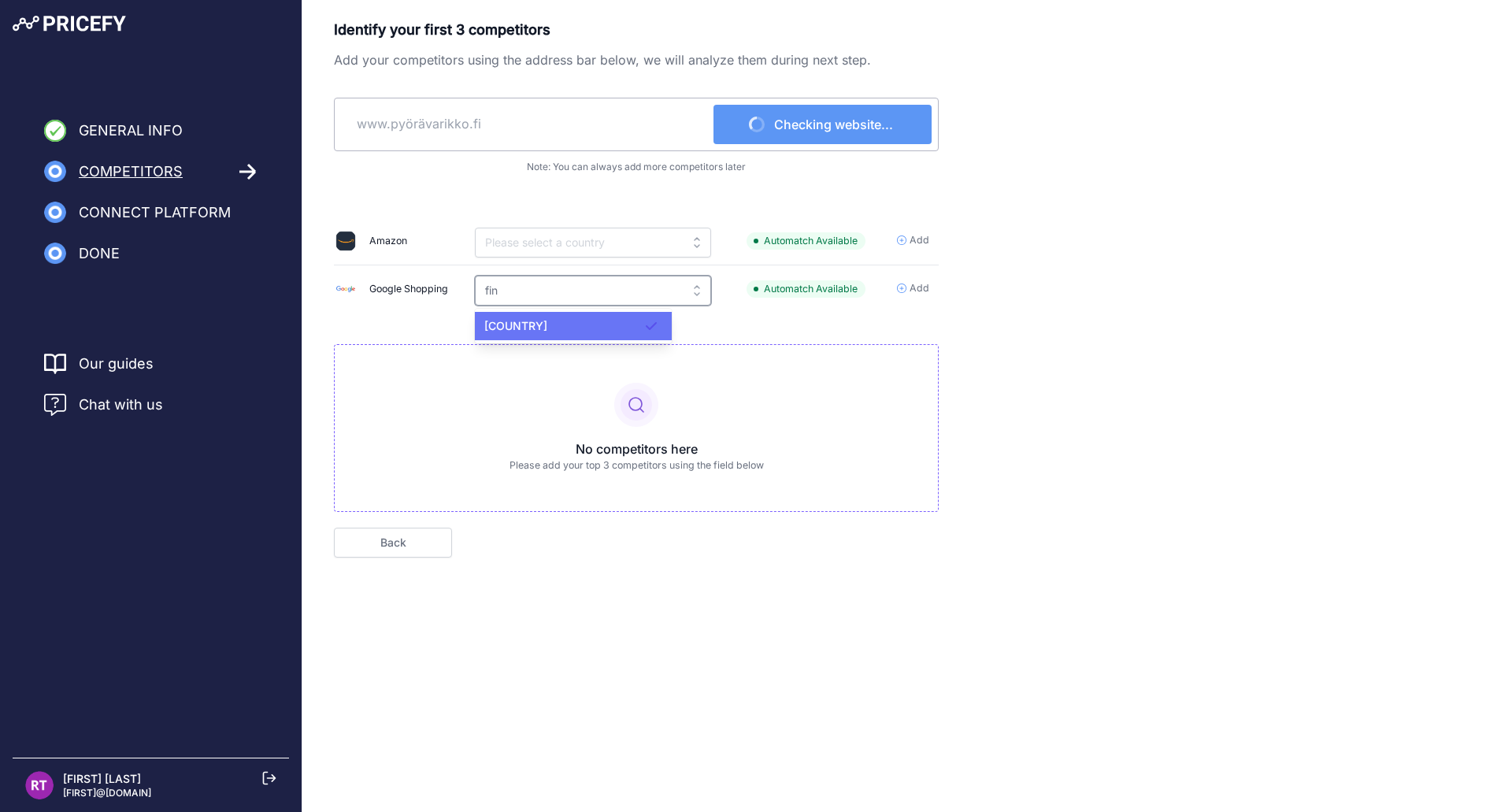 type on "fin" 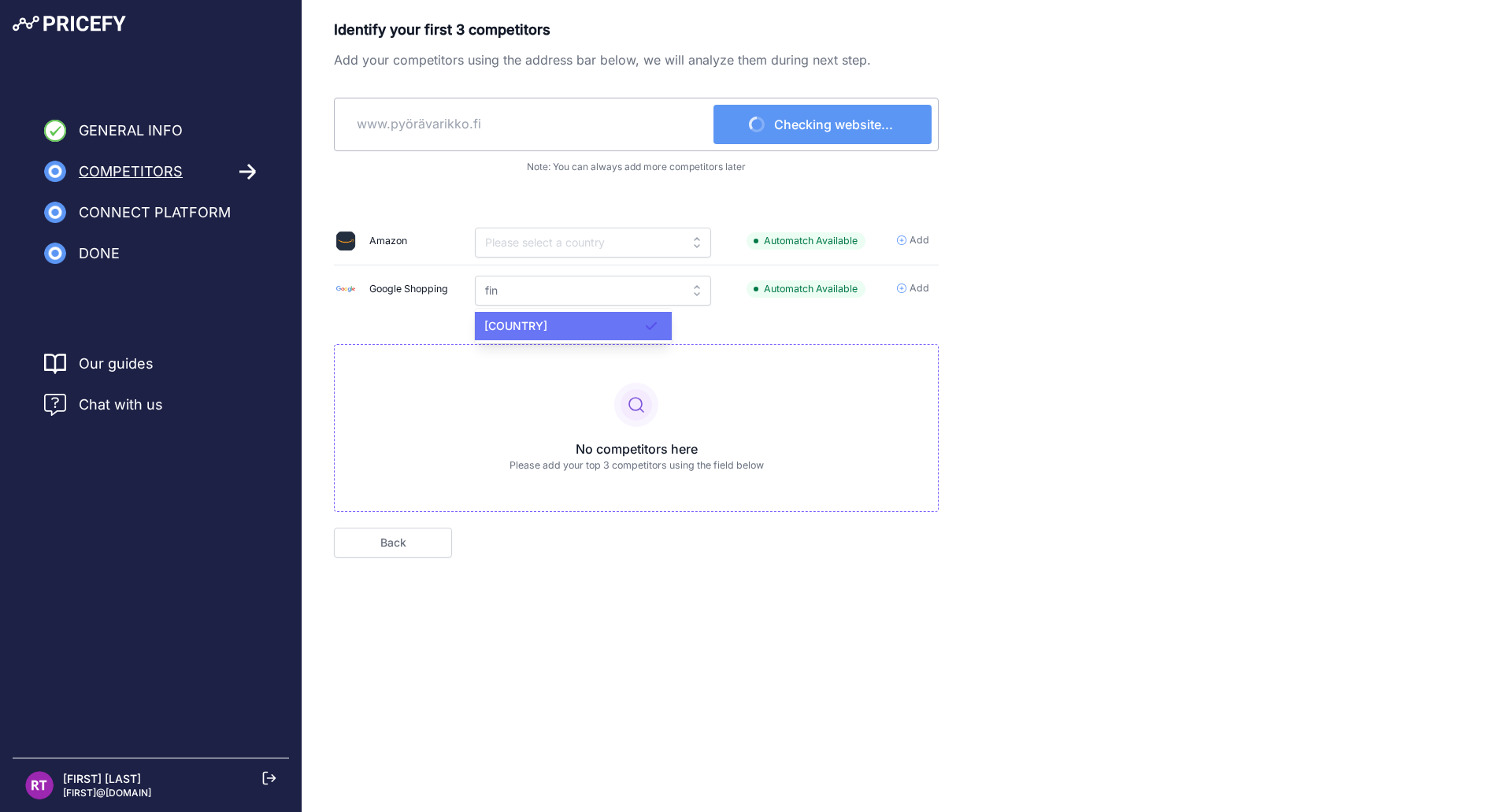 click on "Finland" at bounding box center (573, 326) 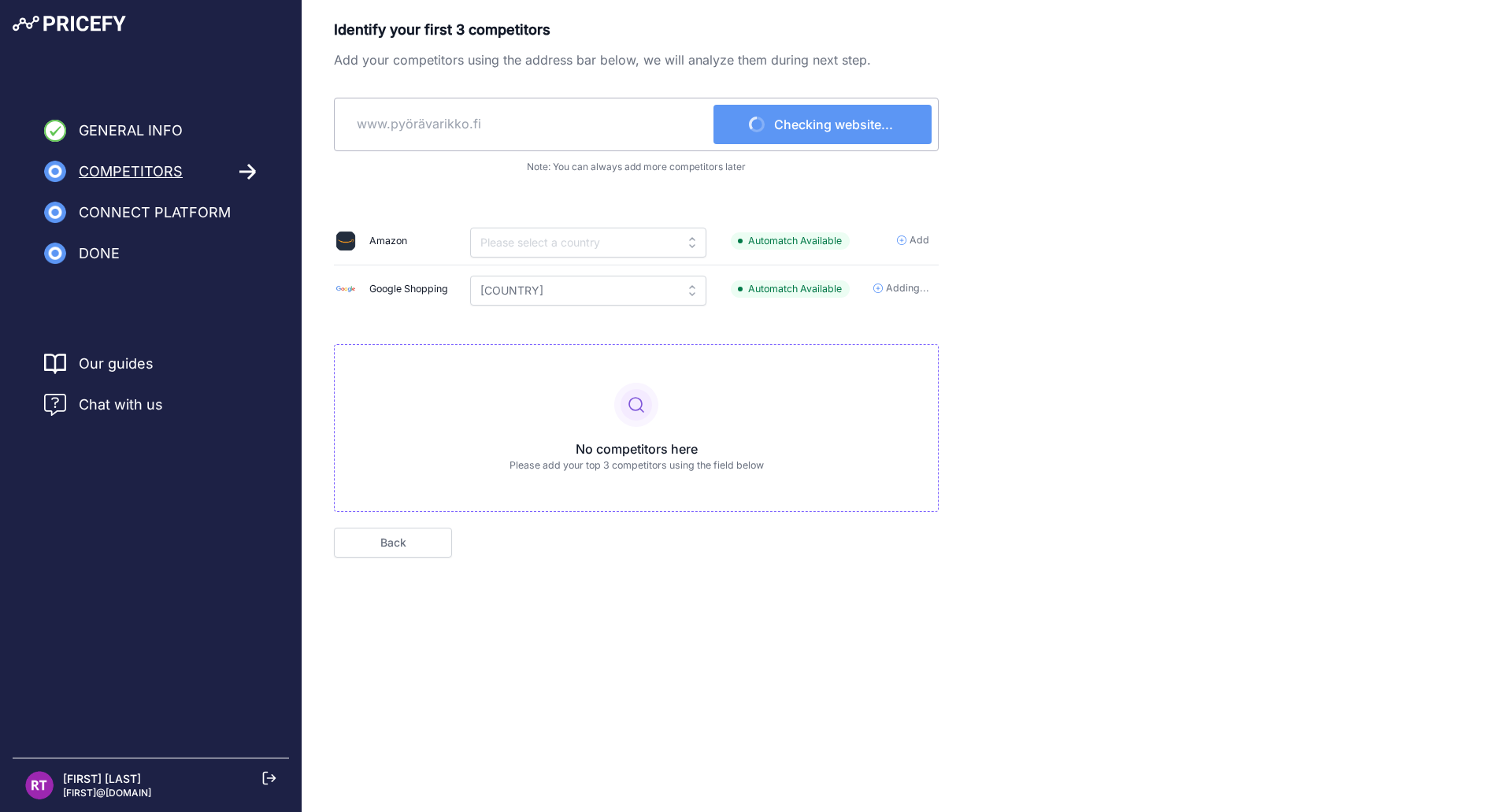 click on "Identify your first 3 competitors
Add your competitors using the address bar below, we will analyze them during next step.
www.pyörävarikko.fi
Checking website...
Note: You can always add more competitors later" at bounding box center [907, 288] 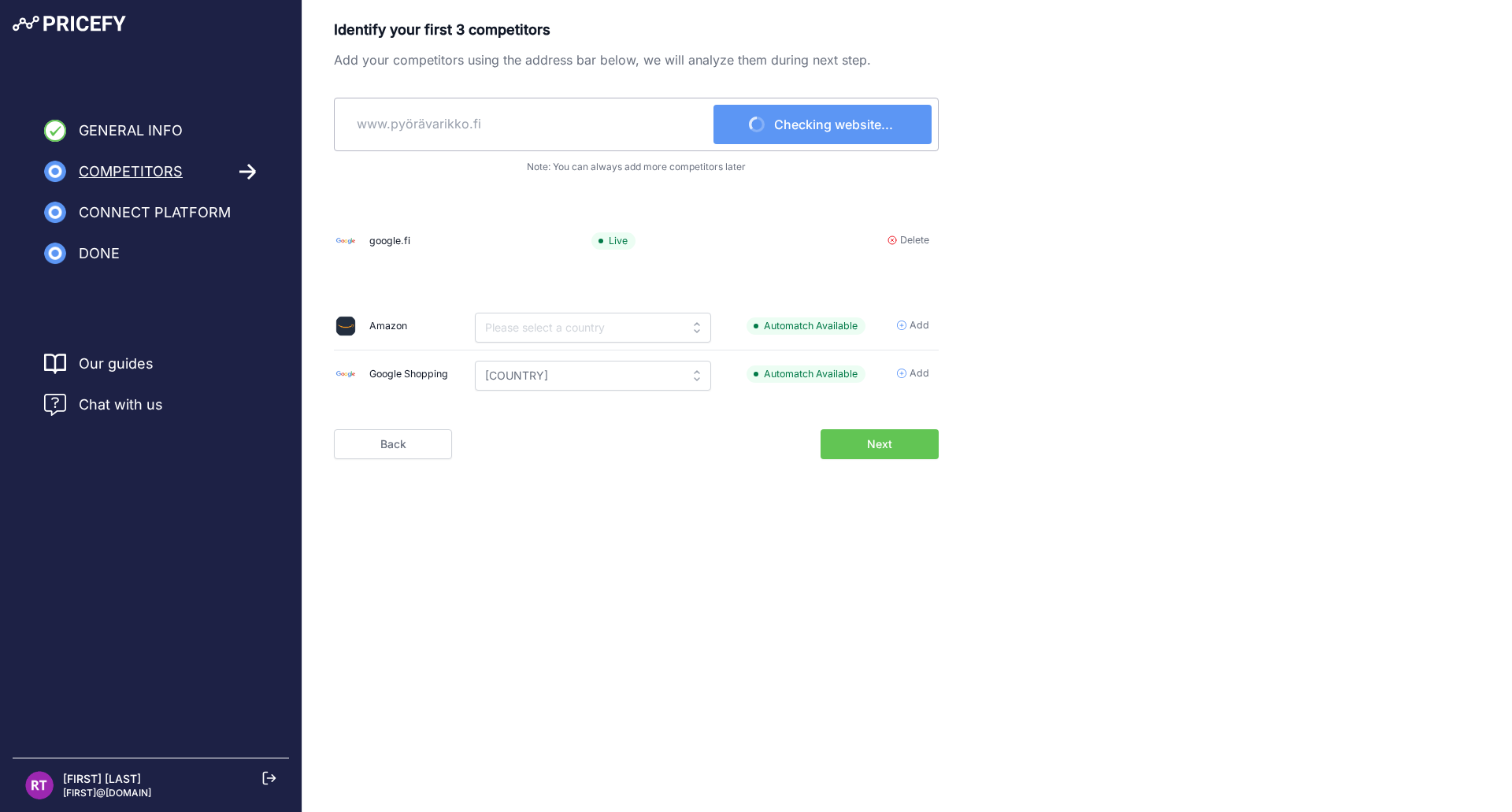 click on "www.pyörävarikko.fi" at bounding box center (527, 124) 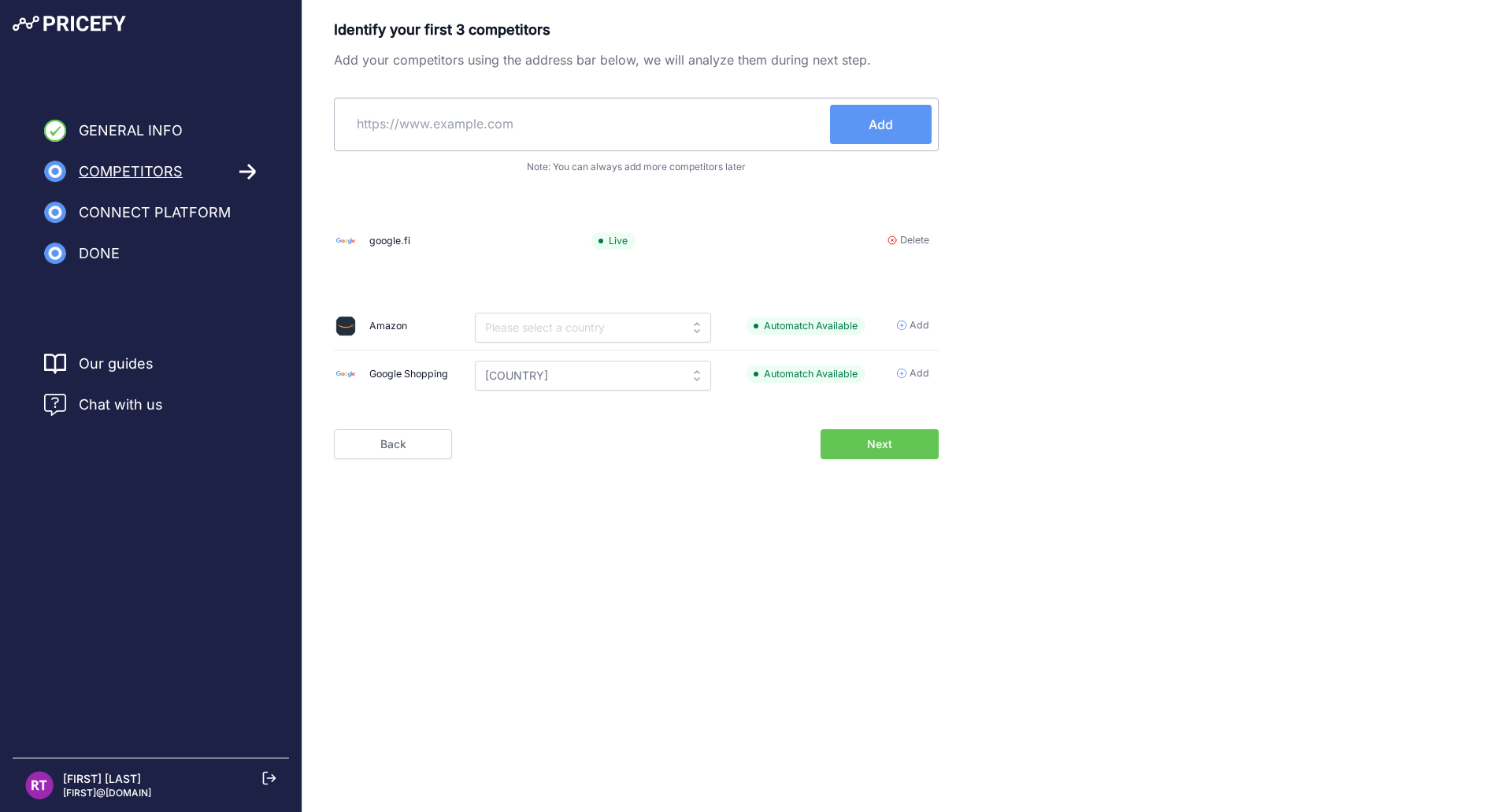 click at bounding box center [585, 124] 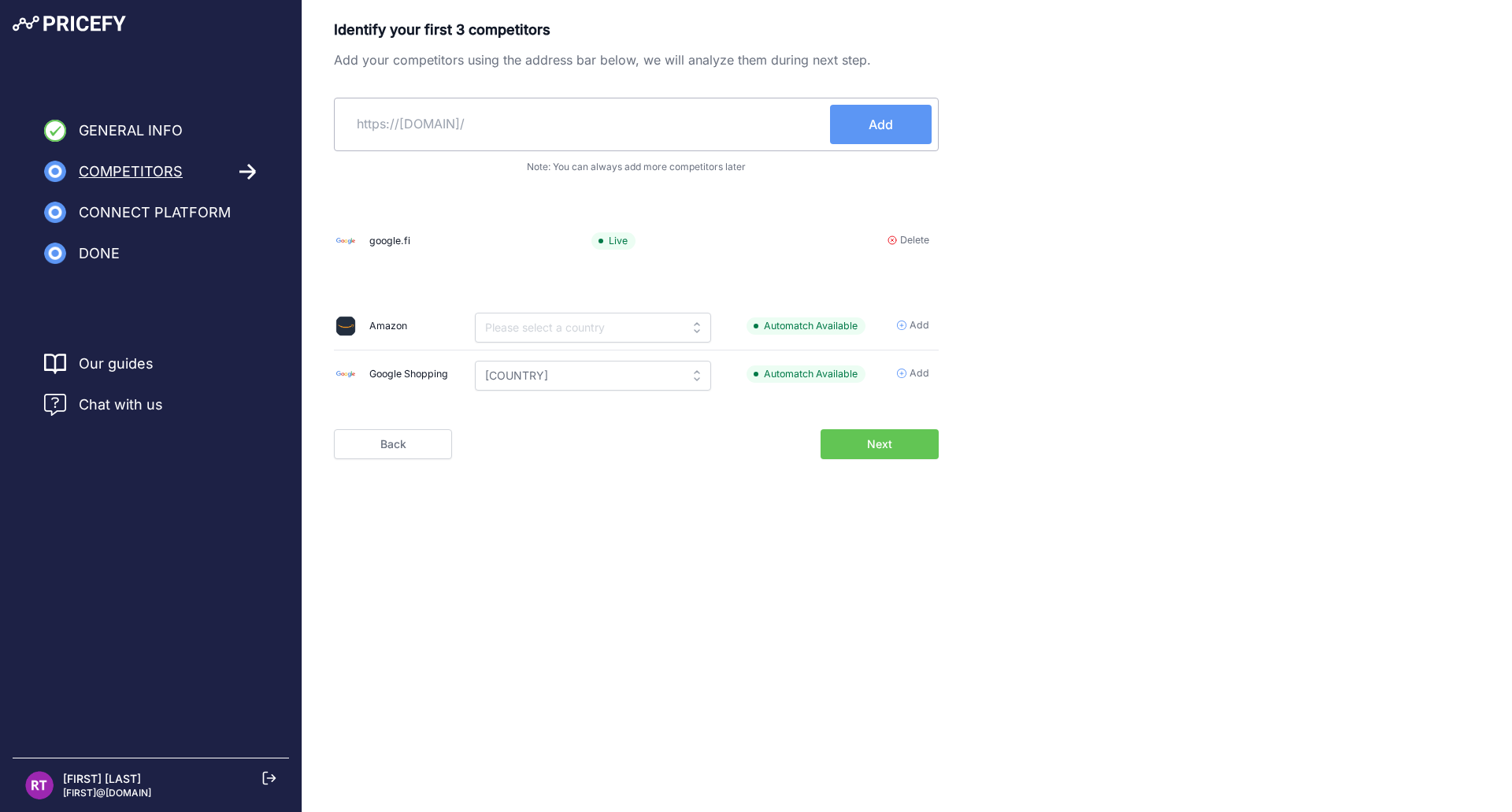click on "Add" at bounding box center [880, 124] 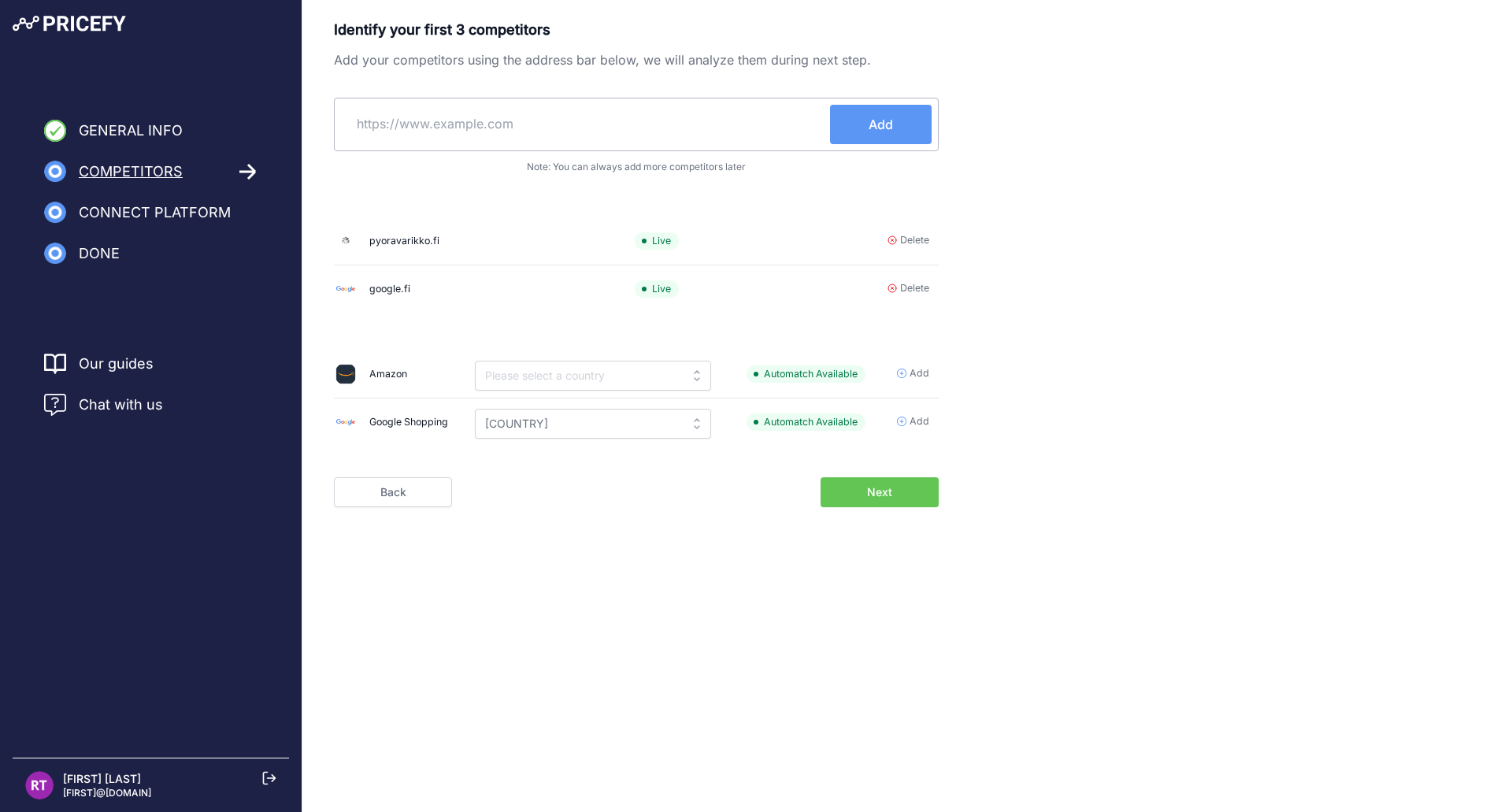 click at bounding box center (585, 124) 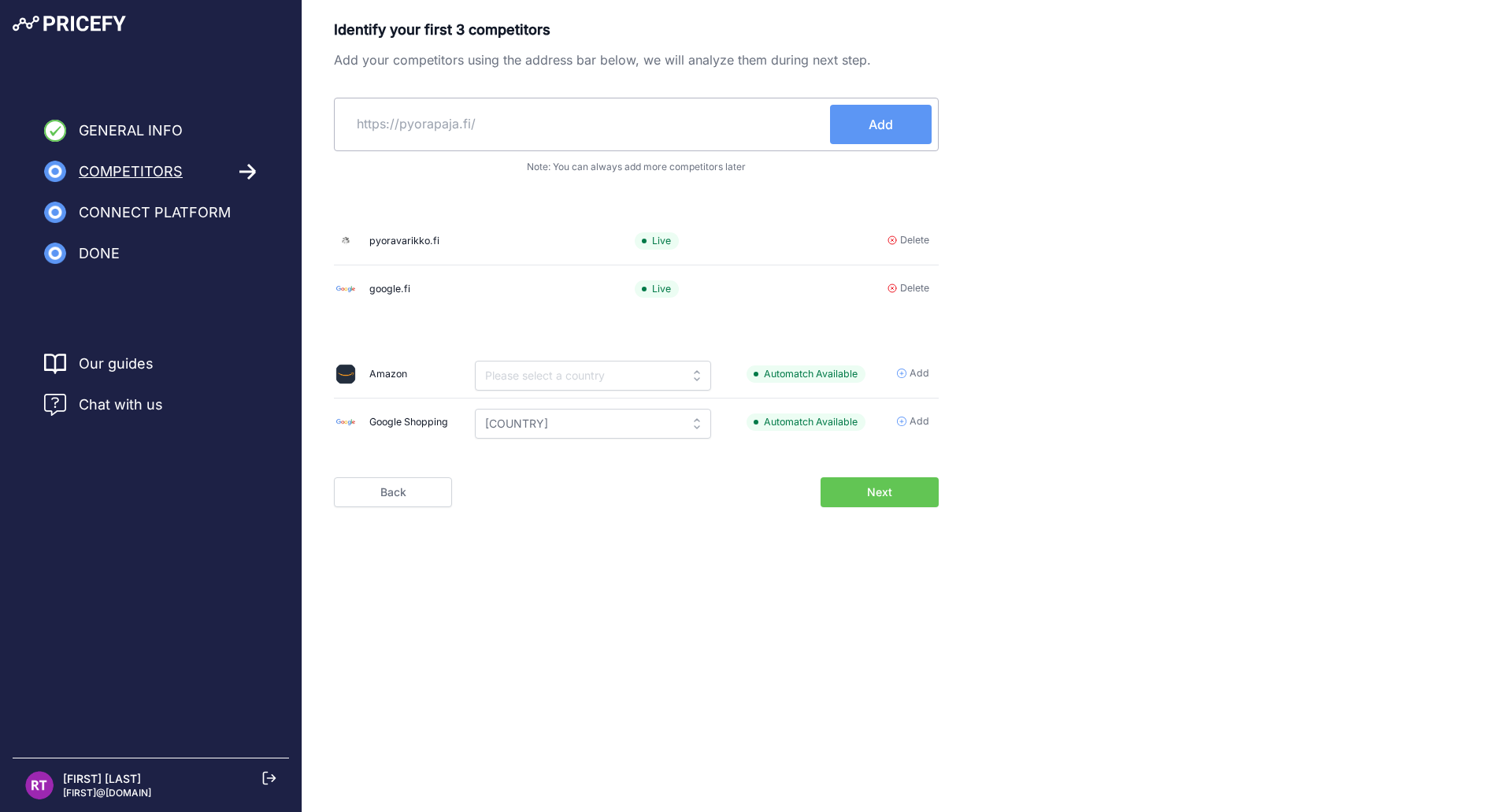 click on "Add" at bounding box center [880, 124] 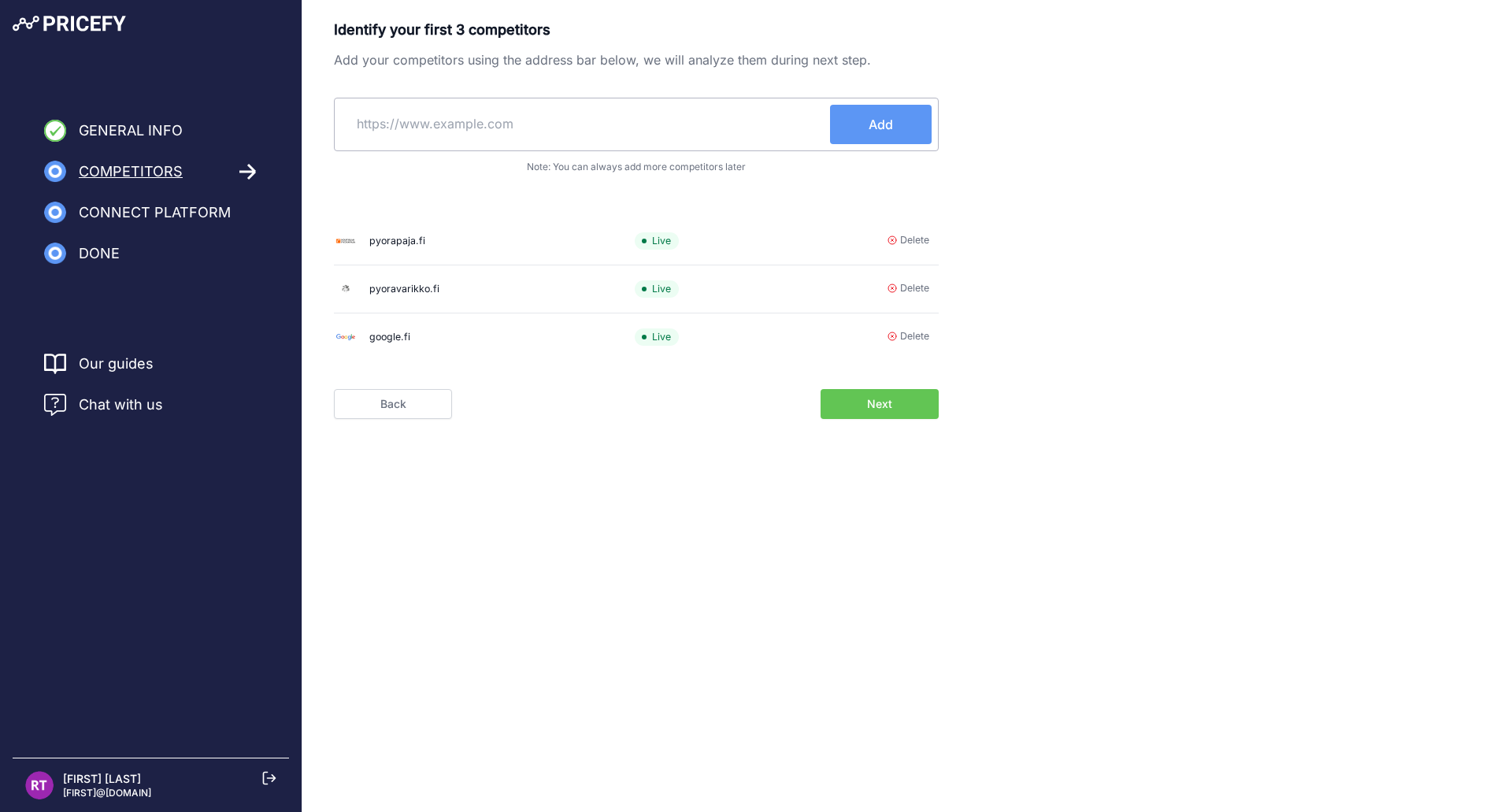 click at bounding box center [585, 124] 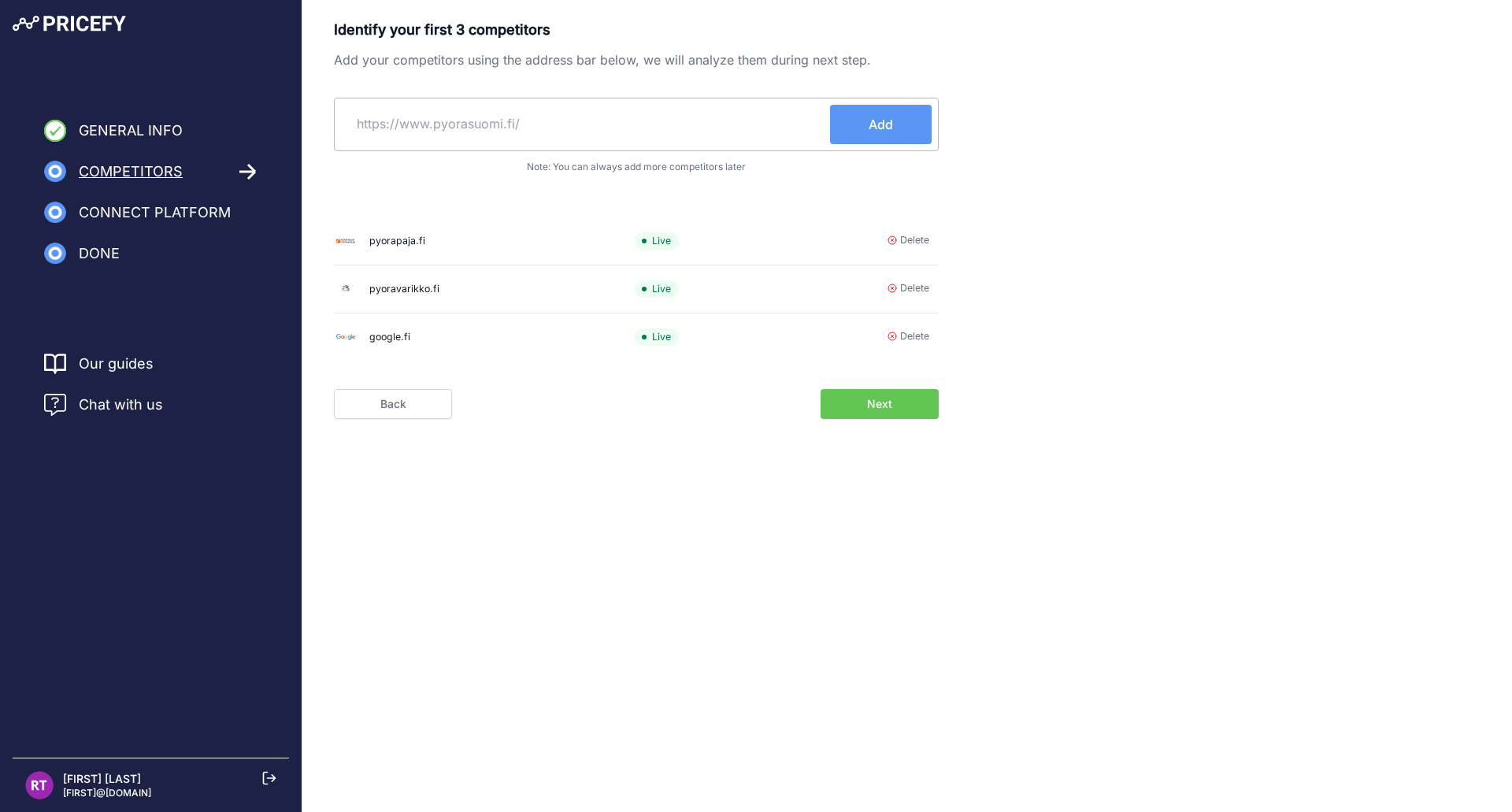 type on "https://www.pyorasuomi.fi/" 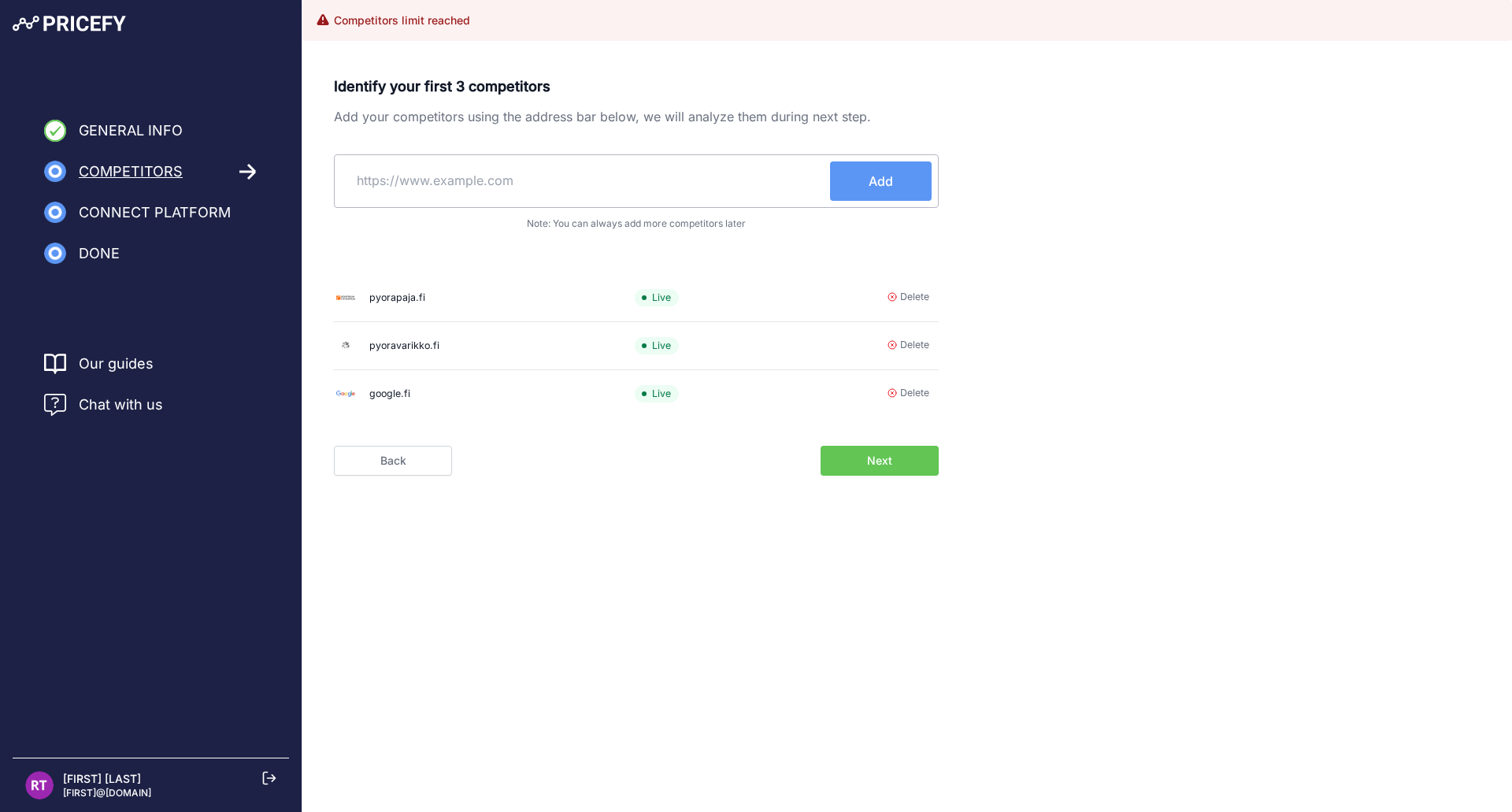 click on "Connect Platform" at bounding box center (131, 131) 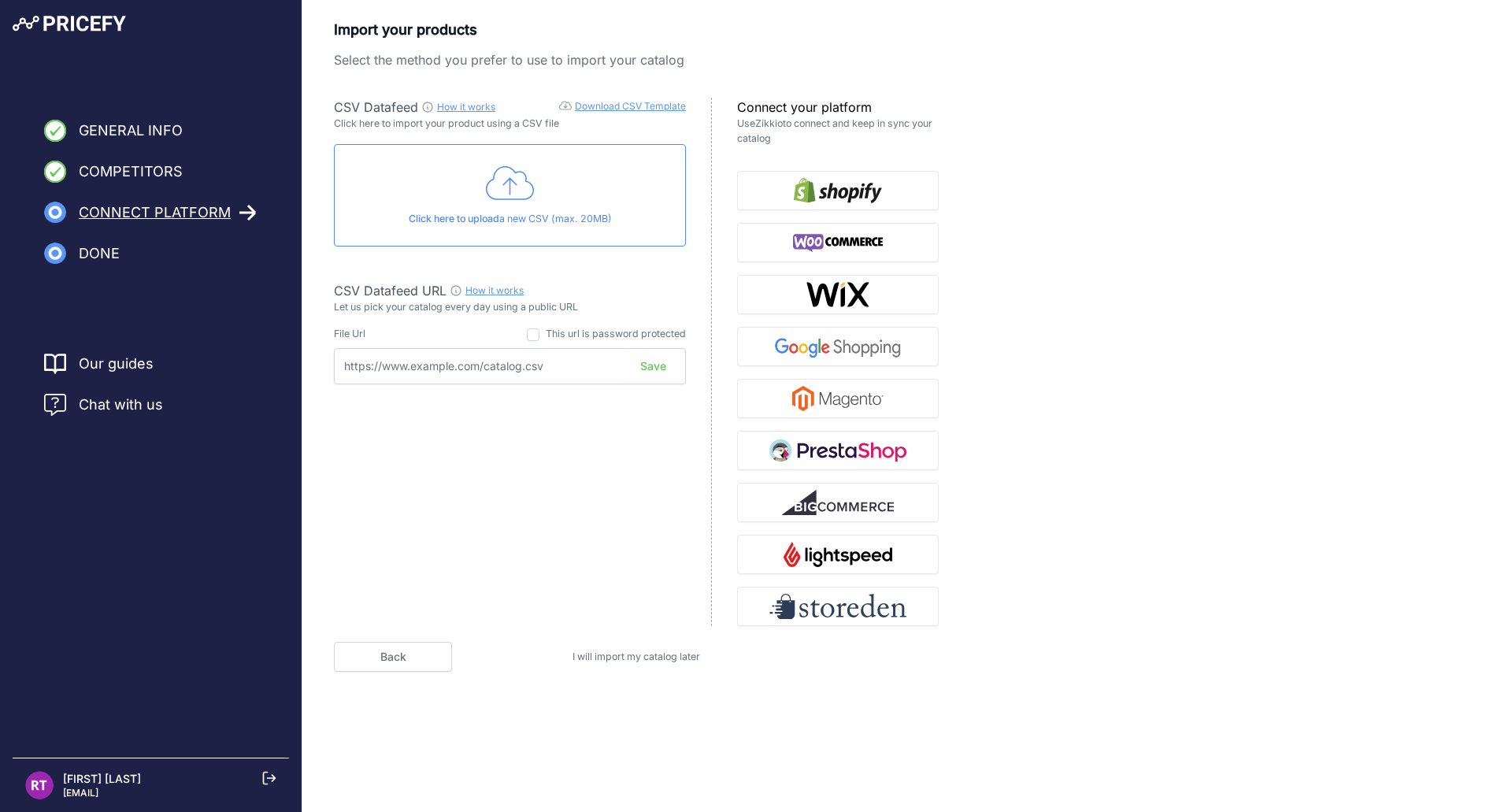 scroll, scrollTop: 0, scrollLeft: 0, axis: both 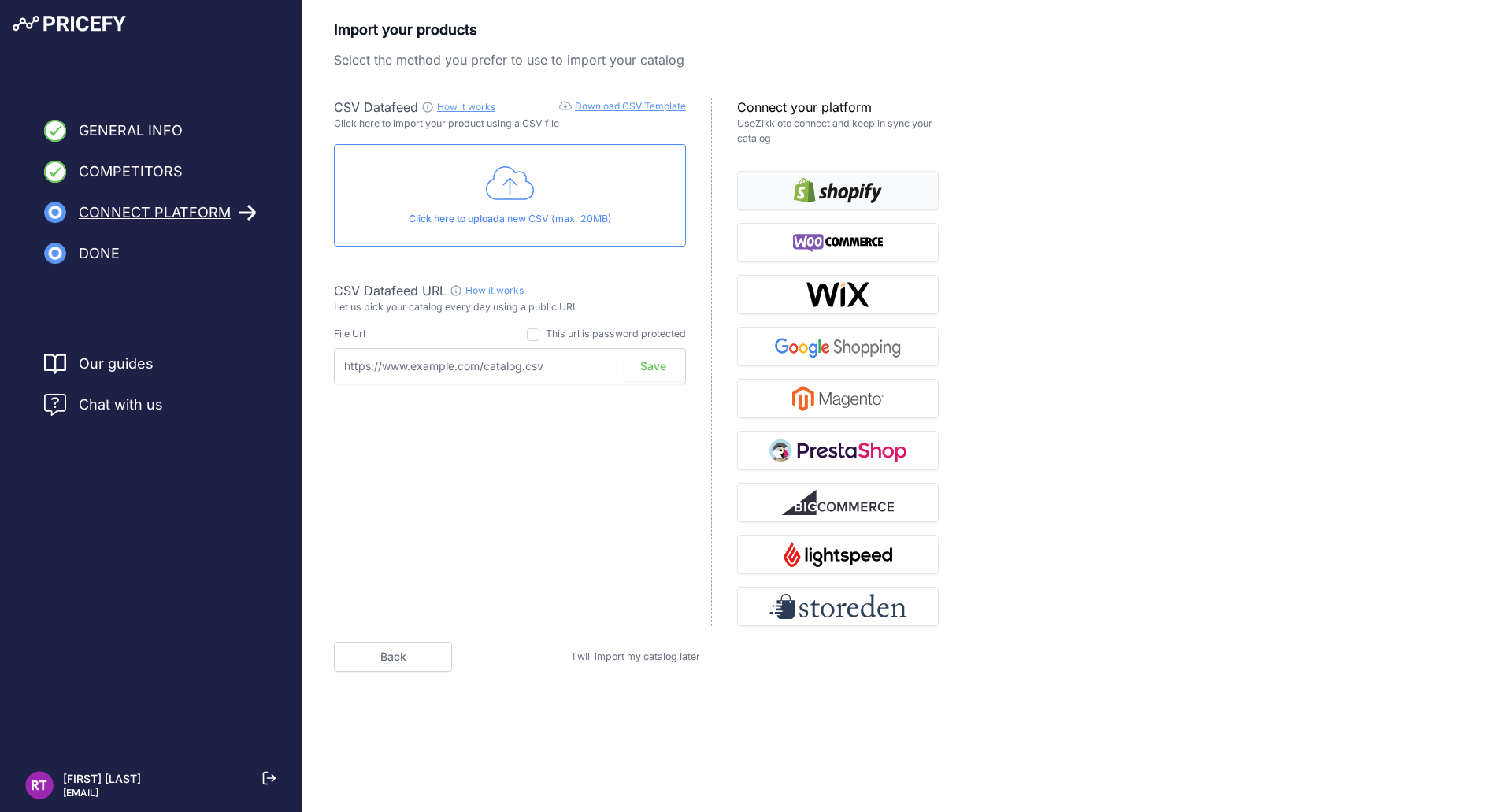 click at bounding box center [838, 191] 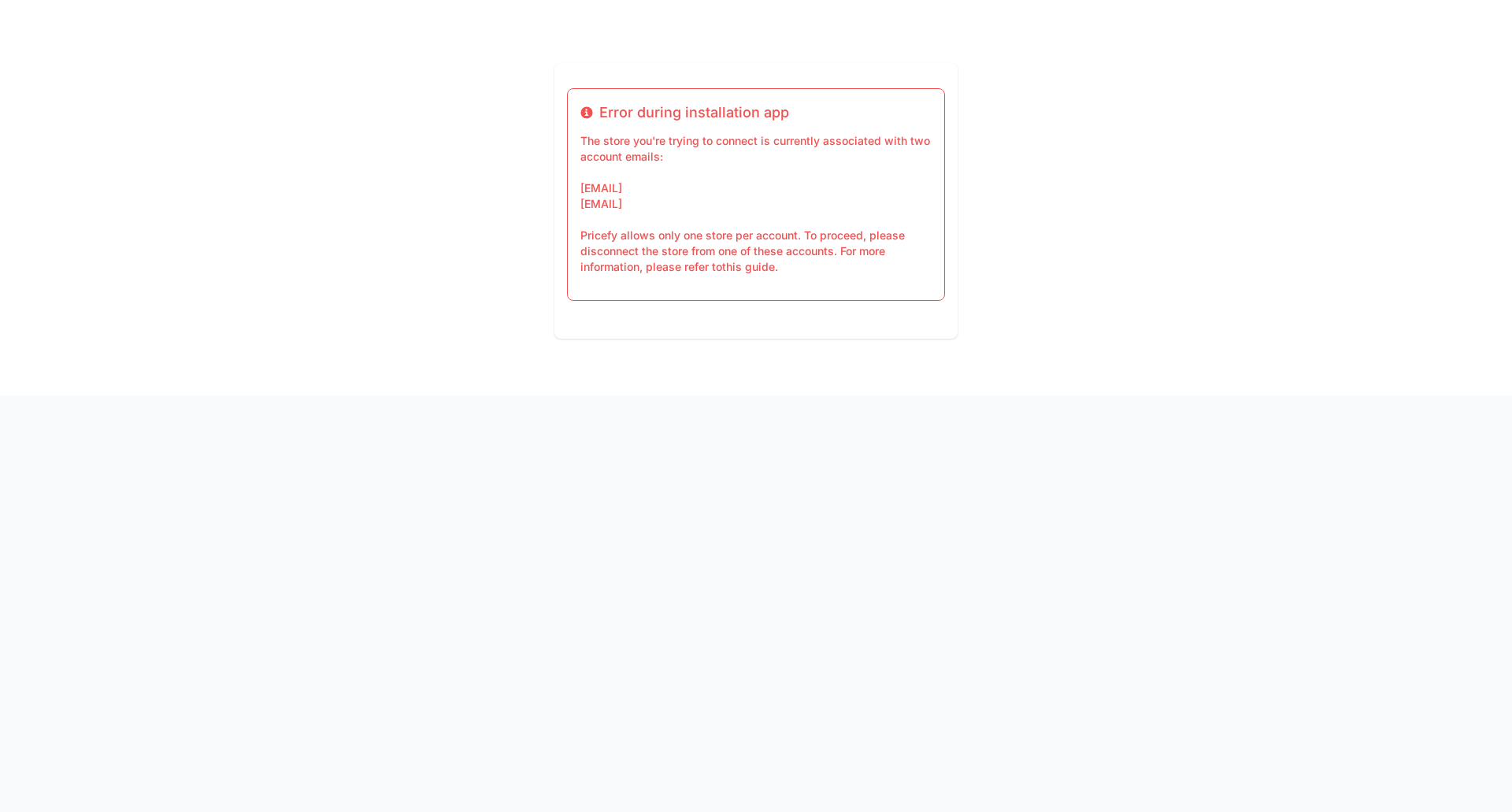 scroll, scrollTop: 0, scrollLeft: 0, axis: both 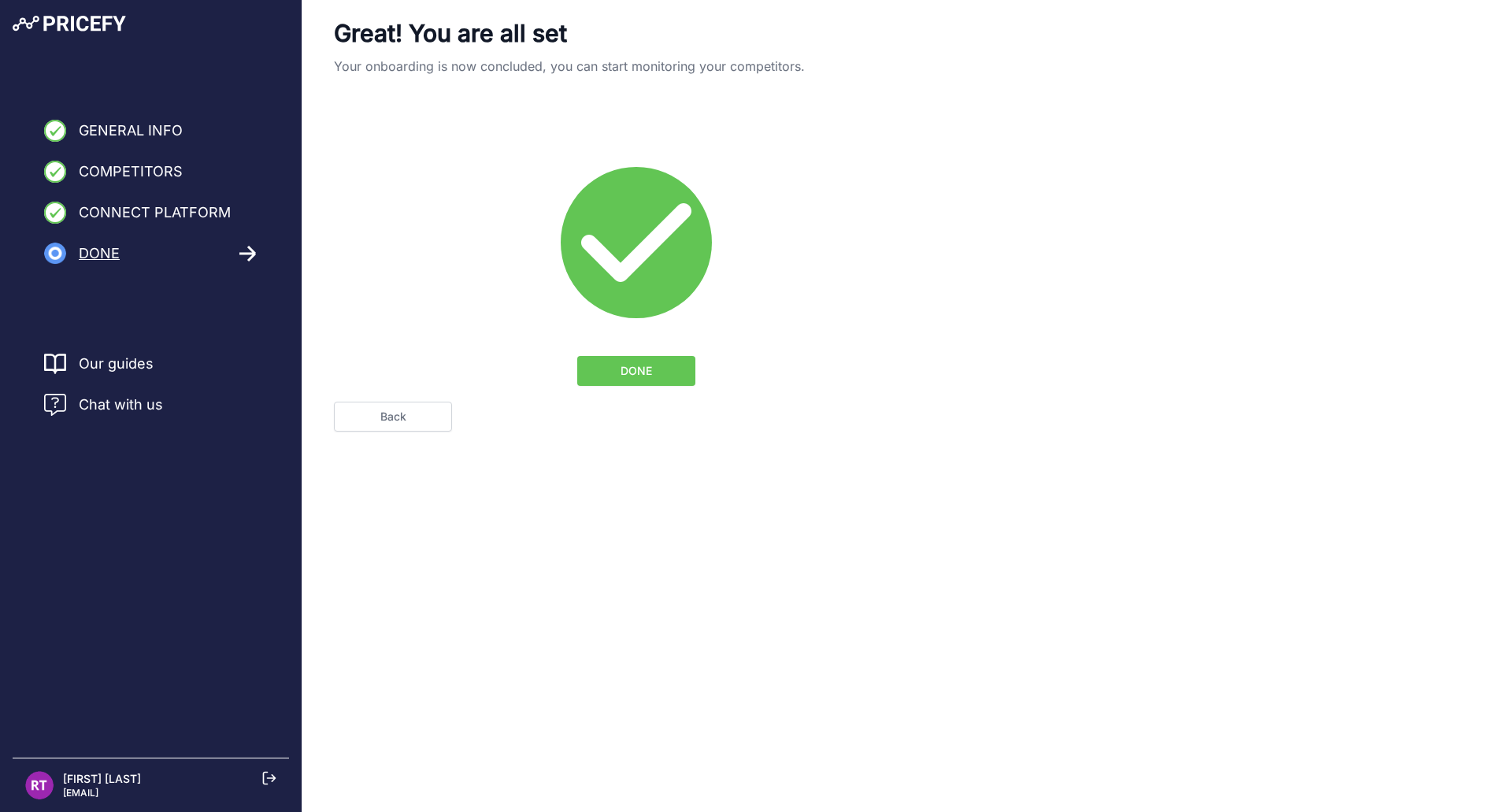 click on "DONE" at bounding box center [636, 371] 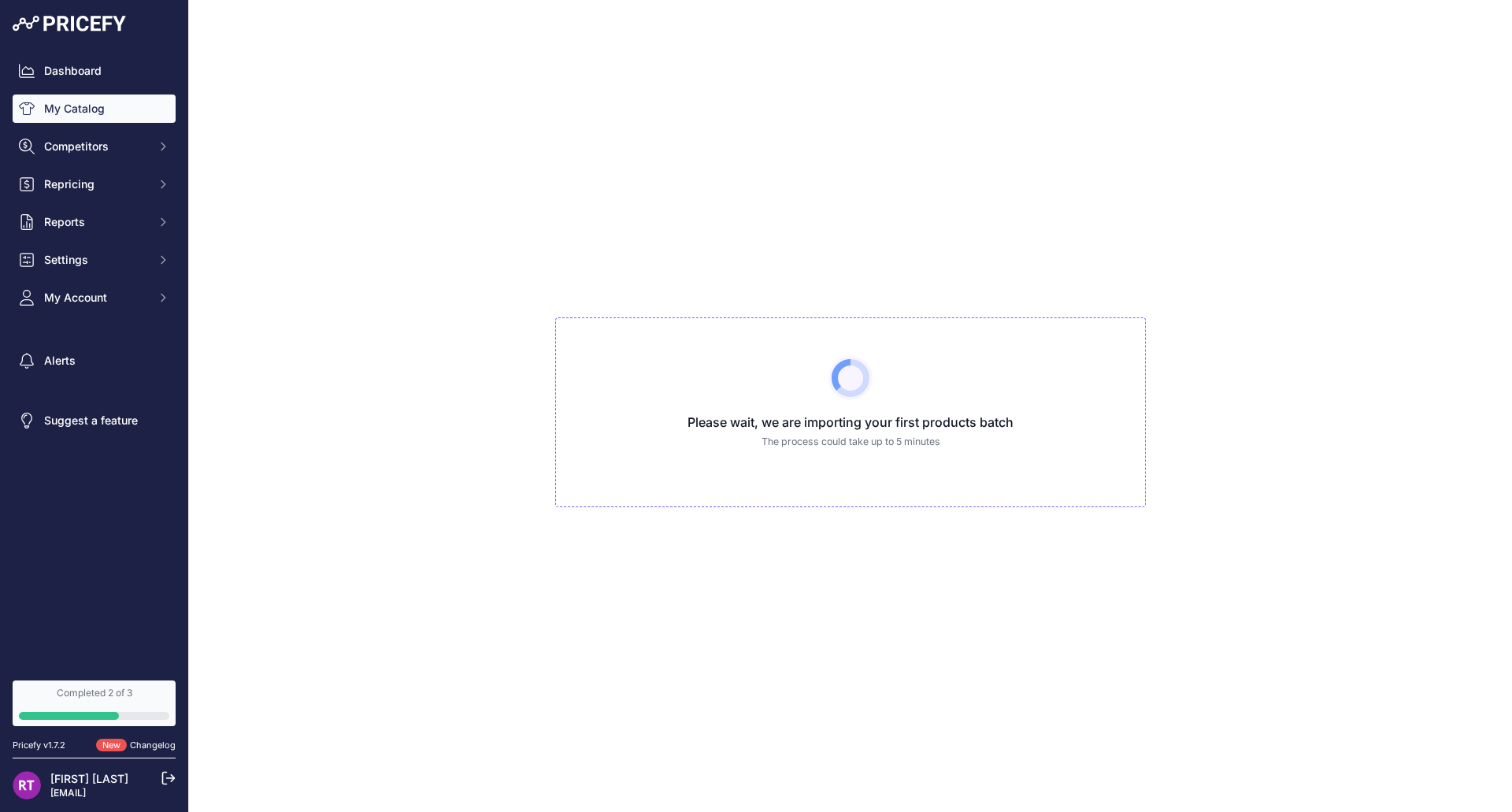 scroll, scrollTop: 0, scrollLeft: 0, axis: both 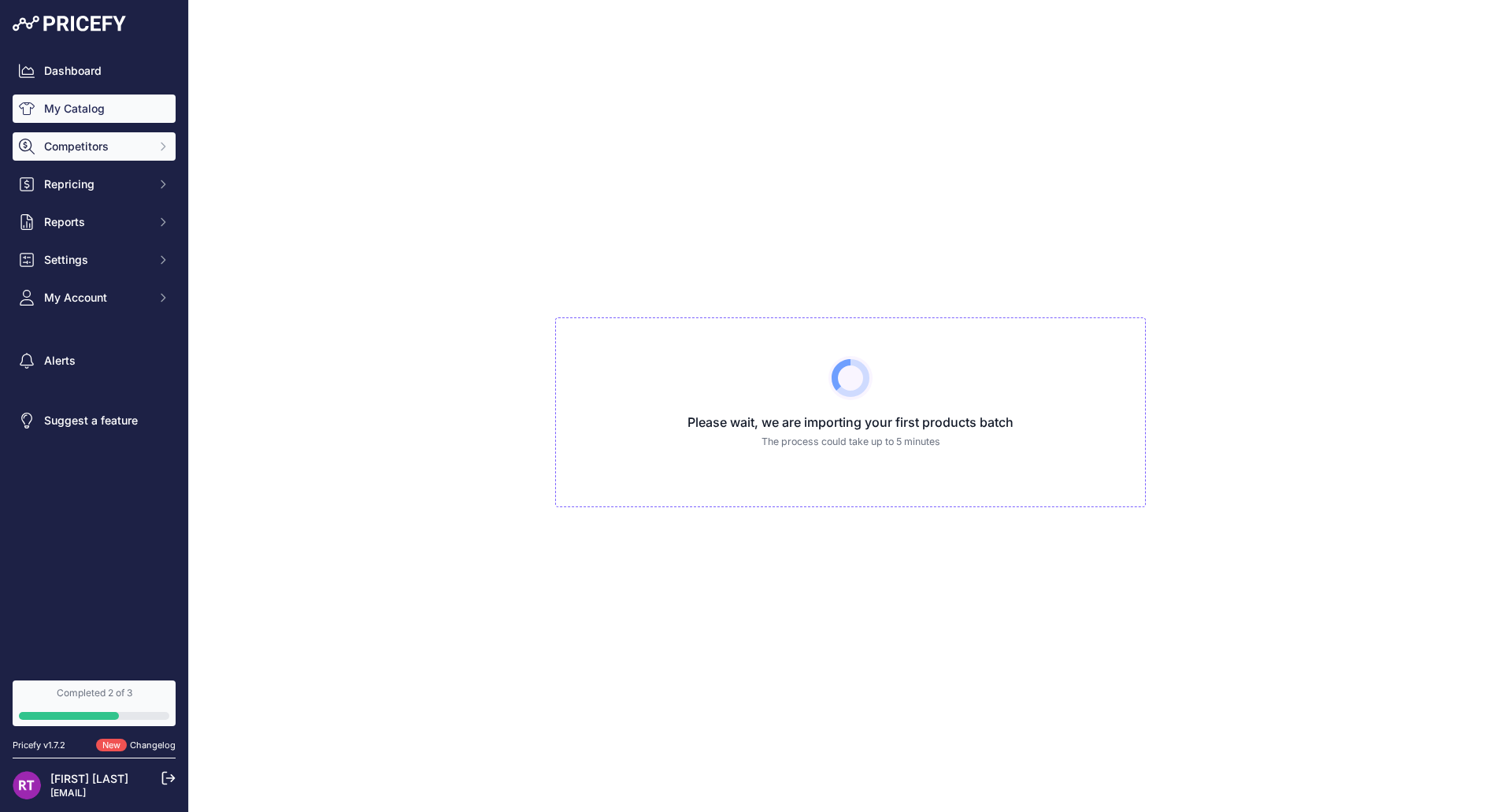 click on "Competitors" at bounding box center [94, 146] 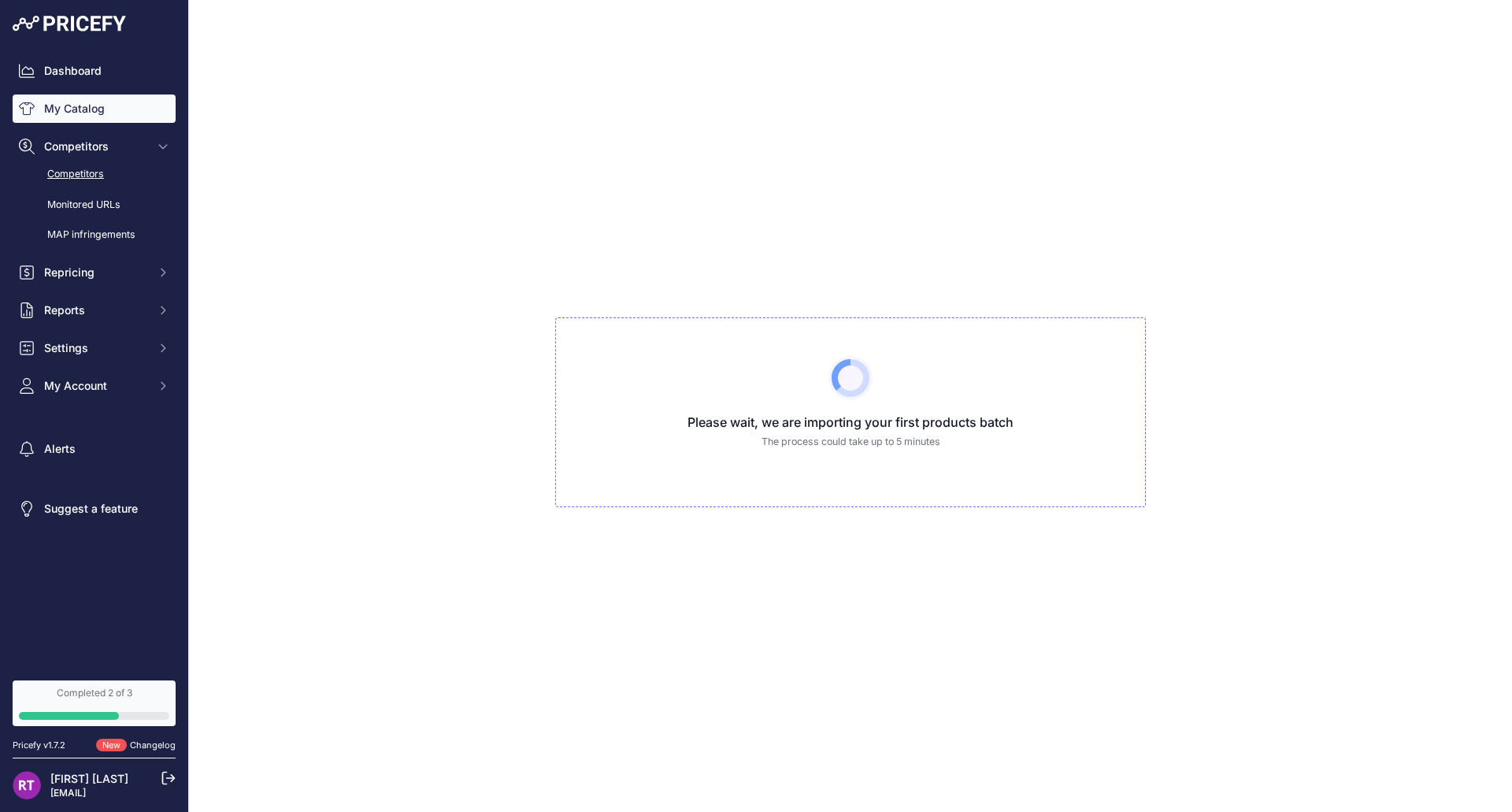 click on "Competitors" at bounding box center (94, 174) 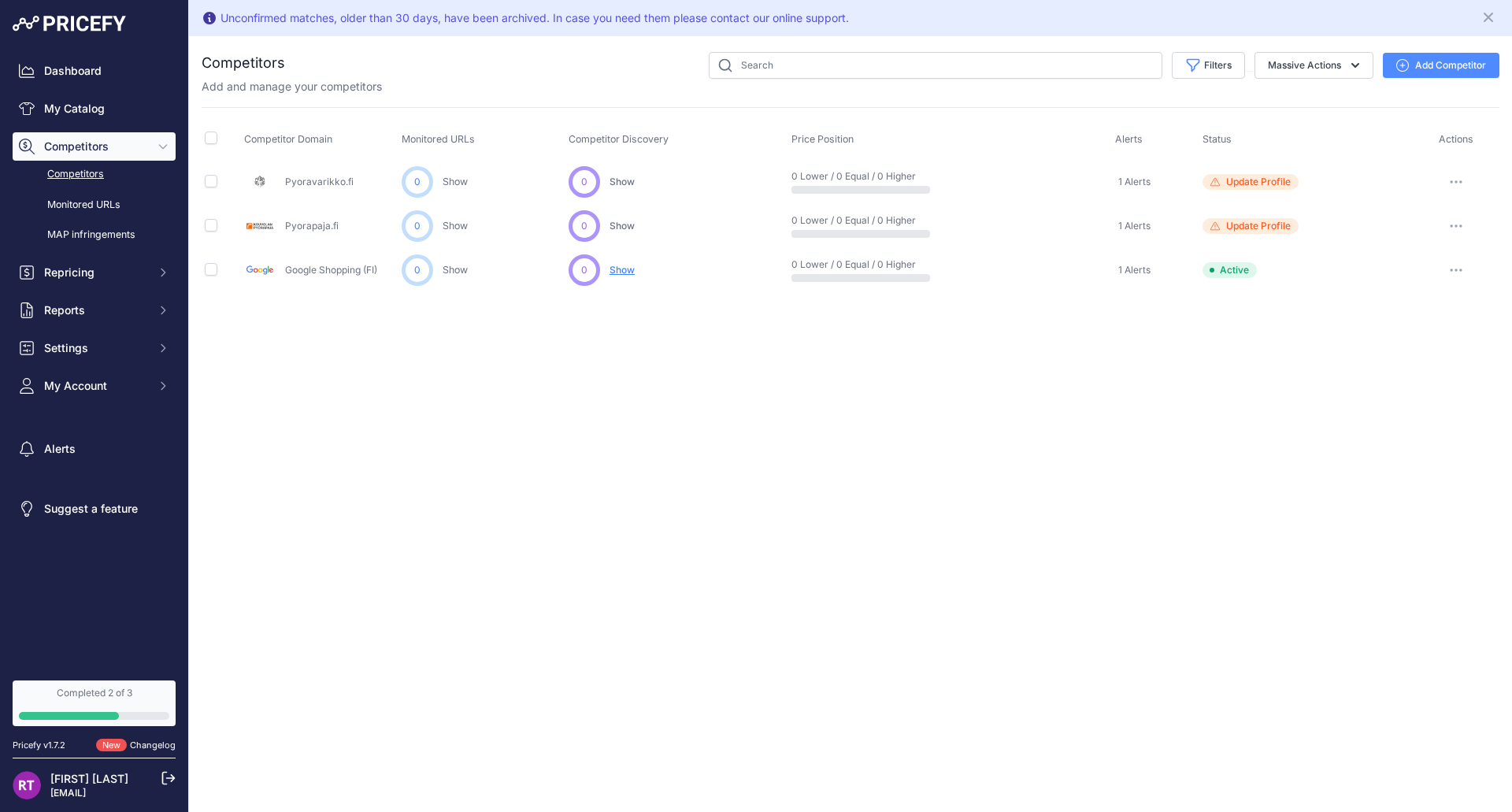 scroll, scrollTop: 0, scrollLeft: 0, axis: both 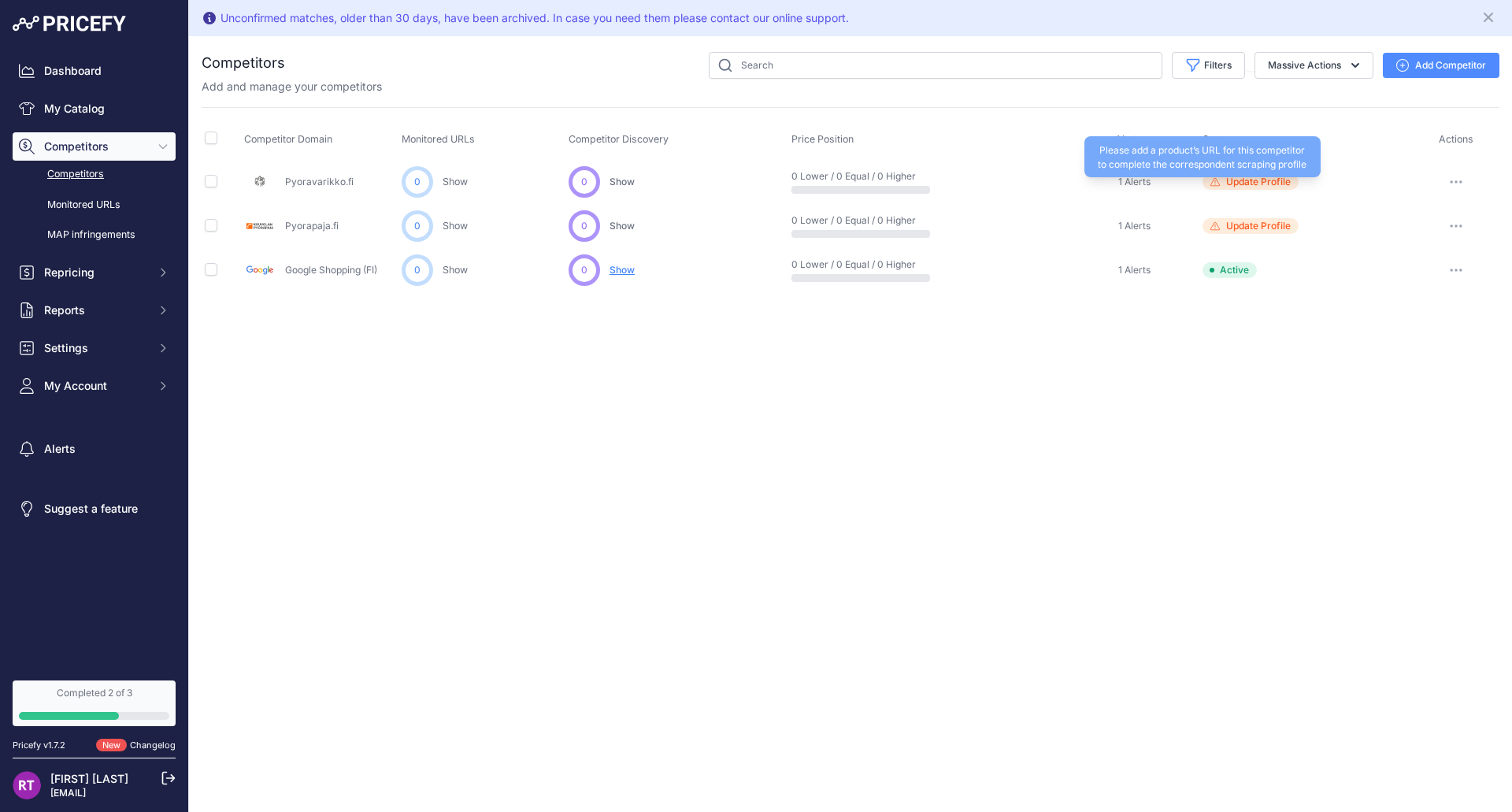 click on "Update Profile" at bounding box center [1258, 182] 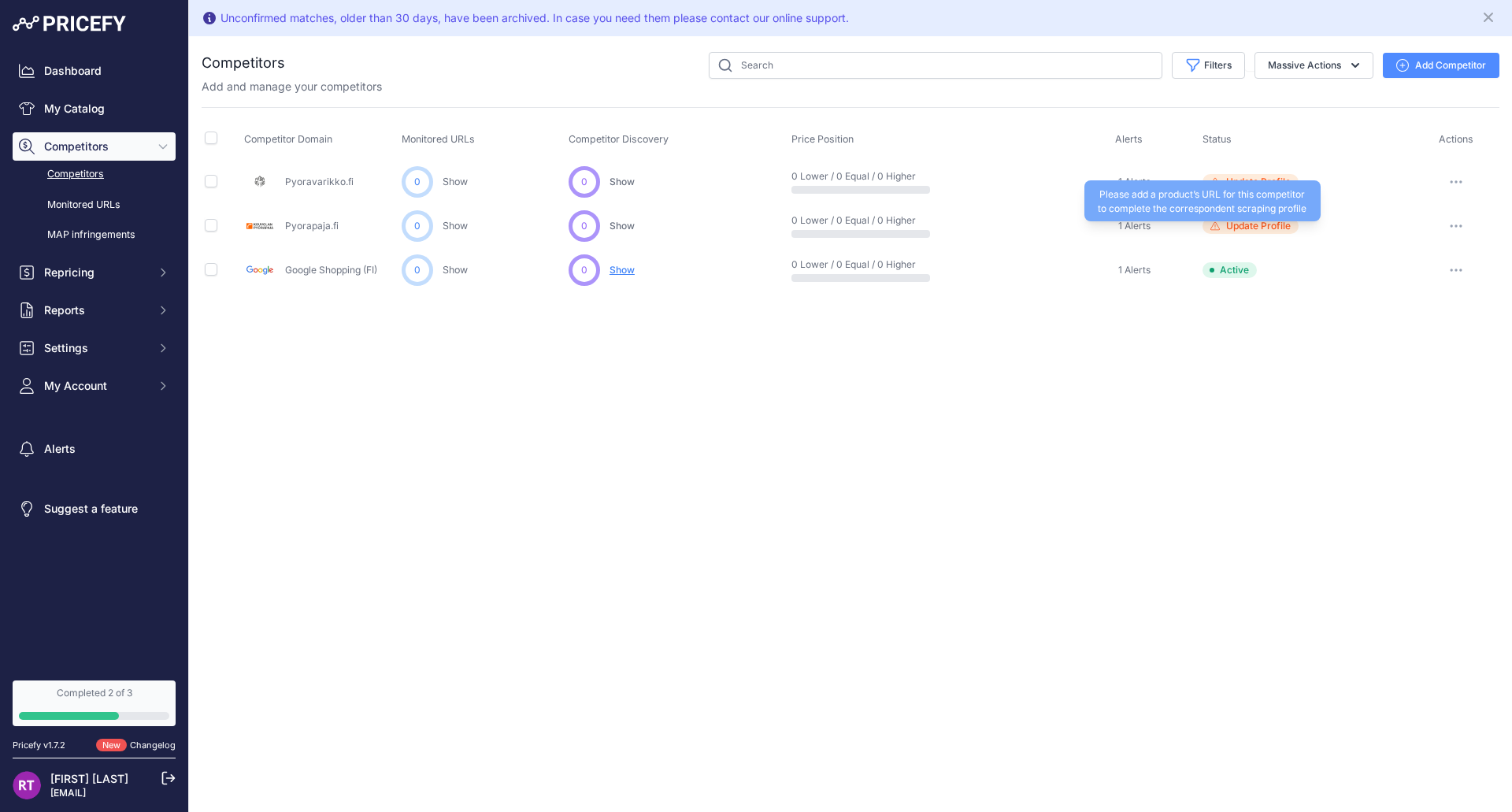 click on "Update Profile" at bounding box center [1258, 226] 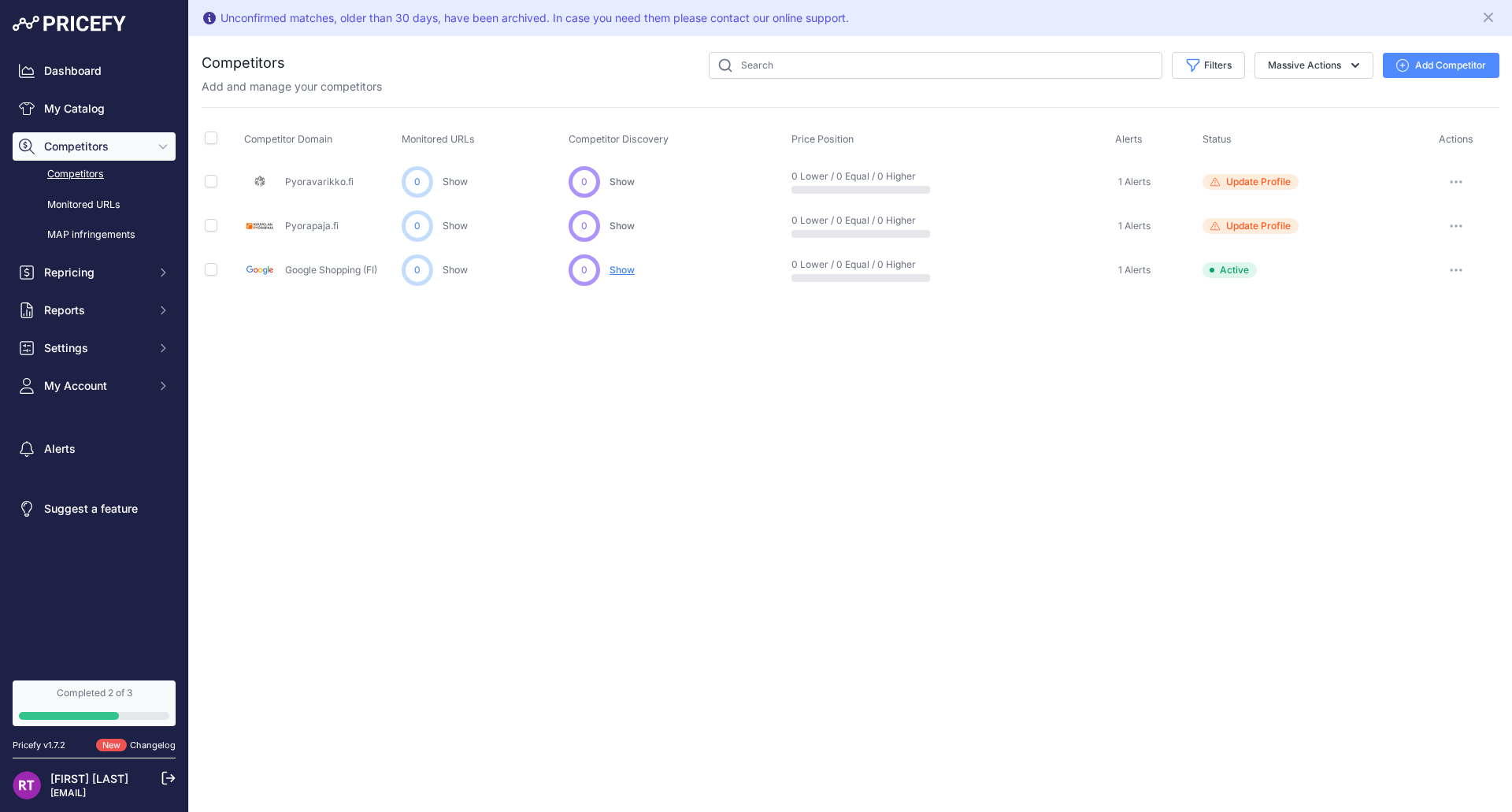 click on "Show" at bounding box center (622, 270) 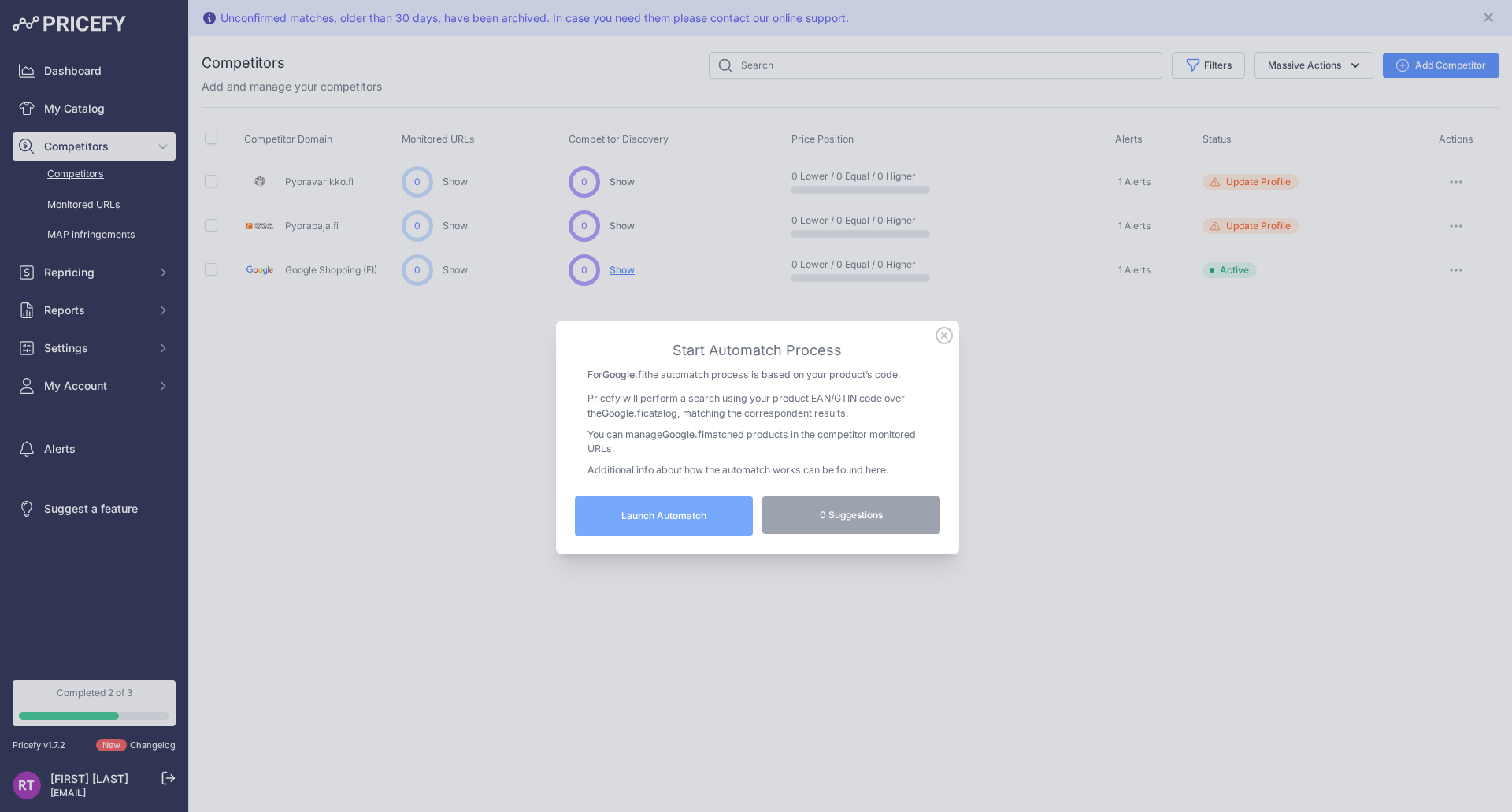 click on "Launch Automatch" at bounding box center [664, 516] 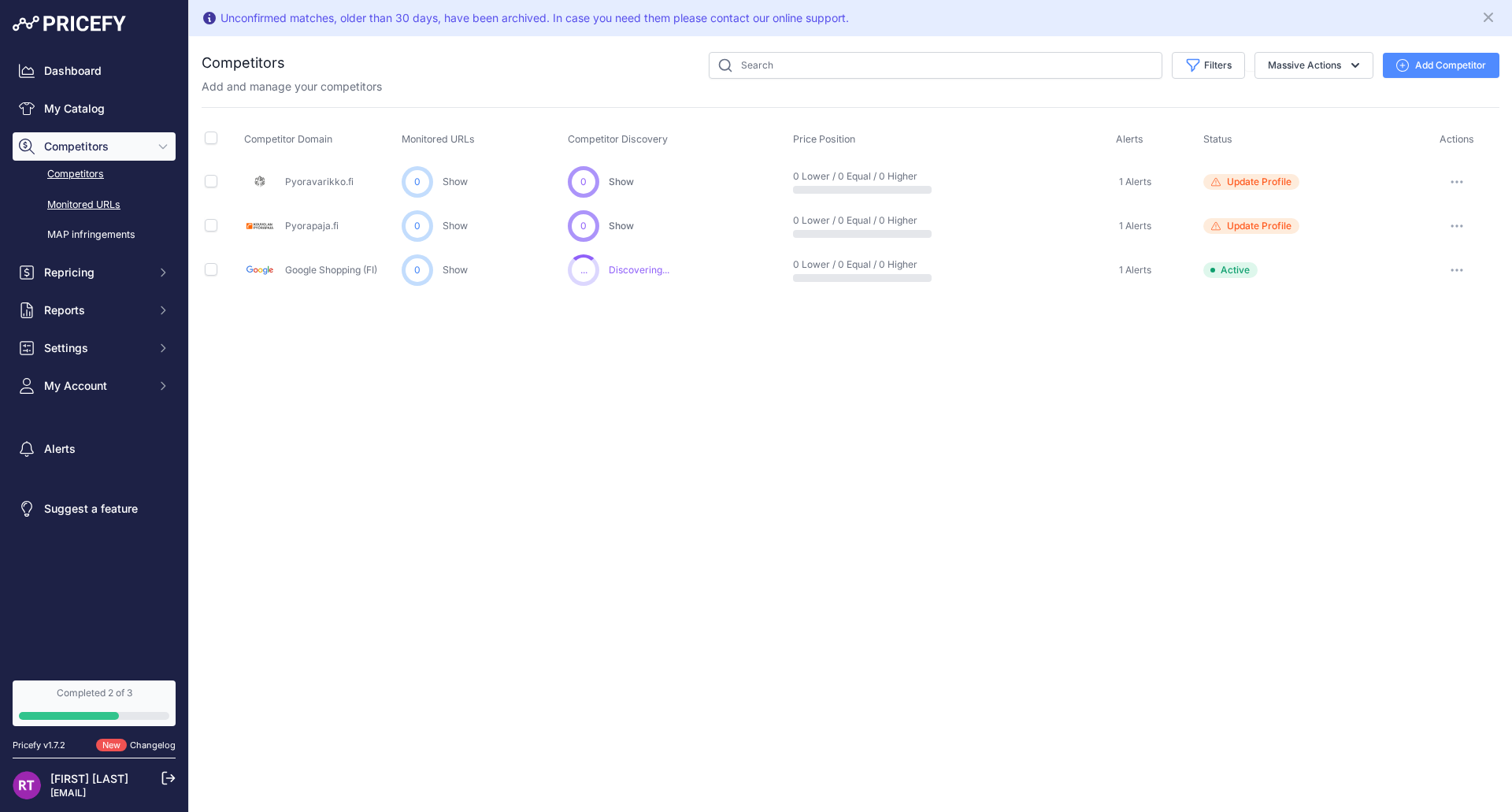click on "Monitored URLs" at bounding box center (94, 205) 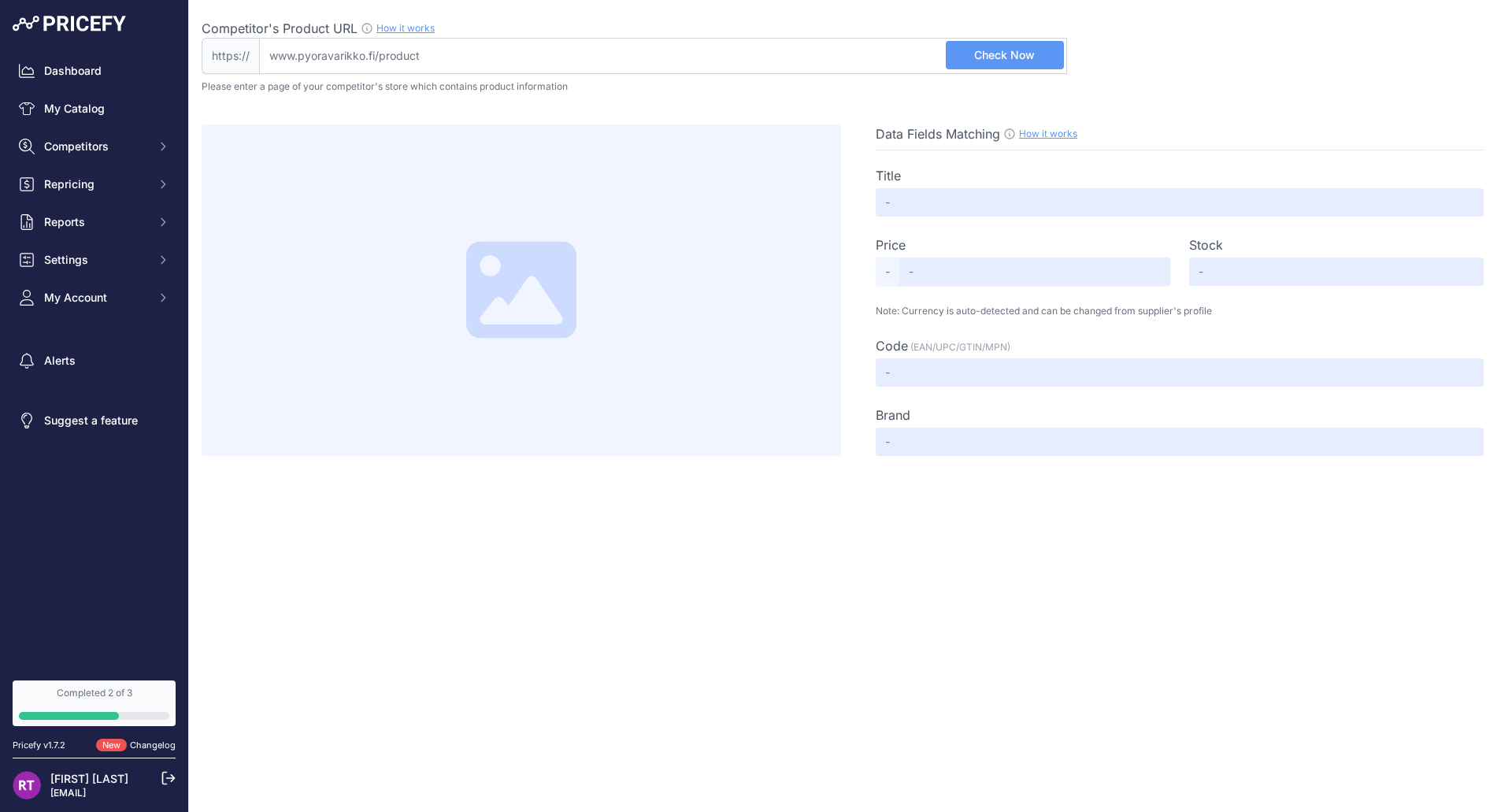 scroll, scrollTop: 0, scrollLeft: 0, axis: both 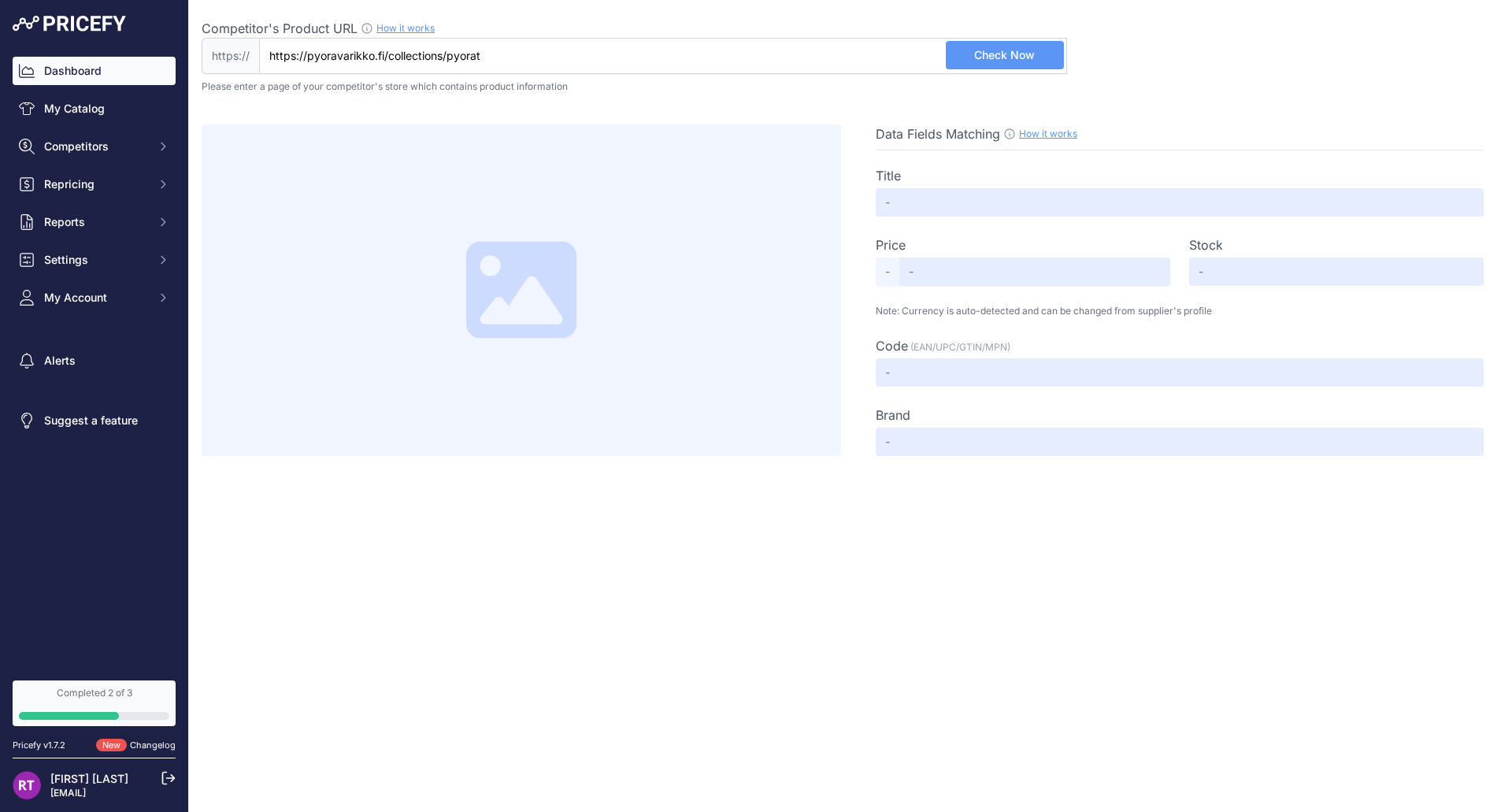 drag, startPoint x: 307, startPoint y: 53, endPoint x: 169, endPoint y: 74, distance: 139.58868 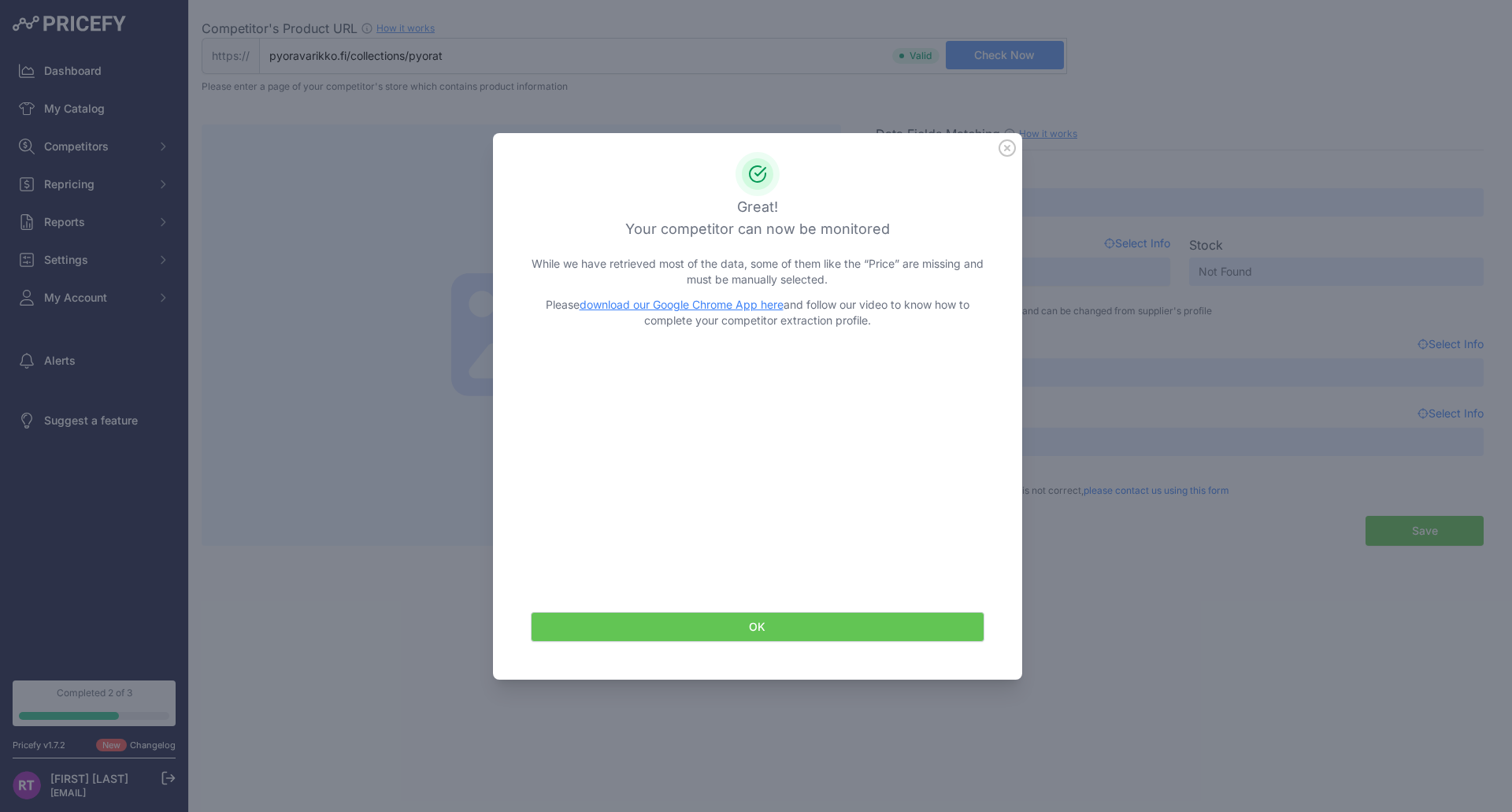 click on "OK" at bounding box center (758, 627) 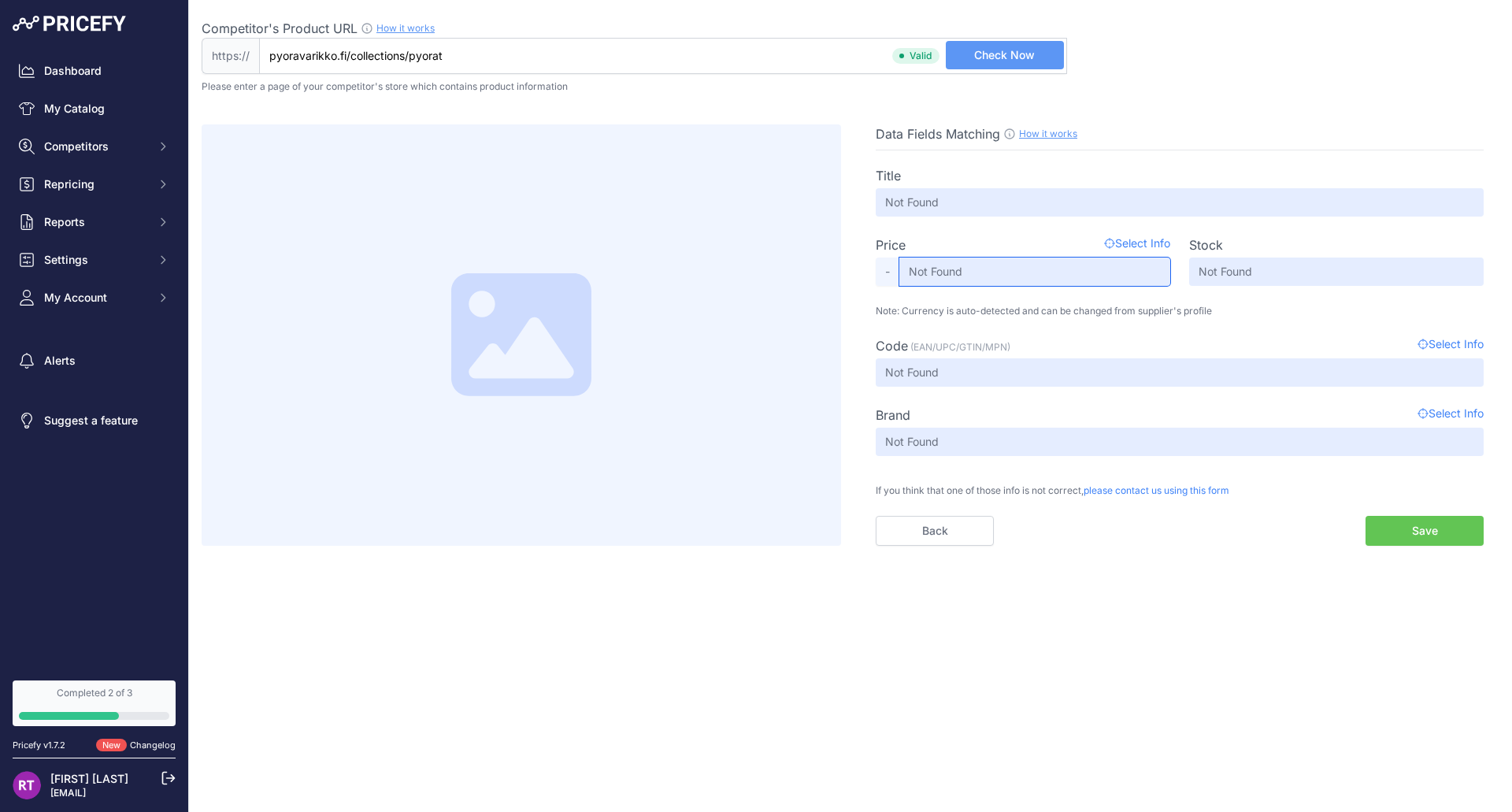 click on "Not Found" at bounding box center (1035, 272) 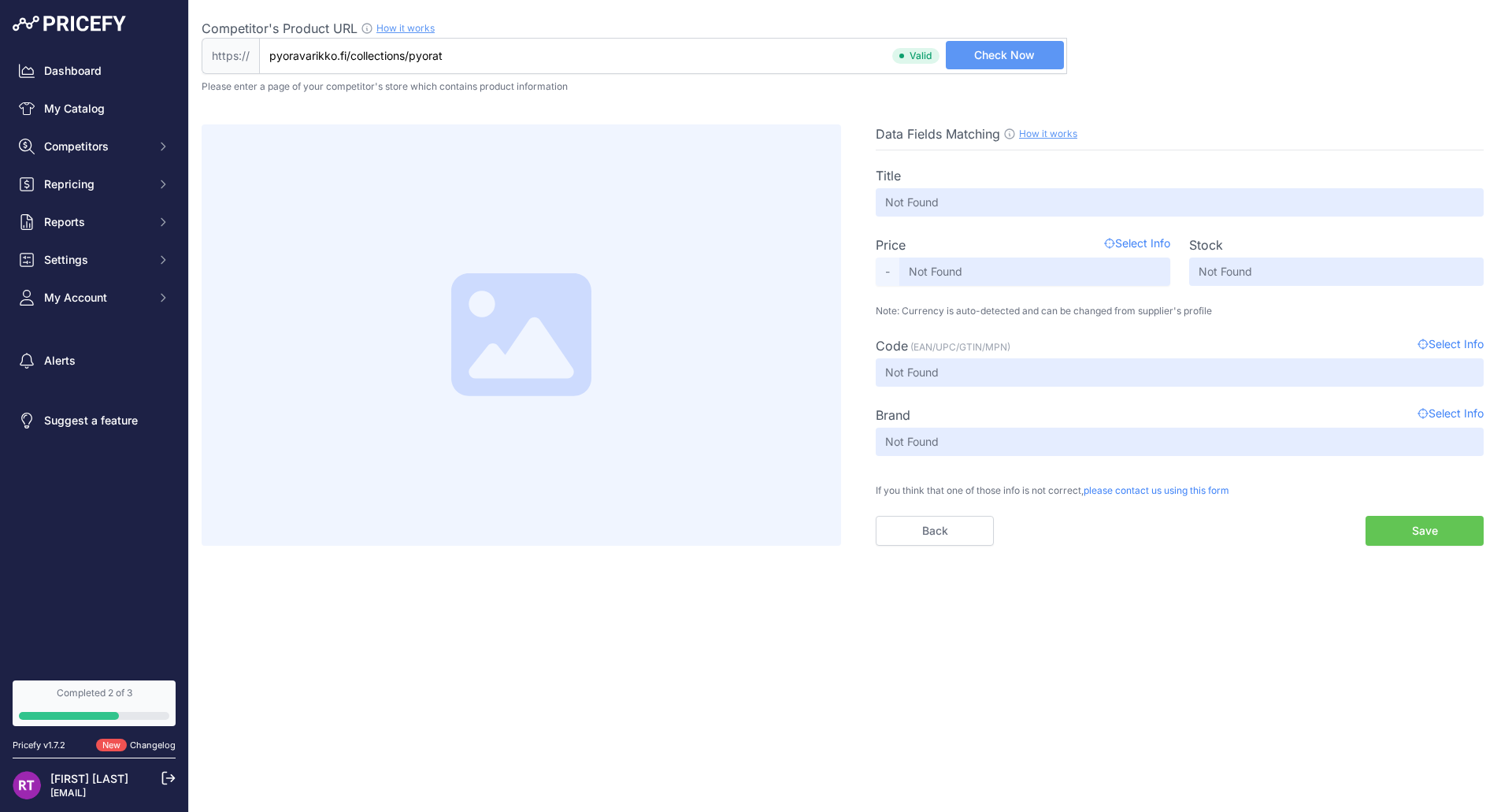 click on "Select Info" at bounding box center (1137, 245) 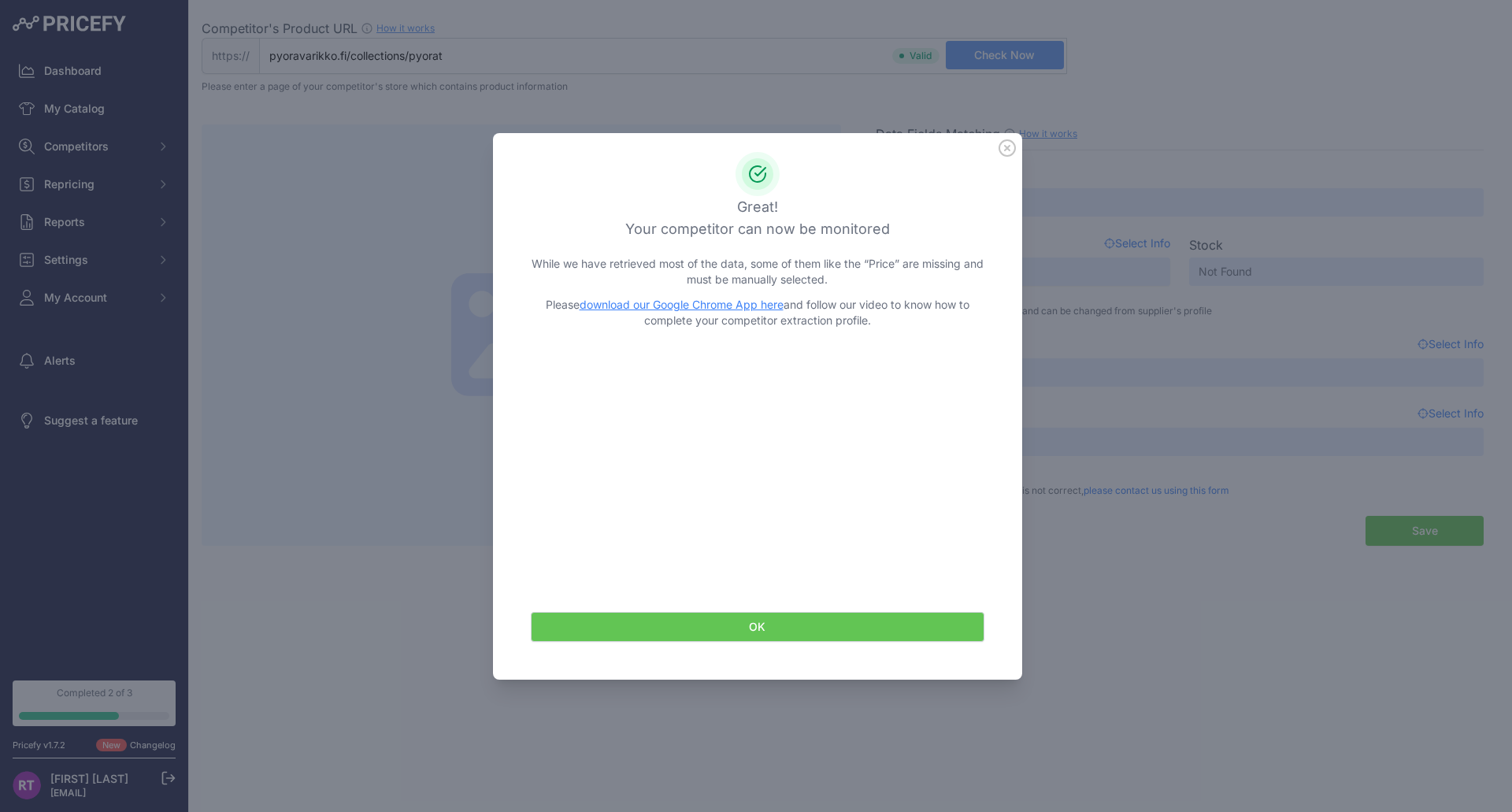 click on "OK" at bounding box center (758, 627) 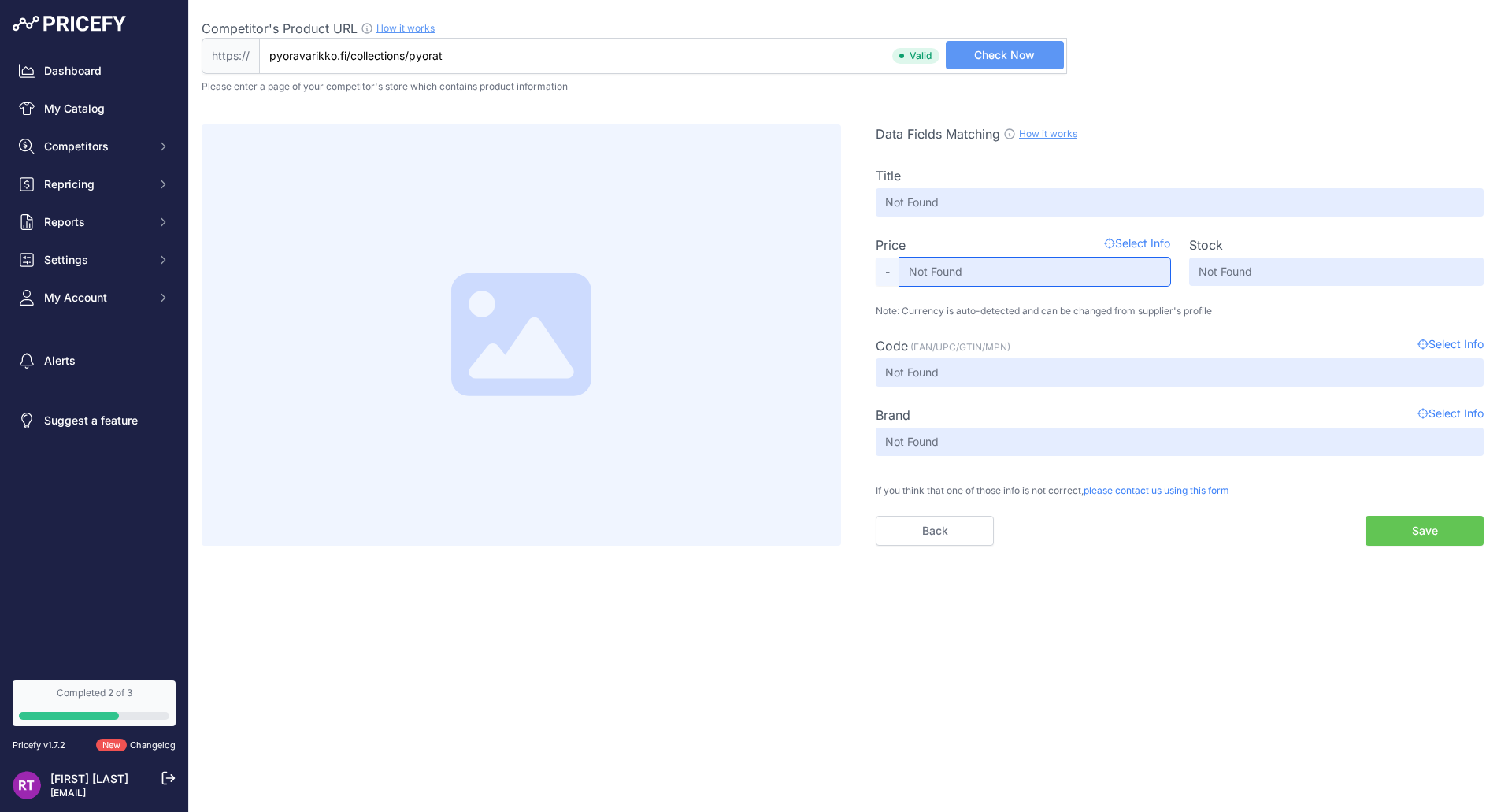 click on "Not Found" at bounding box center [1035, 272] 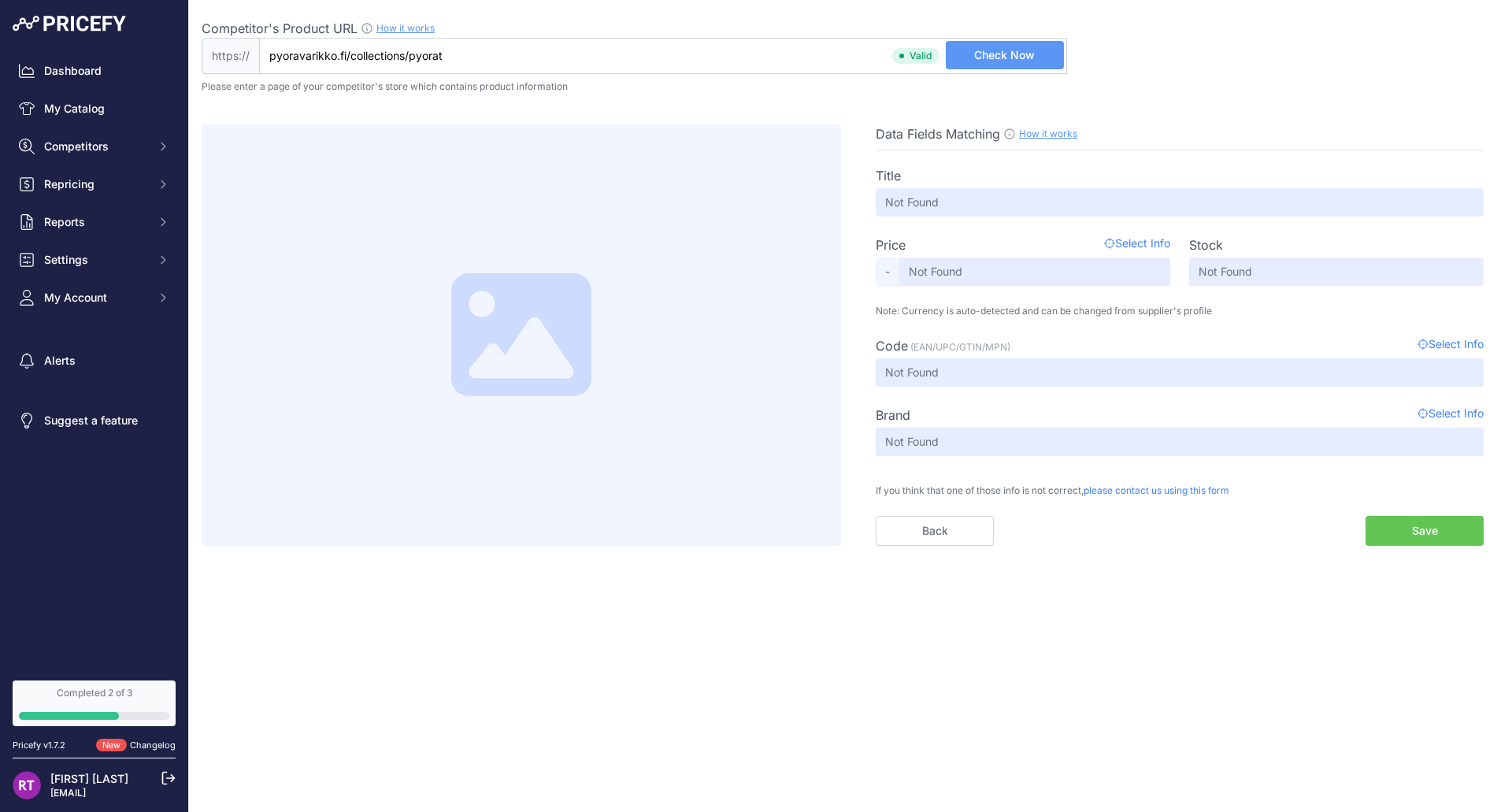 click on "-" at bounding box center [888, 272] 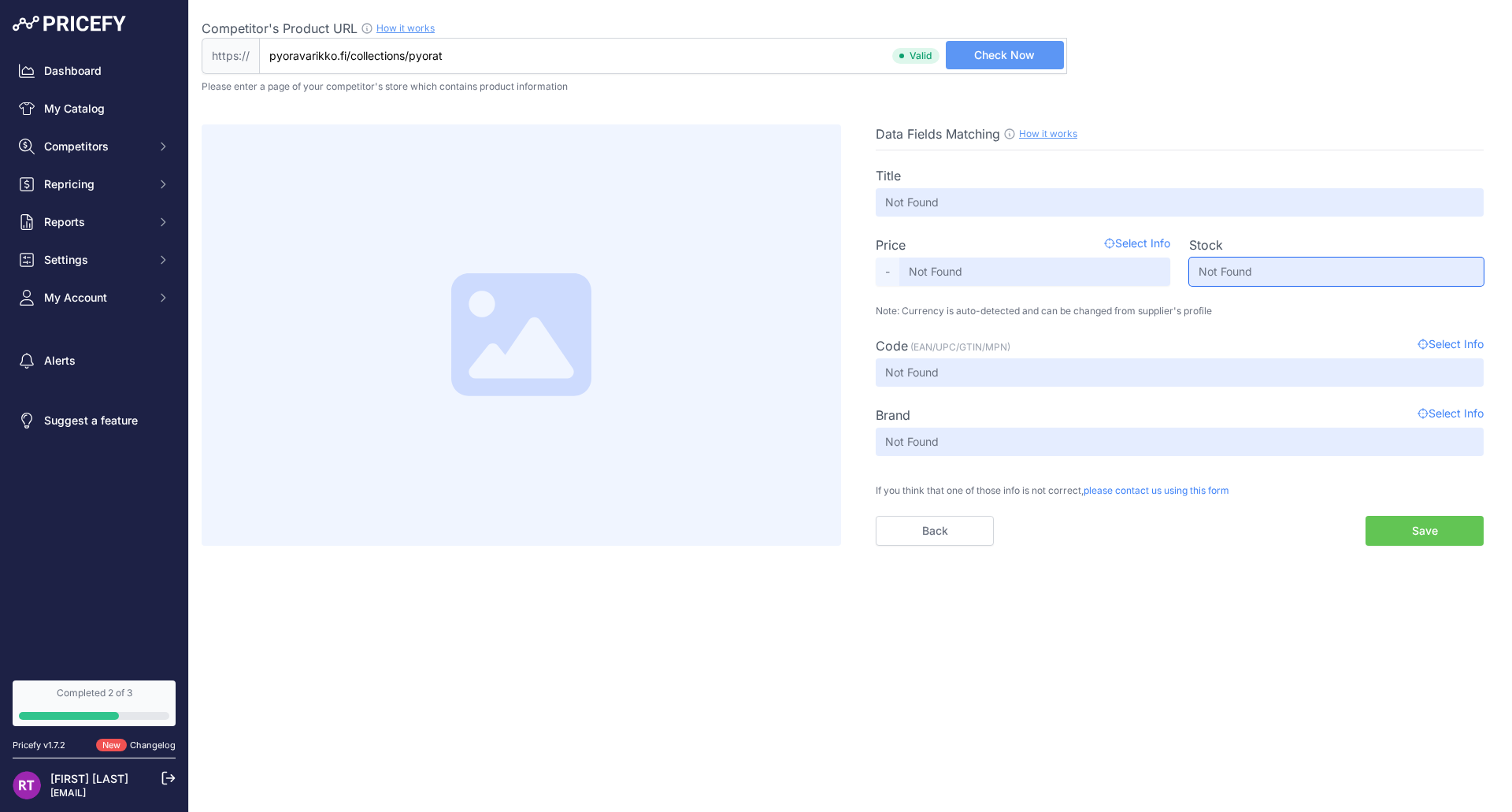 click on "Not Found" at bounding box center (1336, 272) 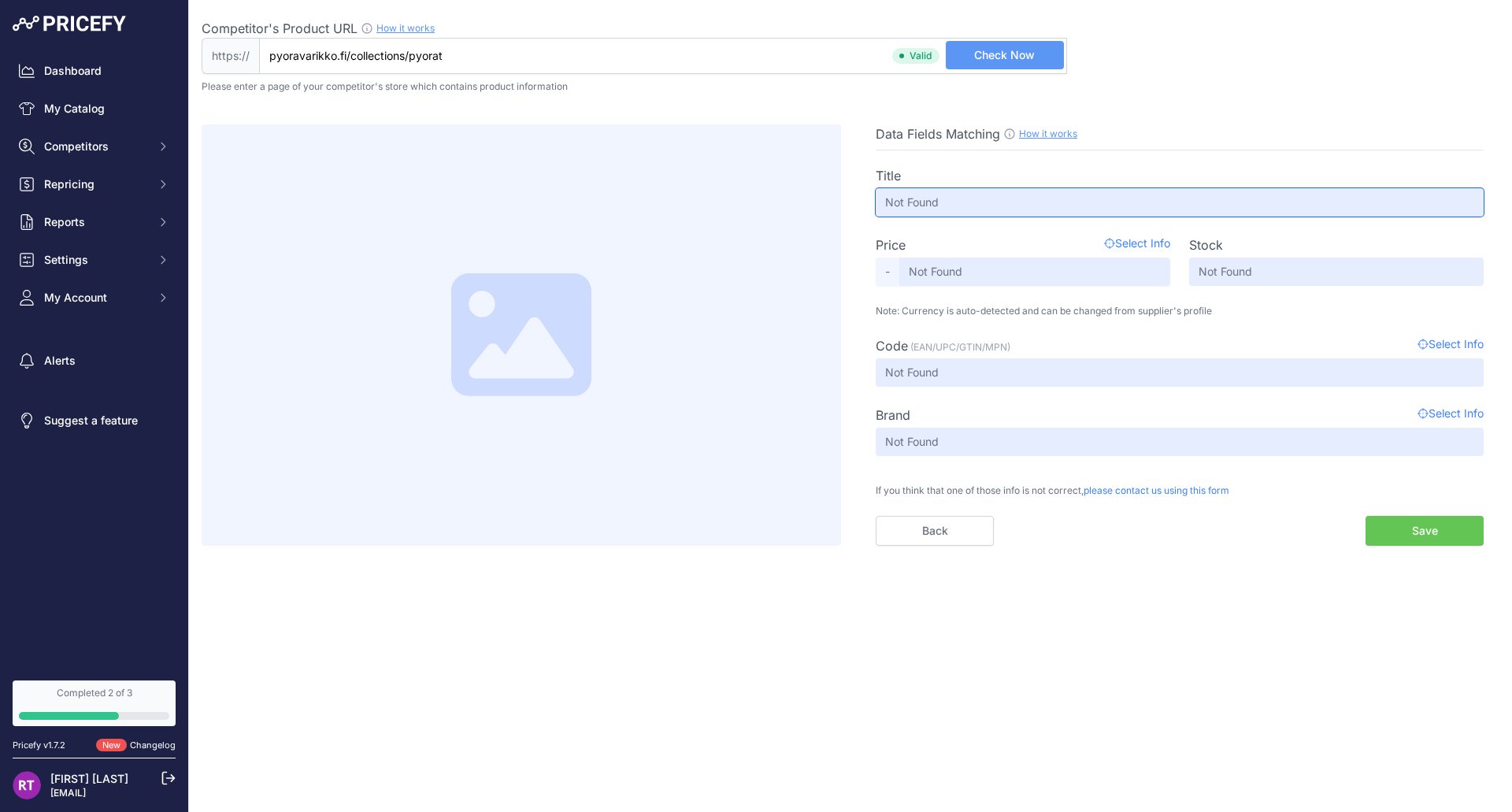 click on "Not Found" at bounding box center (1180, 202) 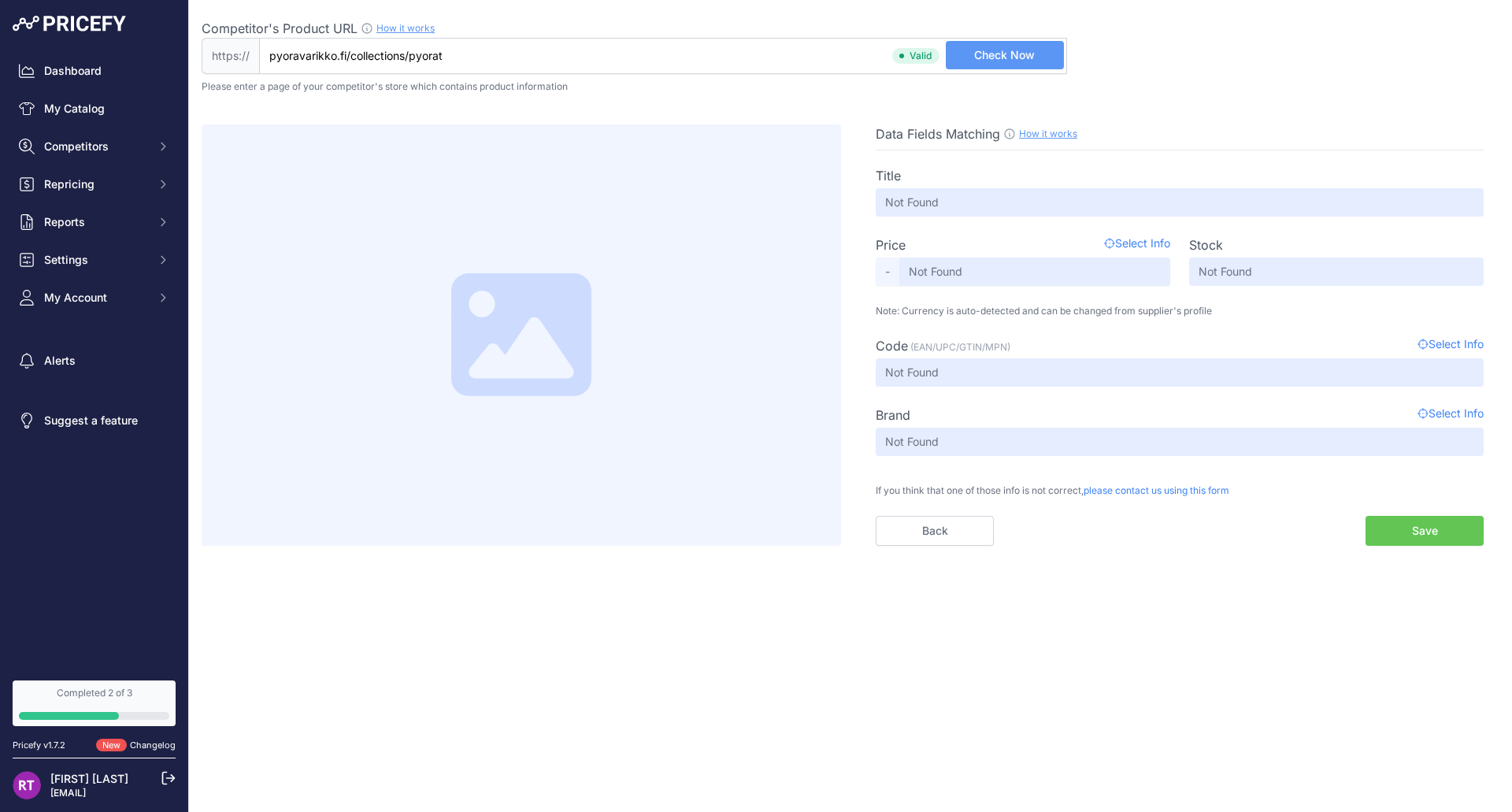 click on "How it works" at bounding box center [1048, 133] 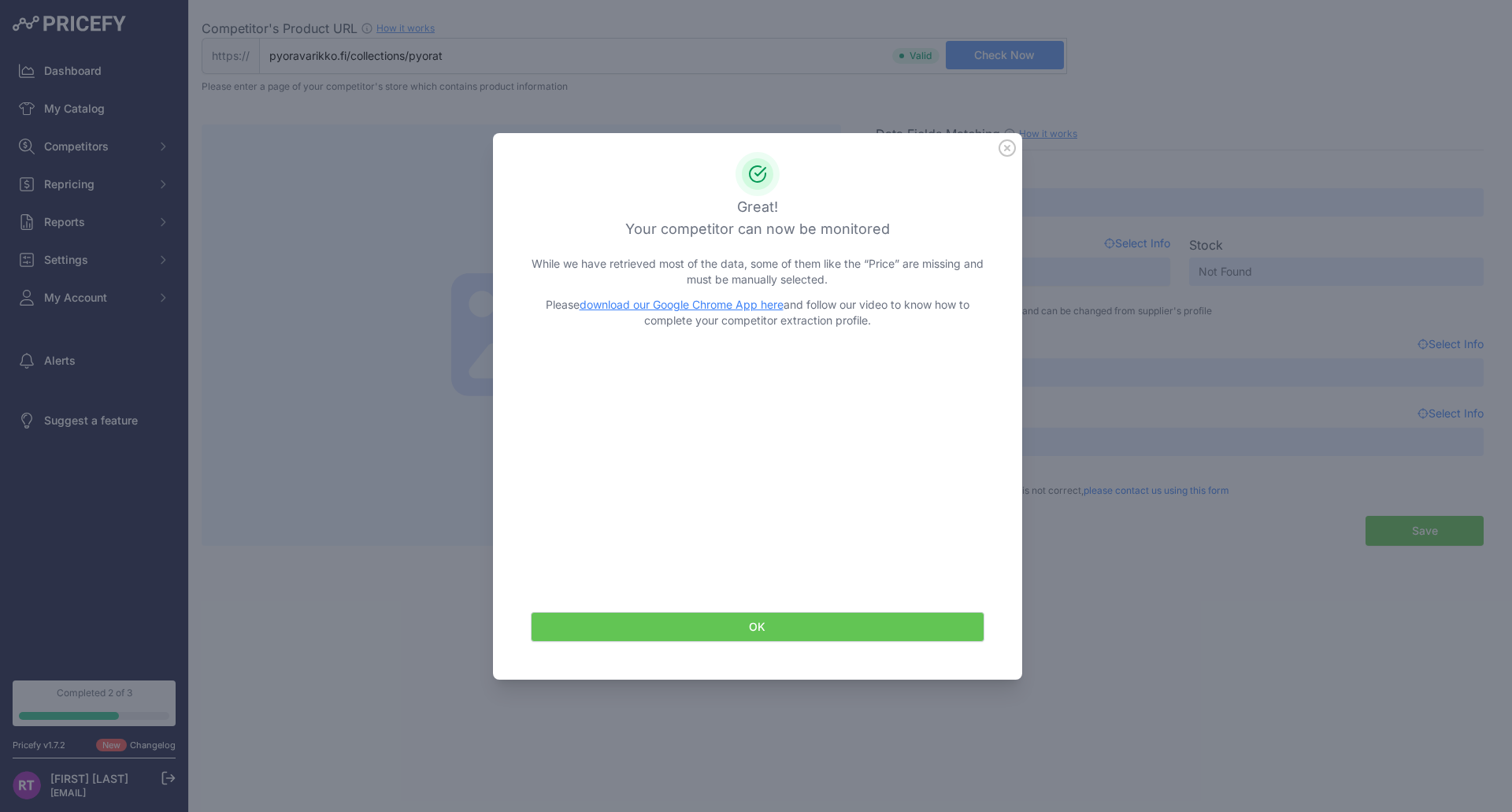 click on "download our Google Chrome App here" at bounding box center [681, 304] 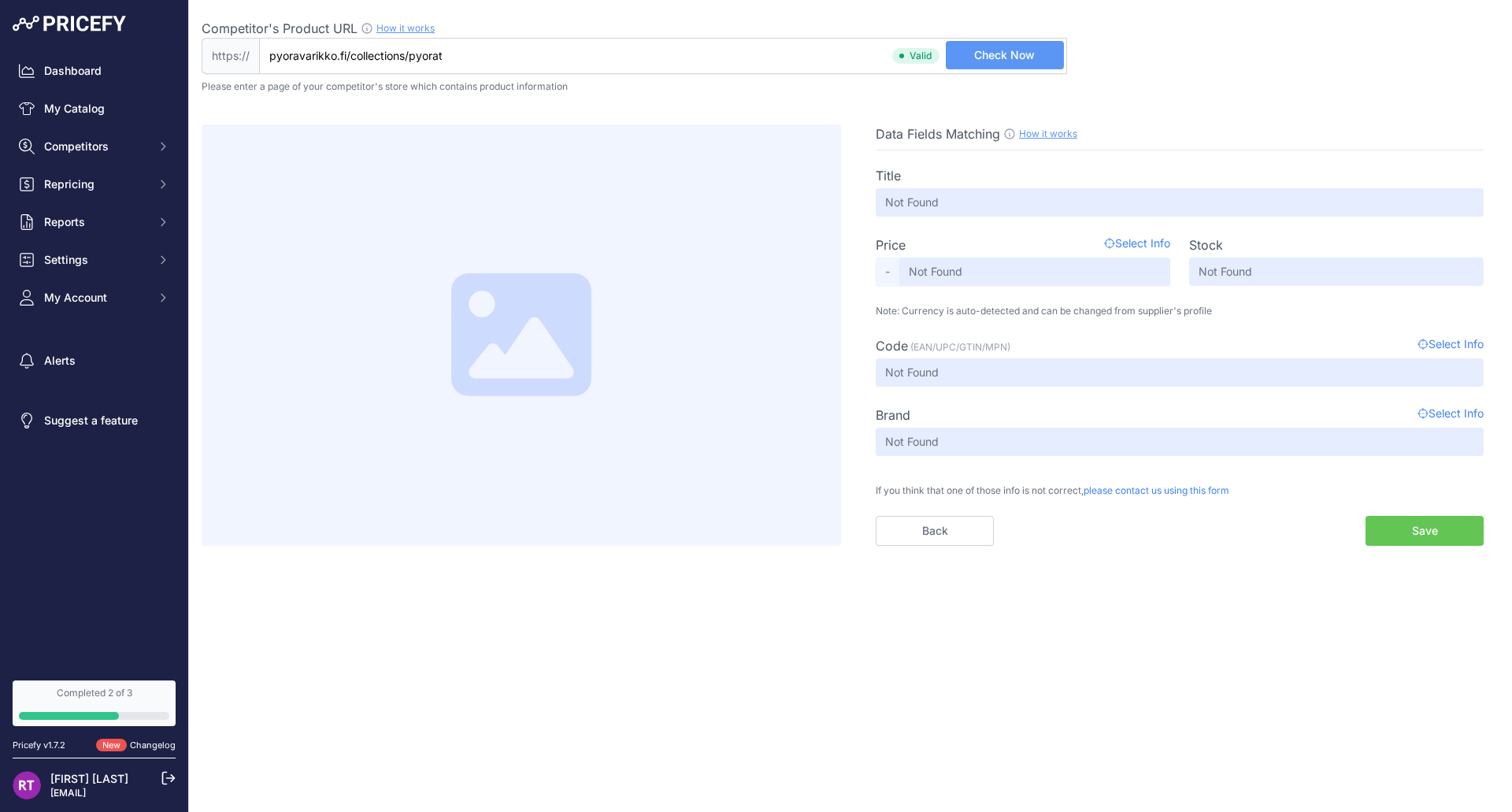 click on "Select Info" at bounding box center [1137, 245] 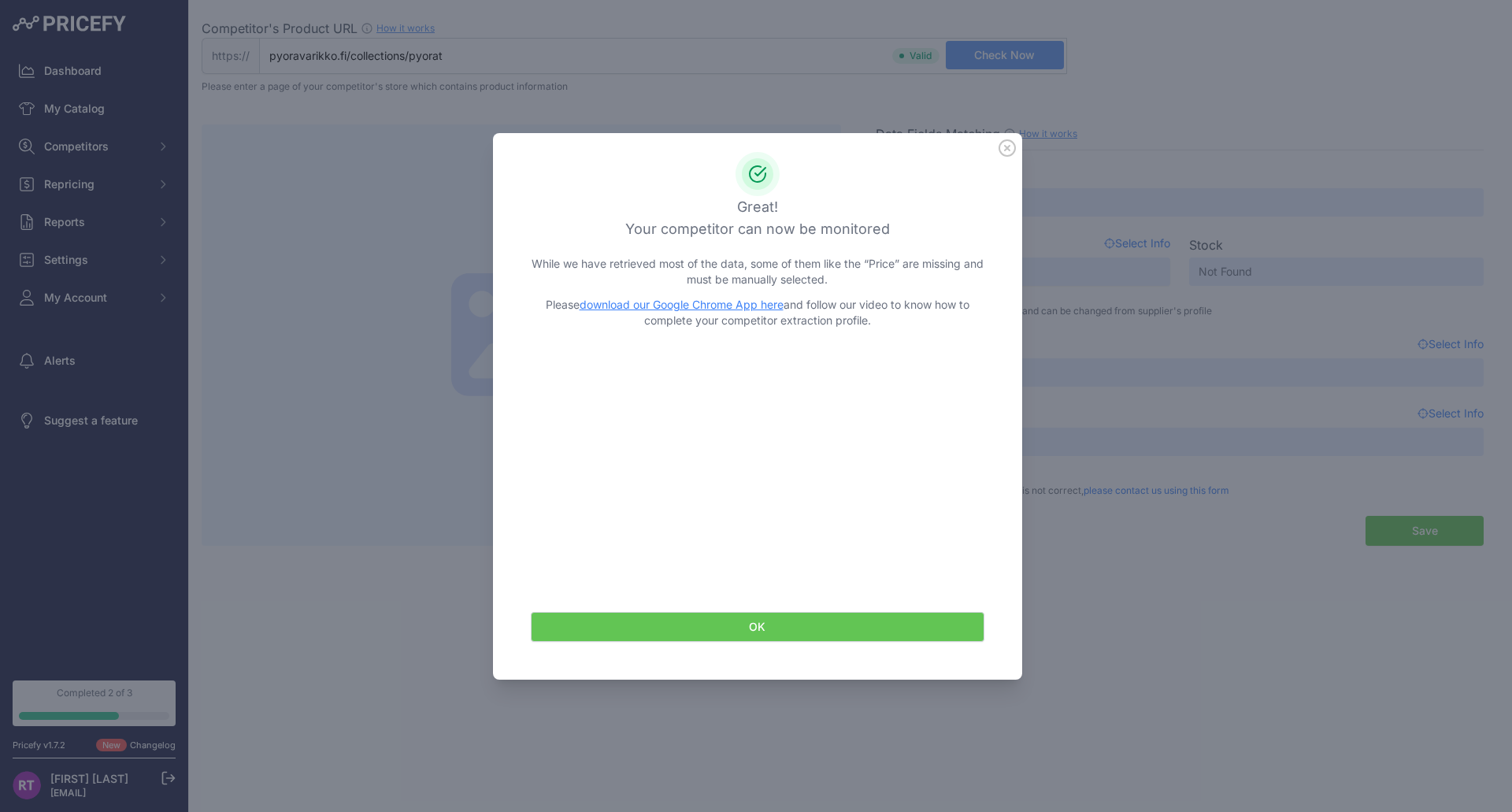 click on "OK" at bounding box center (758, 627) 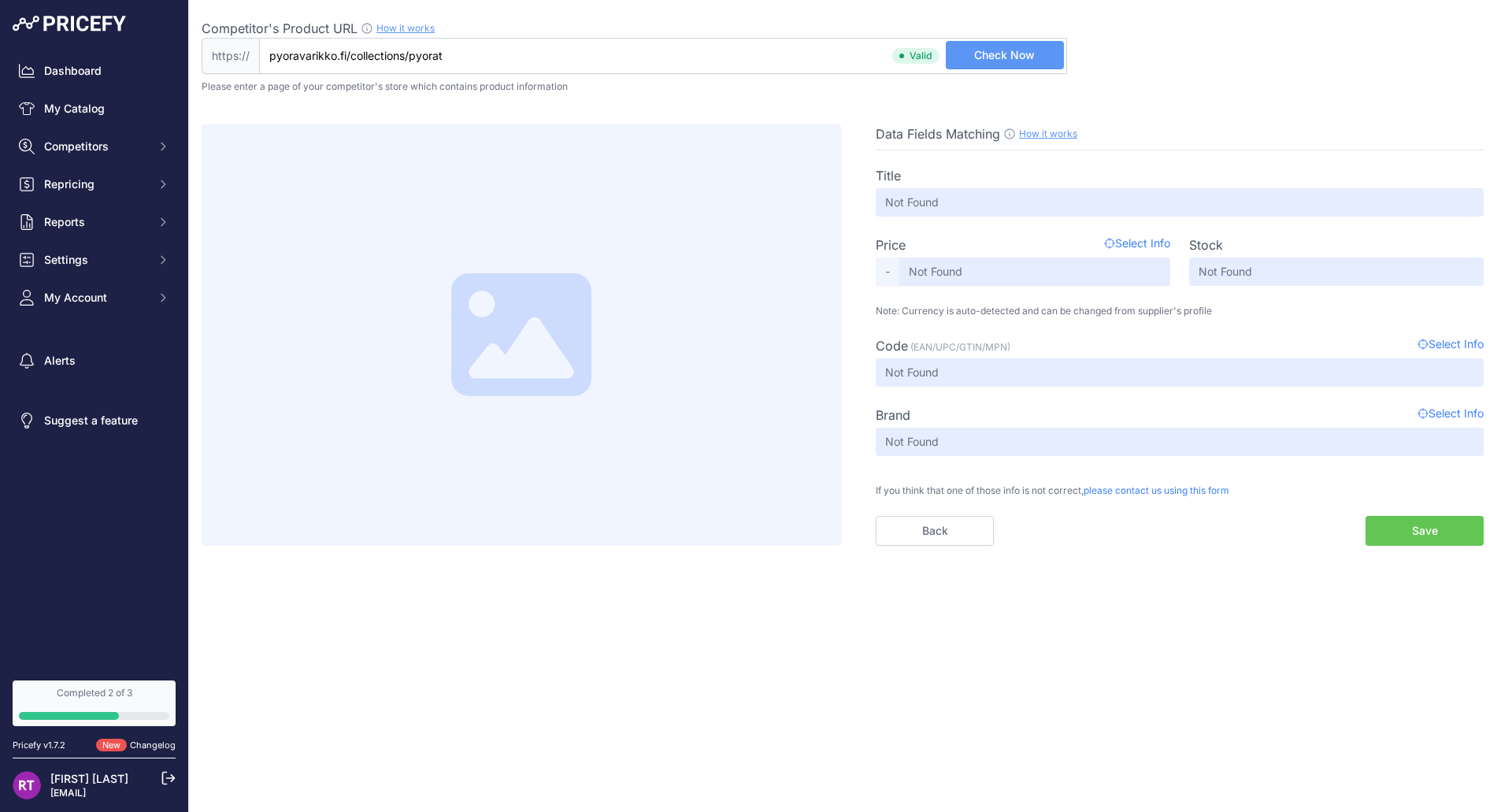 click on "Select Info" at bounding box center [1137, 245] 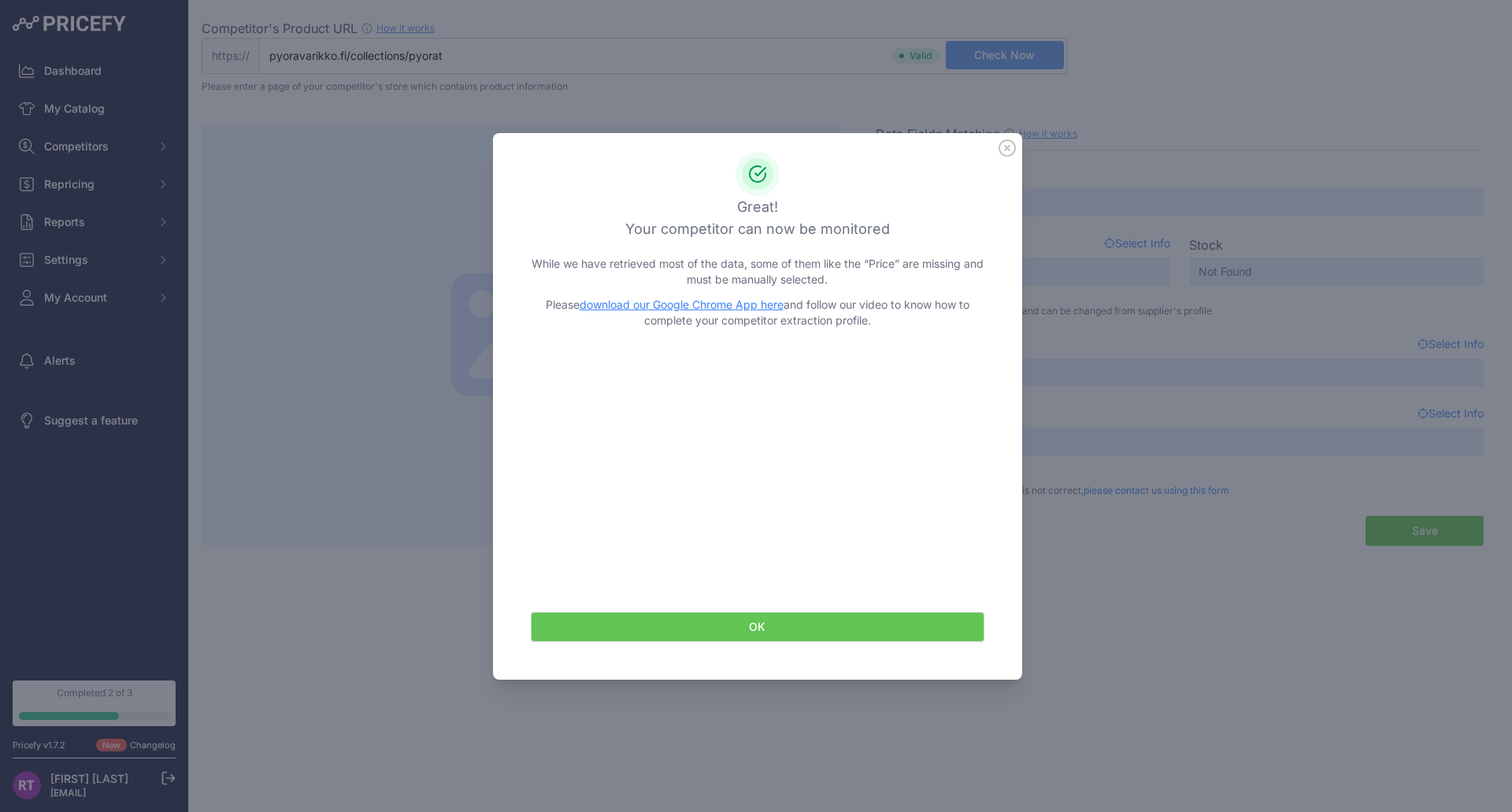 click on "OK" at bounding box center [758, 627] 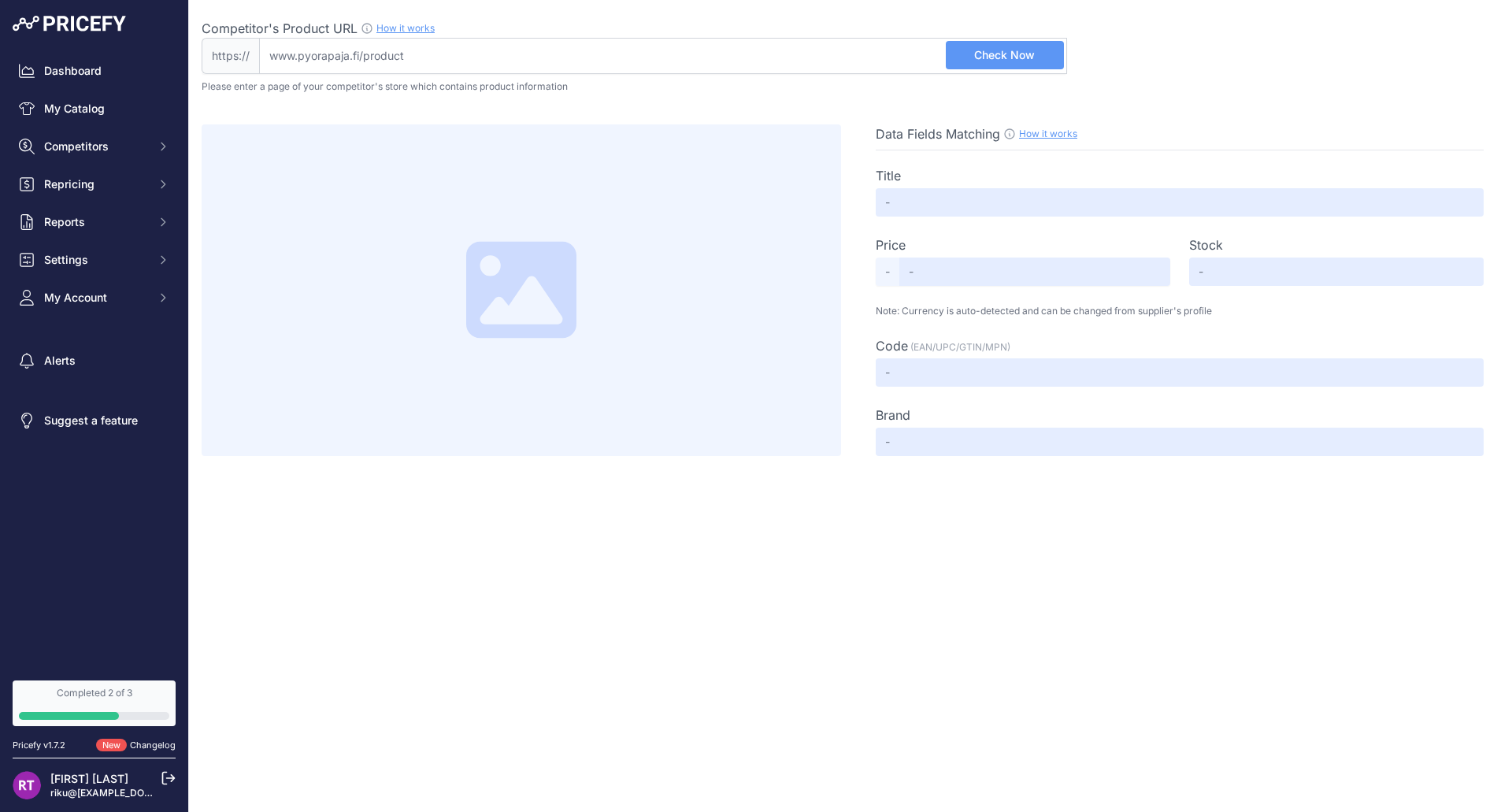scroll, scrollTop: 0, scrollLeft: 0, axis: both 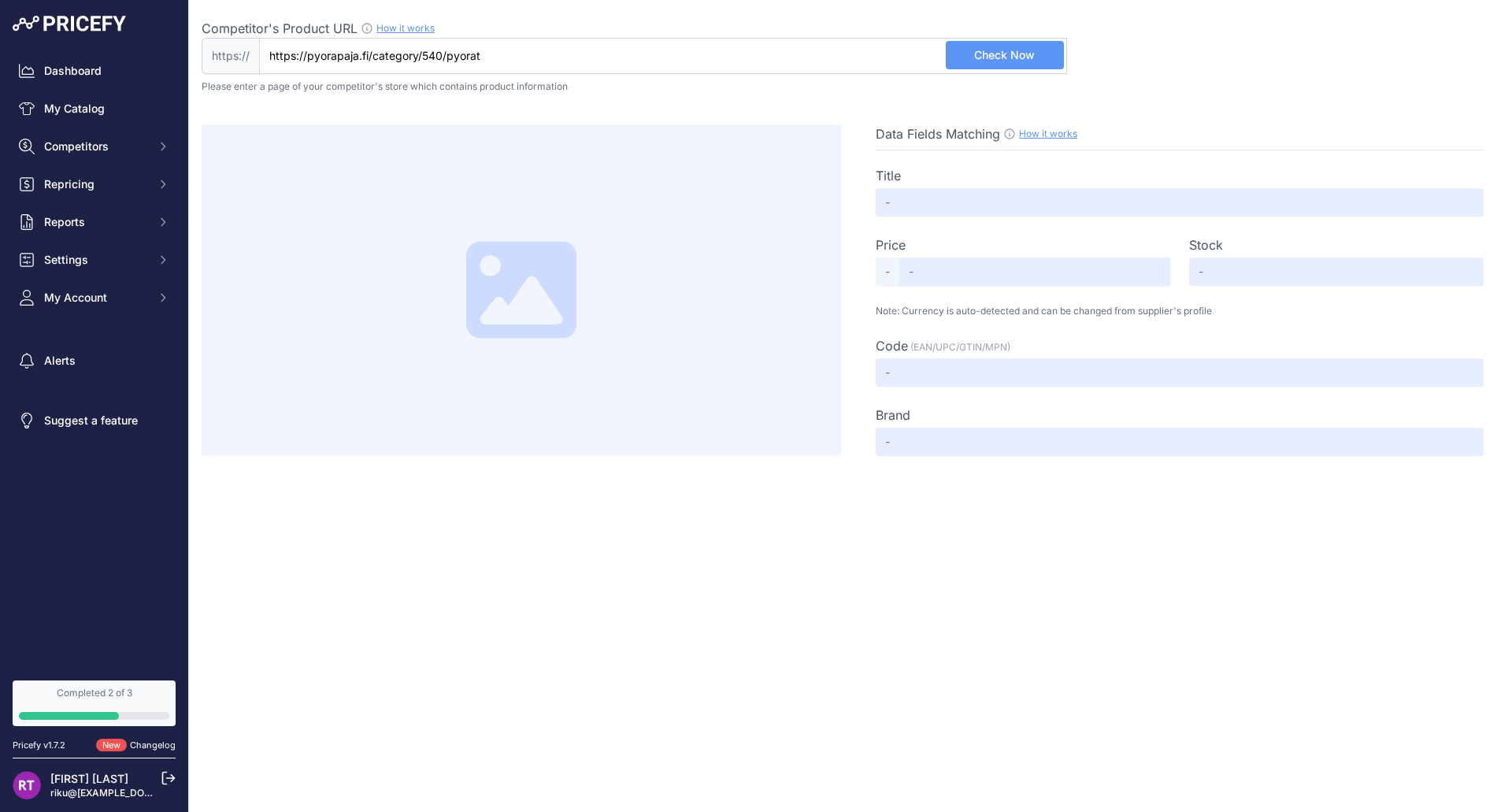 drag, startPoint x: 310, startPoint y: 55, endPoint x: 189, endPoint y: 76, distance: 122.80879 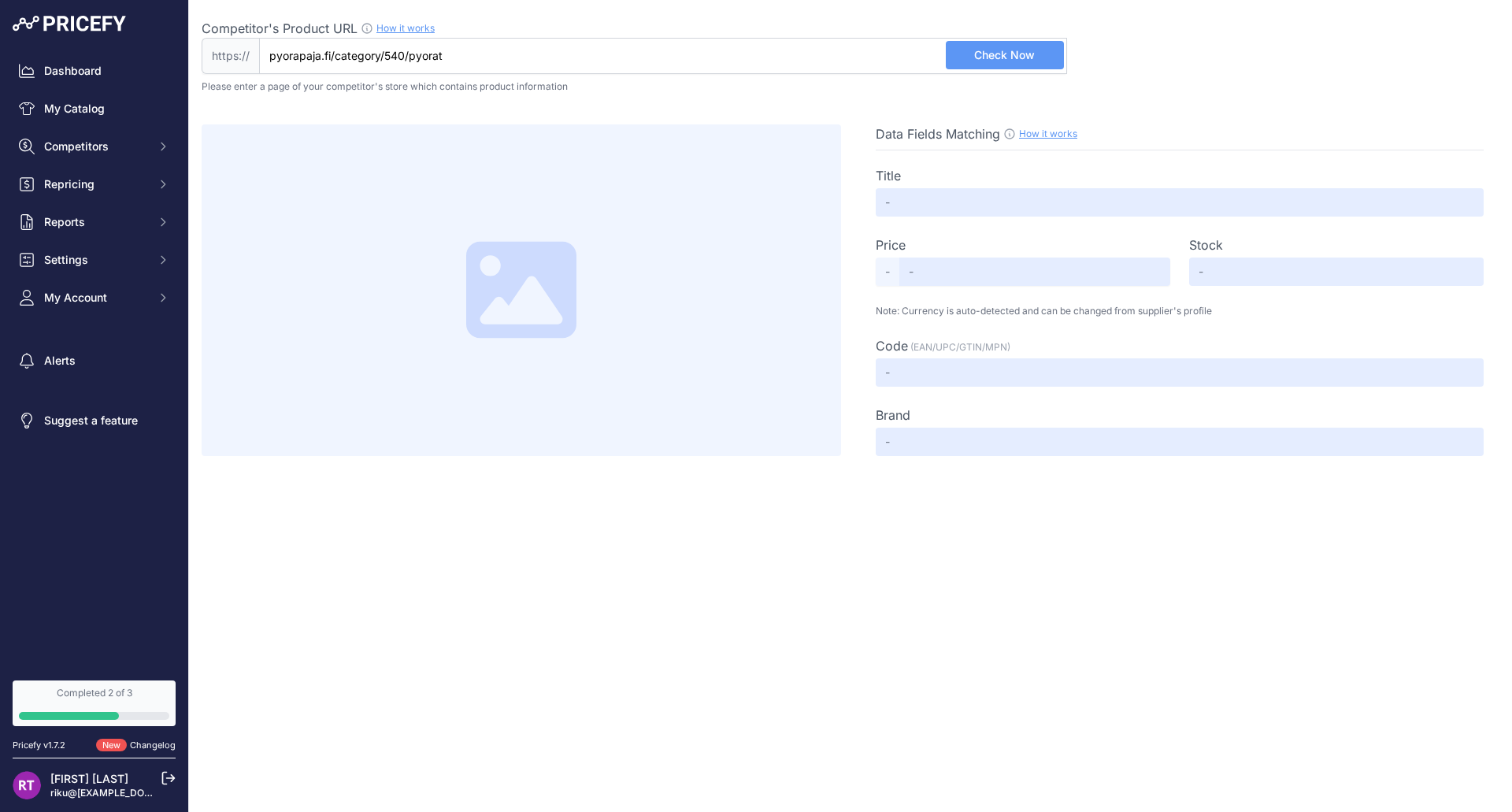 type on "pyorapaja.fi/category/540/pyorat" 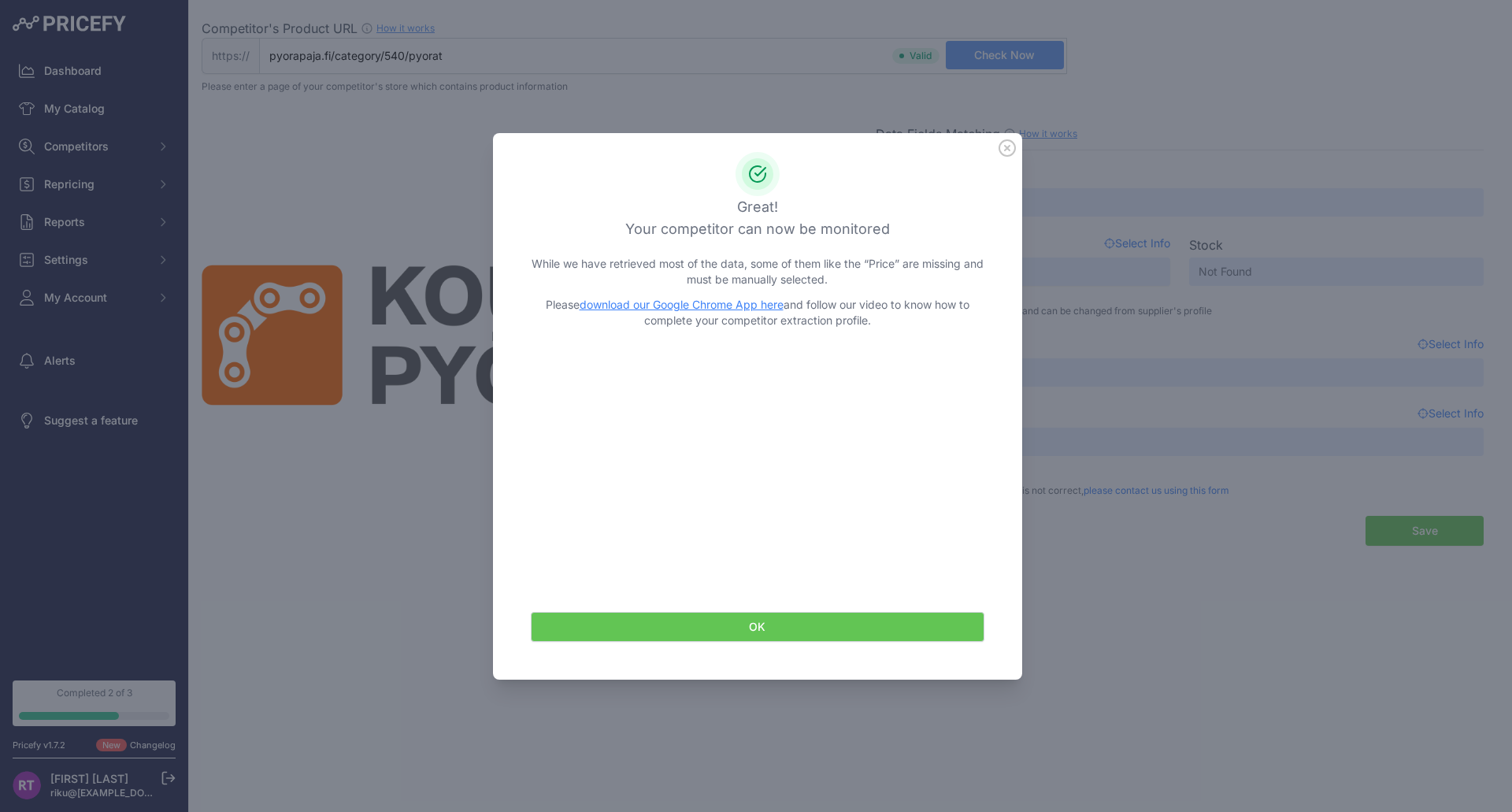 click on "OK" at bounding box center [758, 627] 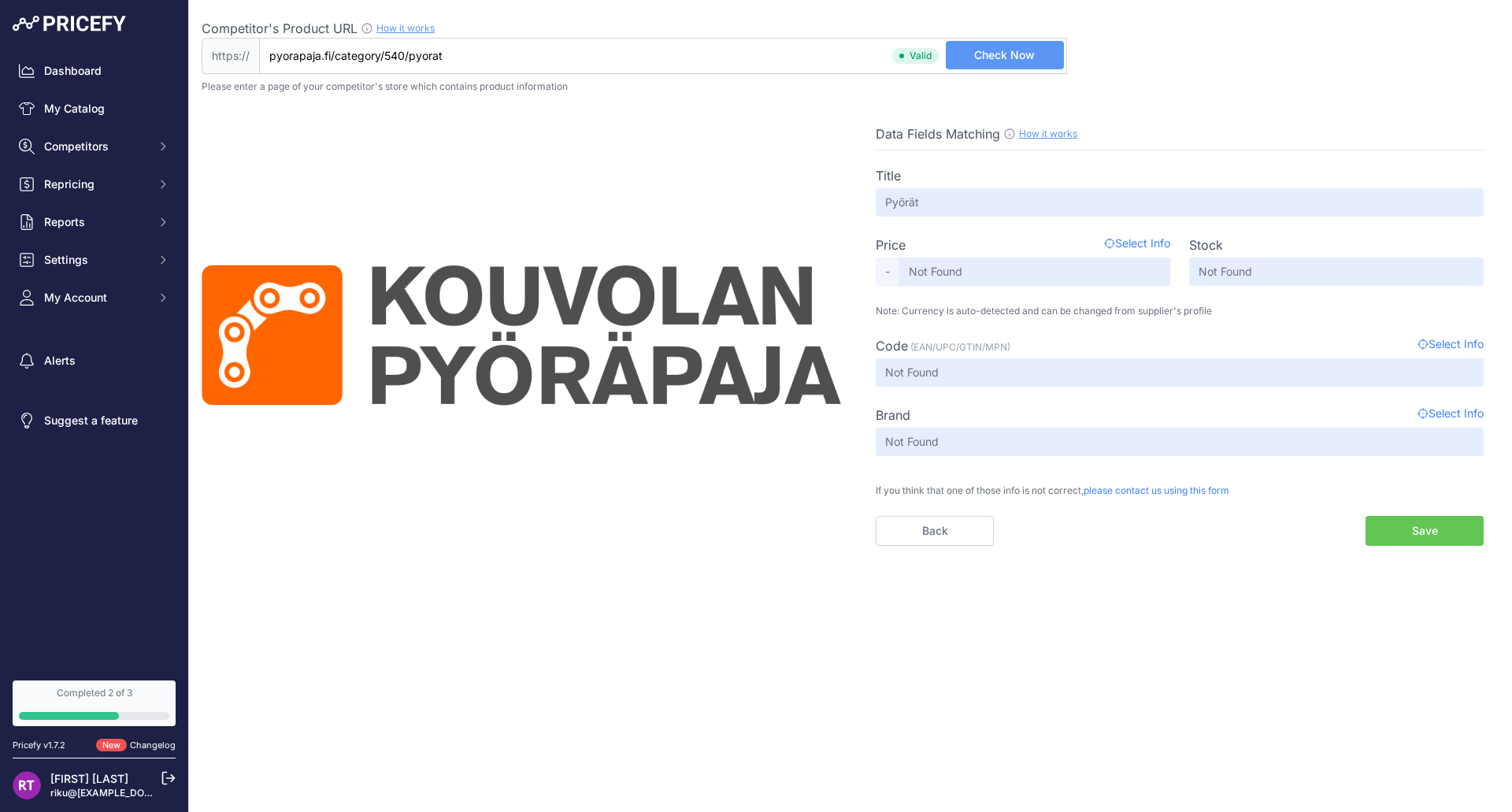 click on "Save" at bounding box center (1425, 531) 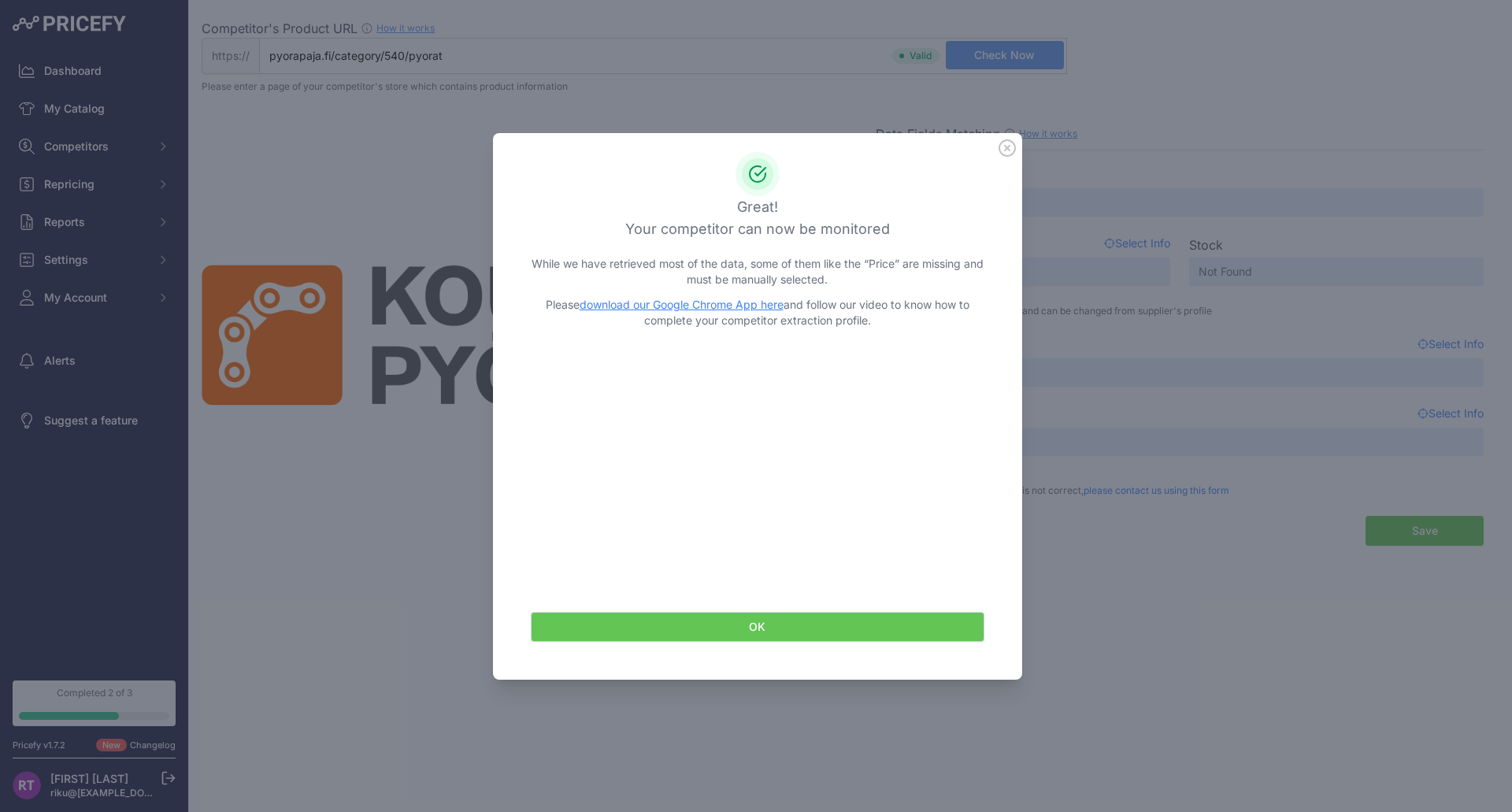 click on "OK" at bounding box center (758, 627) 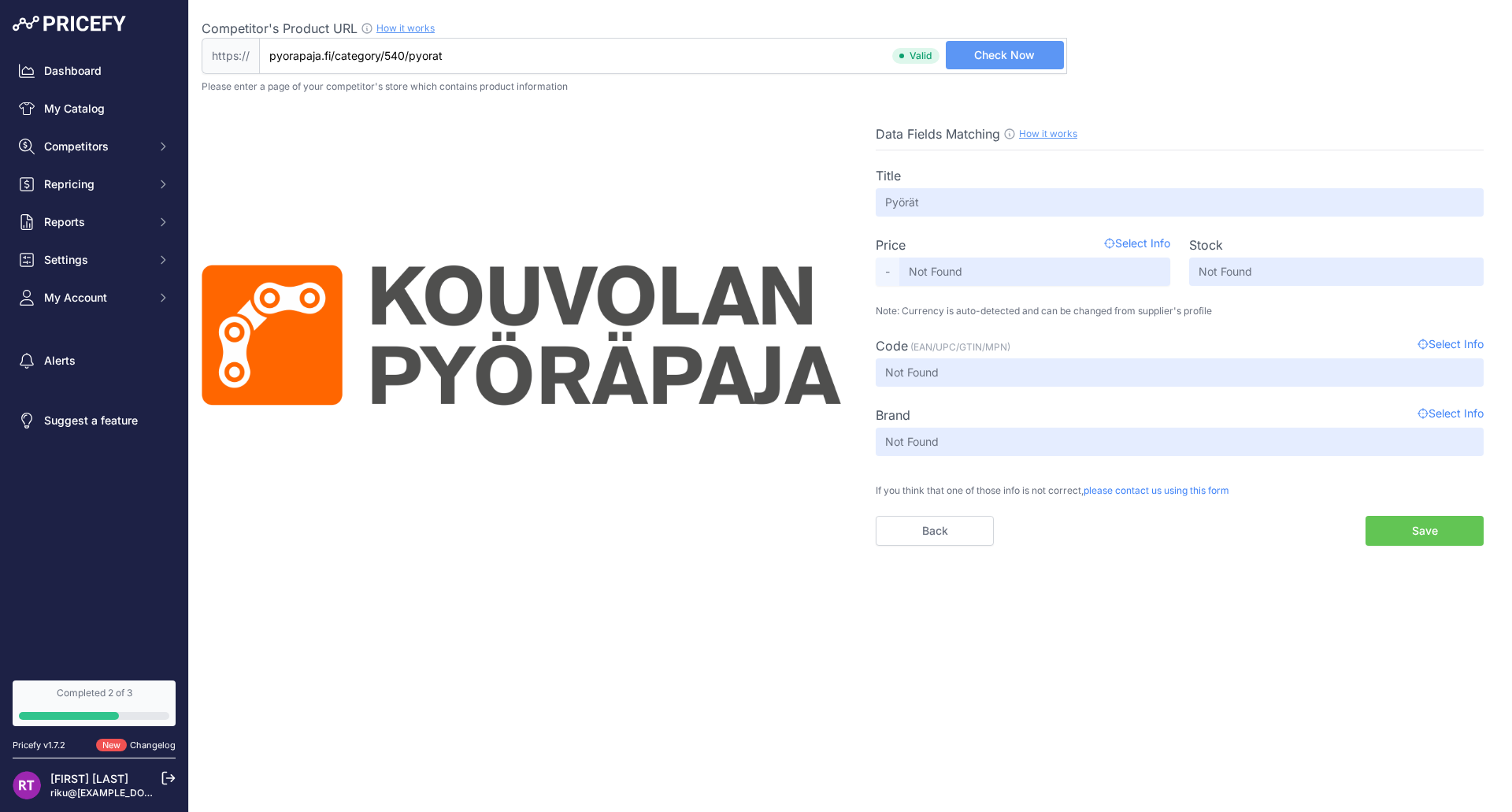 click on "Select Info" at bounding box center (1451, 346) 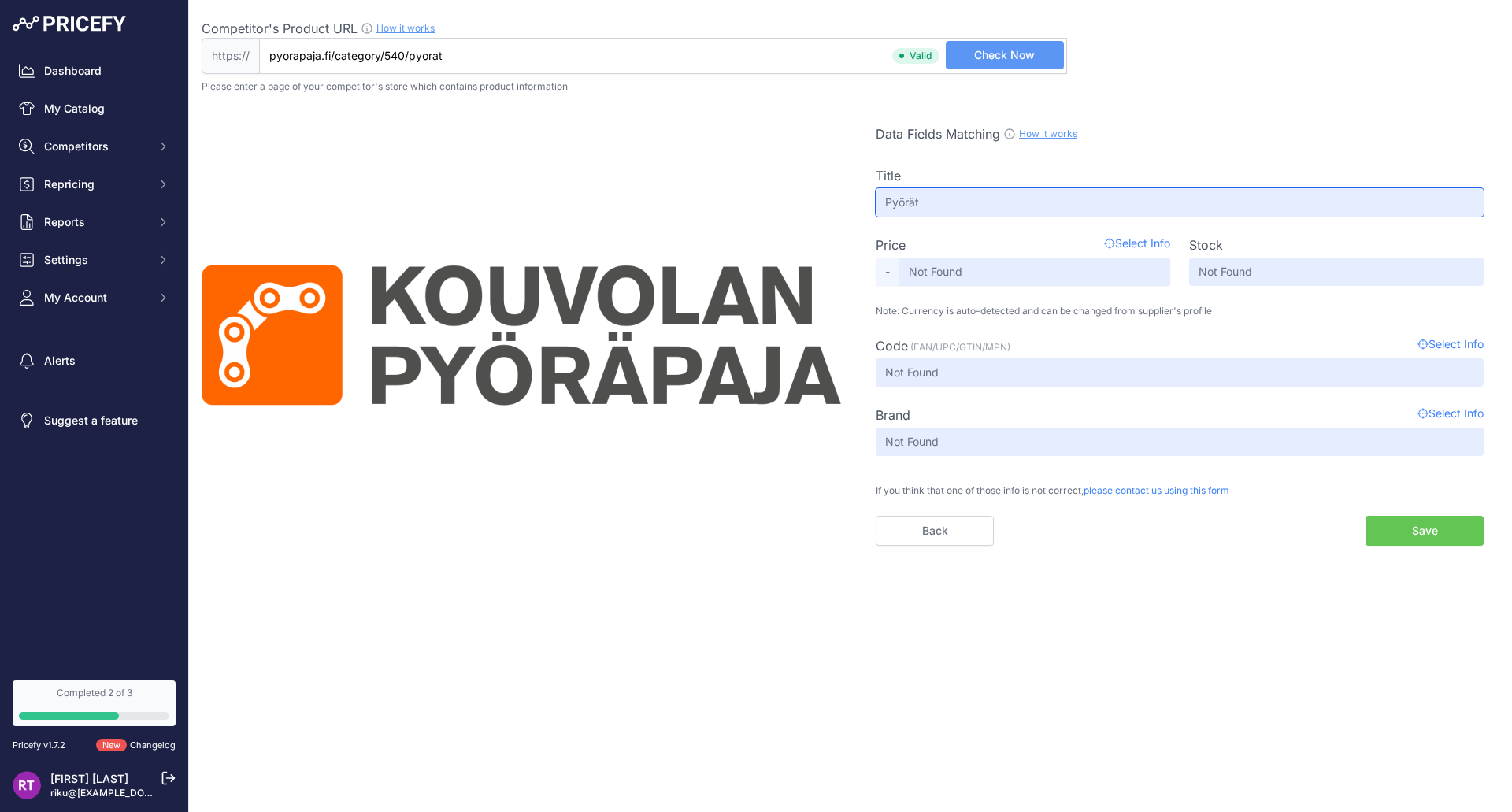 click on "Pyörät" at bounding box center (1180, 202) 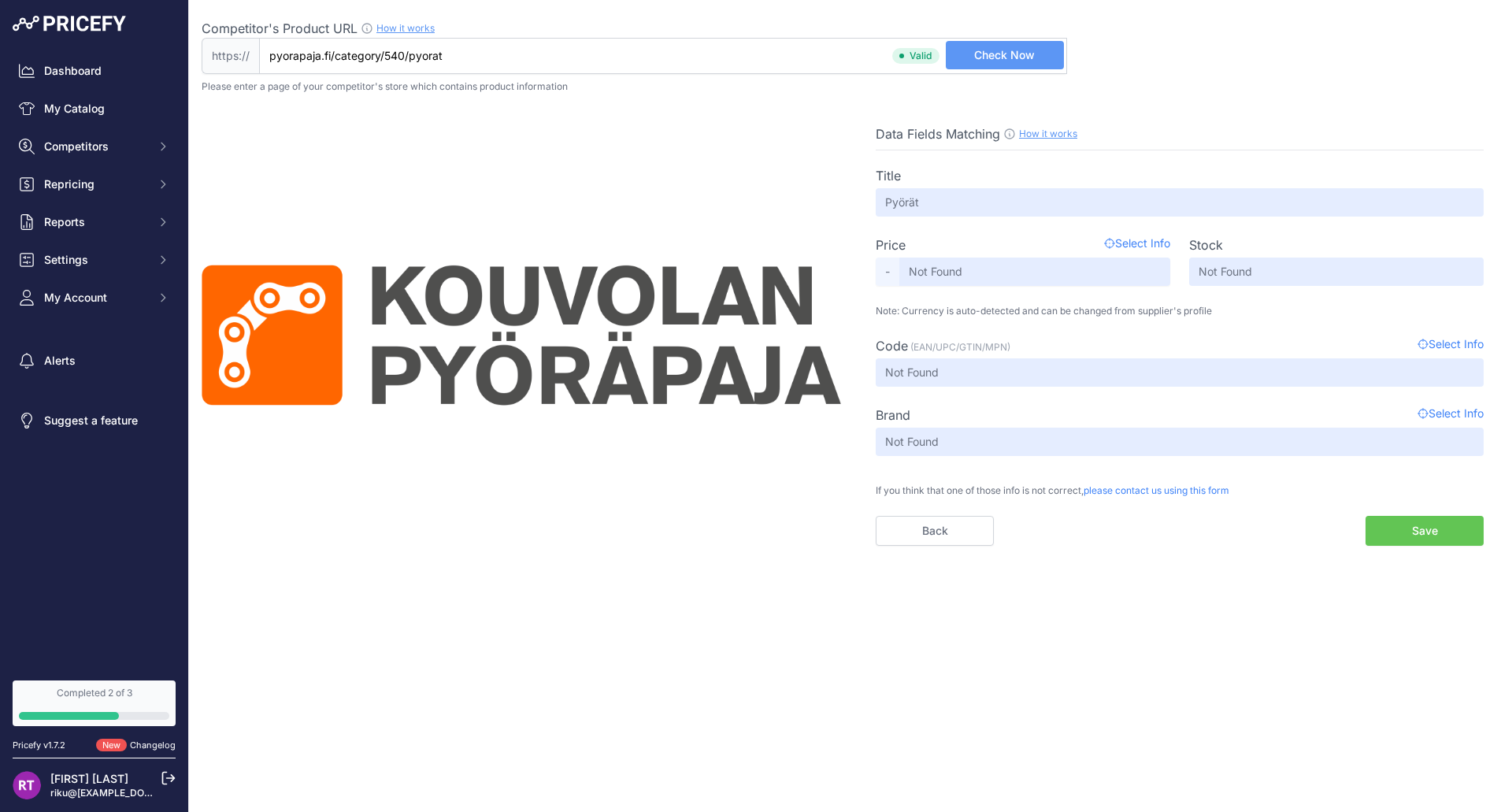click on "Select Info" at bounding box center (1451, 415) 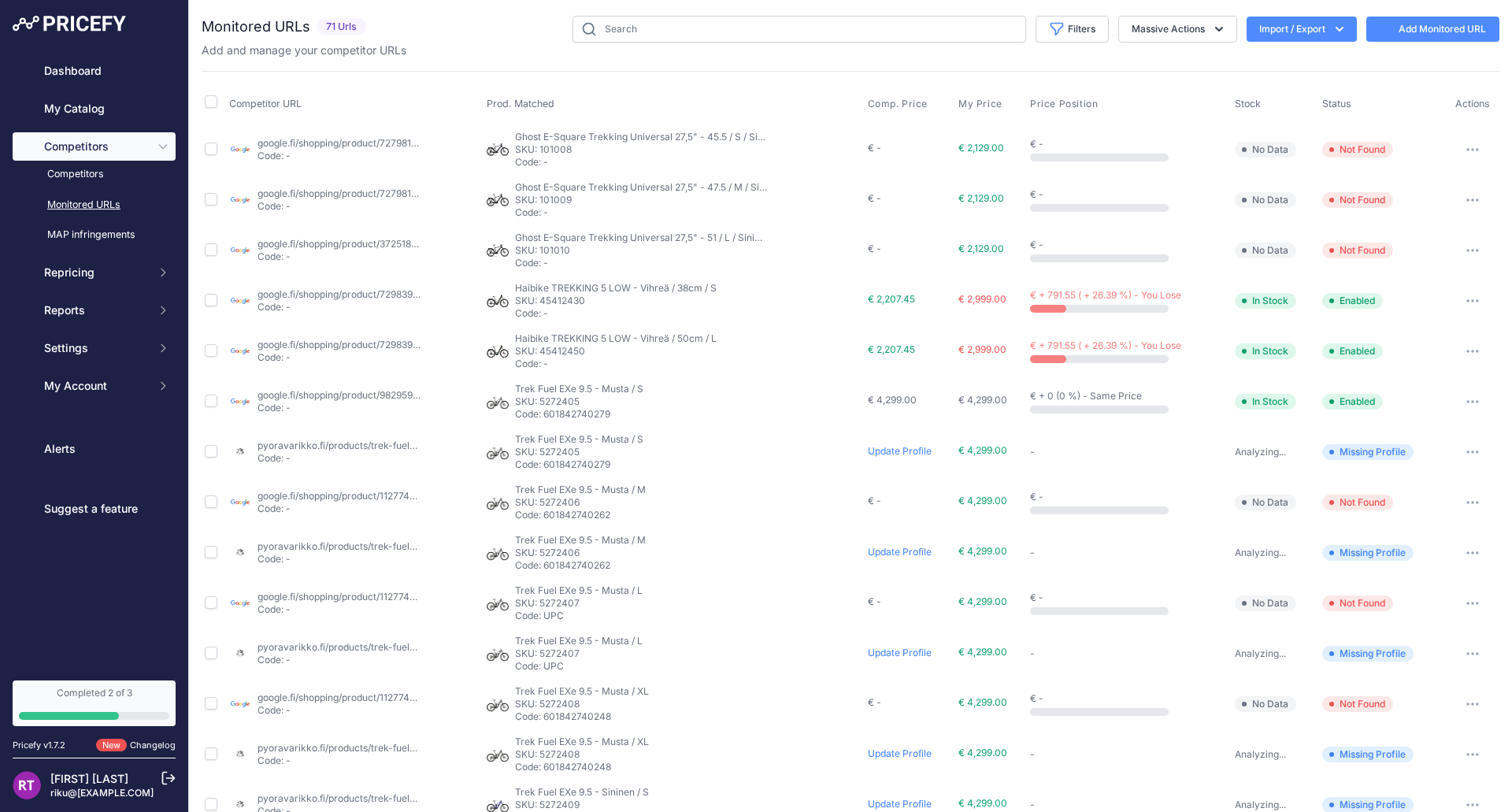scroll, scrollTop: 0, scrollLeft: 0, axis: both 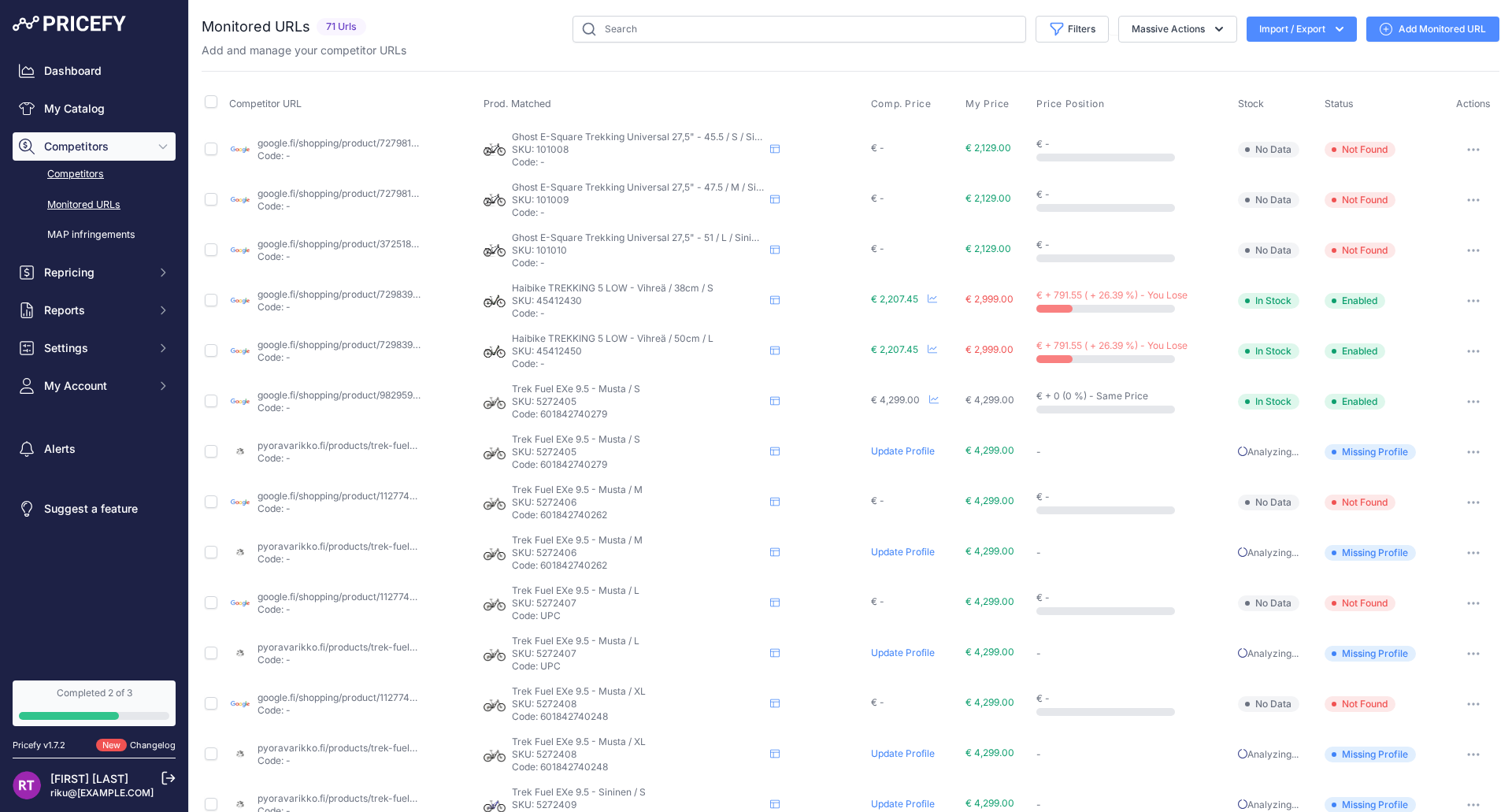 click on "Competitors" at bounding box center (94, 174) 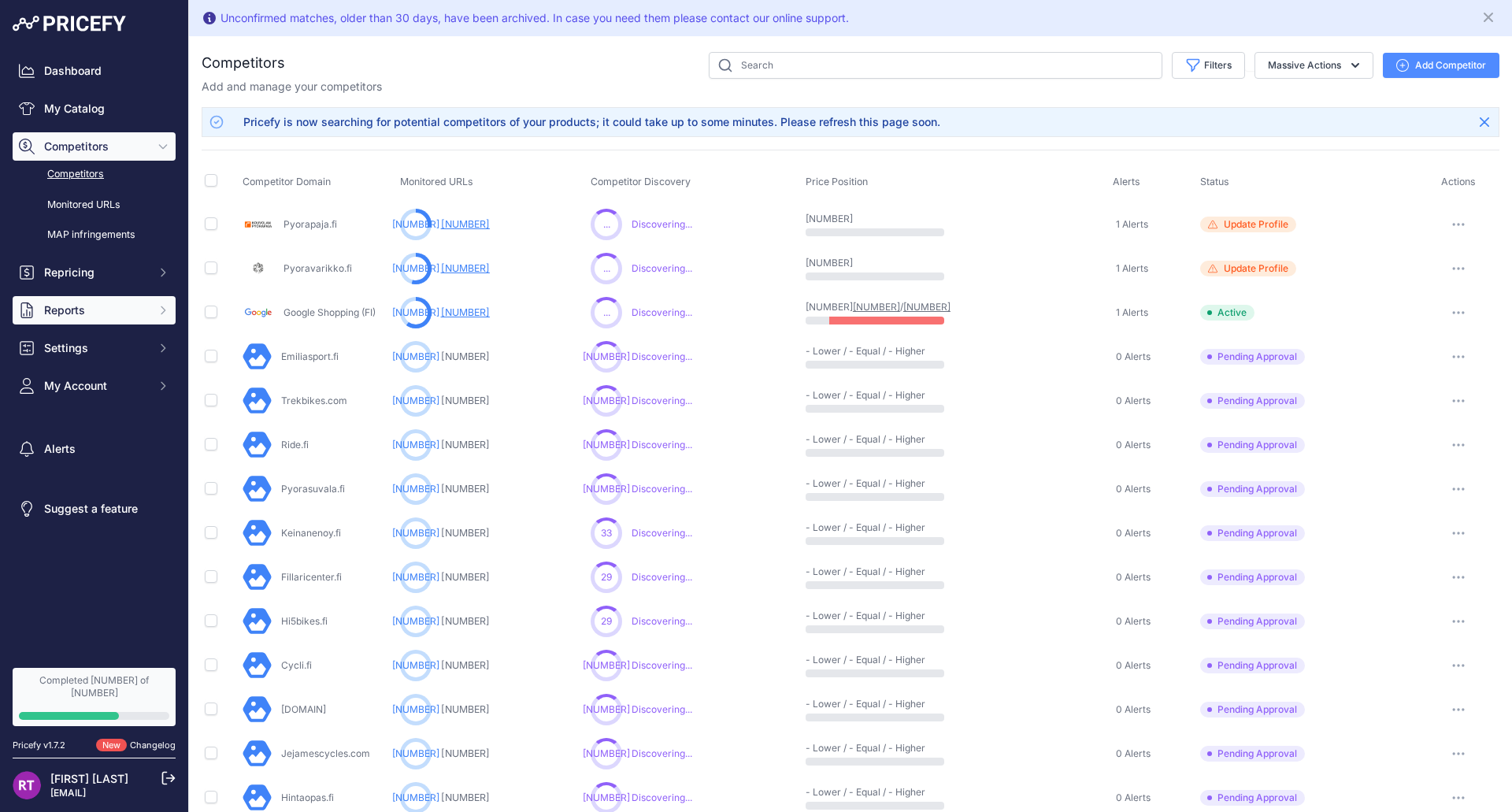 scroll, scrollTop: 0, scrollLeft: 0, axis: both 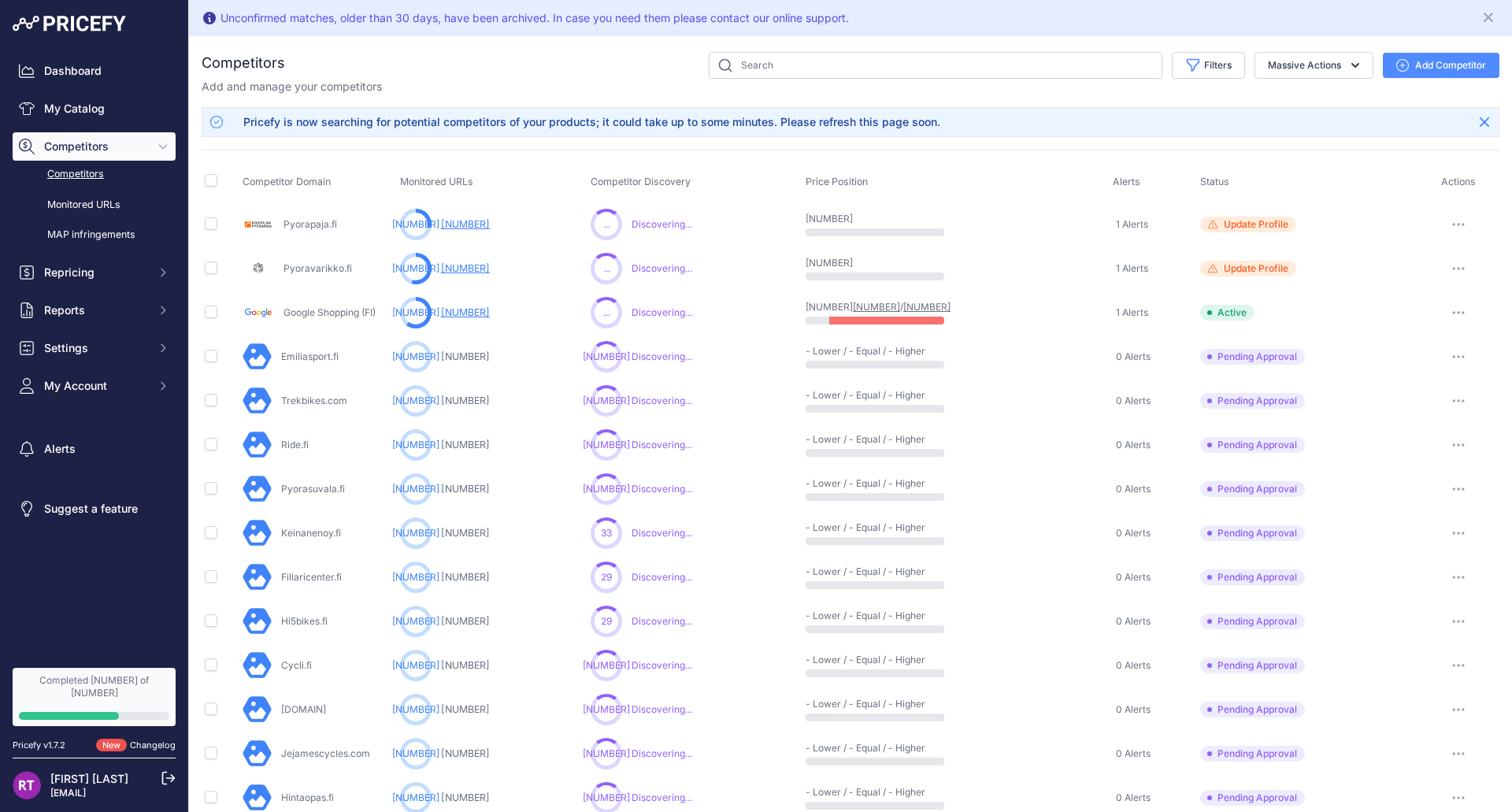 click on "Completed 2 of 3" at bounding box center (94, 697) 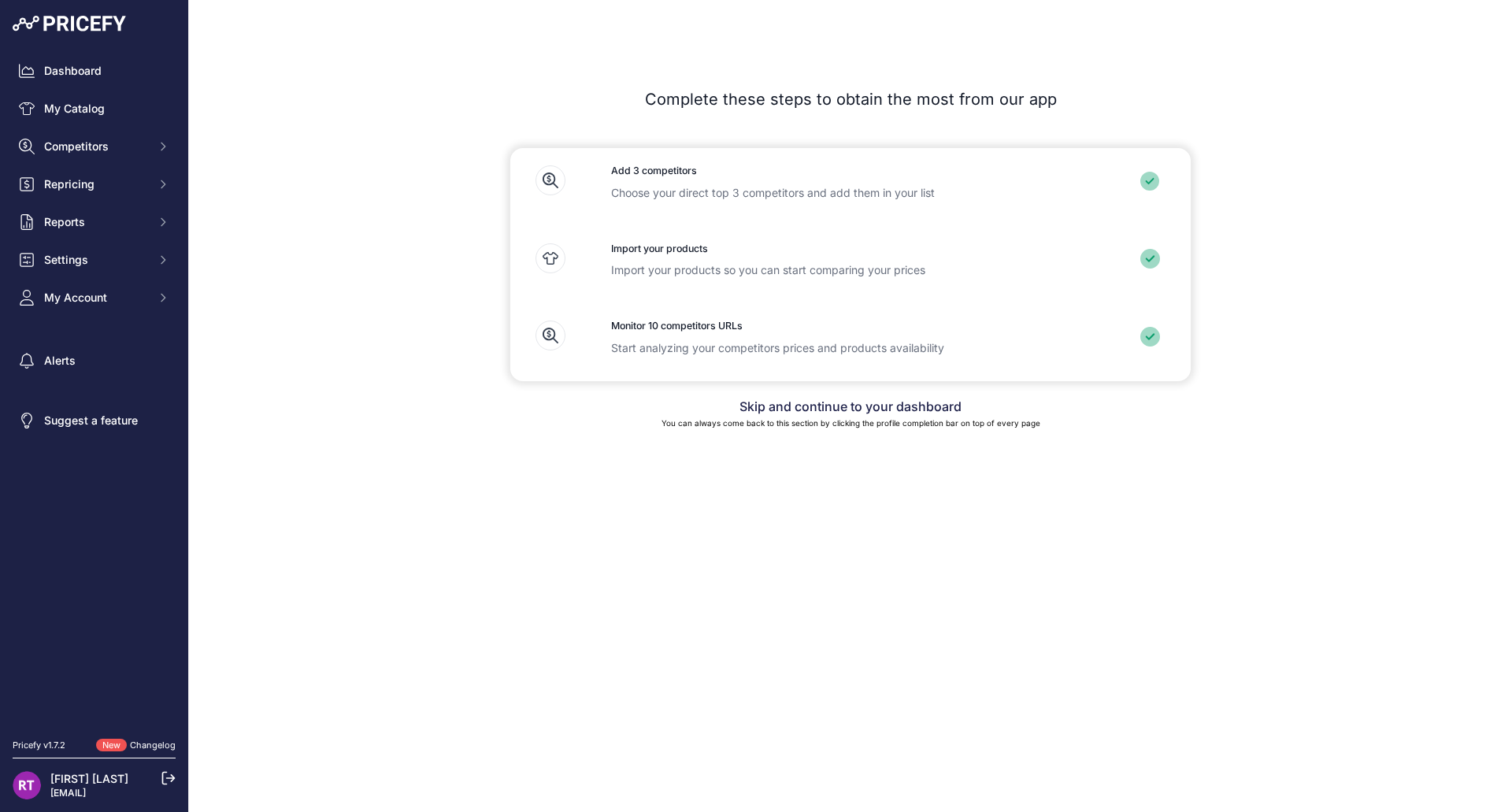 scroll, scrollTop: 0, scrollLeft: 0, axis: both 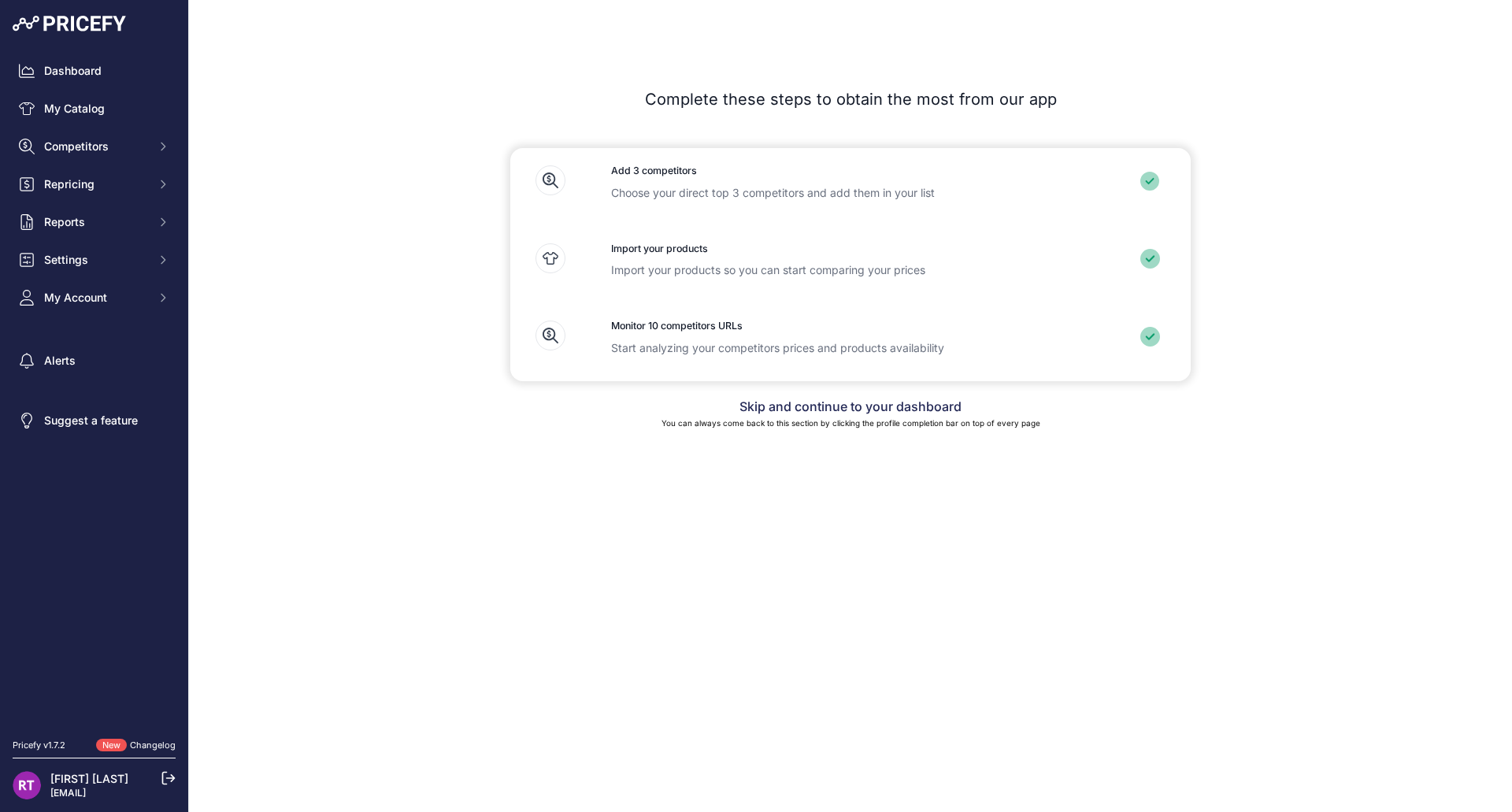click on "Skip and continue to your dashboard" at bounding box center [850, 406] 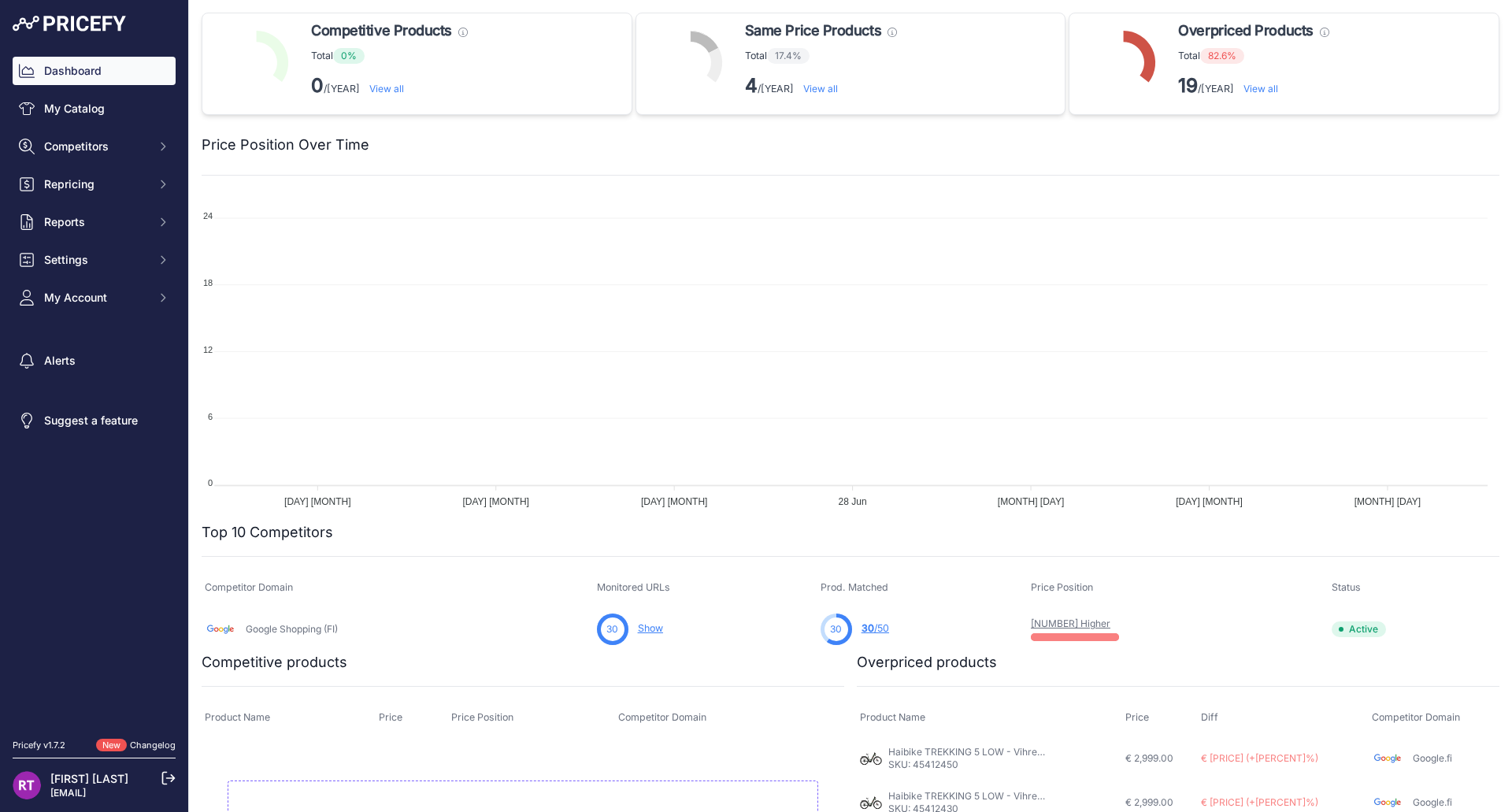 scroll, scrollTop: 0, scrollLeft: 0, axis: both 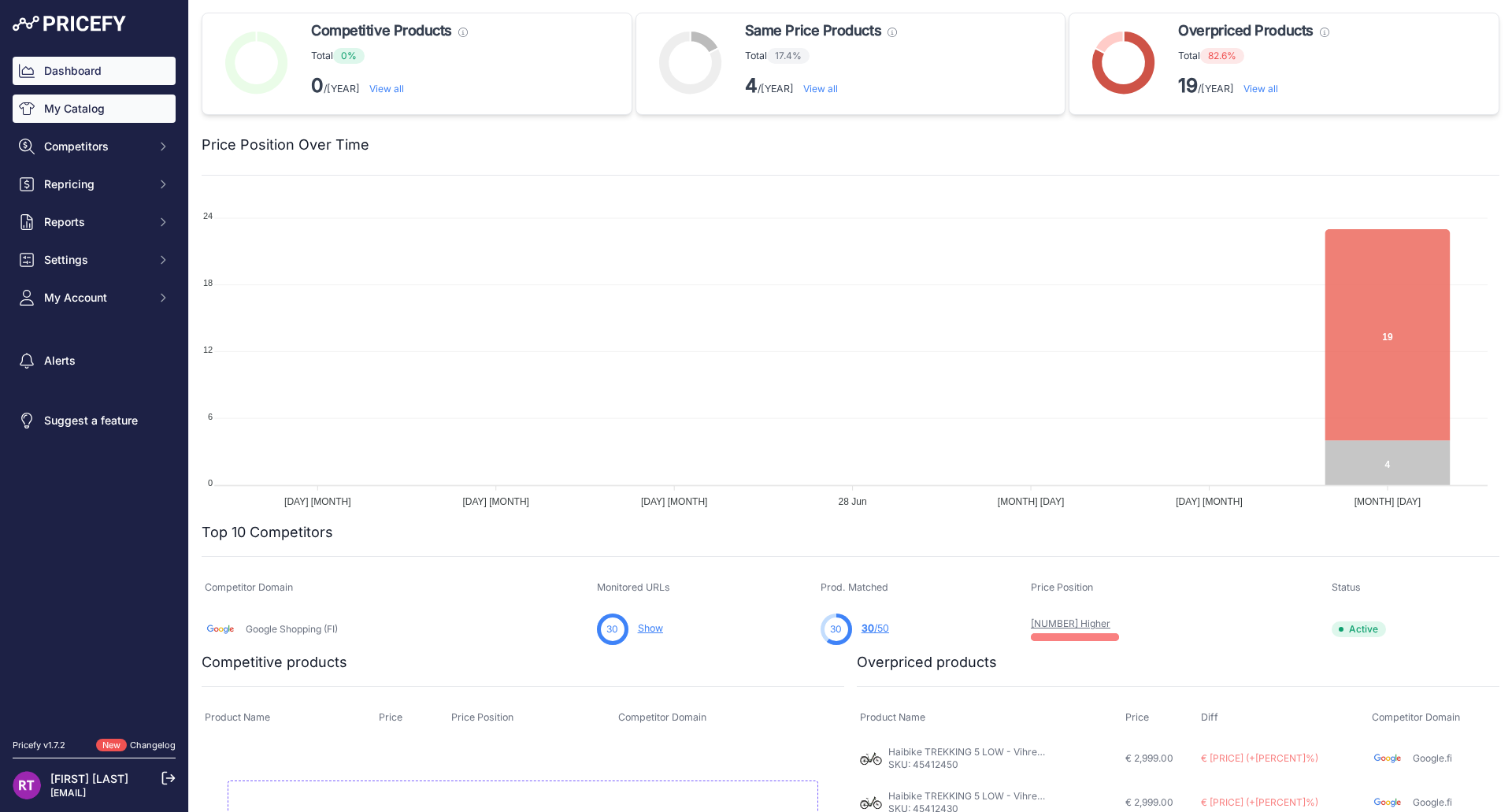click on "My Catalog" at bounding box center (94, 109) 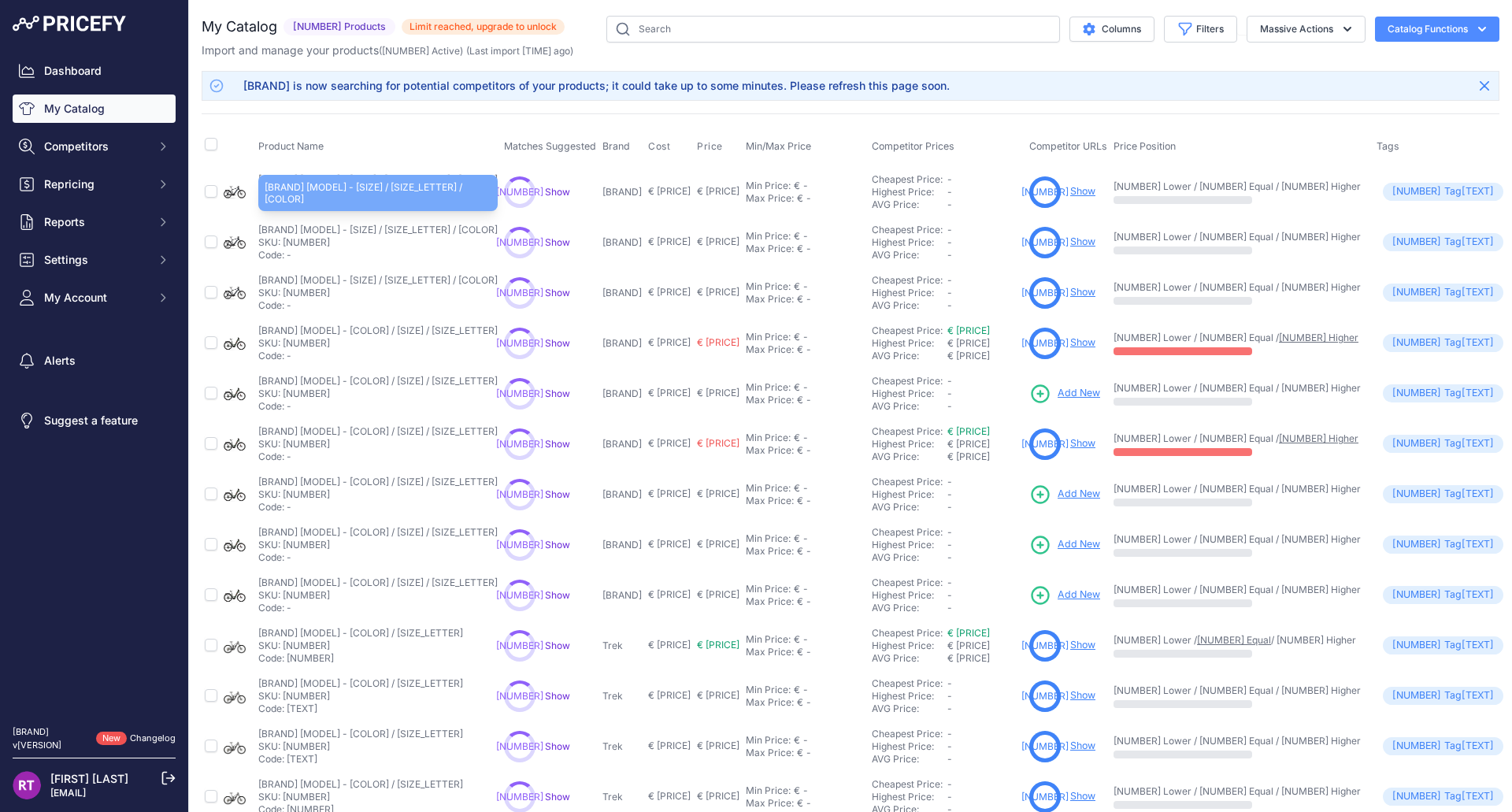 scroll, scrollTop: 0, scrollLeft: 0, axis: both 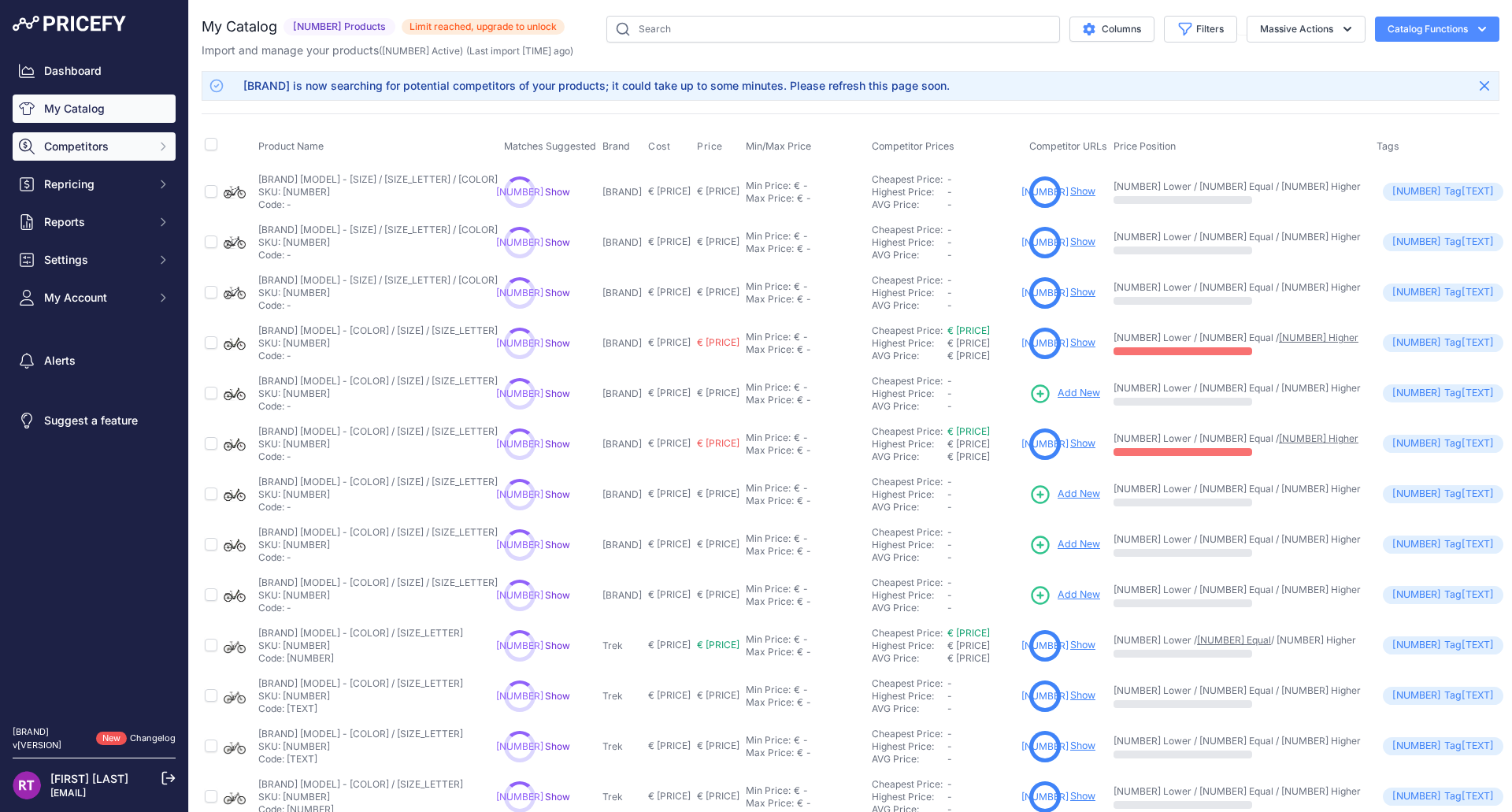 click on "Competitors" at bounding box center [94, 146] 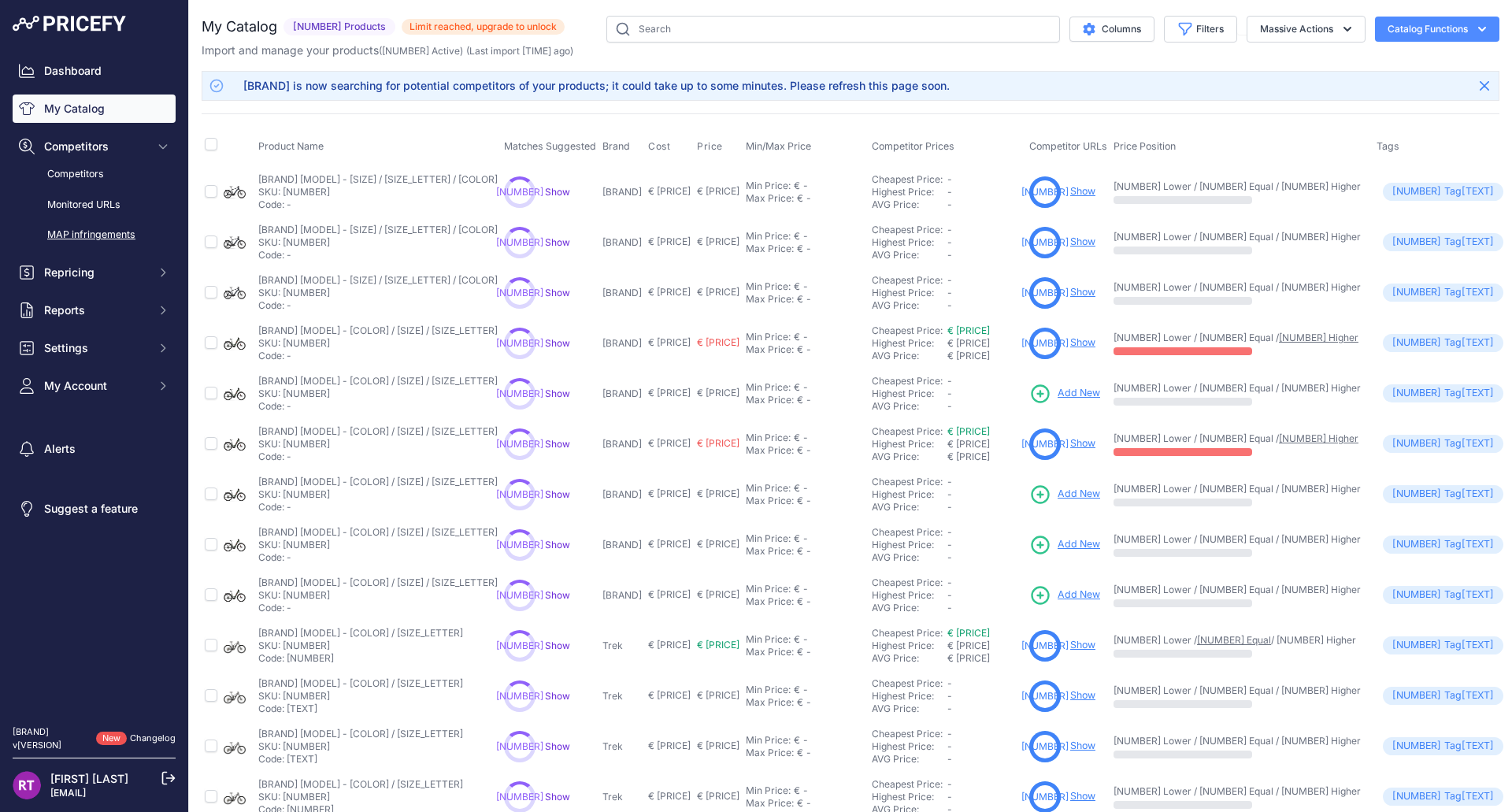click on "MAP infringements" at bounding box center (94, 235) 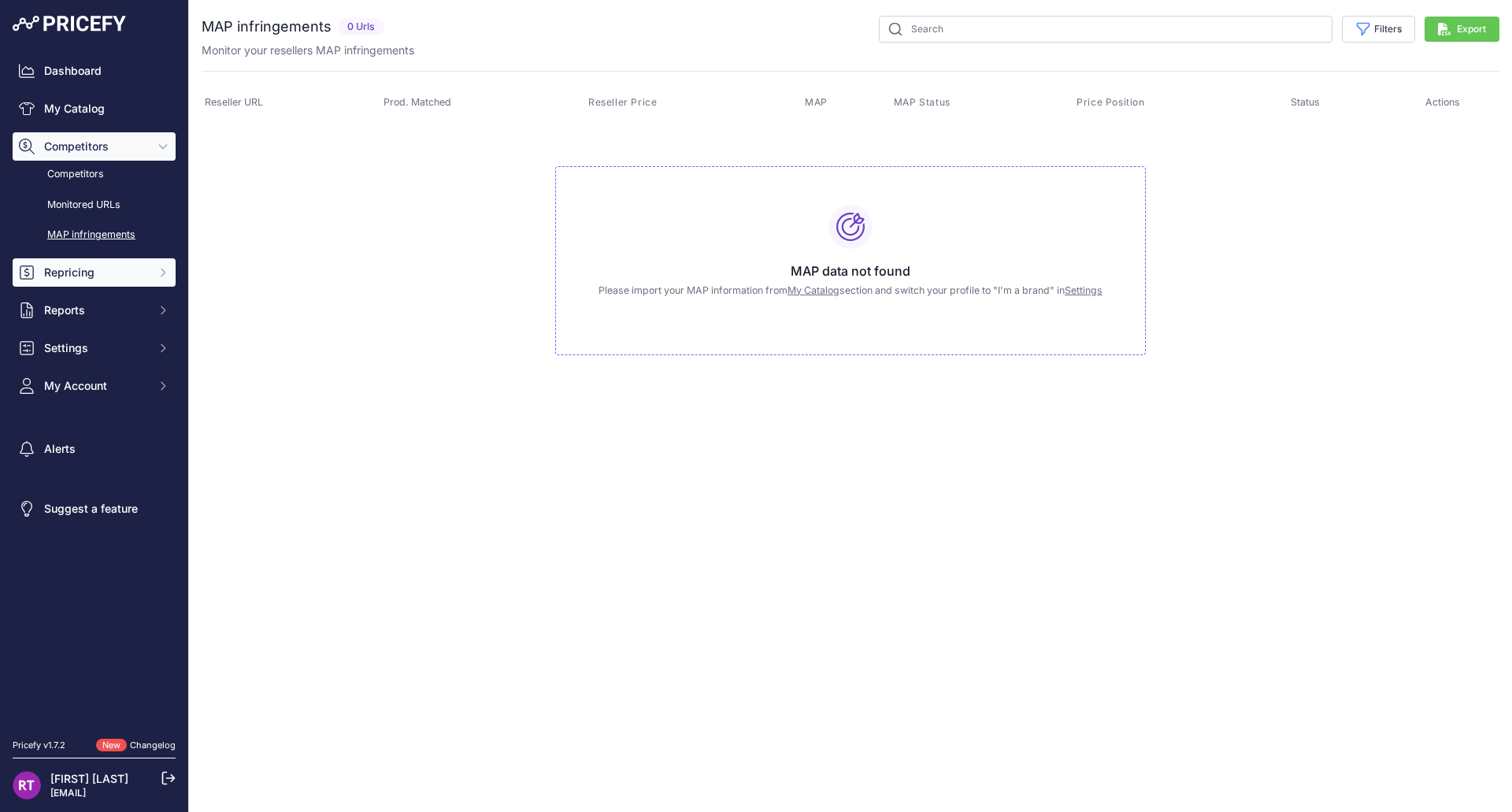 scroll, scrollTop: 0, scrollLeft: 0, axis: both 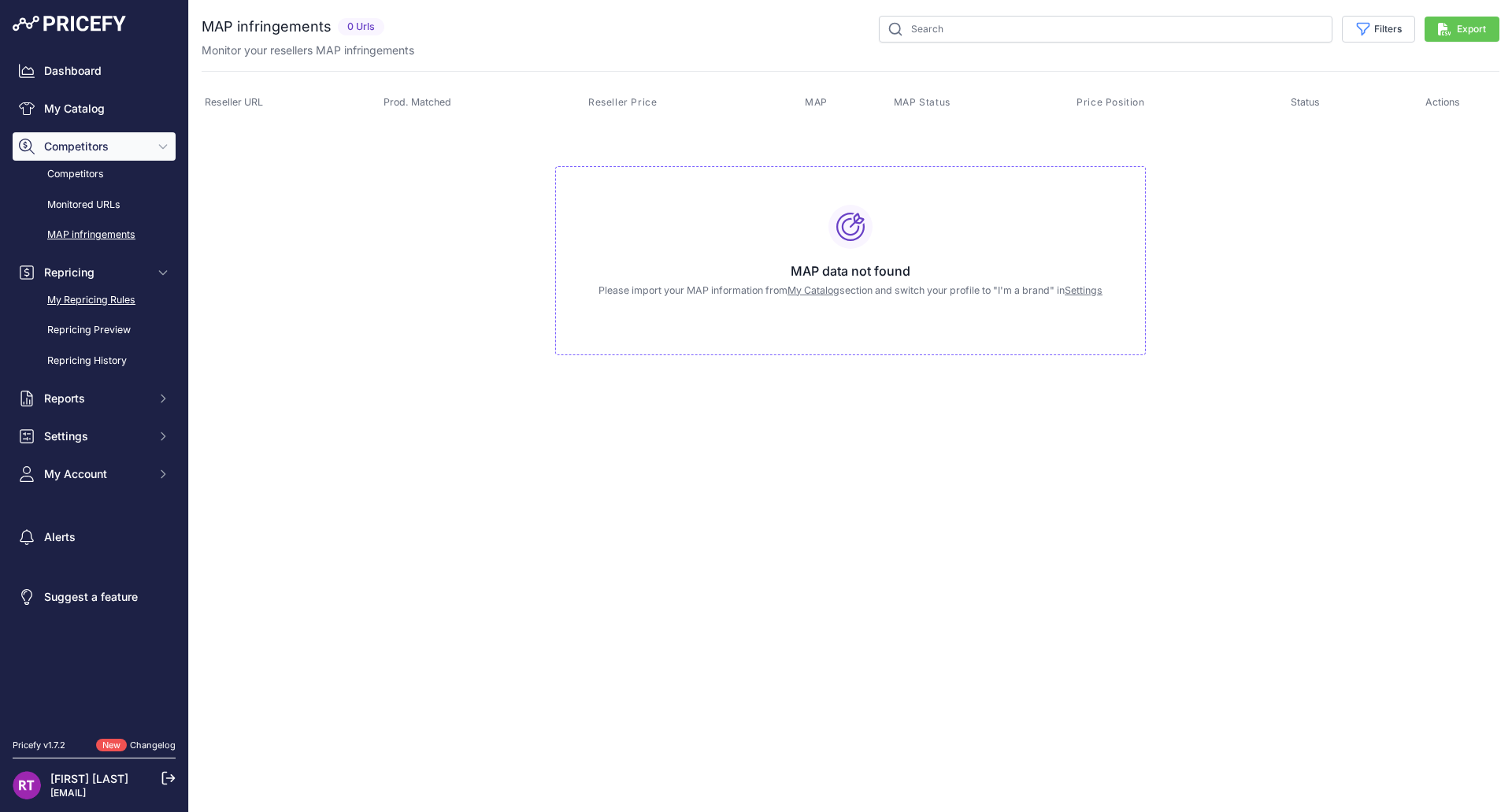 click on "My Repricing Rules" at bounding box center [94, 300] 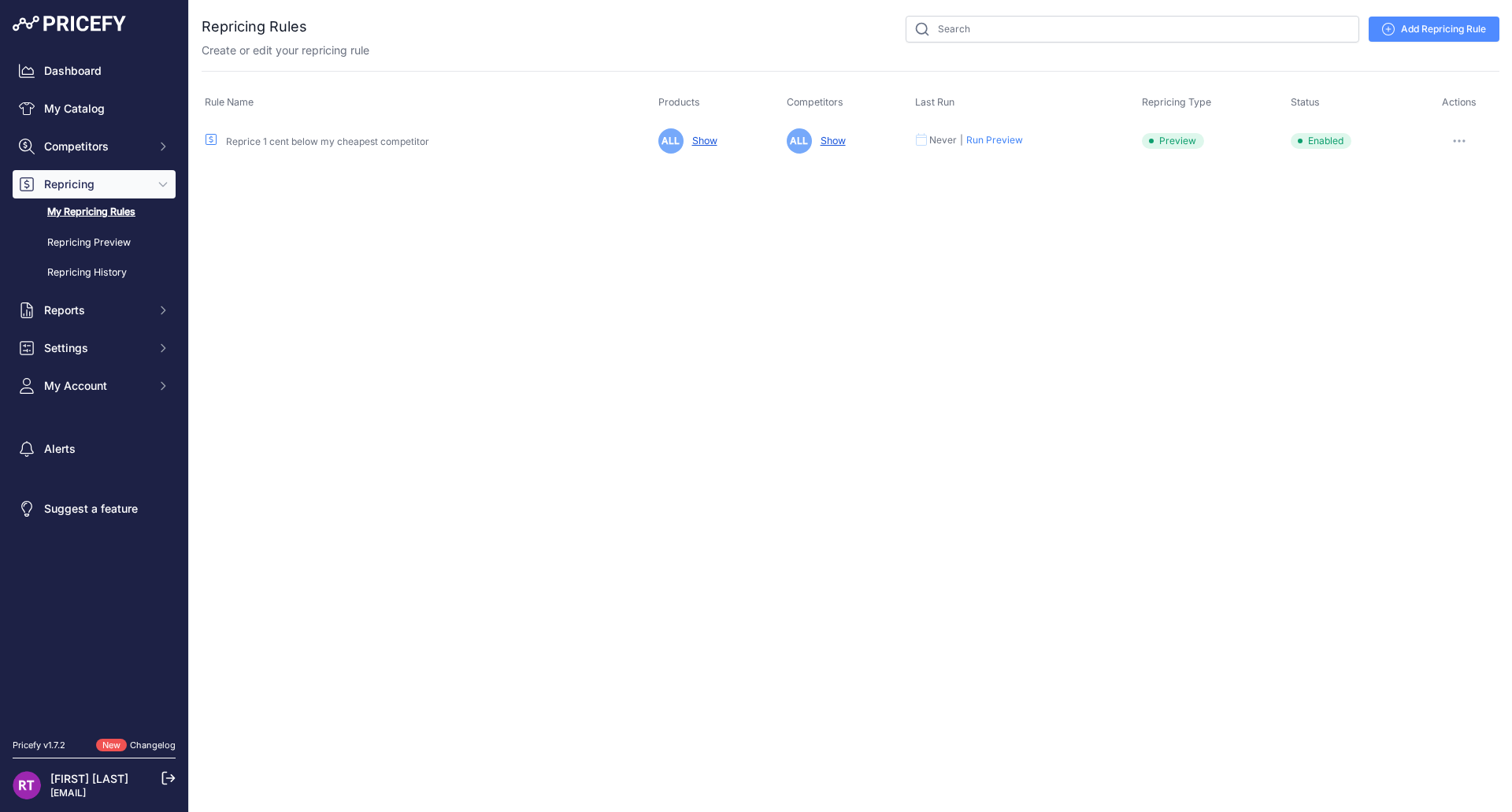 scroll, scrollTop: 0, scrollLeft: 0, axis: both 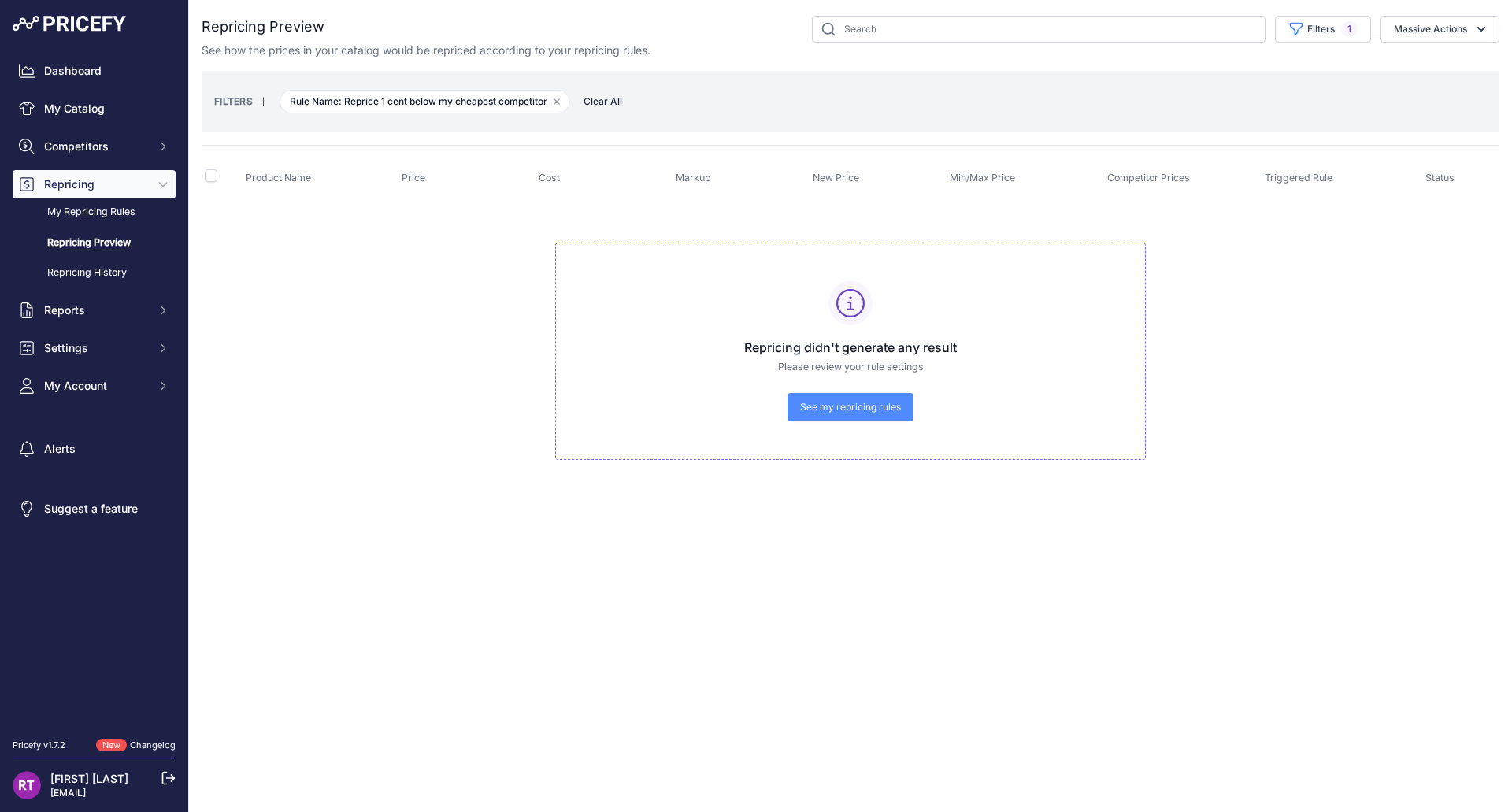 click on "See my repricing rules" at bounding box center (850, 407) 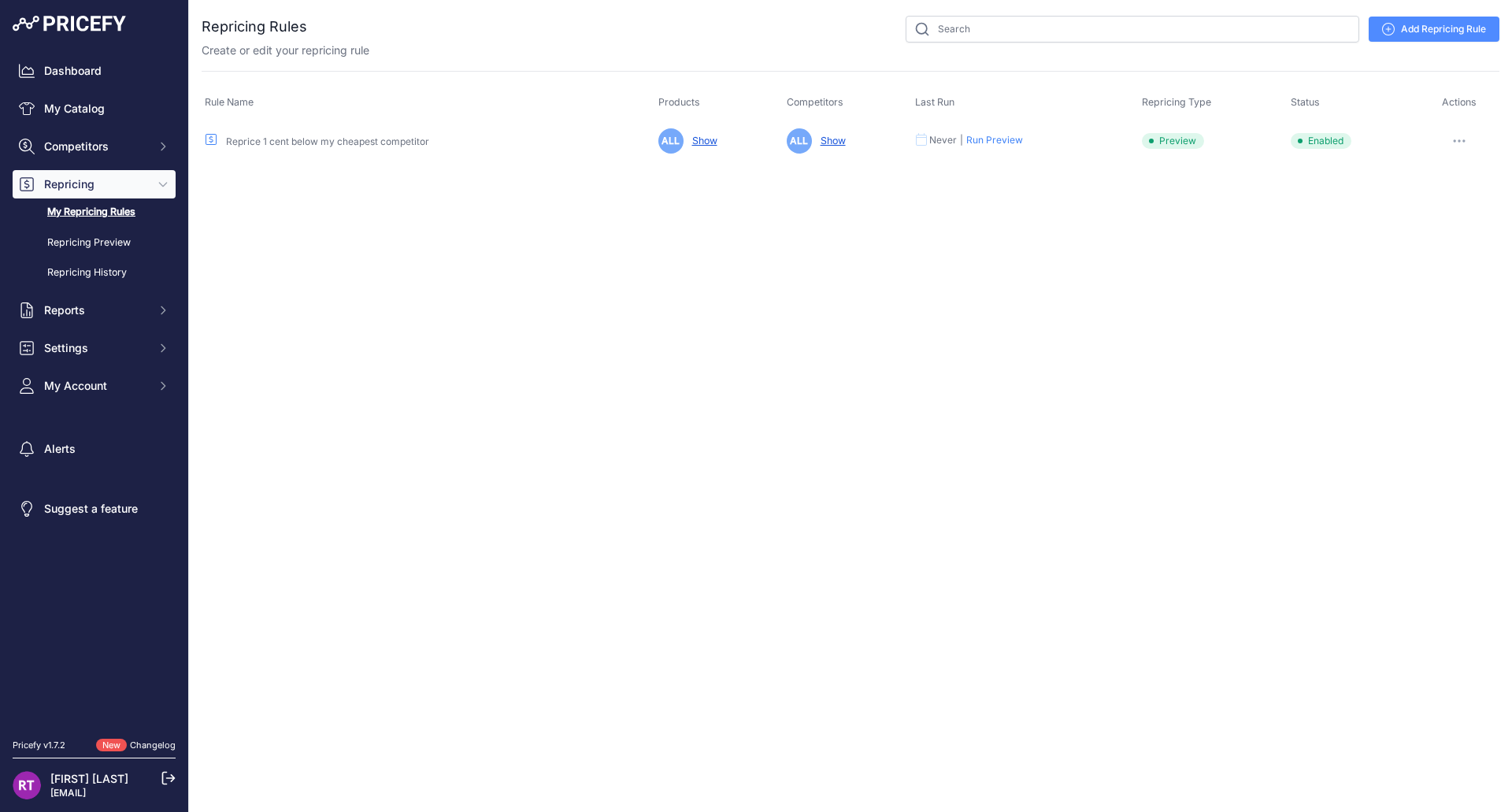 scroll, scrollTop: 0, scrollLeft: 0, axis: both 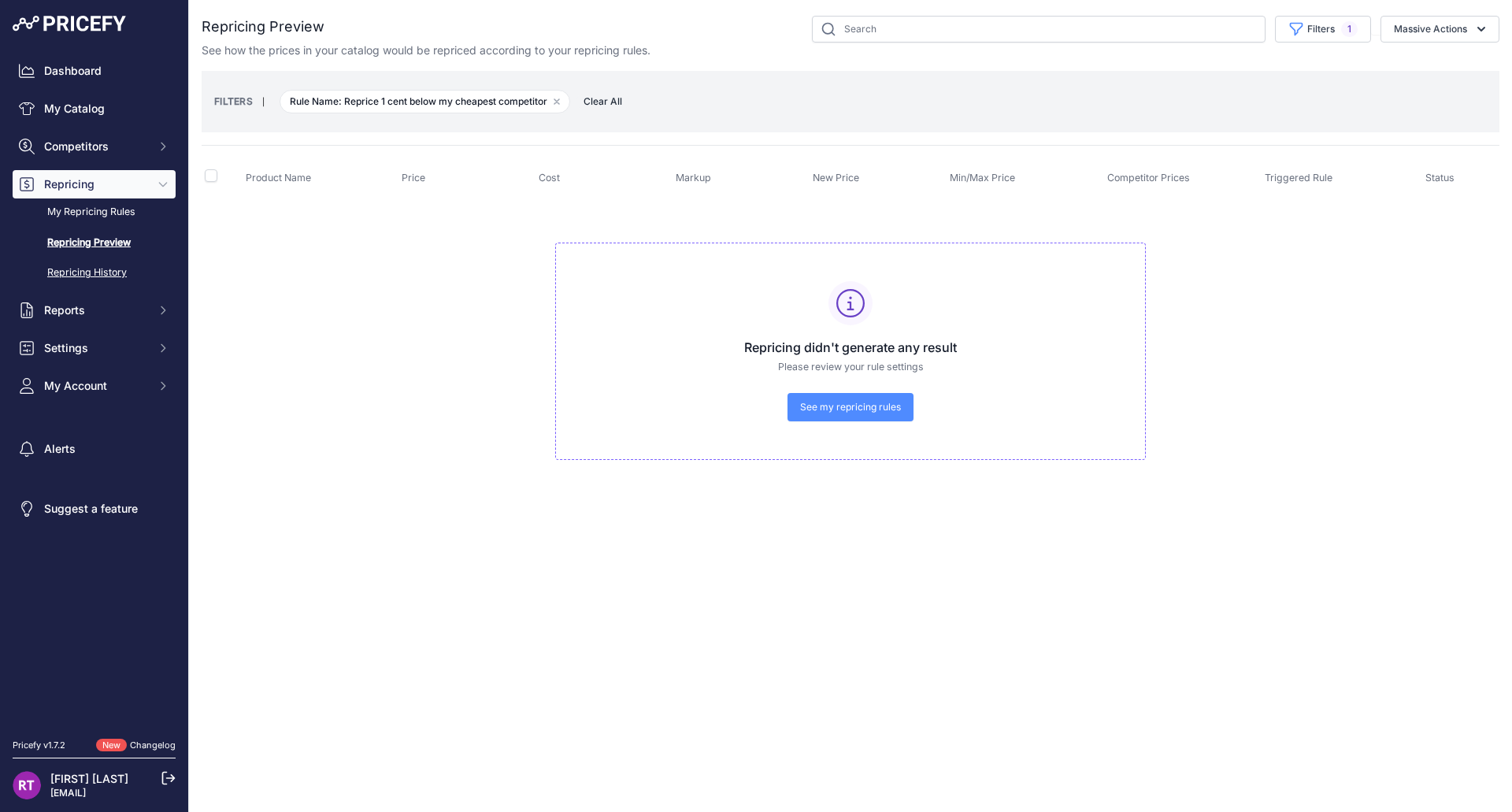 click on "Repricing History" at bounding box center [94, 273] 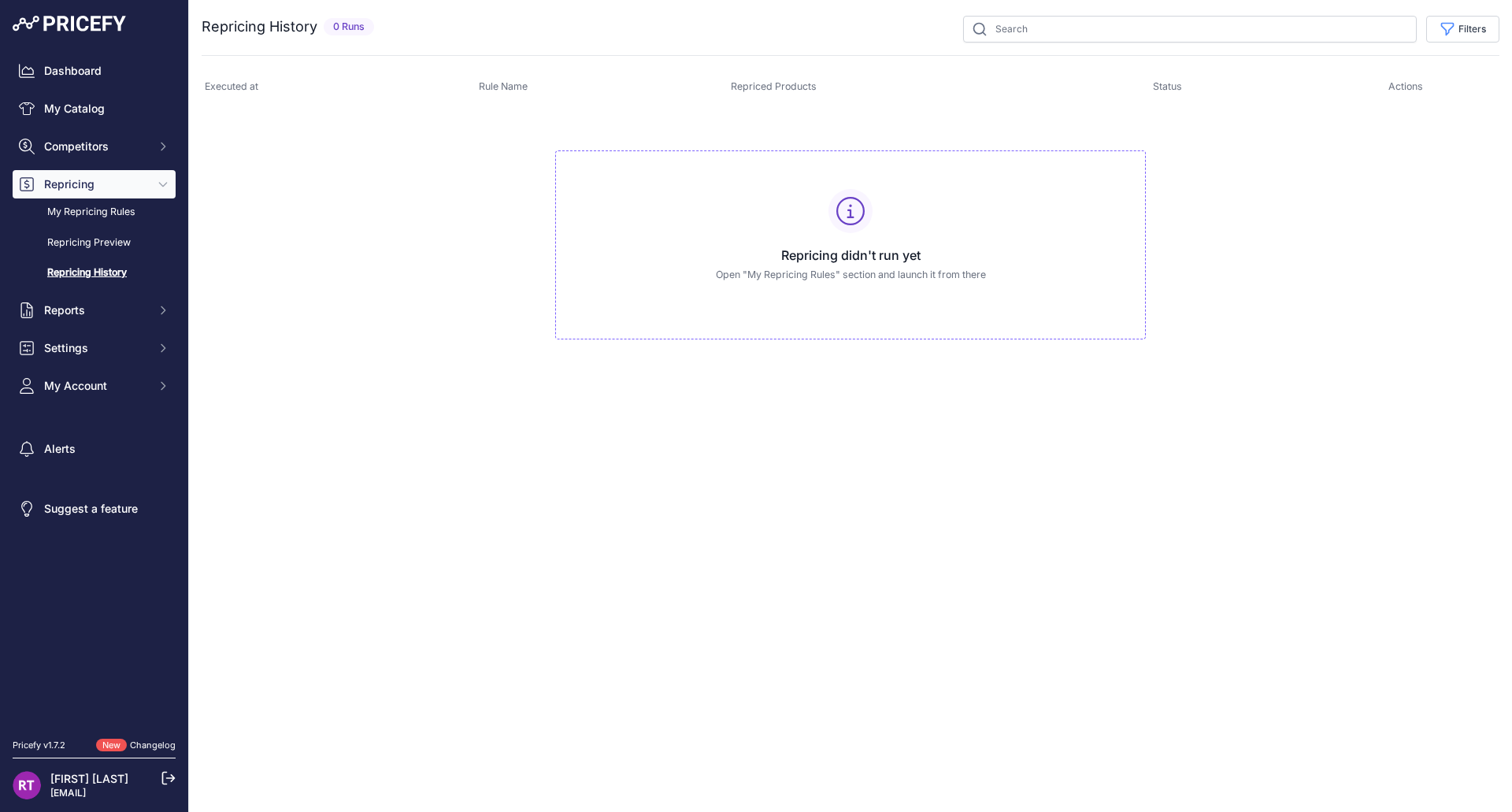 scroll, scrollTop: 0, scrollLeft: 0, axis: both 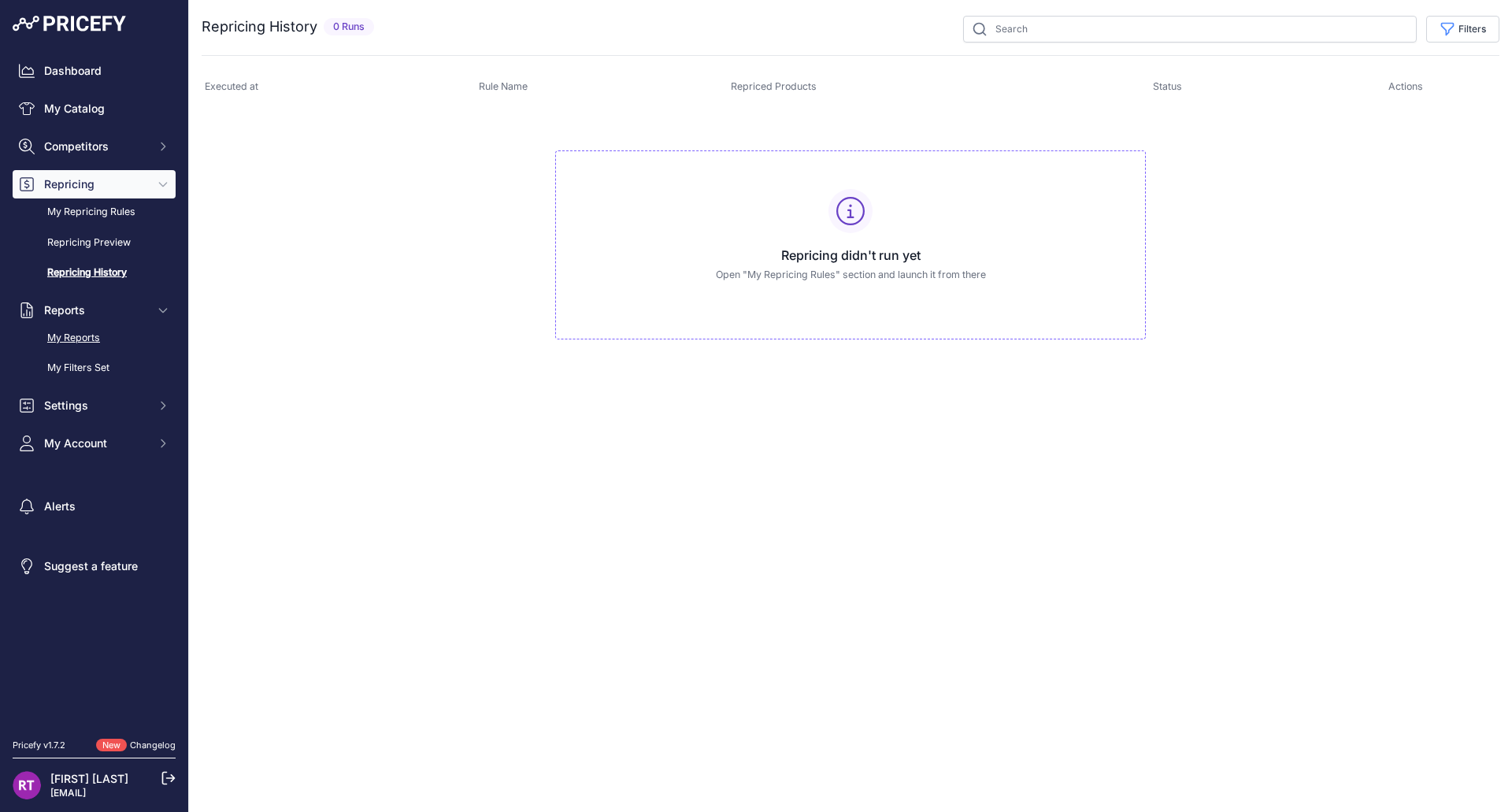 click on "My Reports" at bounding box center (94, 338) 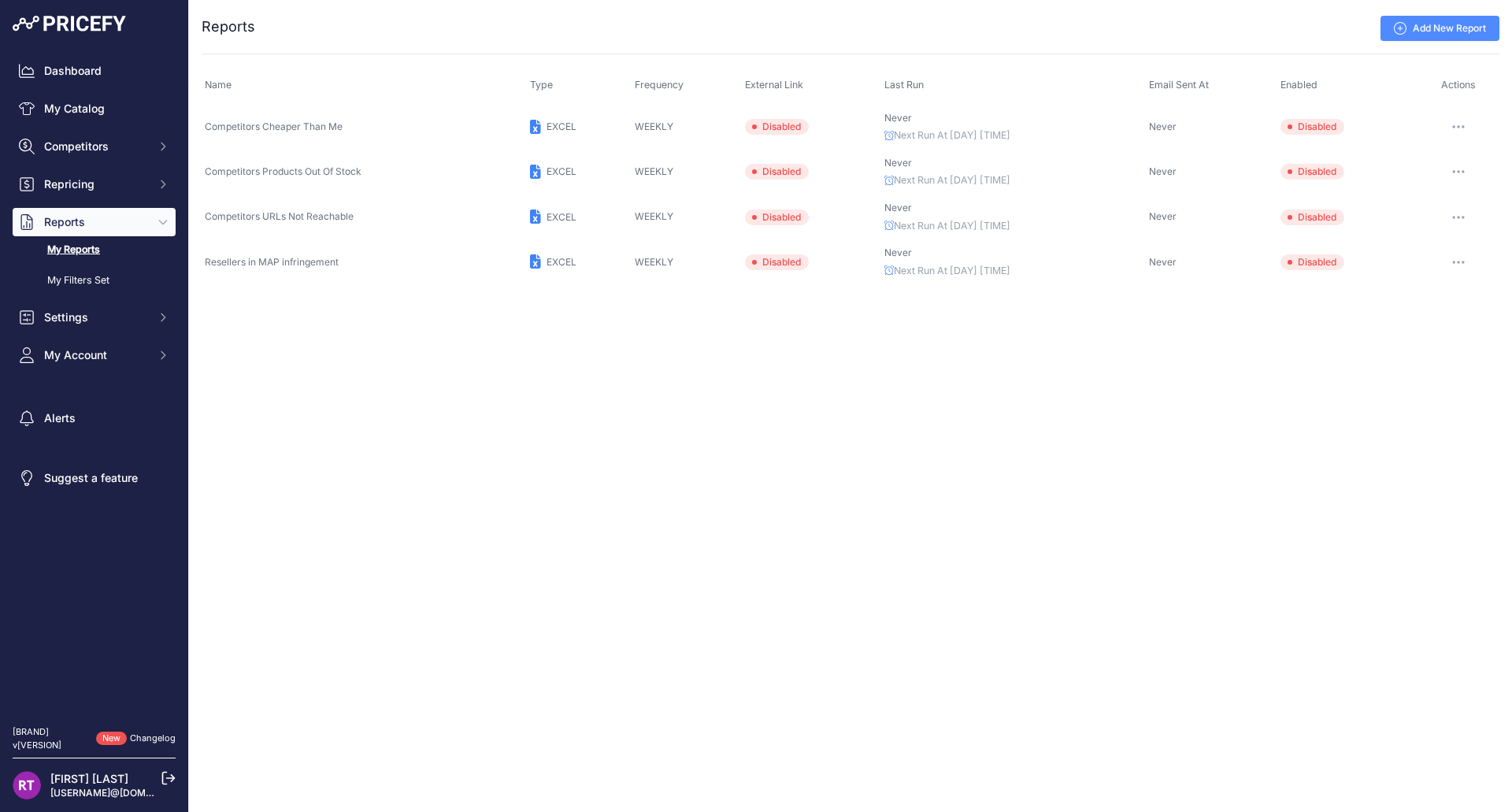 scroll, scrollTop: 0, scrollLeft: 0, axis: both 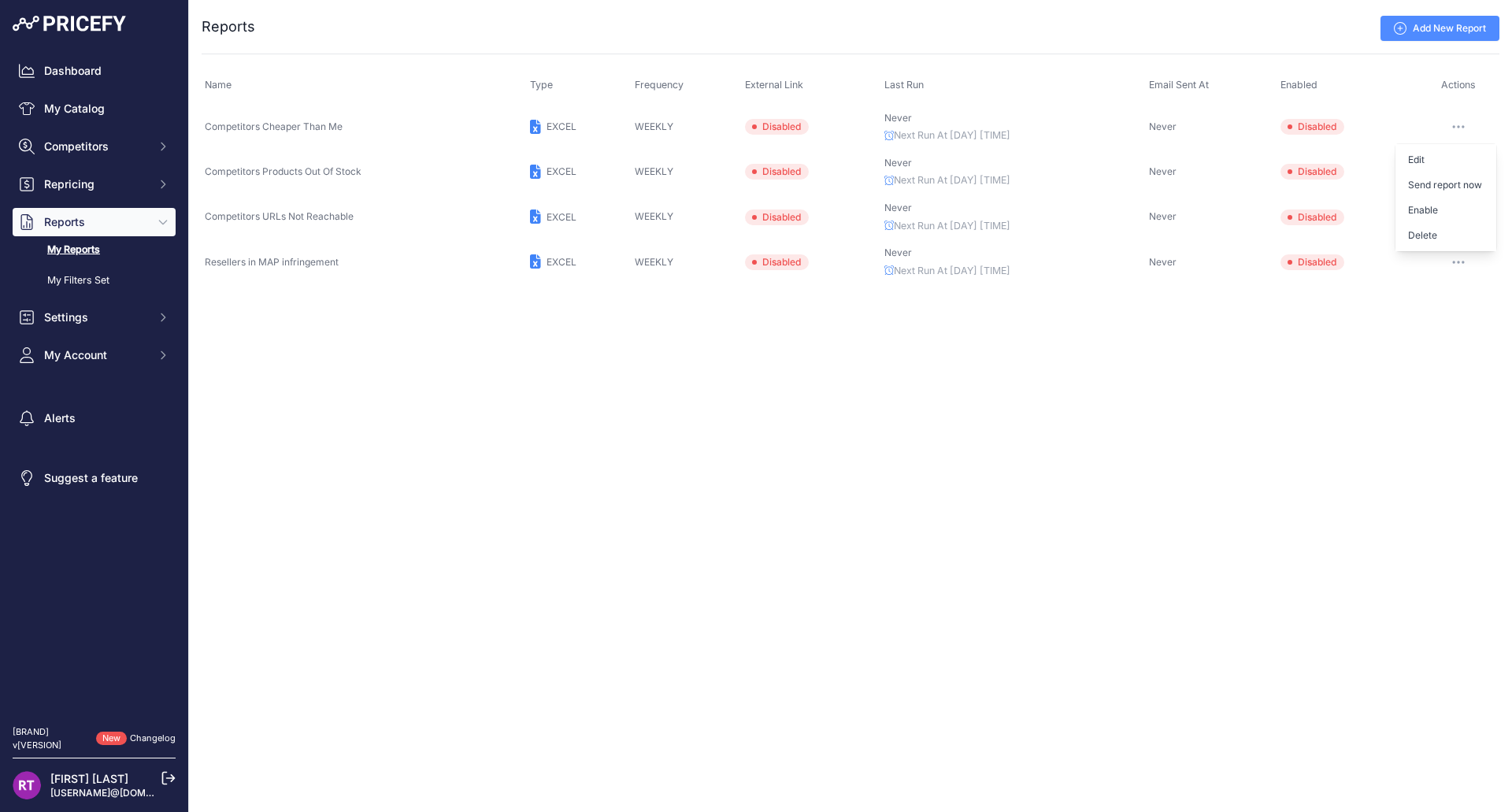 click on "Close
You are not connected to the internet.
..." at bounding box center [850, 406] 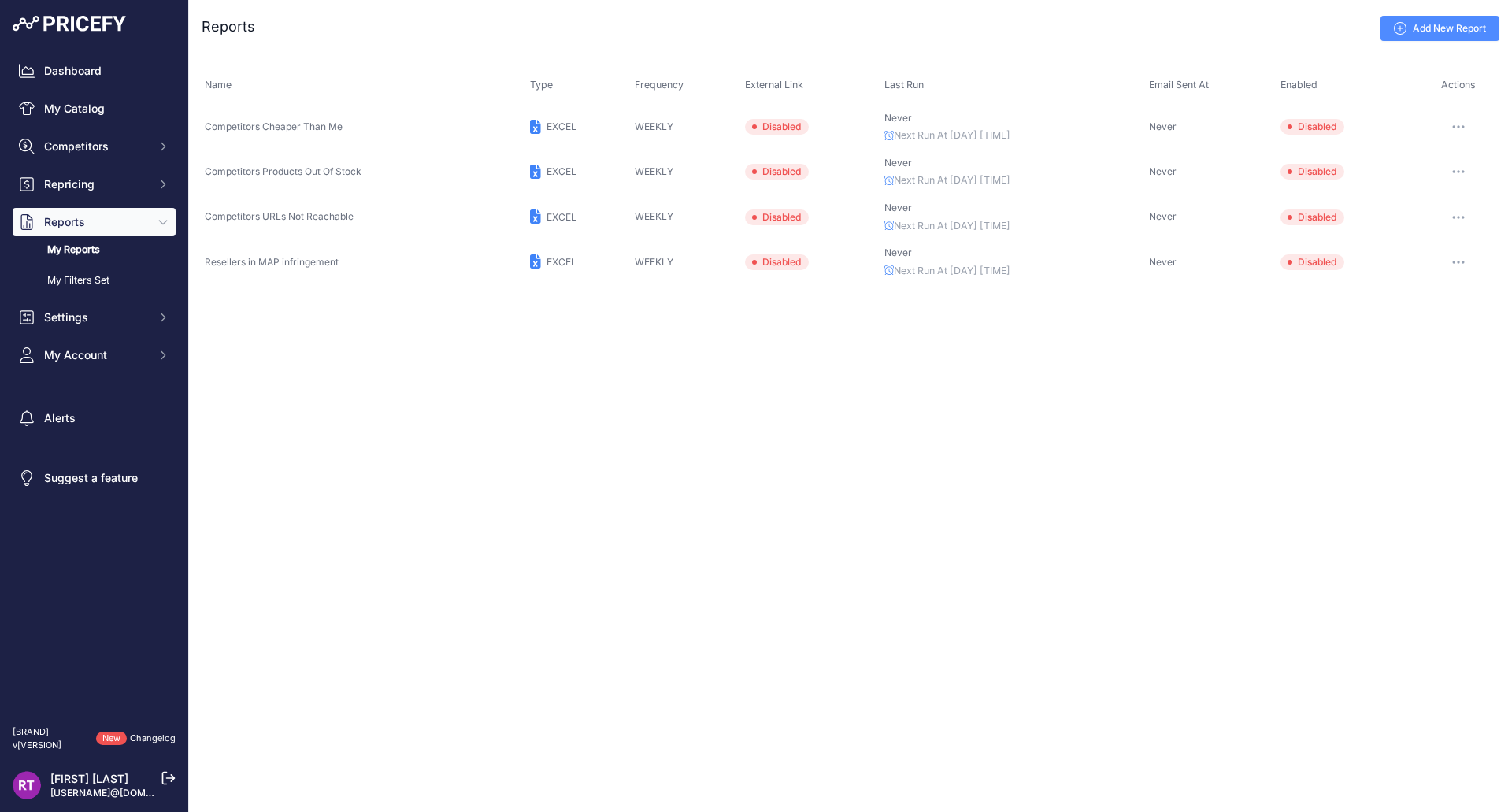 click on "WEEKLY" at bounding box center (273, 126) 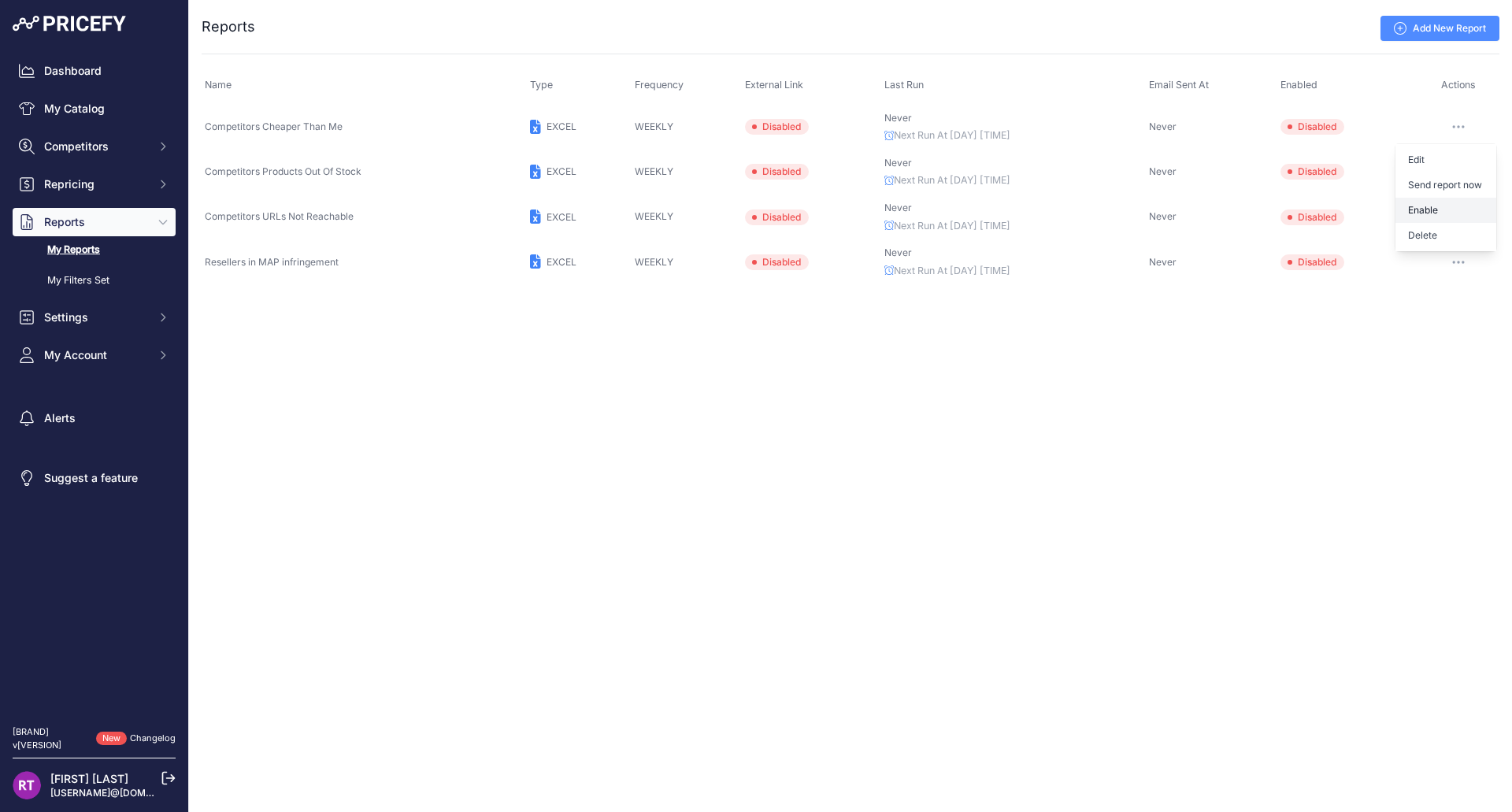 click on "Enable" at bounding box center [1446, 210] 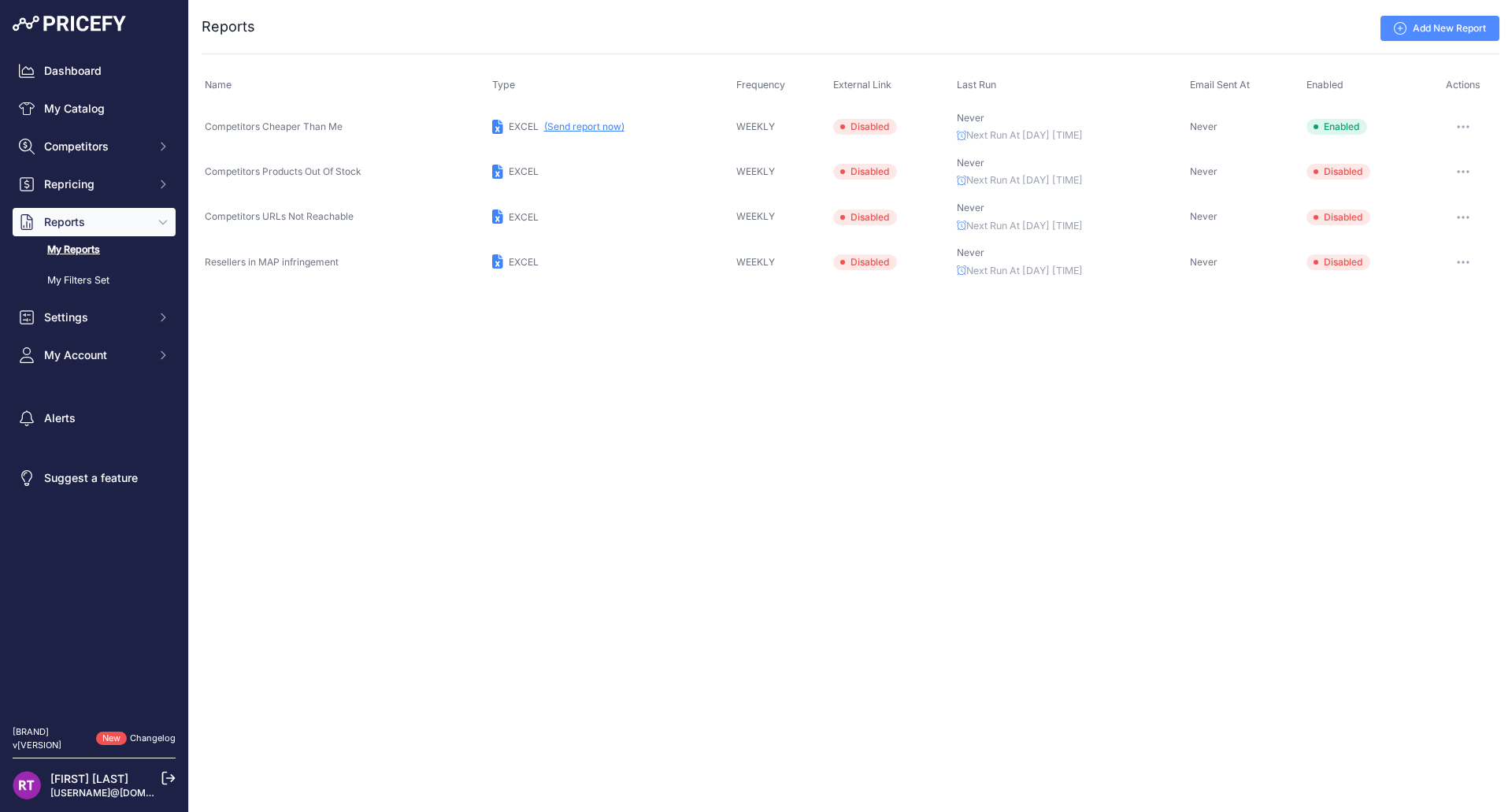 click on "Next Run At
Sunday 09:00 PM" at bounding box center (1070, 135) 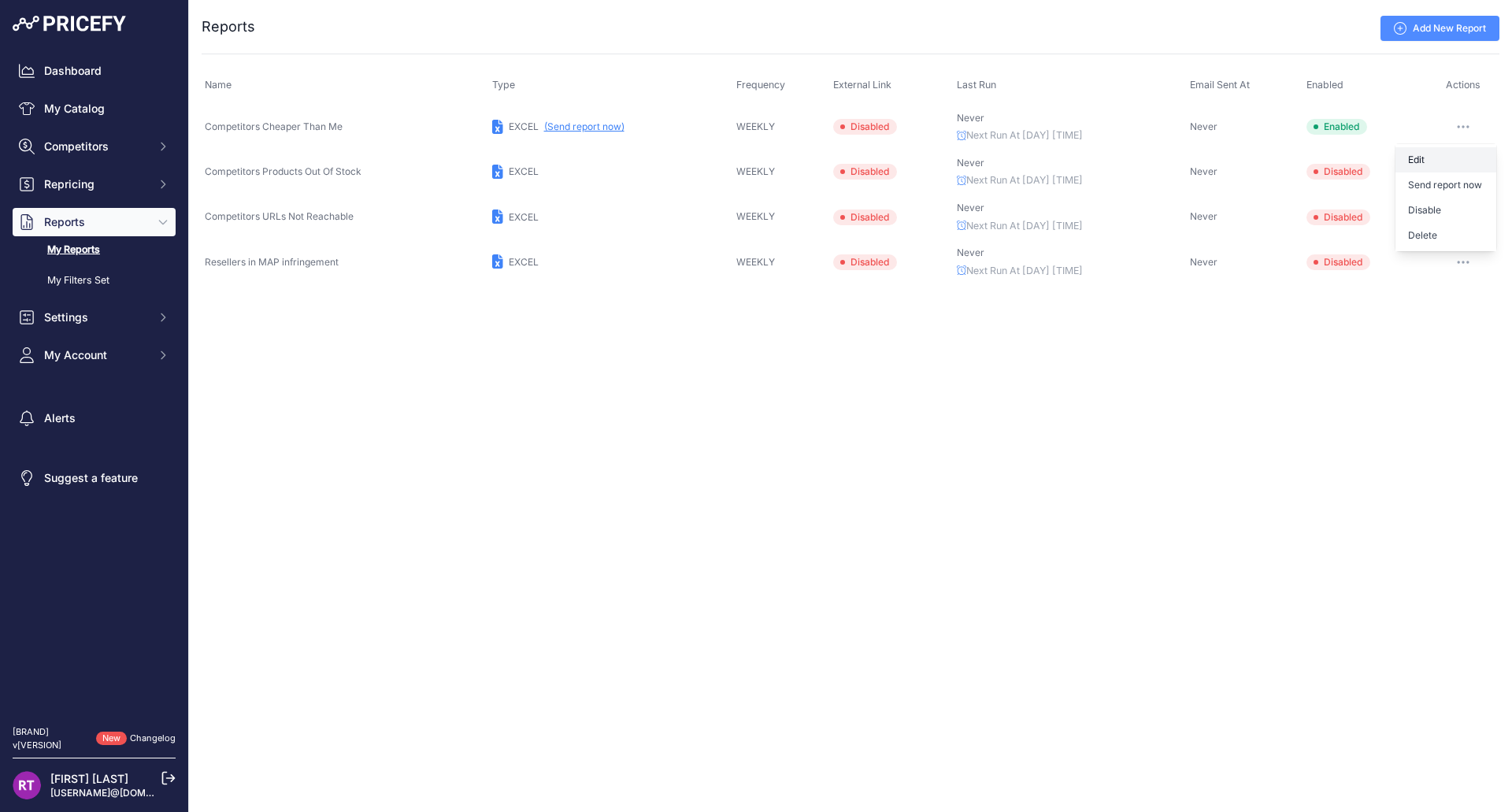 click on "Edit" at bounding box center [1446, 160] 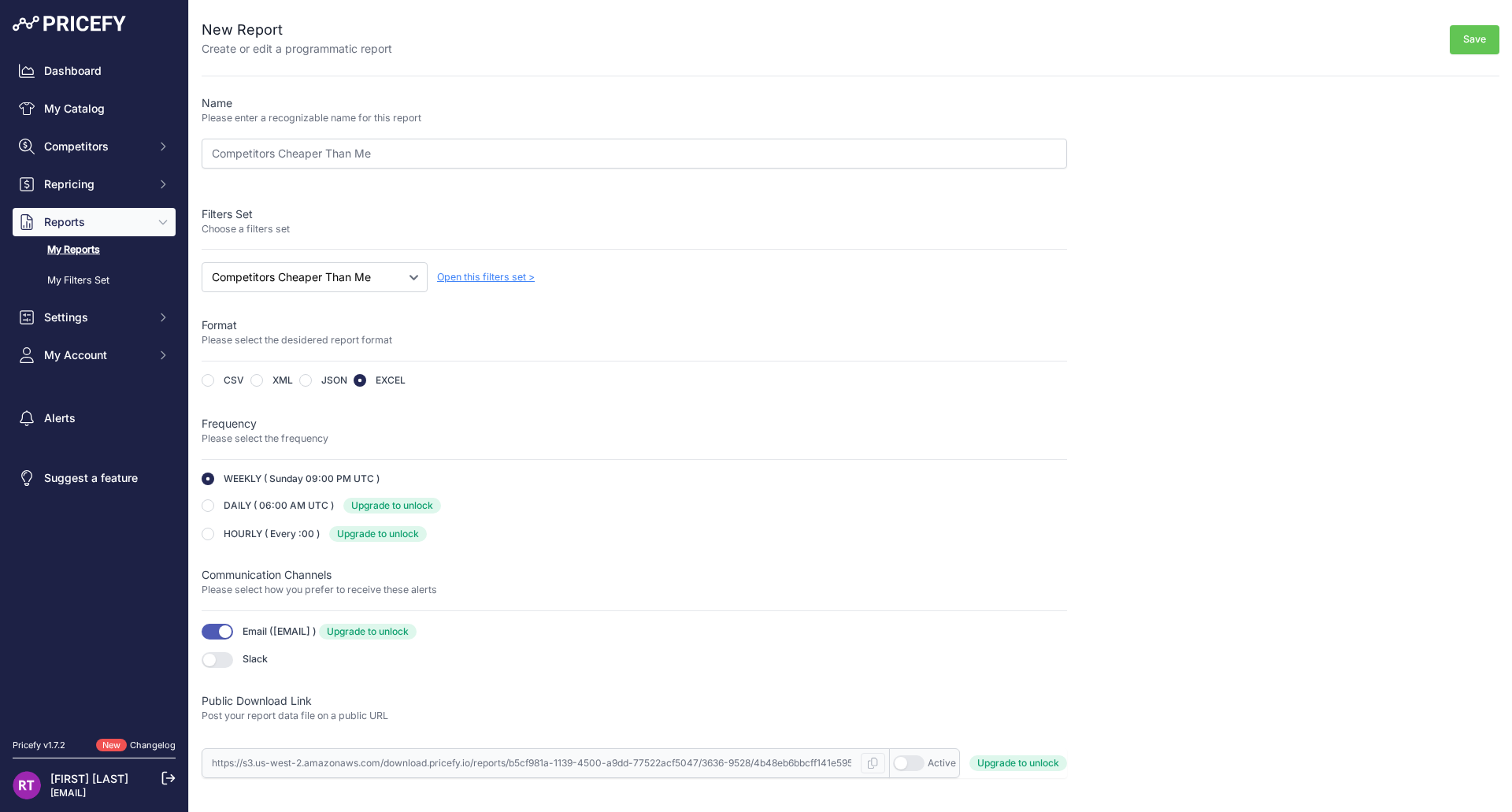 scroll, scrollTop: 0, scrollLeft: 0, axis: both 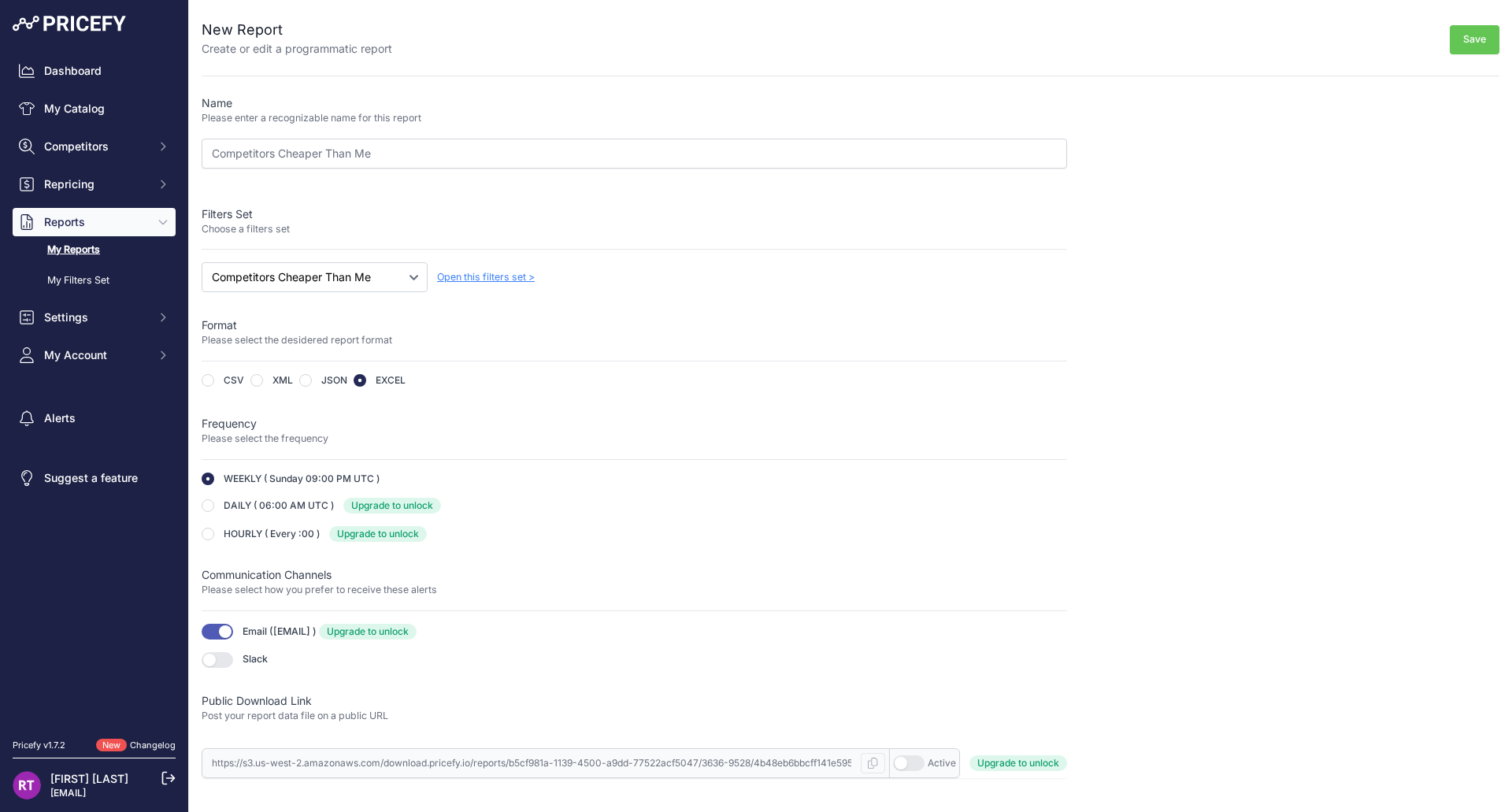 click on "Reports" at bounding box center (95, 222) 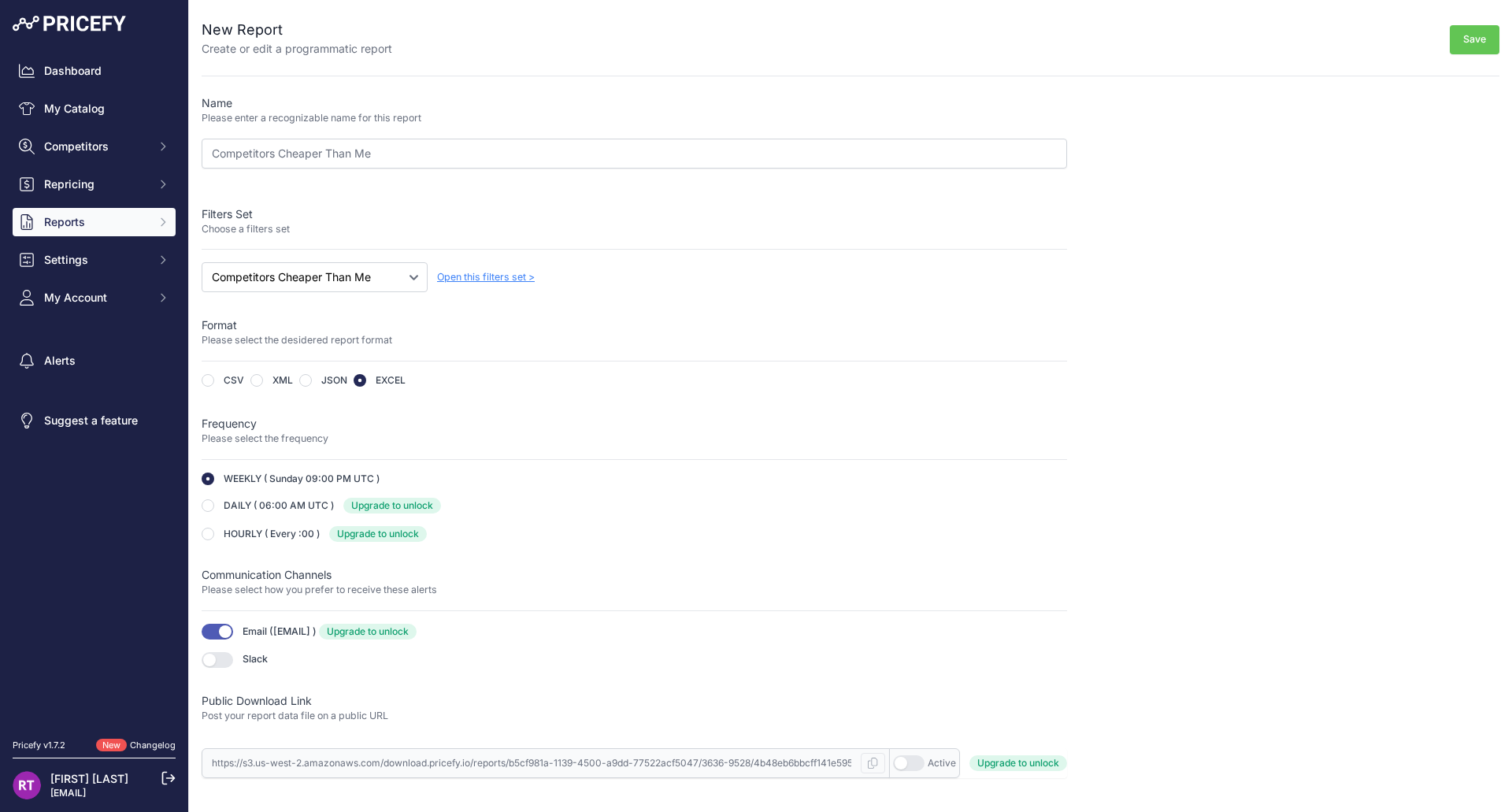 click on "Reports" at bounding box center (95, 222) 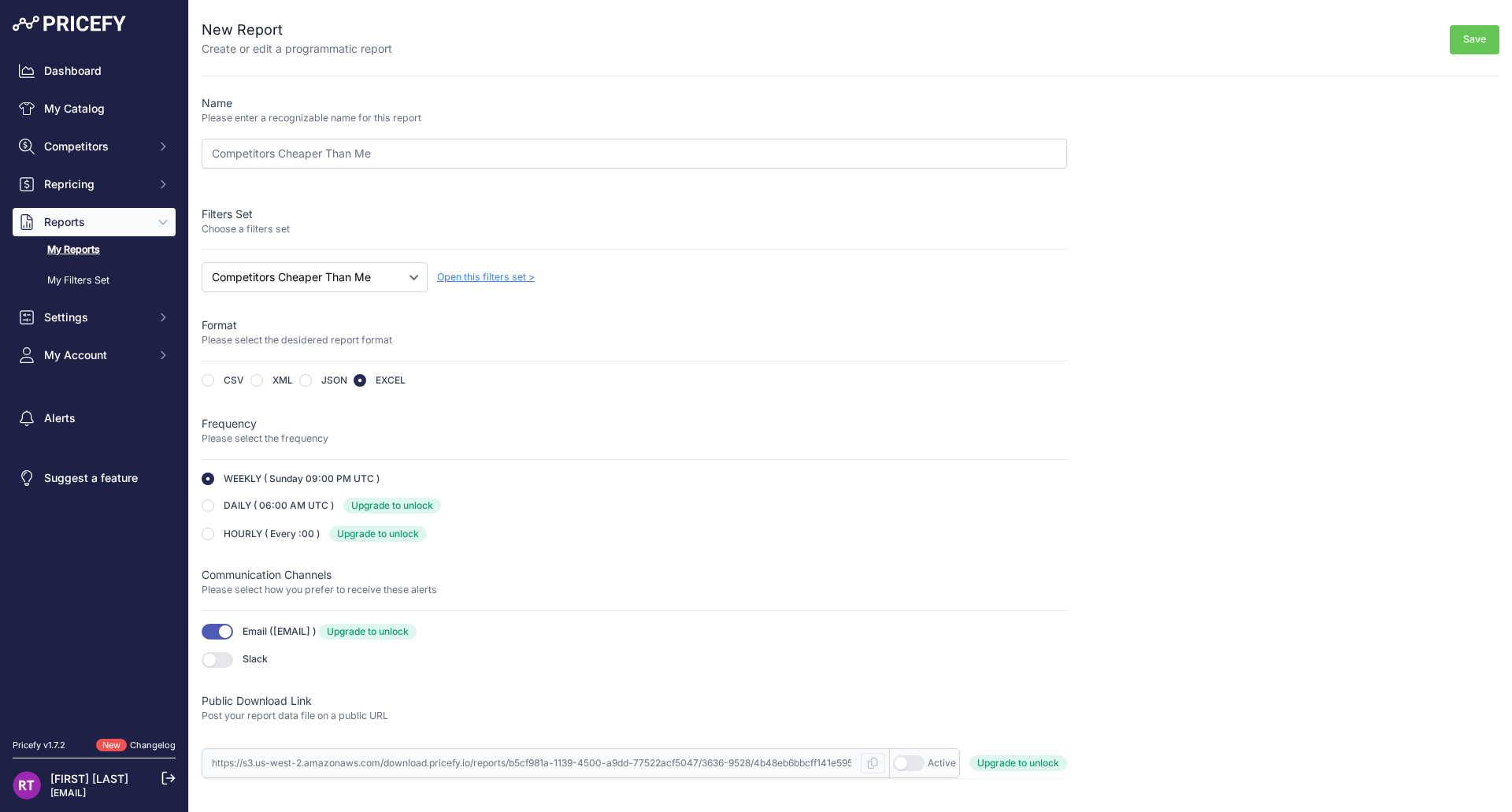 click on "My Reports" at bounding box center (94, 250) 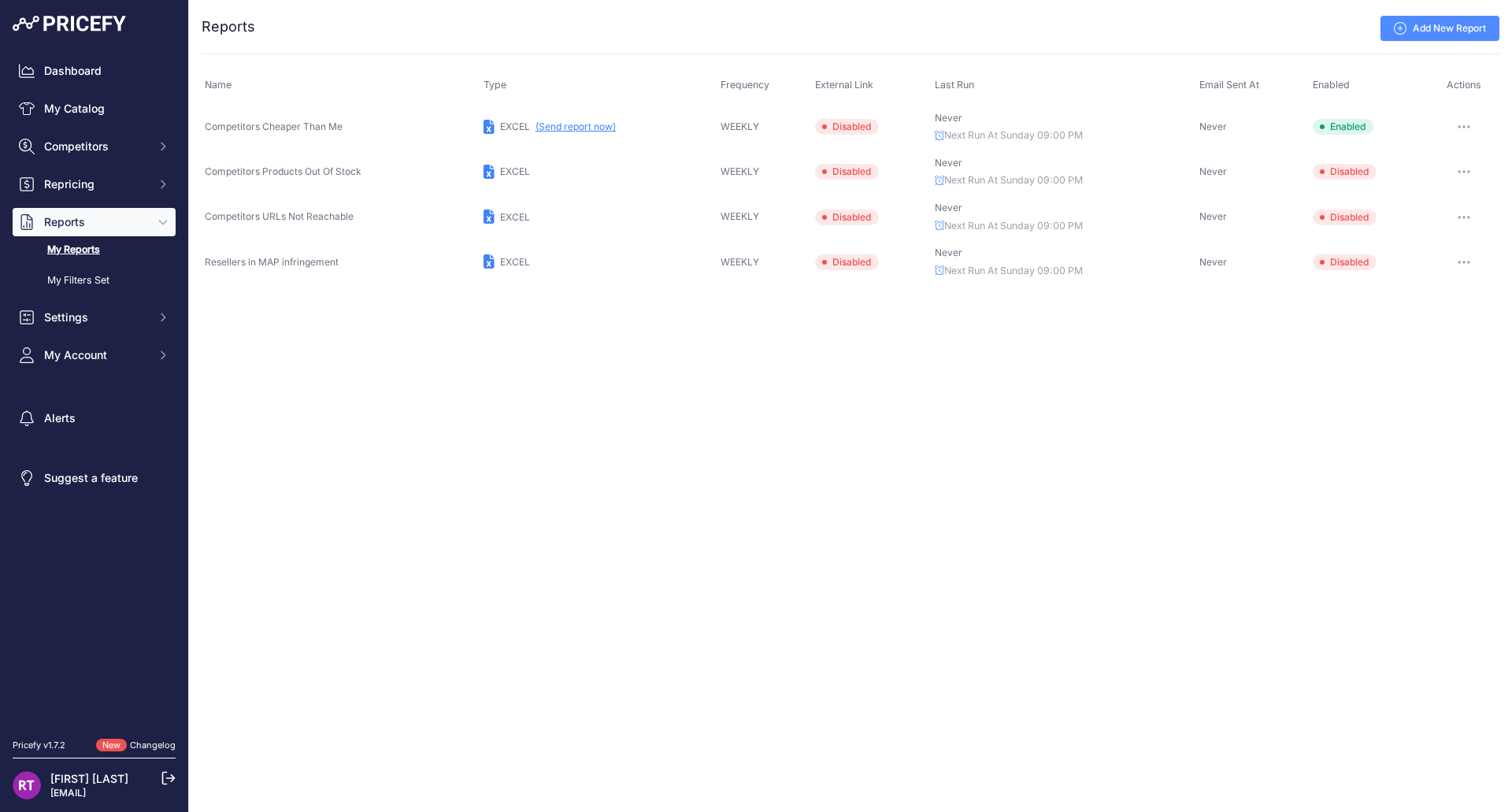 scroll, scrollTop: 0, scrollLeft: 0, axis: both 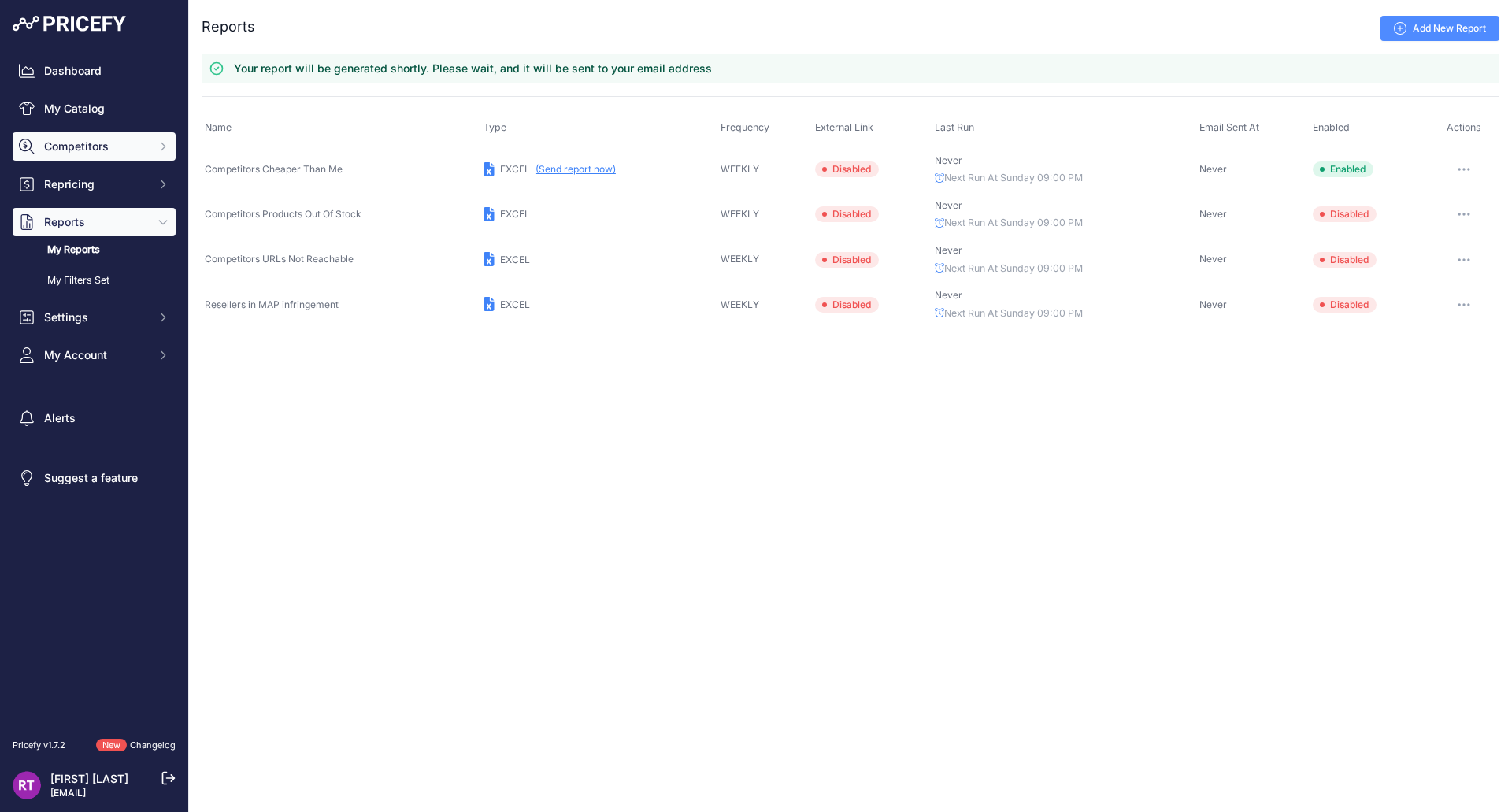 click on "Competitors" at bounding box center (95, 146) 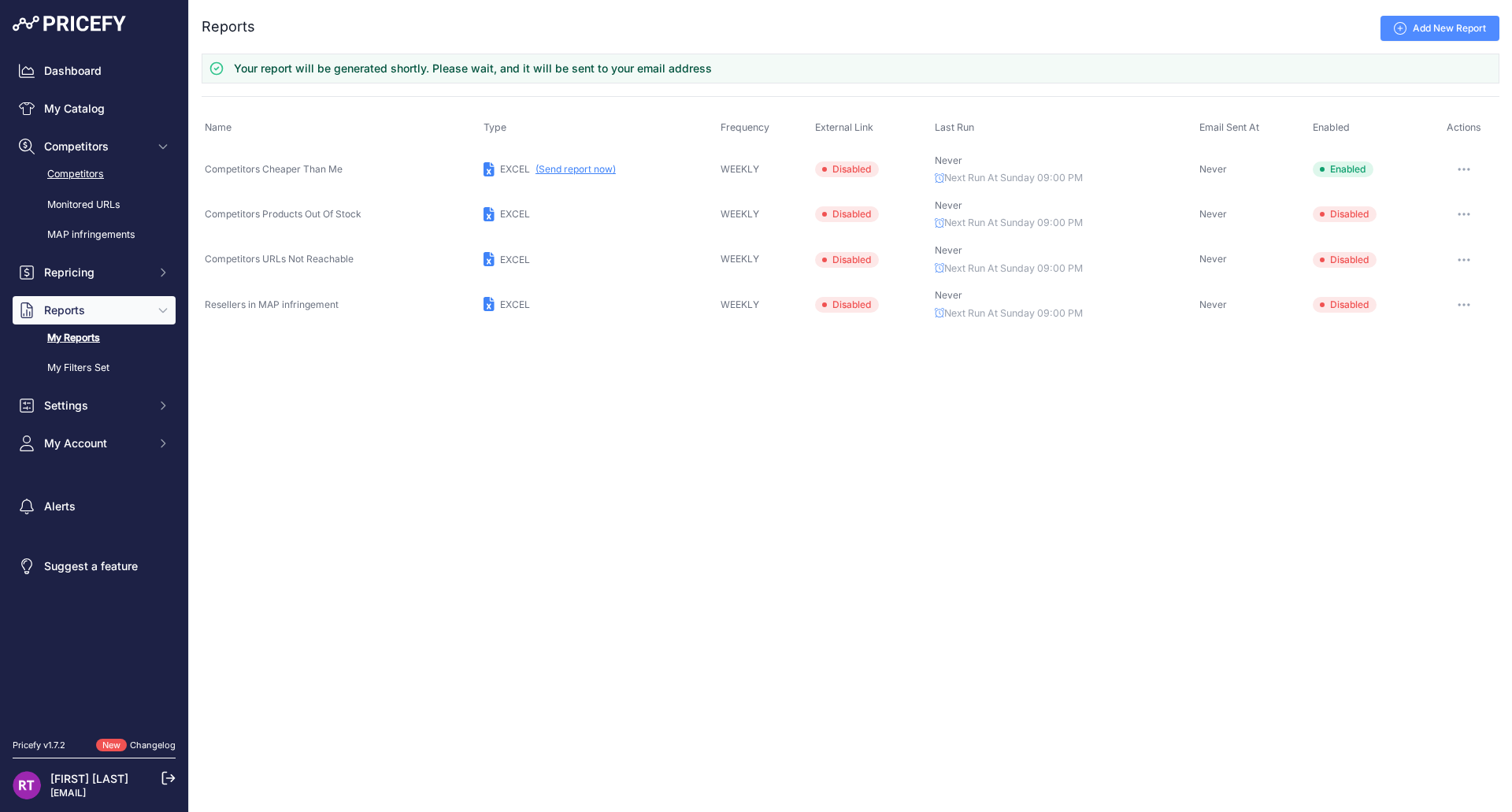click on "Competitors" at bounding box center [94, 174] 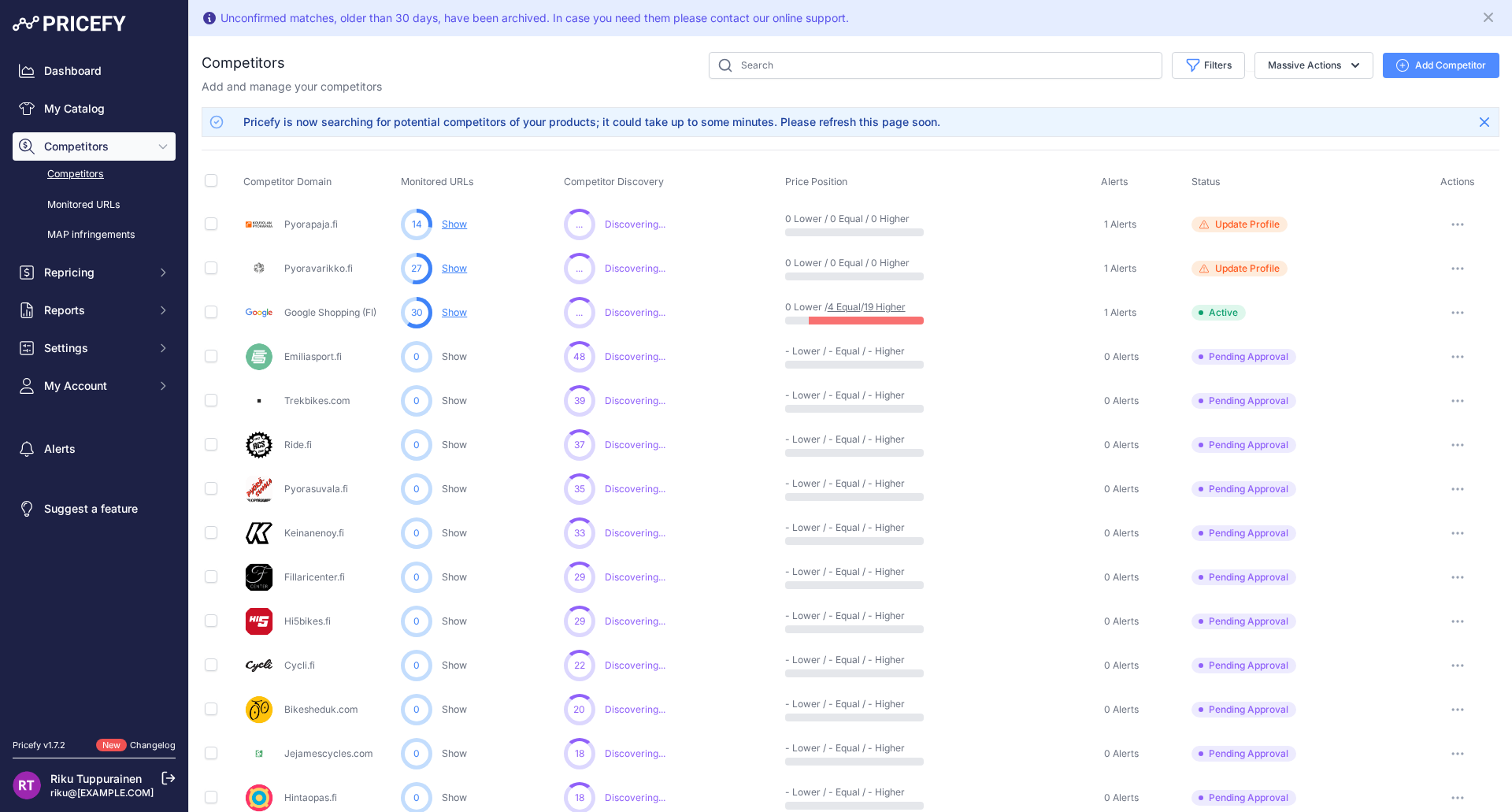 scroll, scrollTop: 0, scrollLeft: 0, axis: both 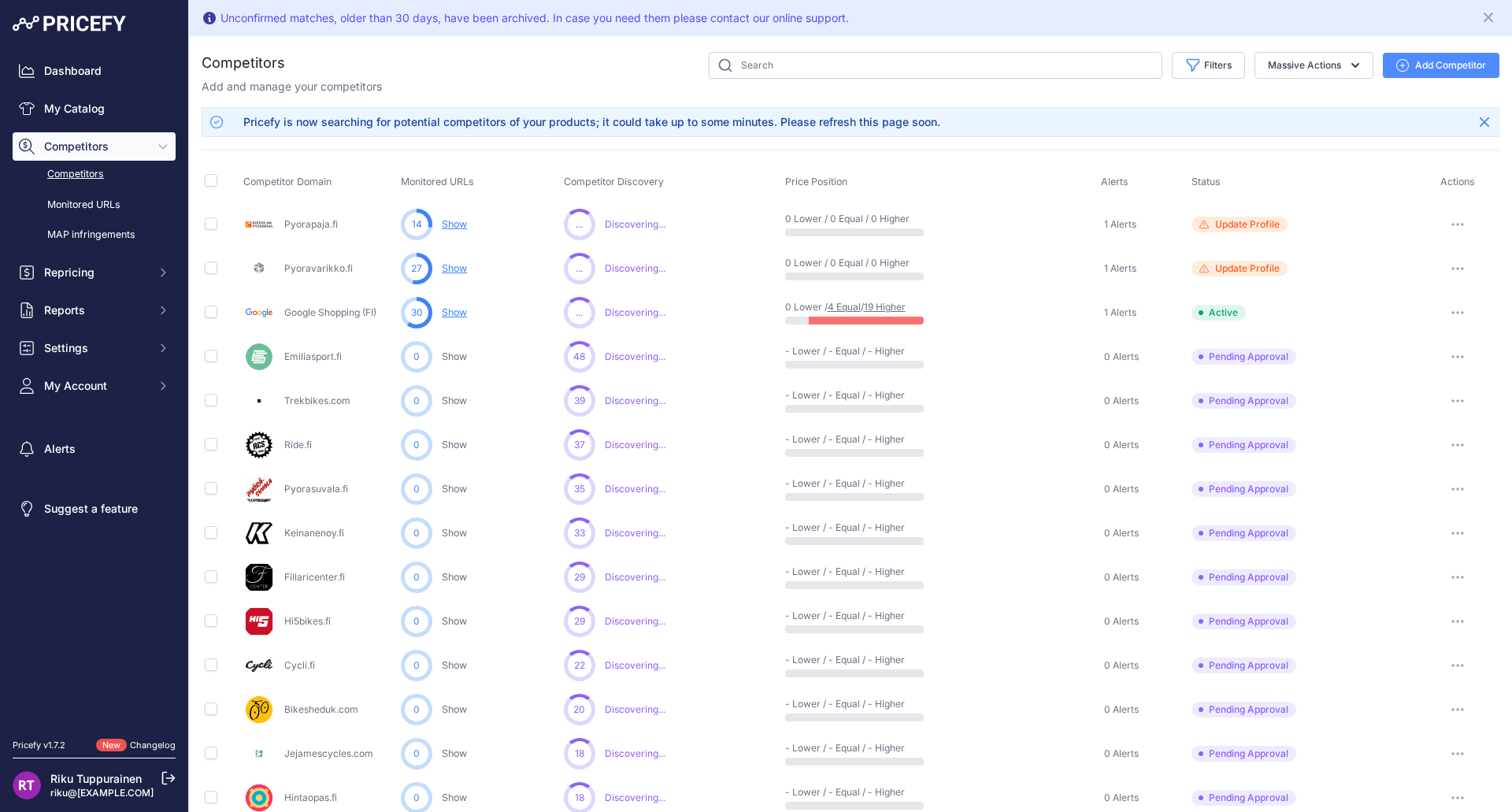click at bounding box center [1458, 269] 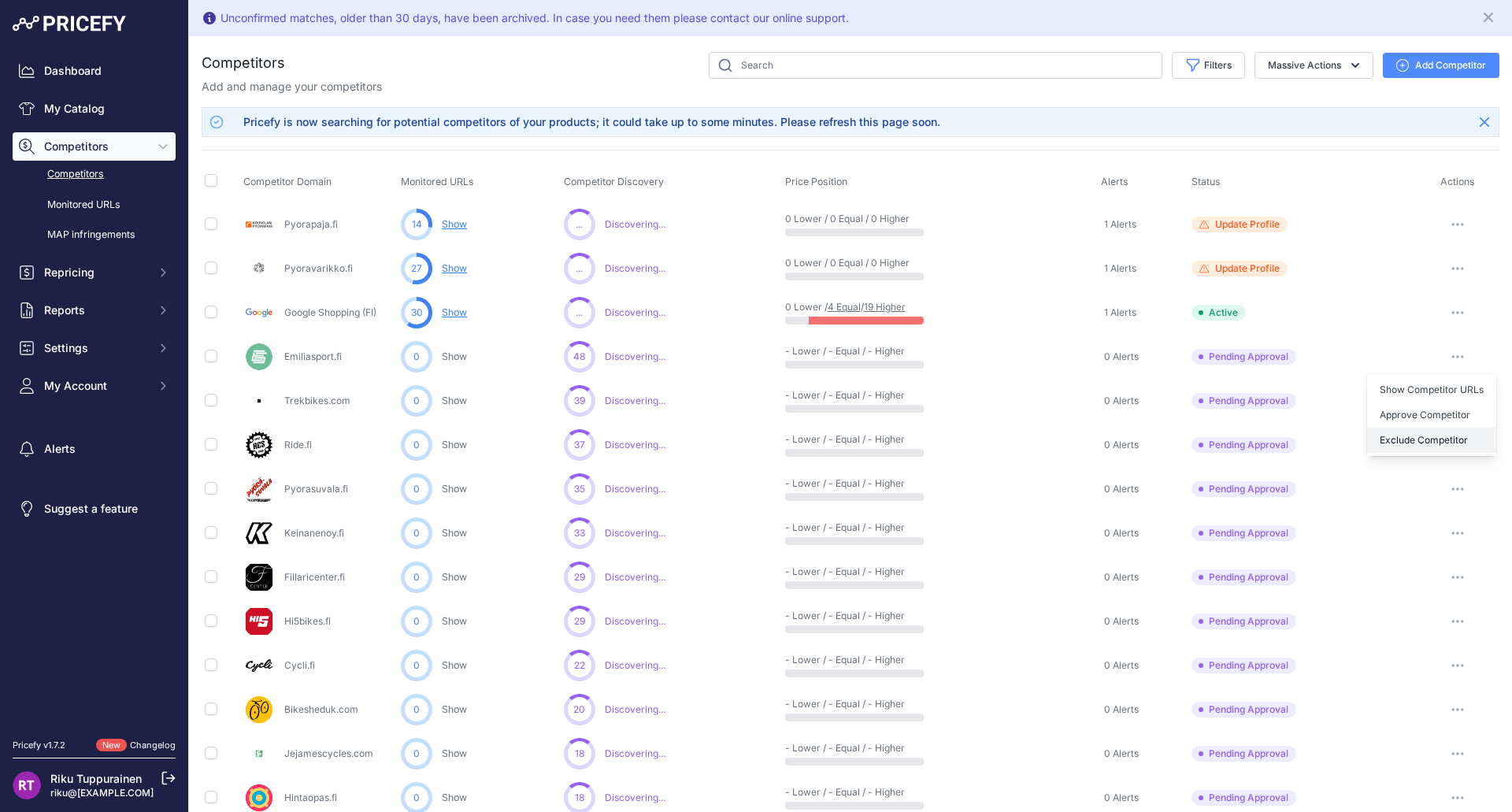 click on "Exclude Competitor" at bounding box center (0, 0) 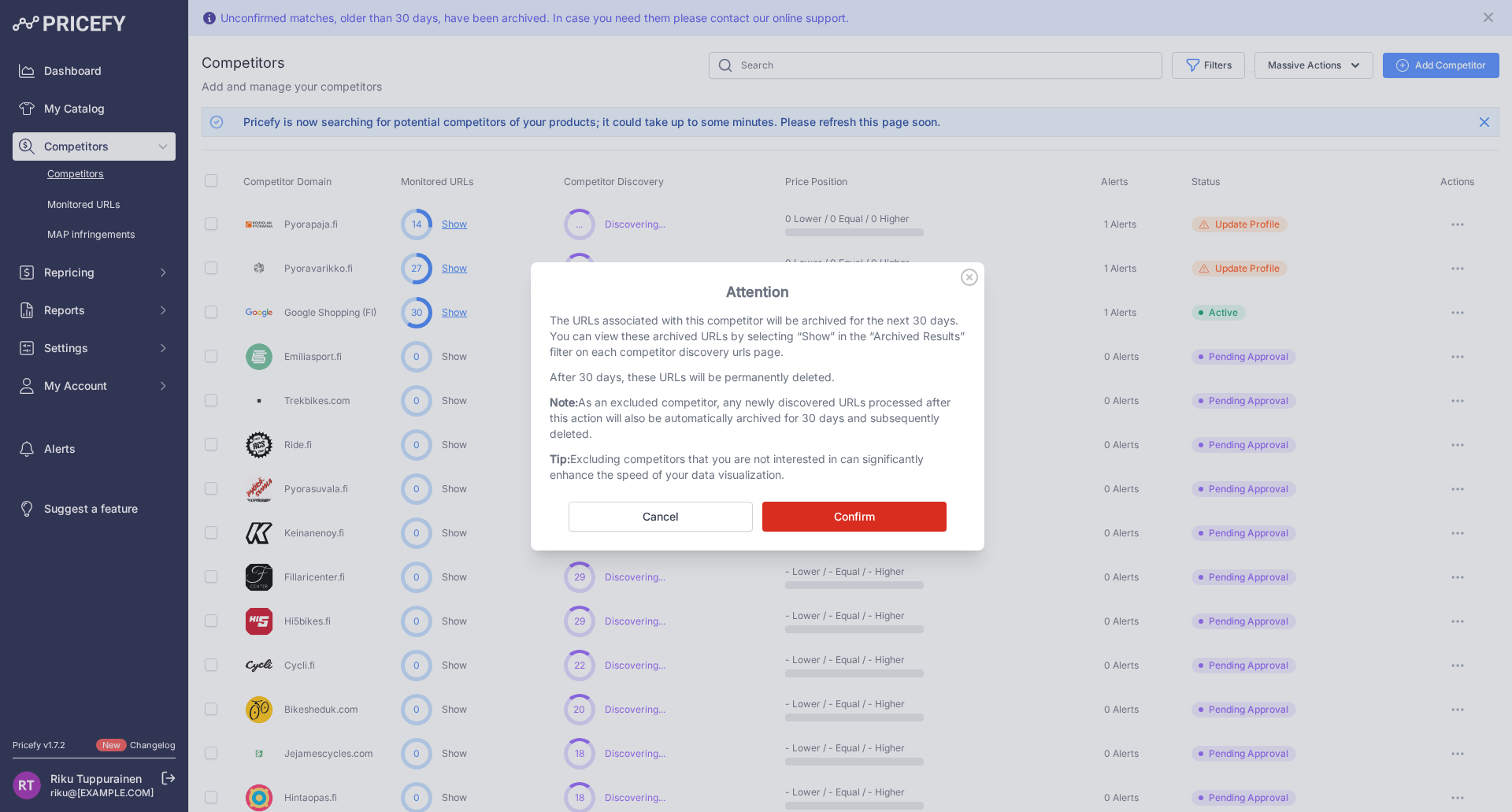 click on "Confirm" at bounding box center [0, 0] 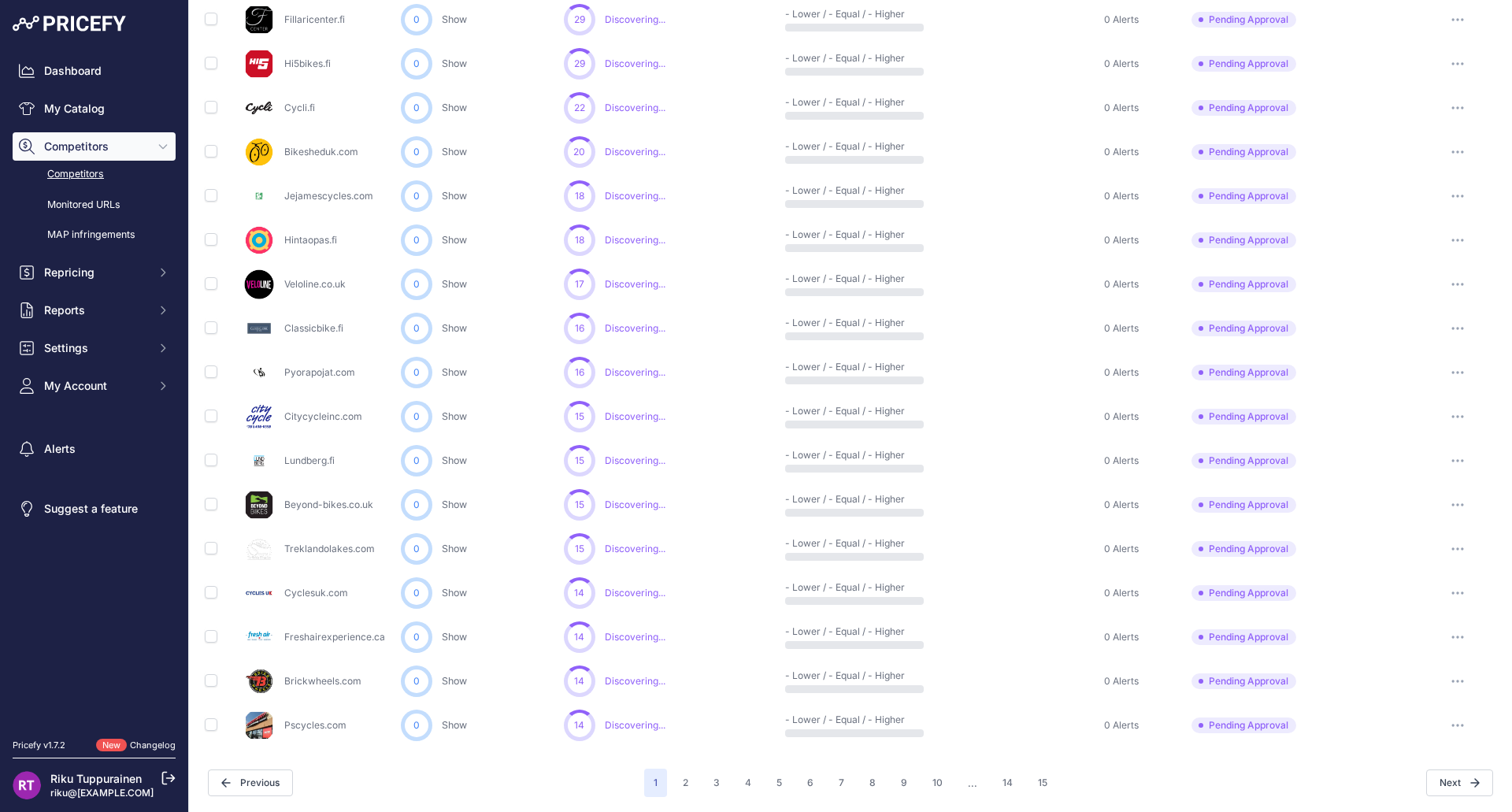 scroll, scrollTop: 0, scrollLeft: 0, axis: both 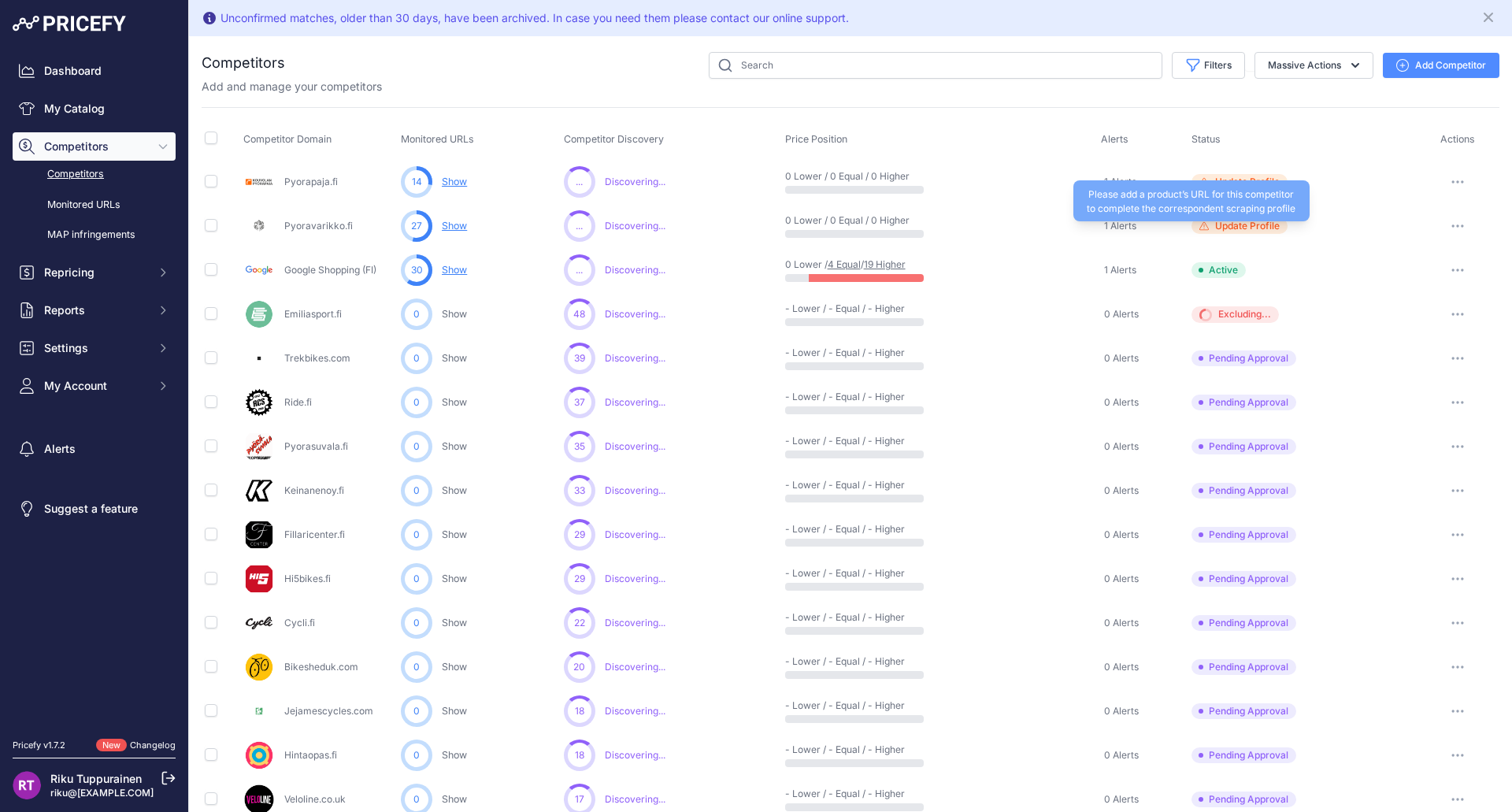 click on "Update Profile" at bounding box center (1240, 226) 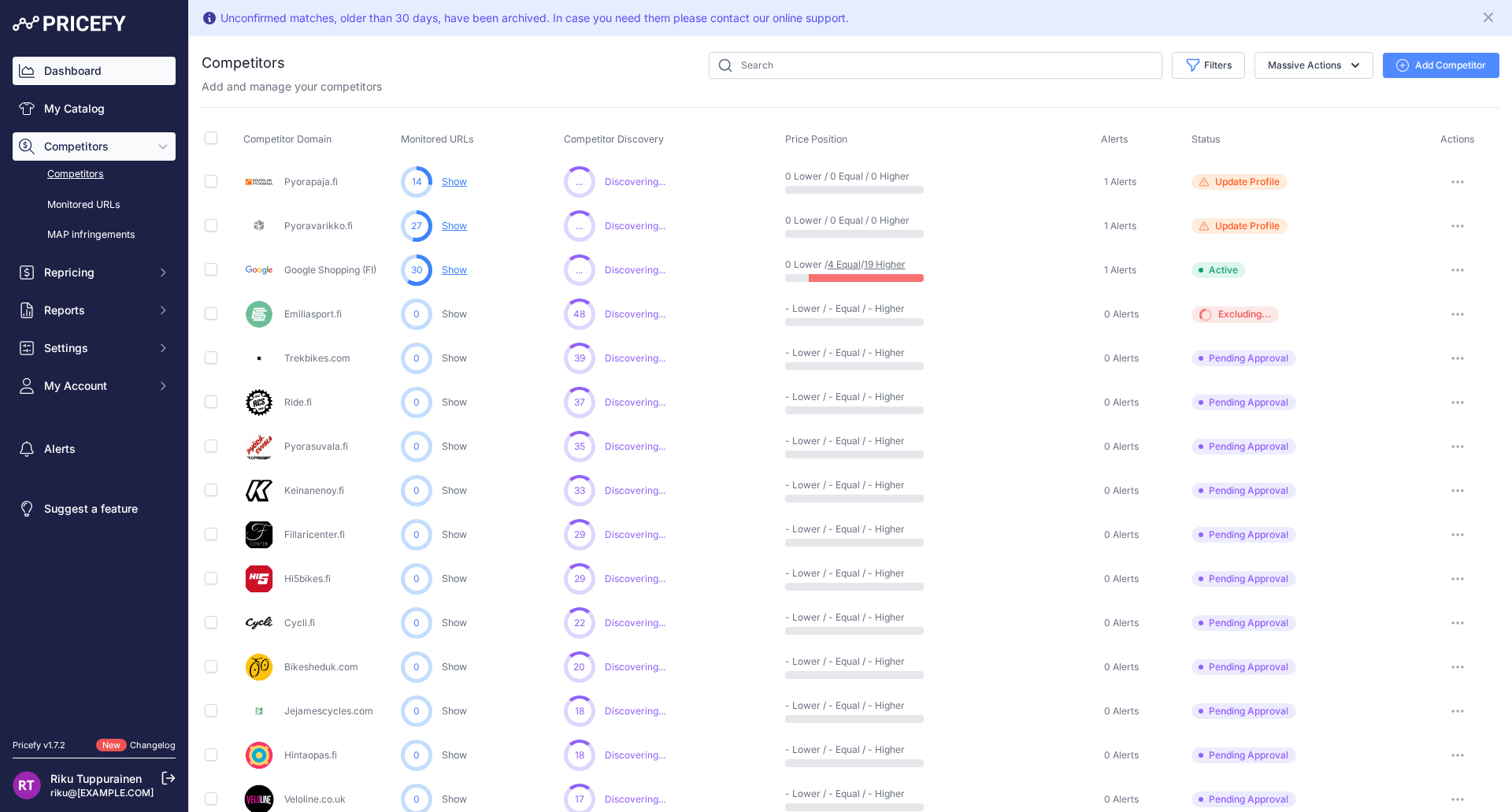 click on "Dashboard" at bounding box center [94, 71] 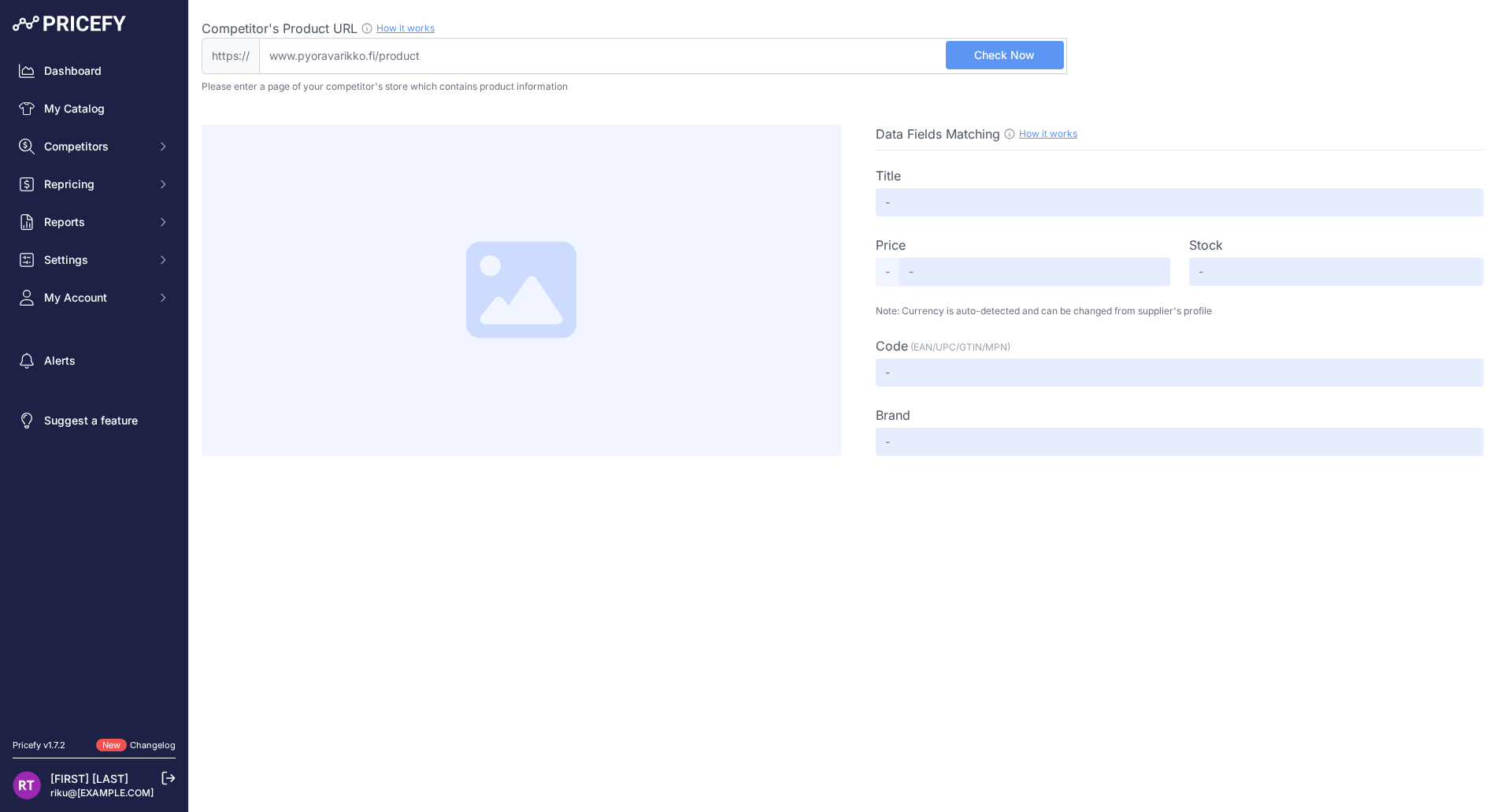 scroll, scrollTop: 0, scrollLeft: 0, axis: both 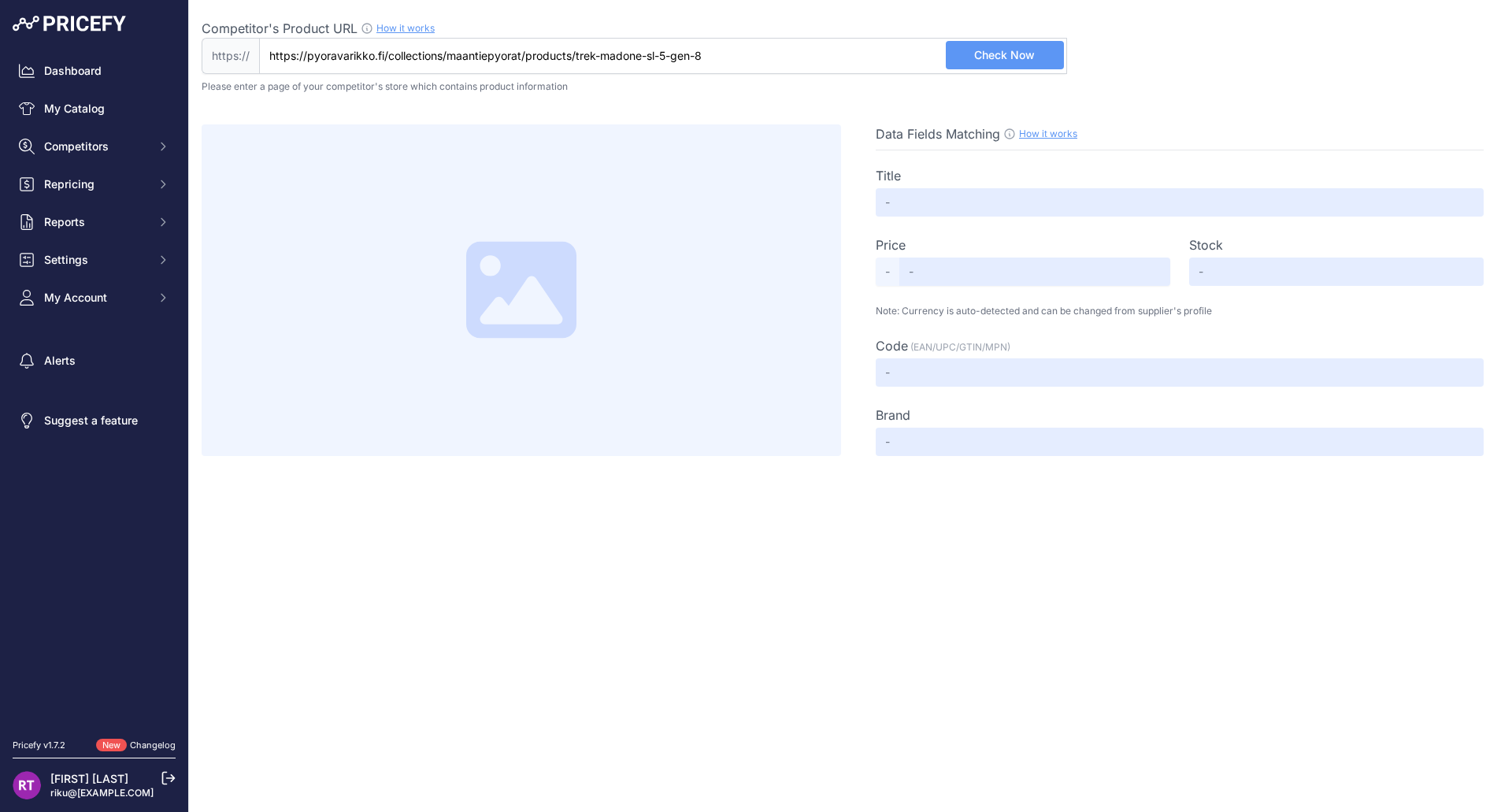 drag, startPoint x: 305, startPoint y: 54, endPoint x: 235, endPoint y: 80, distance: 74.67262 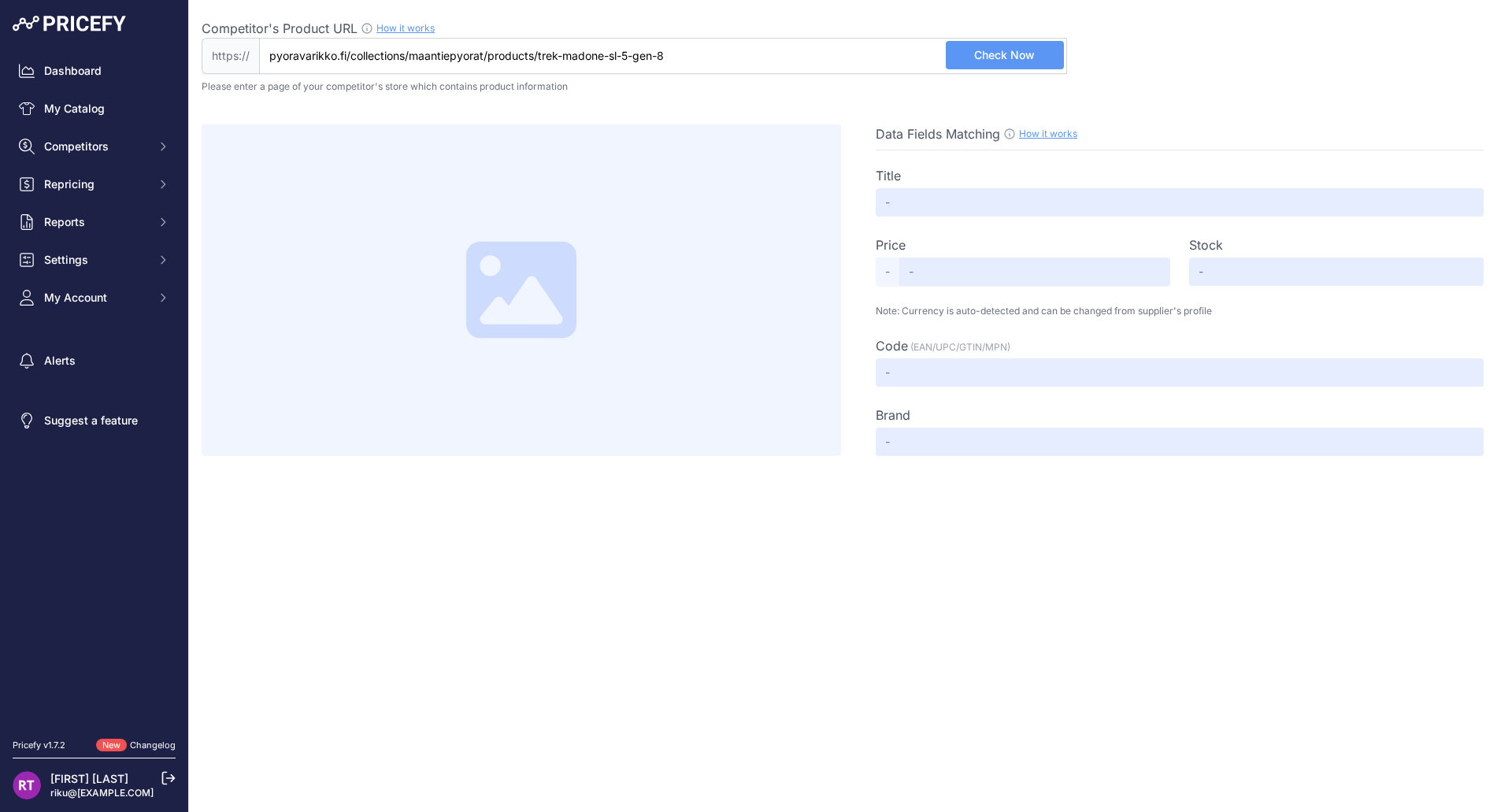 type on "pyoravarikko.fi/collections/maantiepyorat/products/trek-madone-sl-5-gen-8" 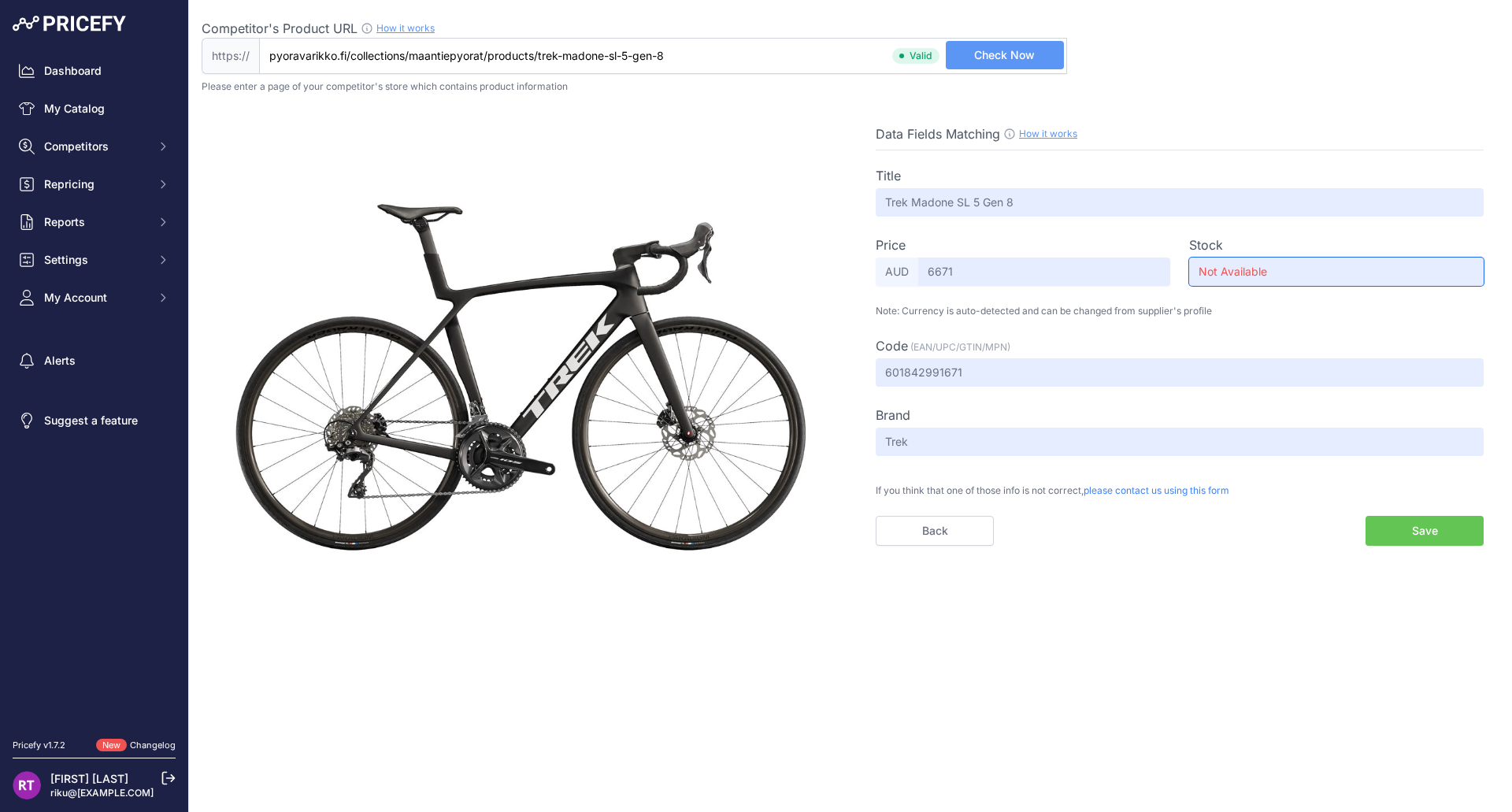click on "Not Available" at bounding box center (1336, 272) 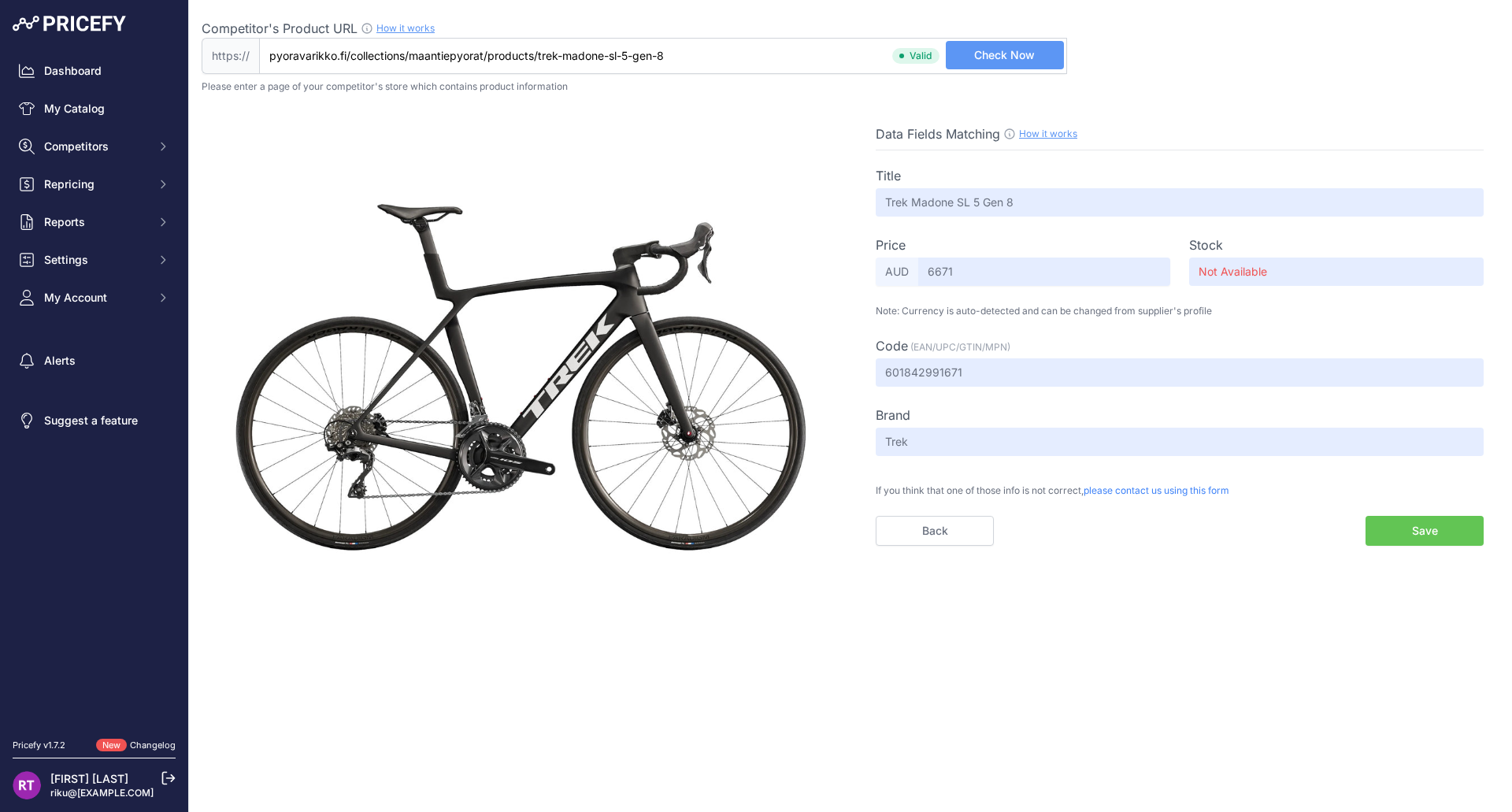 click on "Title
Trek Madone SL 5 Gen 8
Price
Select Info
AUD
6671
Stock
Not Available Code" at bounding box center (1180, 348) 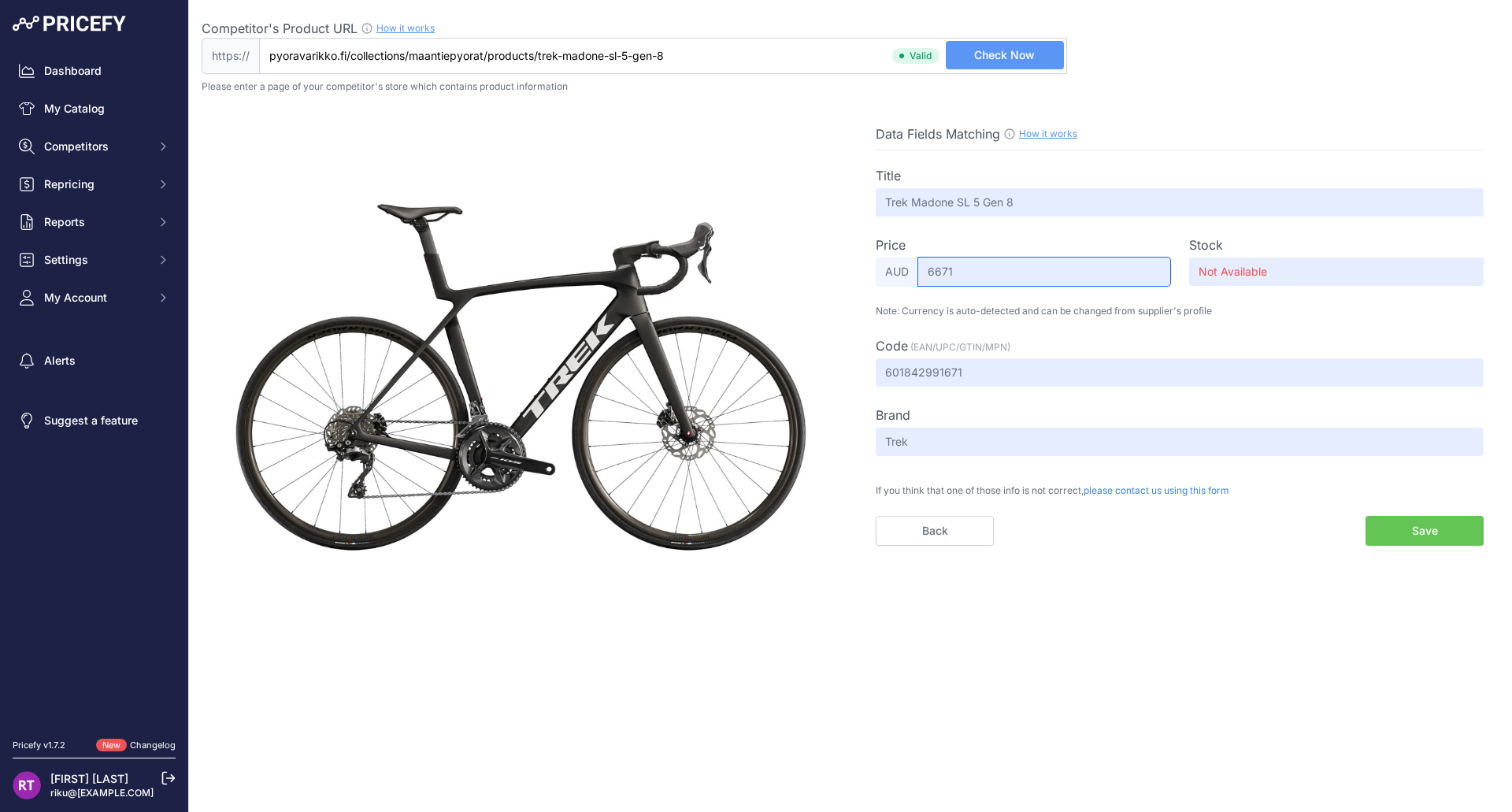 click on "6671" at bounding box center (1044, 272) 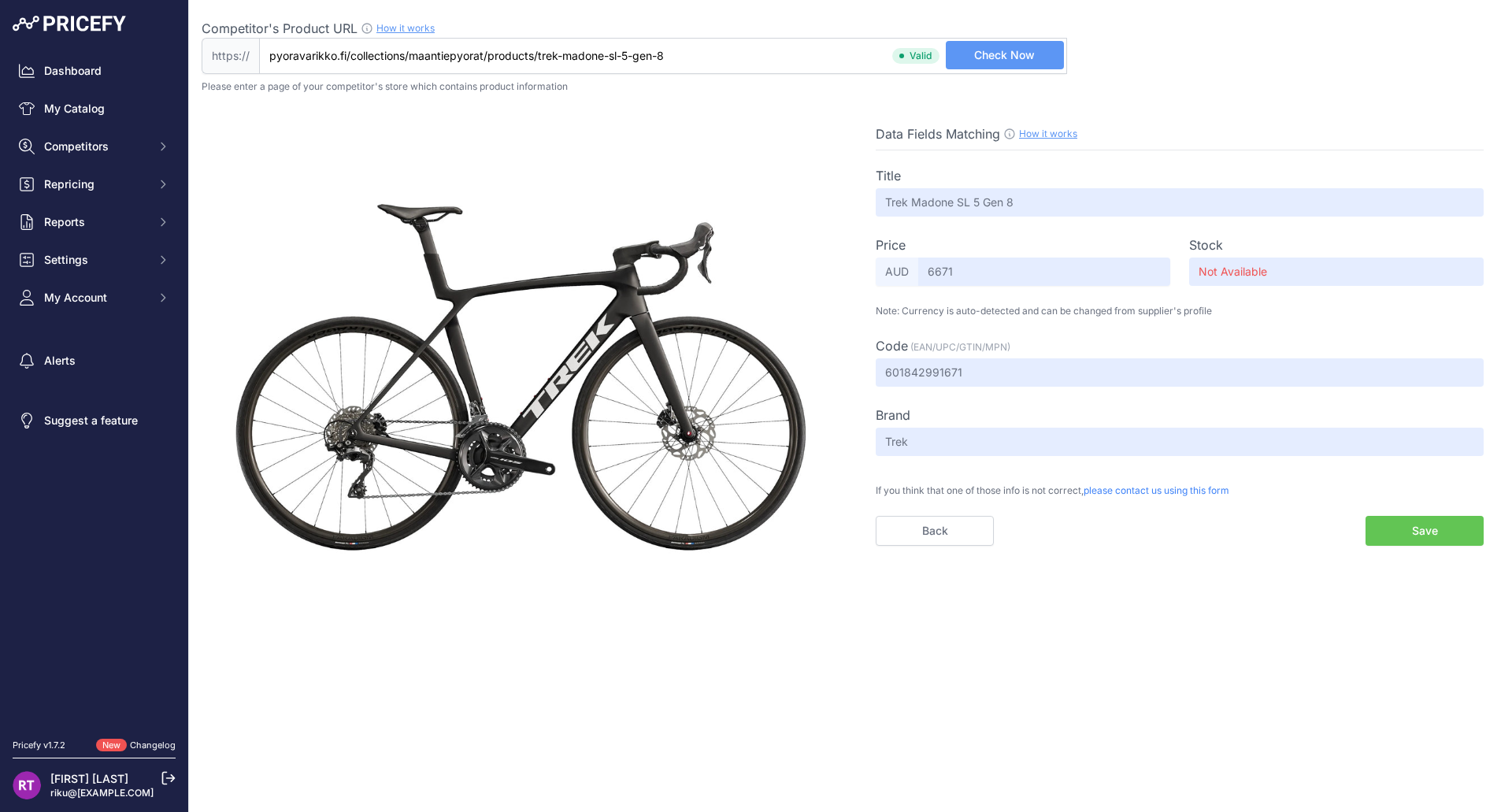 click on "Save" at bounding box center (1425, 531) 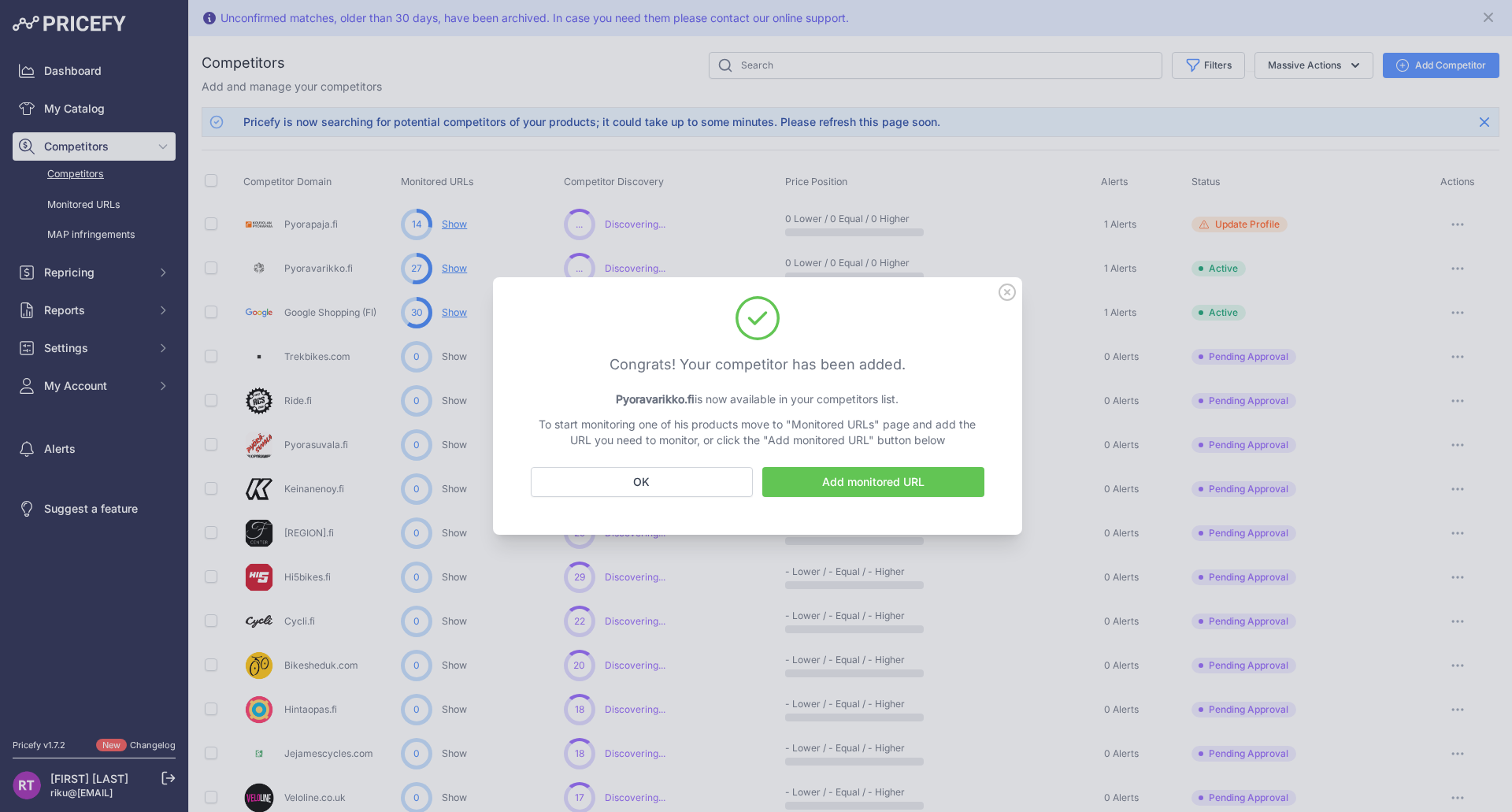 scroll, scrollTop: 0, scrollLeft: 0, axis: both 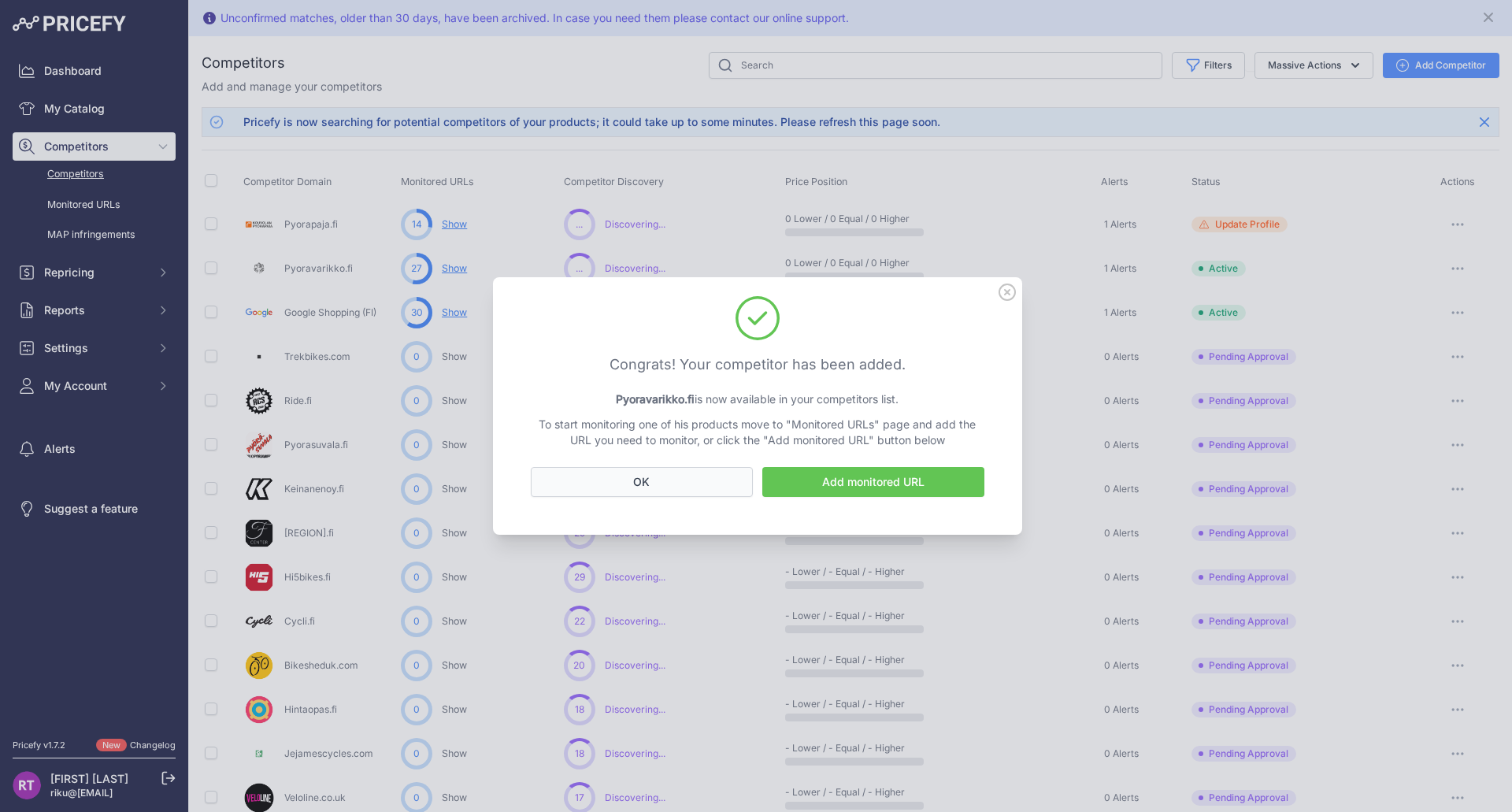 click on "OK" at bounding box center [642, 482] 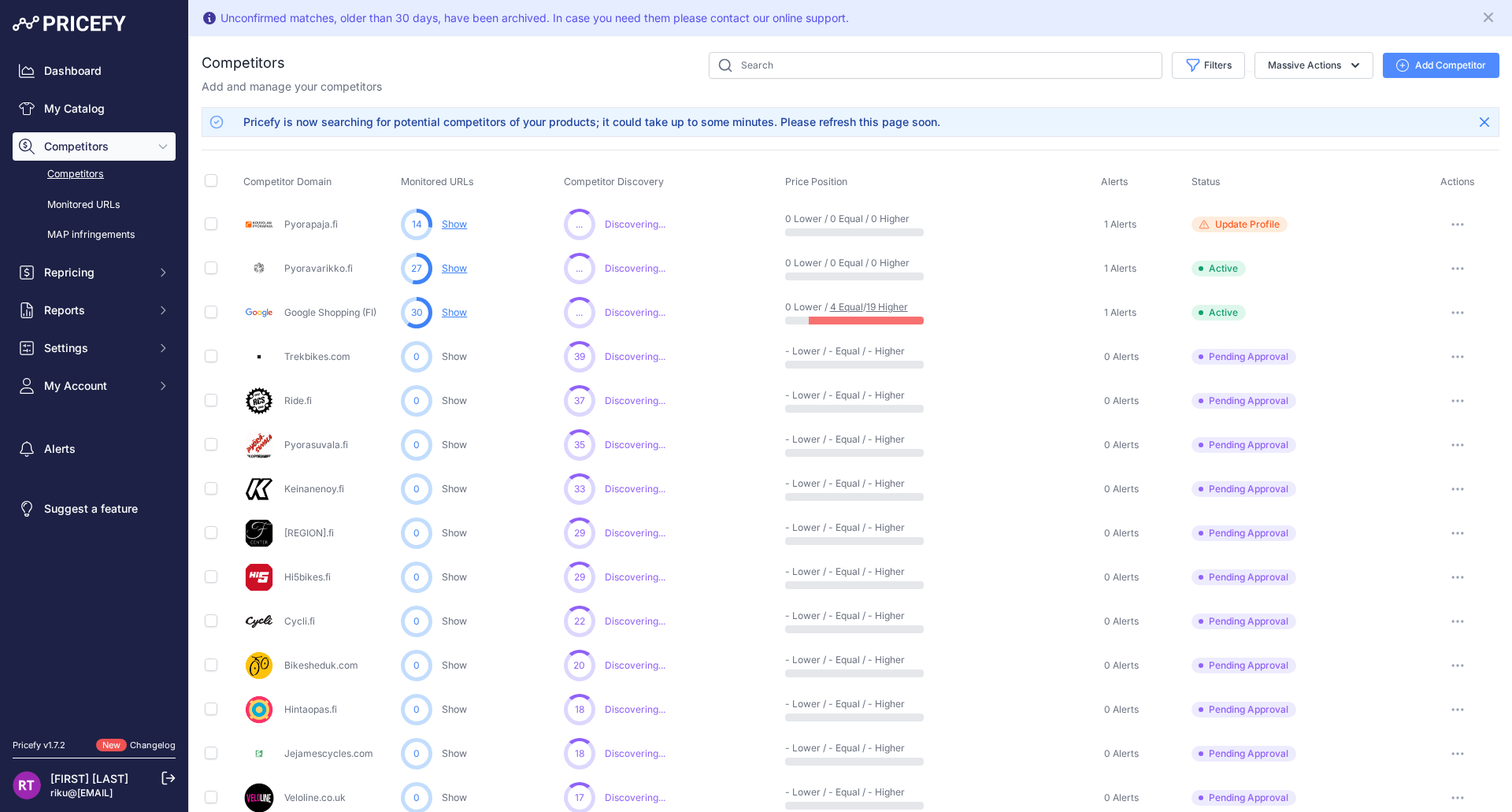 click at bounding box center [1458, 269] 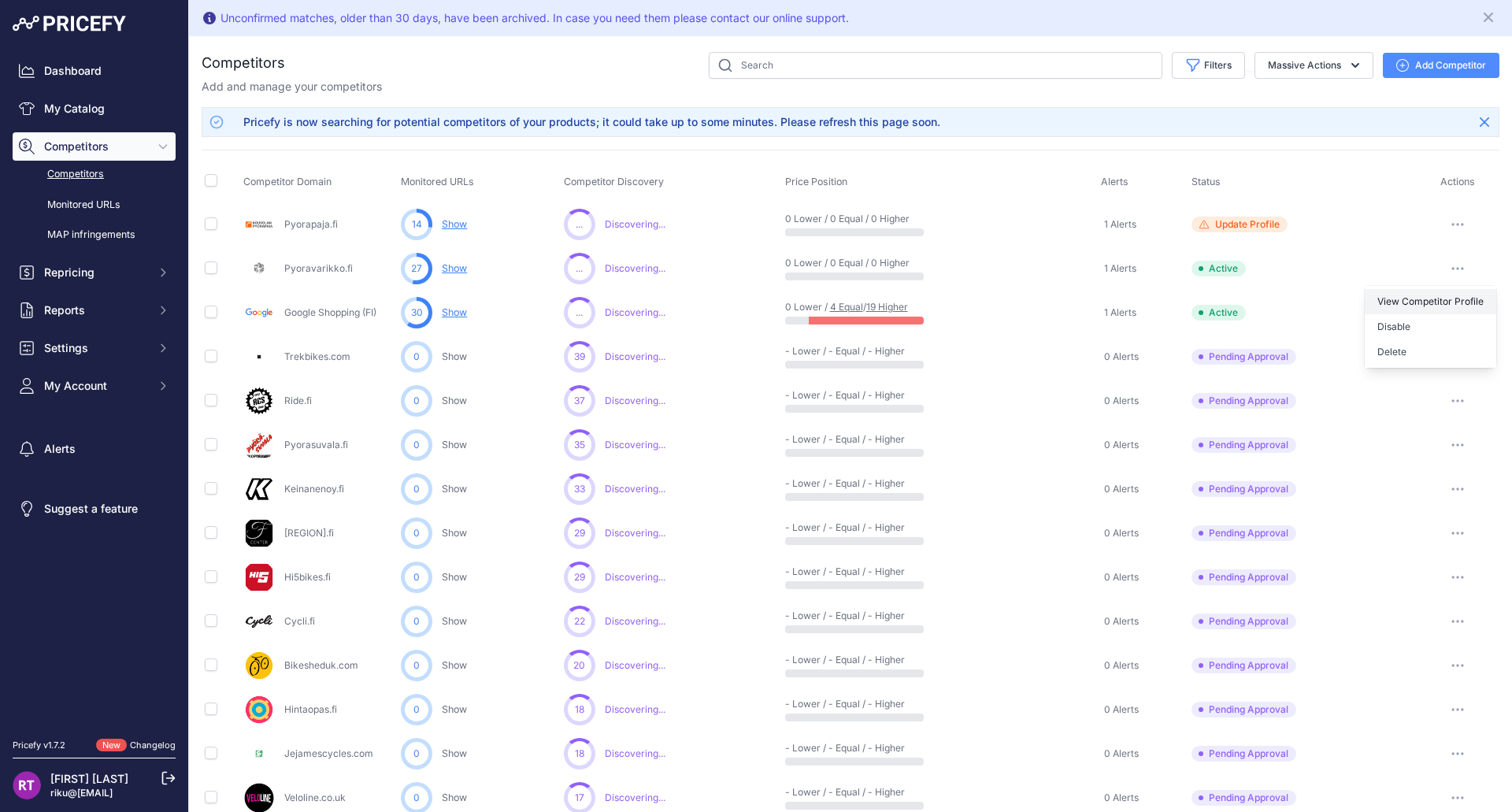 click on "View Competitor Profile" at bounding box center [1430, 302] 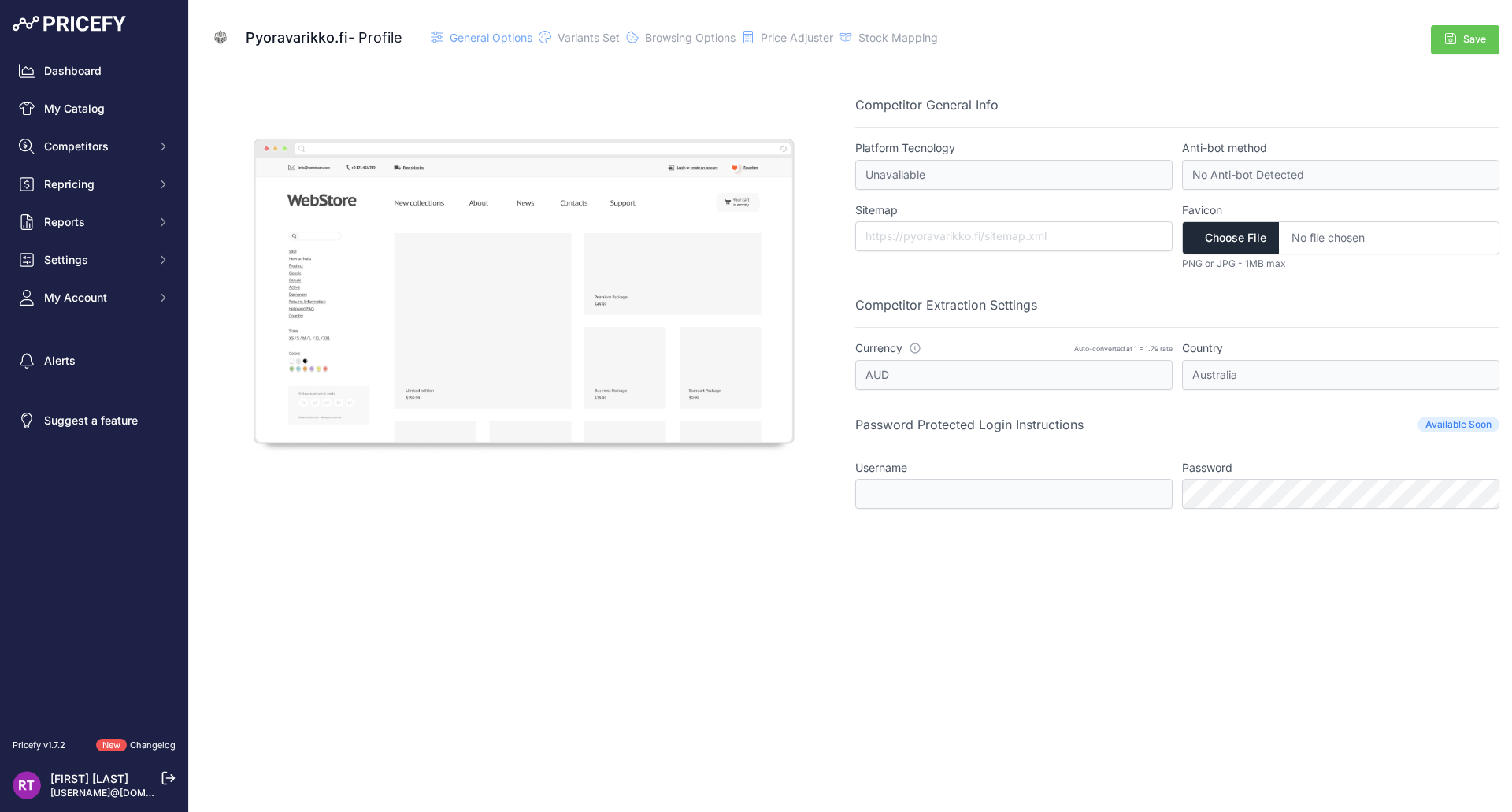 scroll, scrollTop: 0, scrollLeft: 0, axis: both 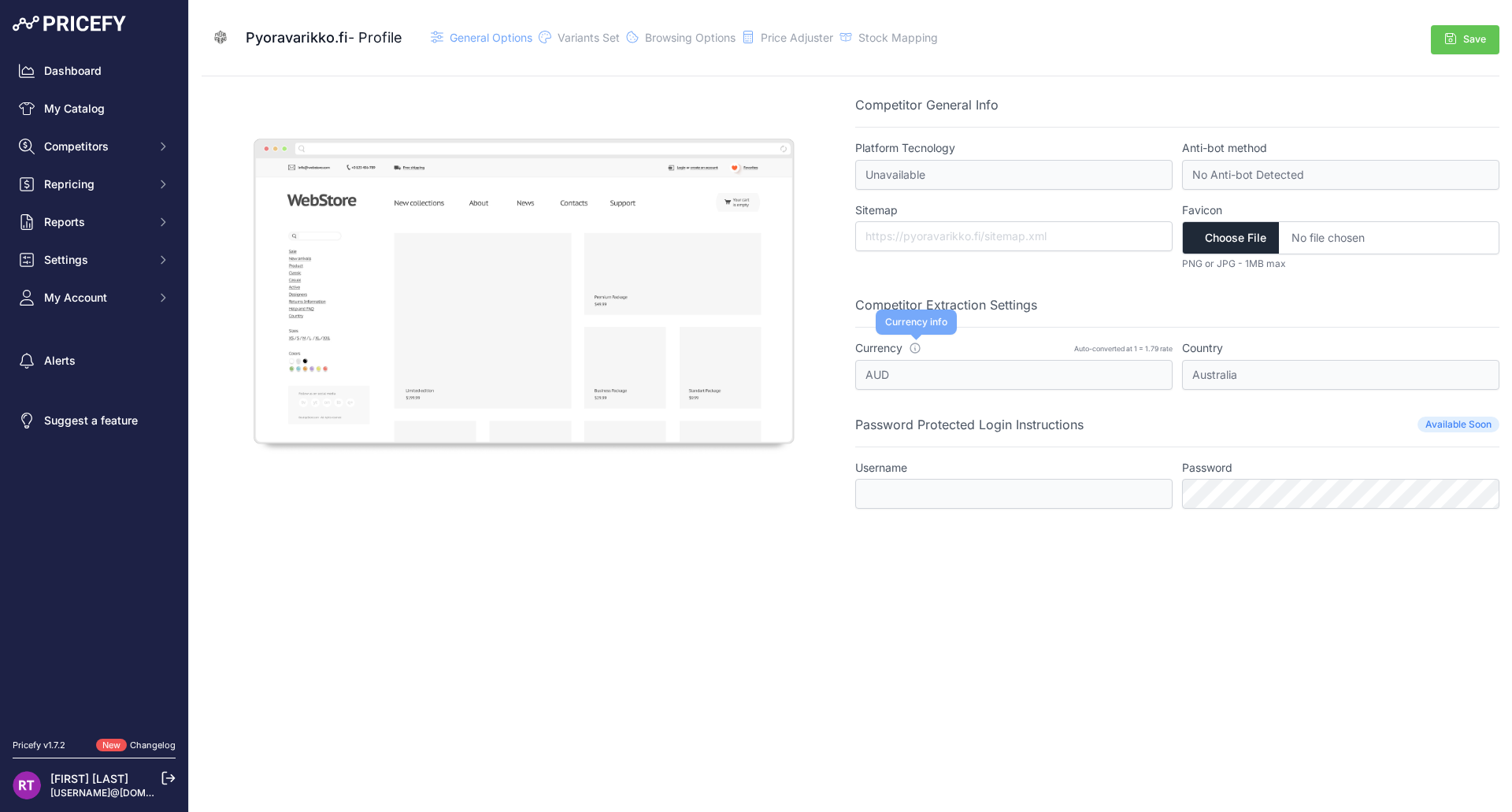 click at bounding box center (915, 348) 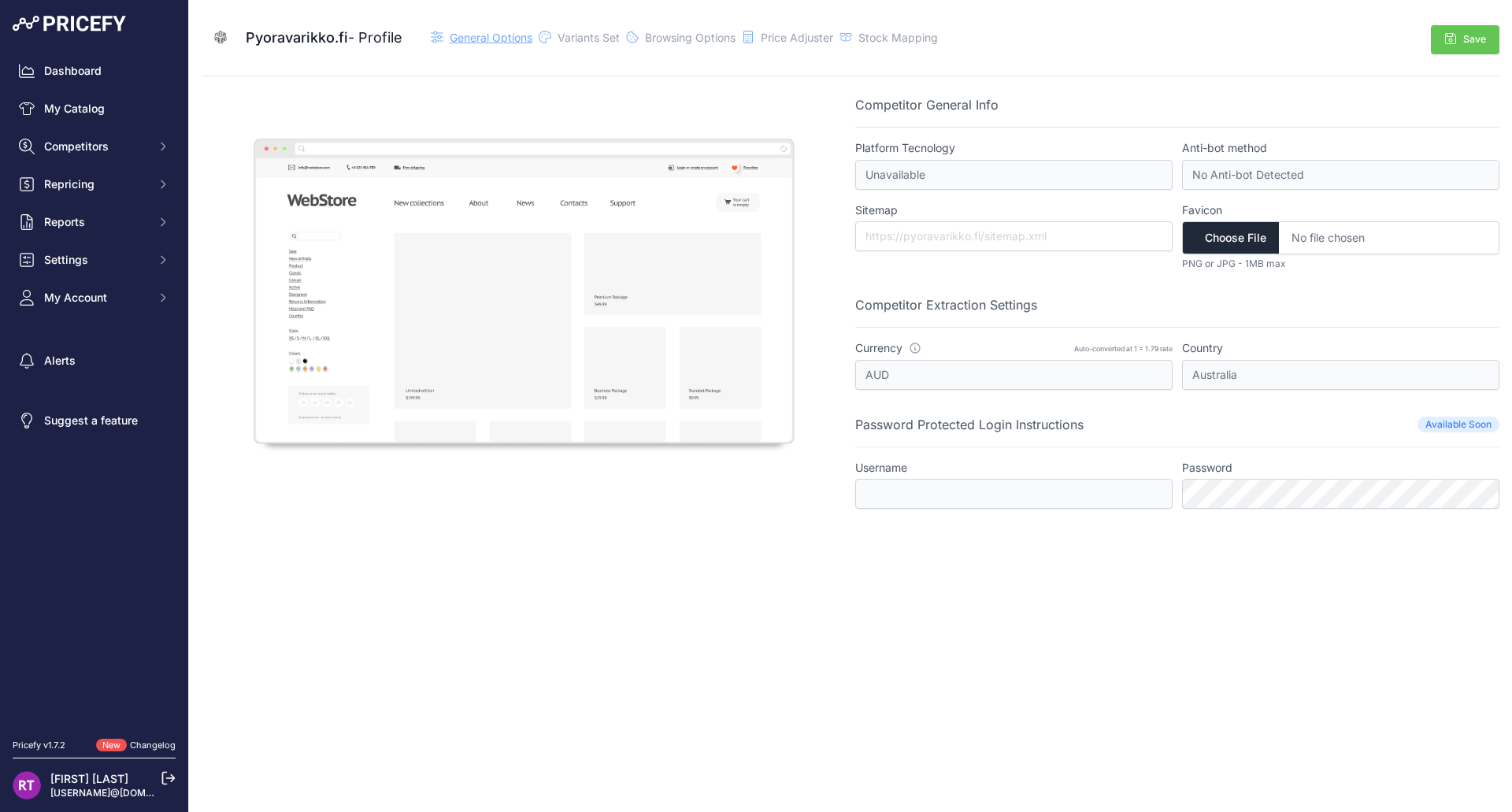 click on "General Options" at bounding box center (491, 37) 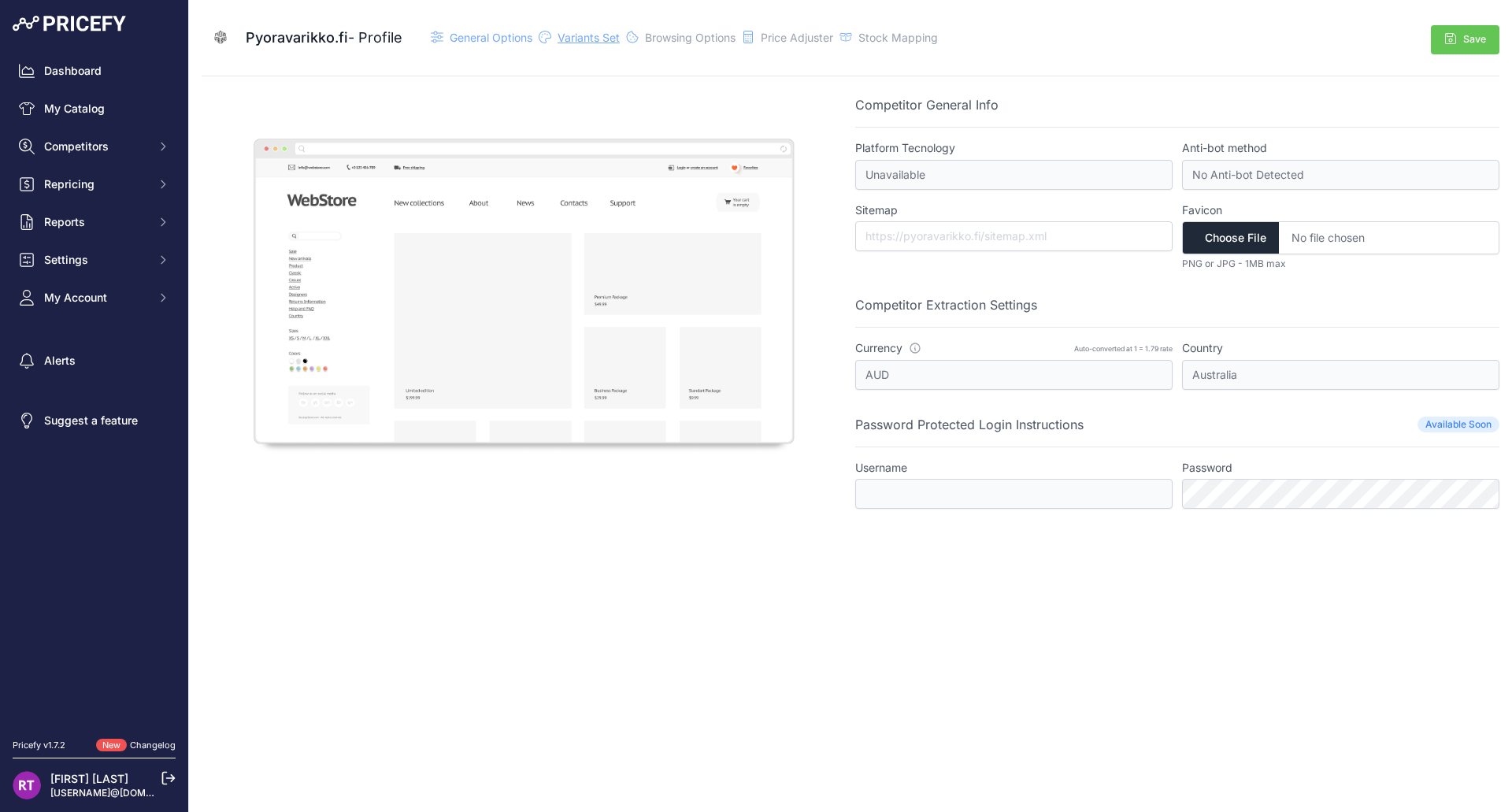 click on "Variants Set" at bounding box center [588, 37] 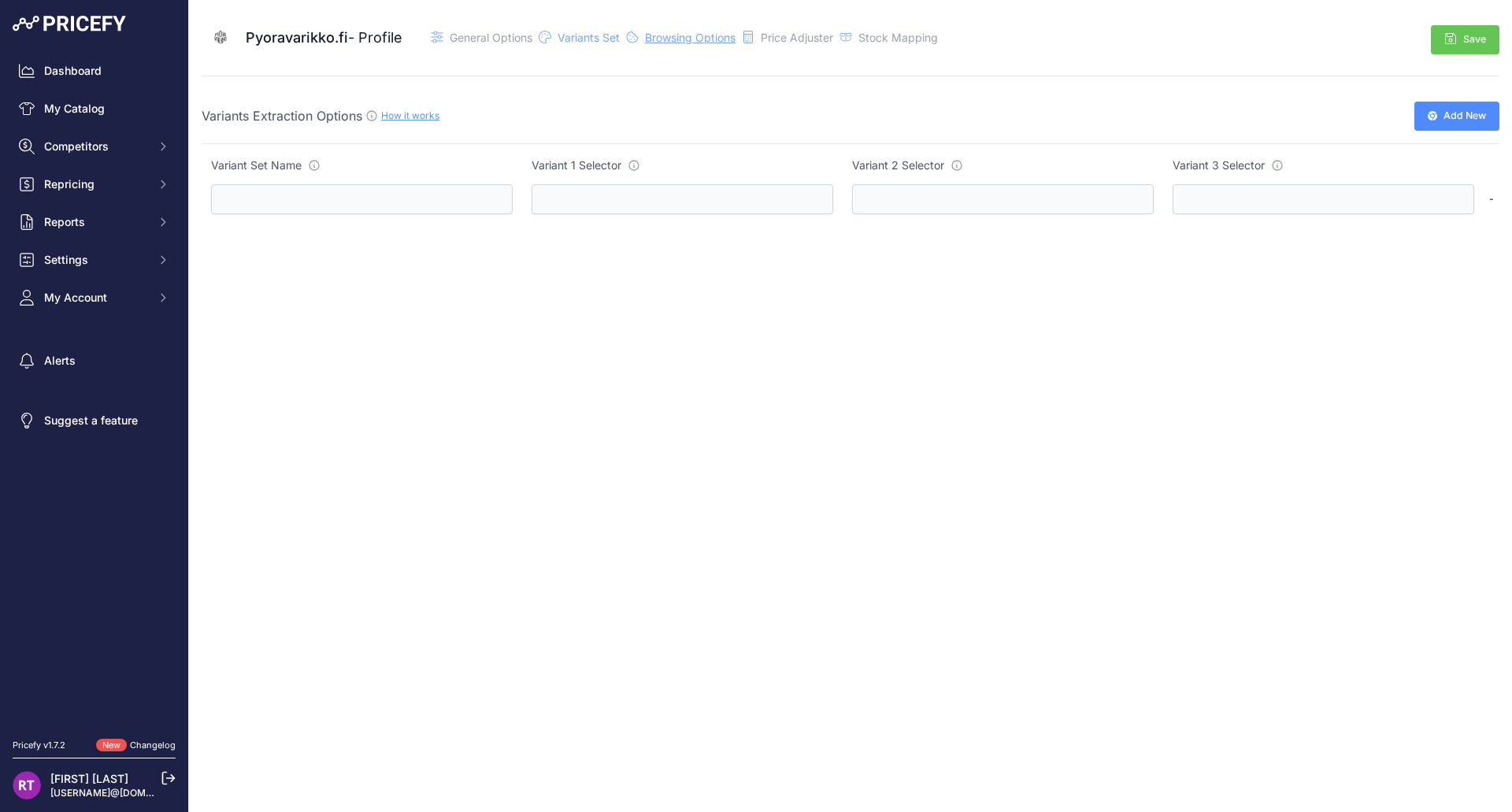 click on "Browsing Options" at bounding box center [491, 37] 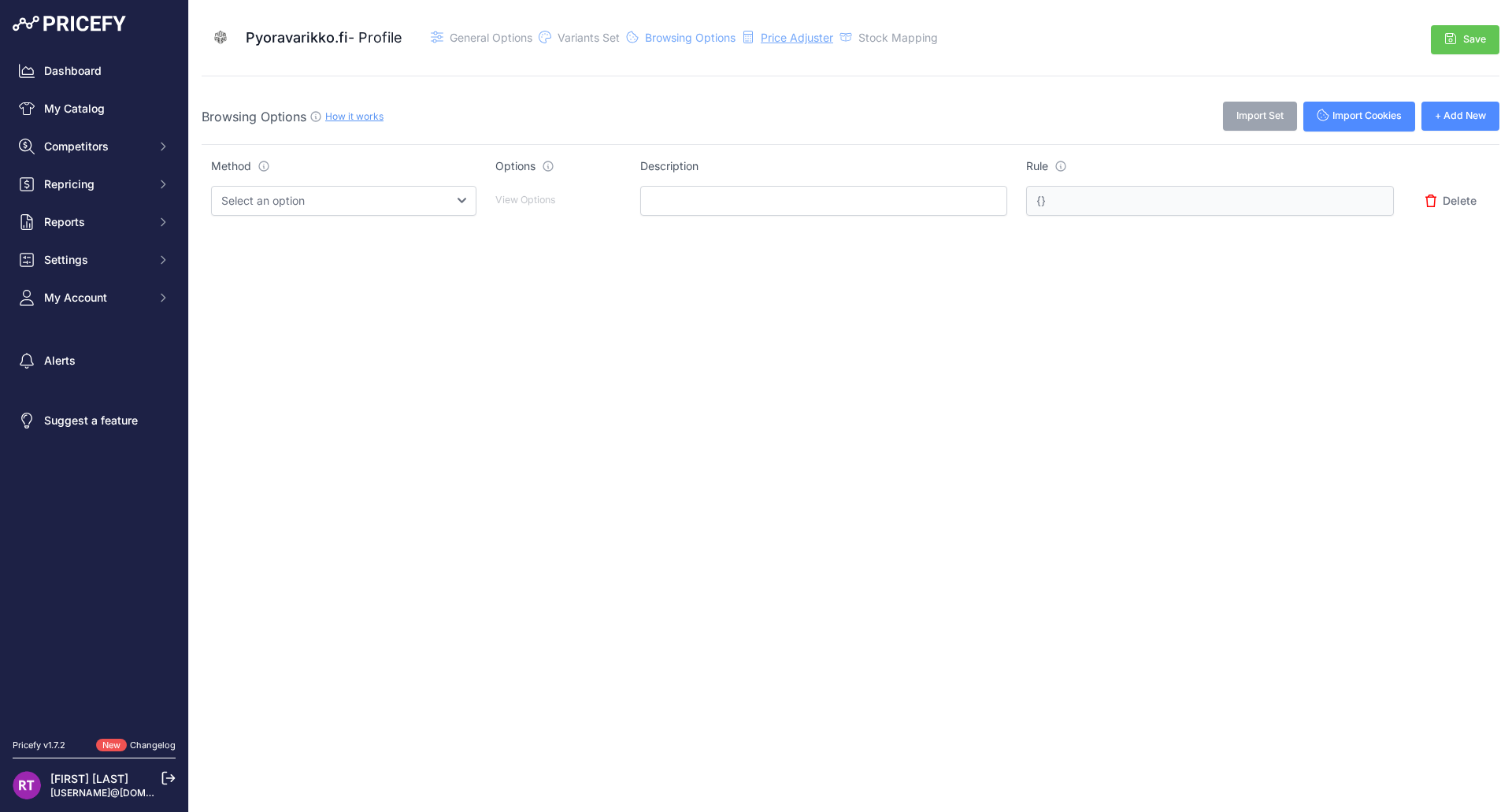 click on "Price Adjuster" at bounding box center (491, 37) 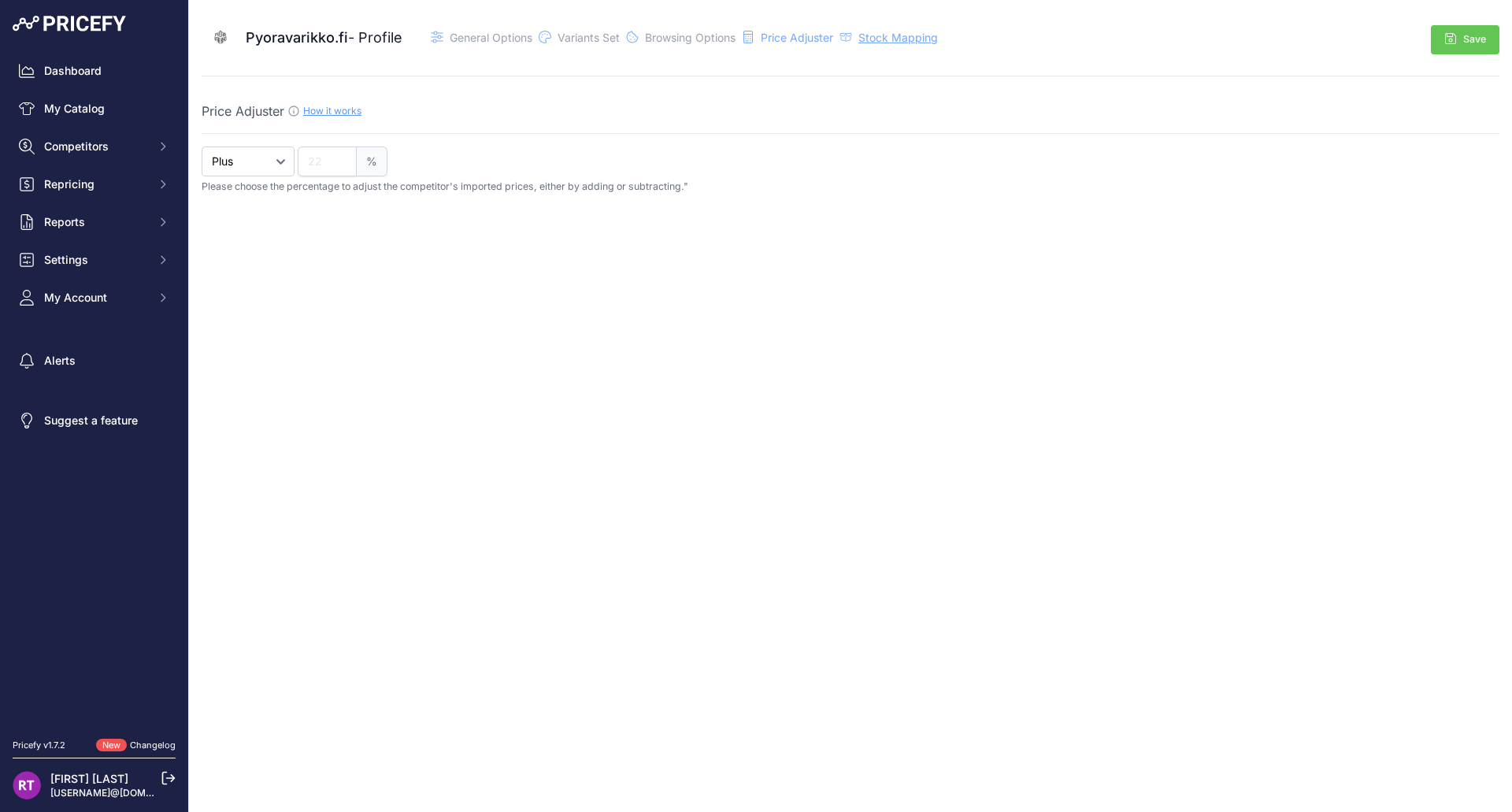 click on "Stock Mapping" at bounding box center [491, 37] 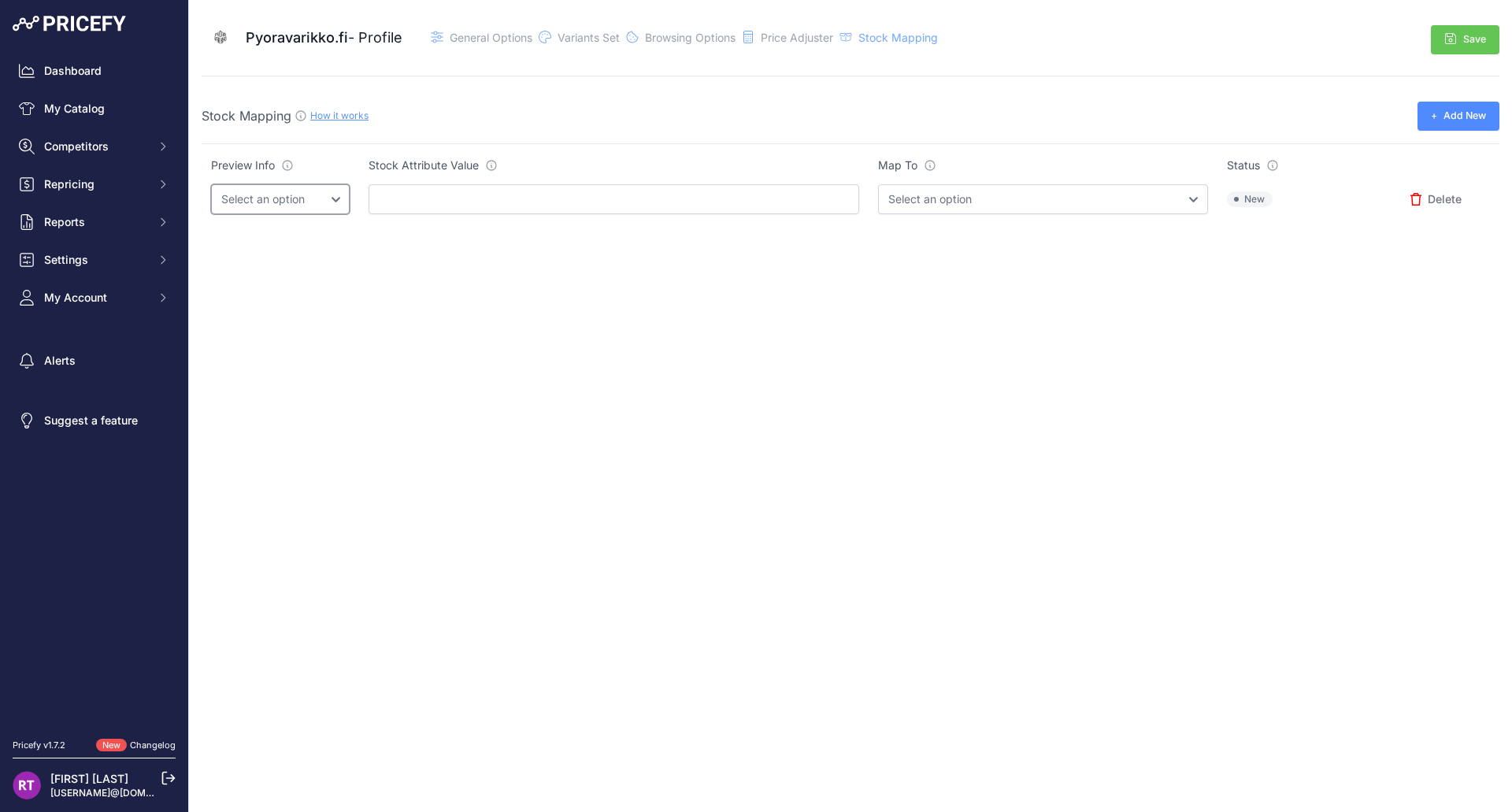 click on "Select an option" at bounding box center (280, 199) 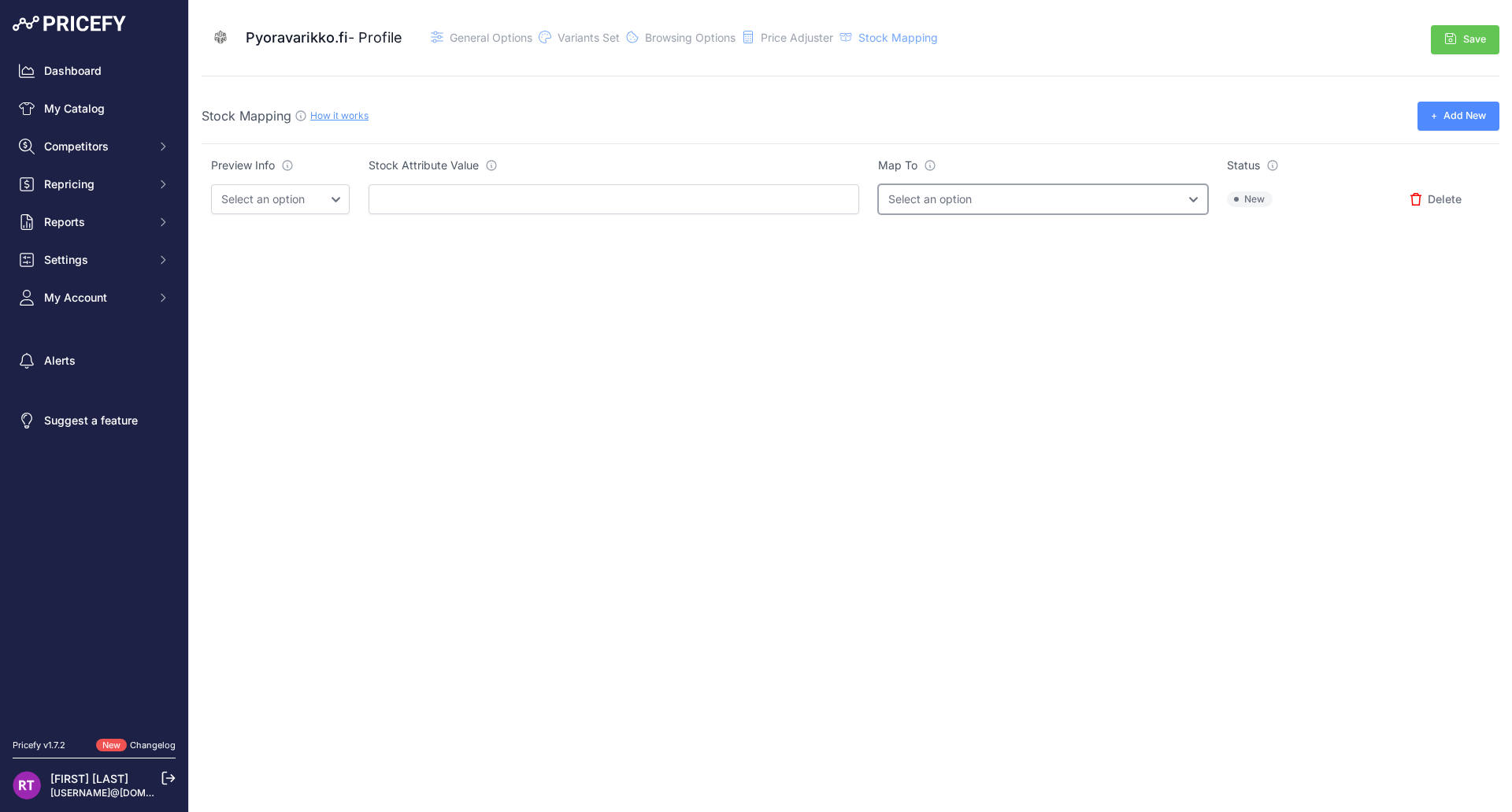 click on "Select an option
InStock
OutOfStock" at bounding box center (280, 199) 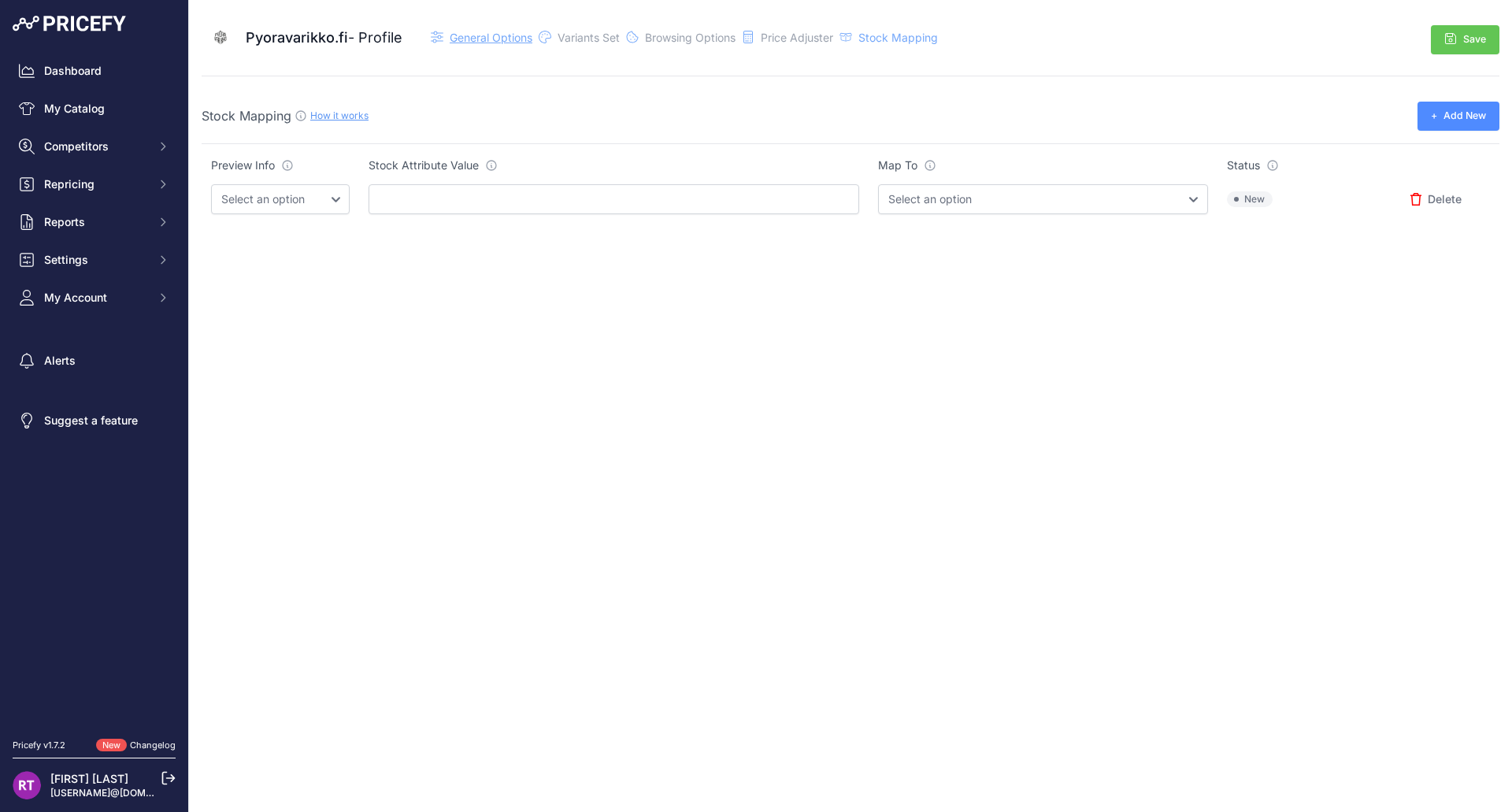 click on "General Options" at bounding box center (491, 37) 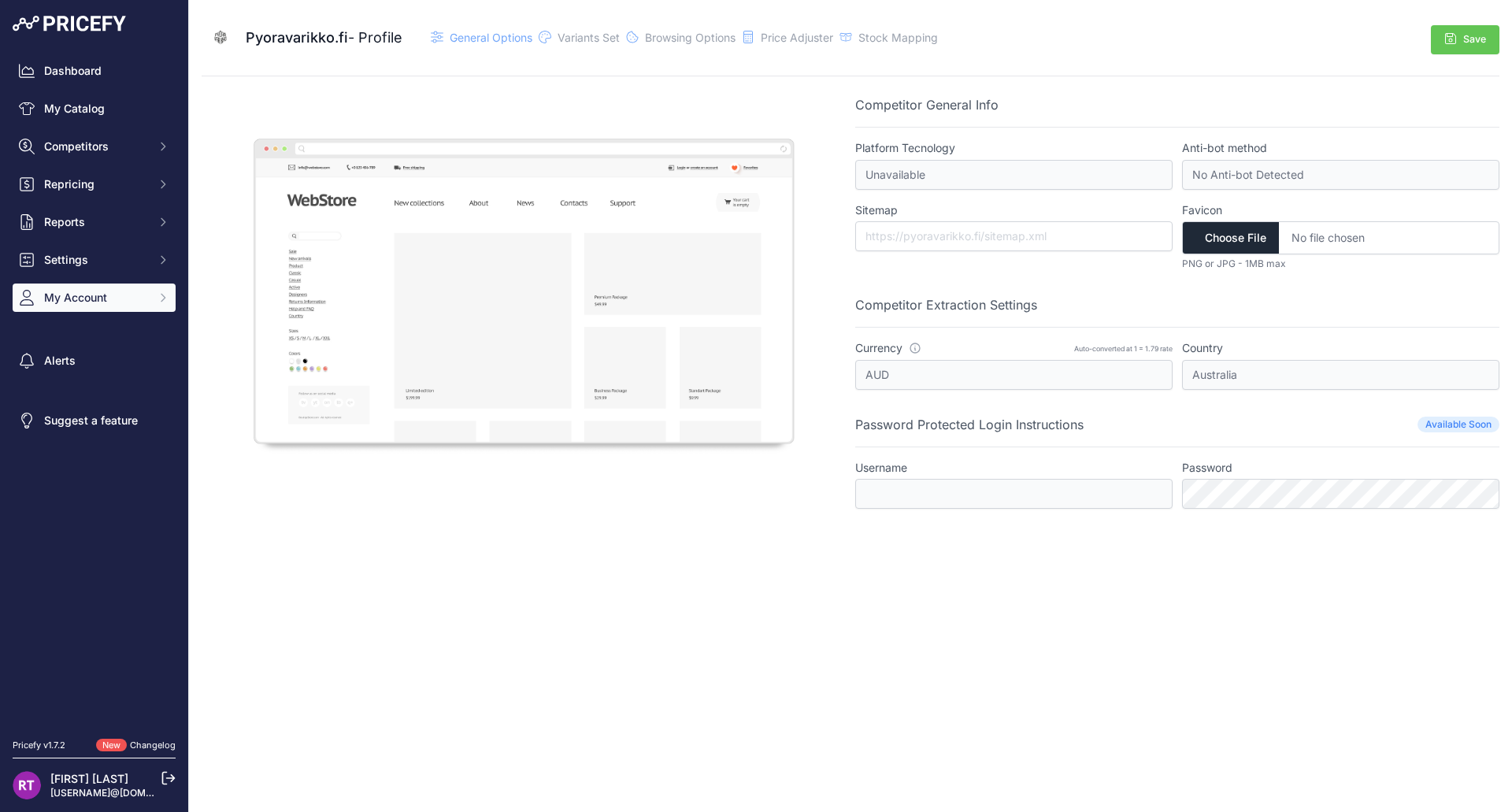 click on "My Account" at bounding box center (95, 146) 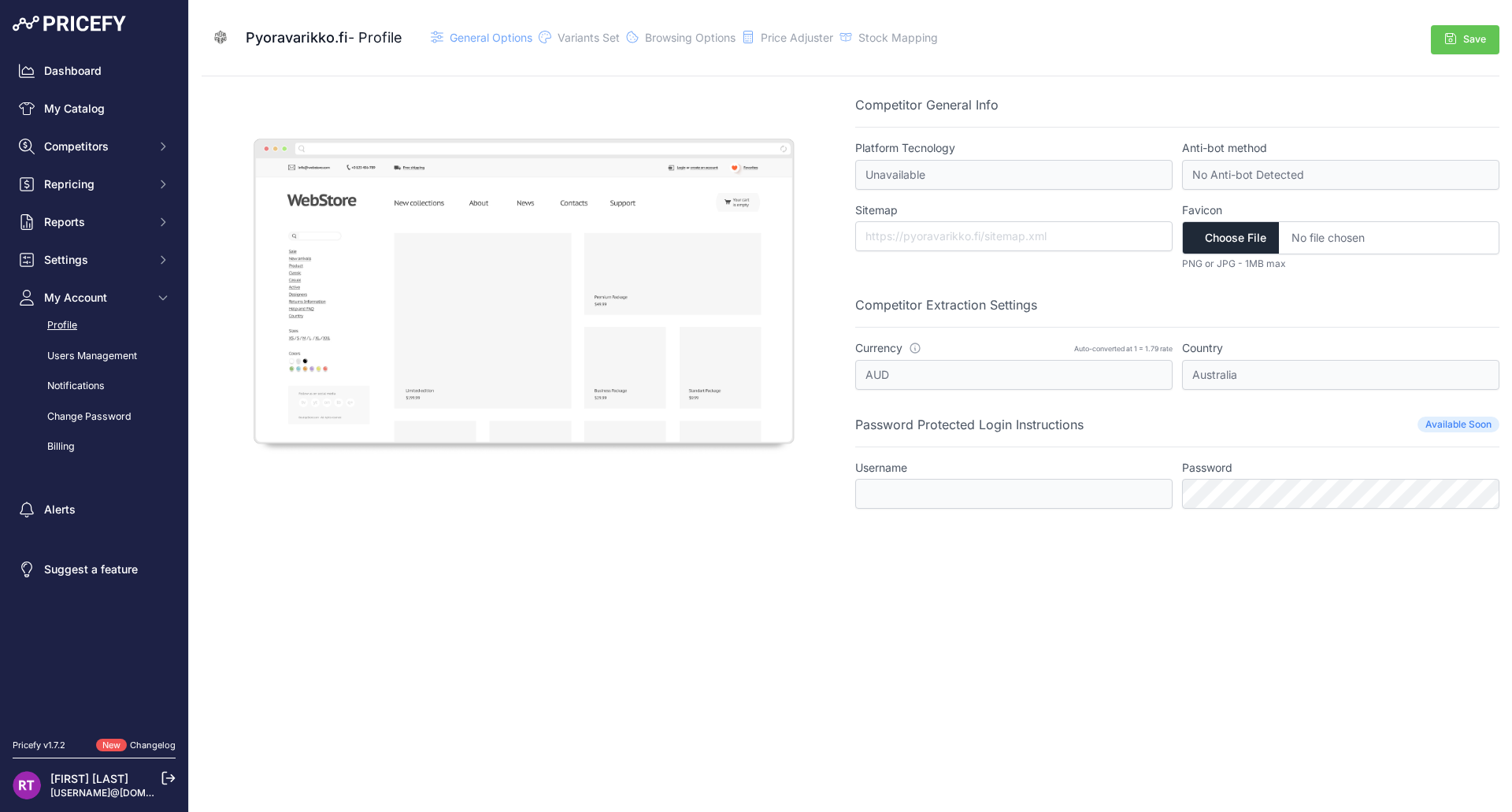 click on "Profile" at bounding box center (94, 325) 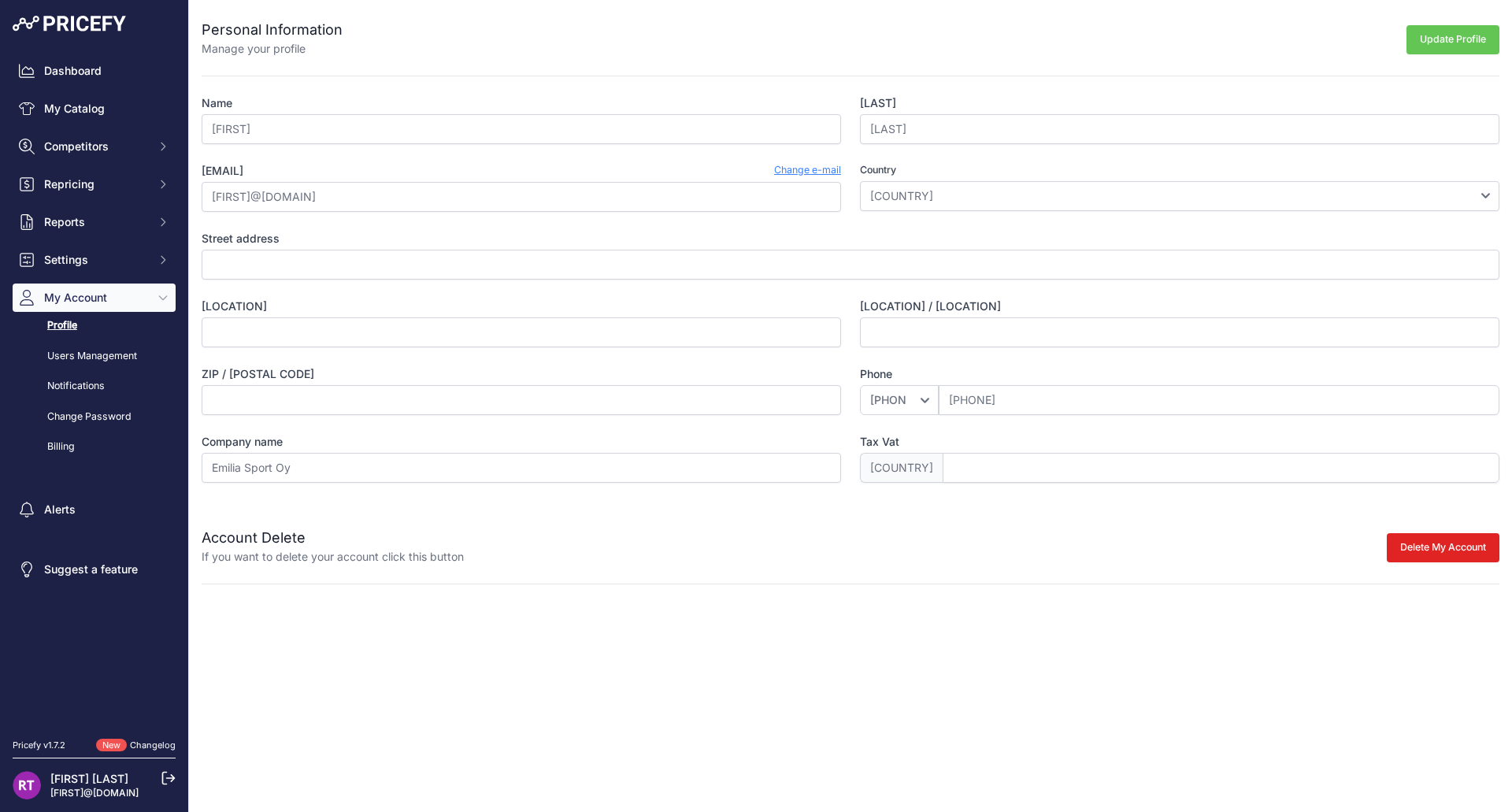 scroll, scrollTop: 0, scrollLeft: 0, axis: both 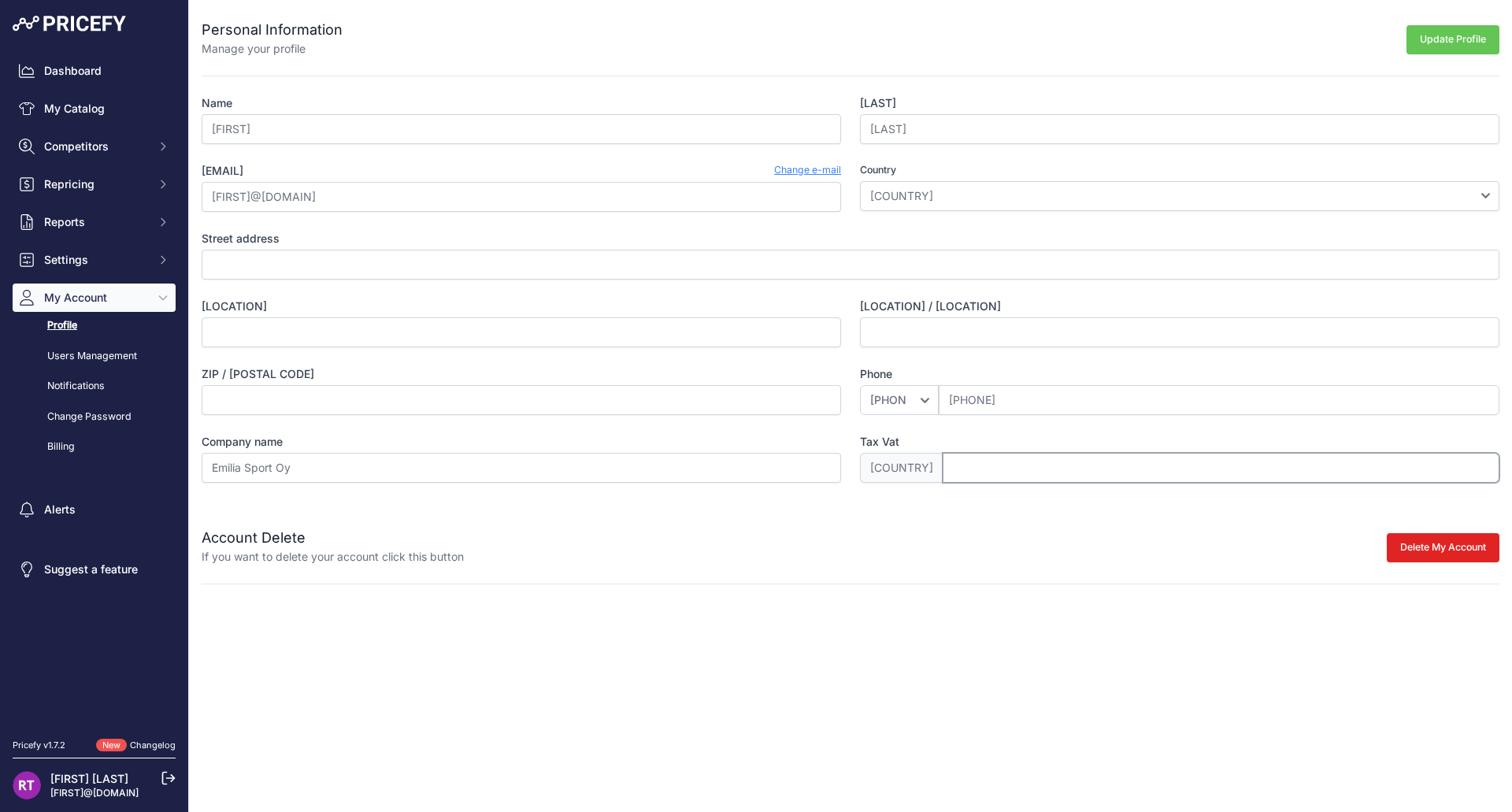 click on "Tax Vat" at bounding box center (1221, 468) 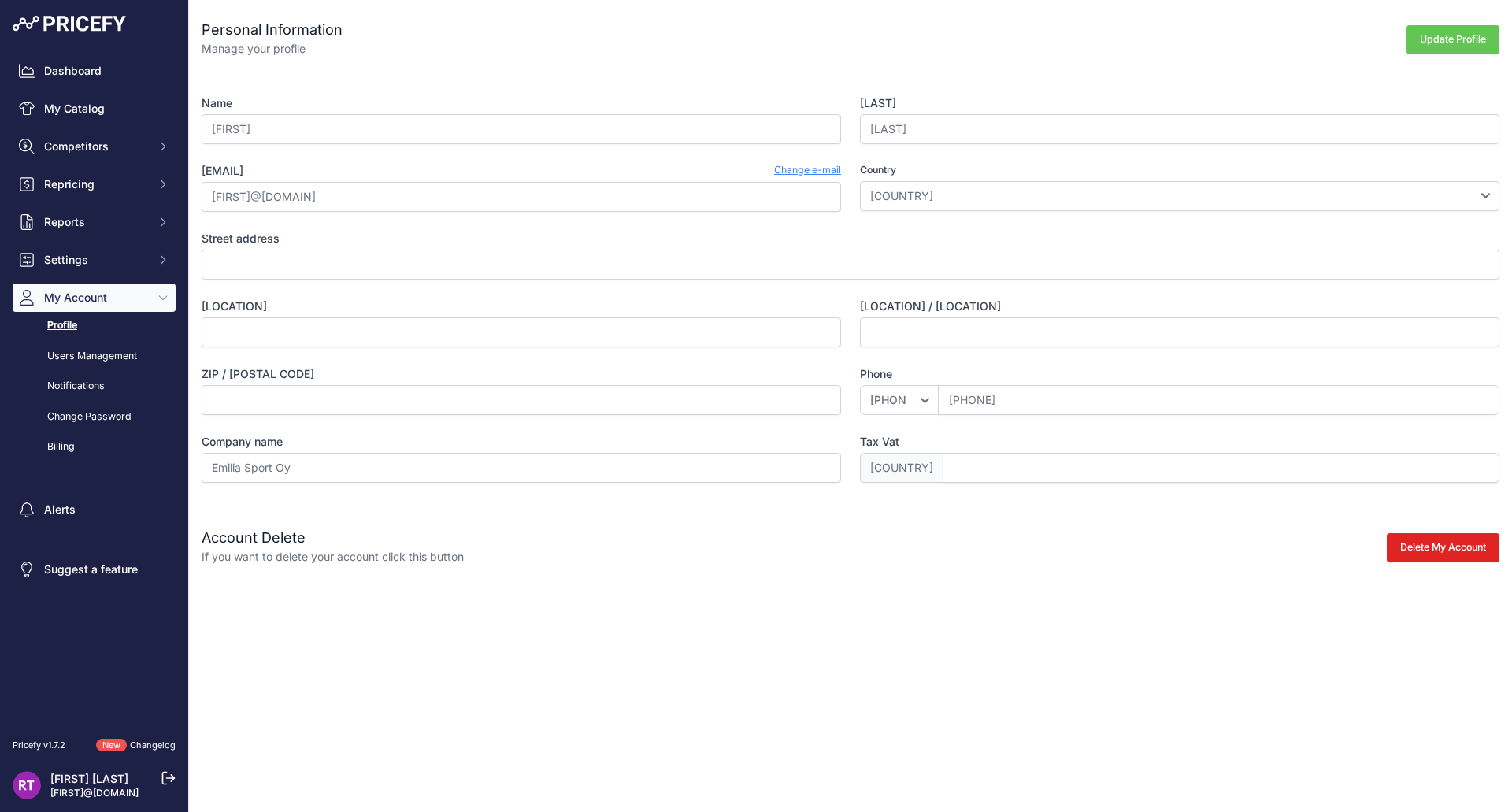 click on "Account Delete
If you want to delete your account click this button
Delete My Account
Please cancel your active subscription first" at bounding box center (850, 536) 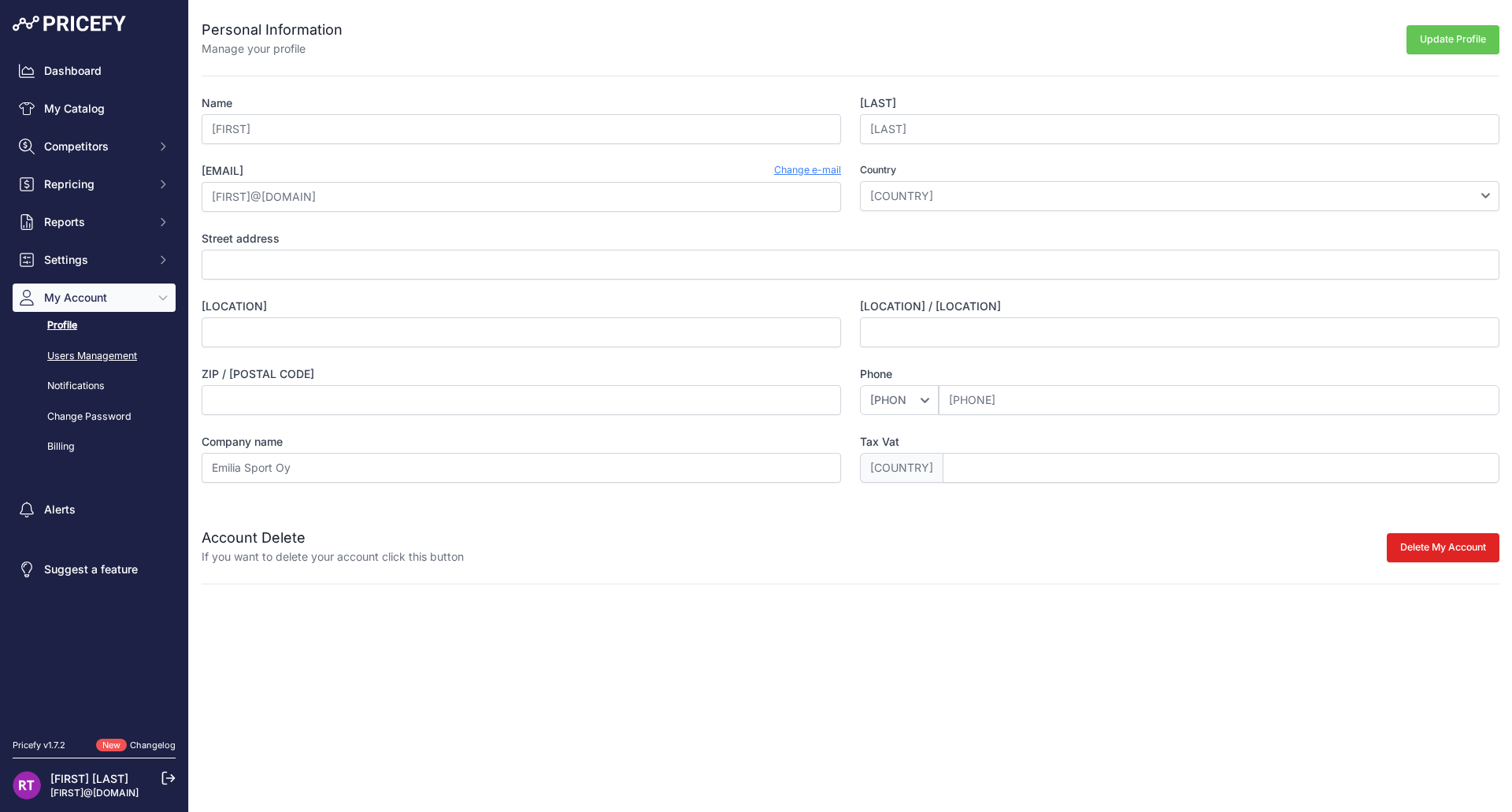 click on "Users Management" at bounding box center (94, 356) 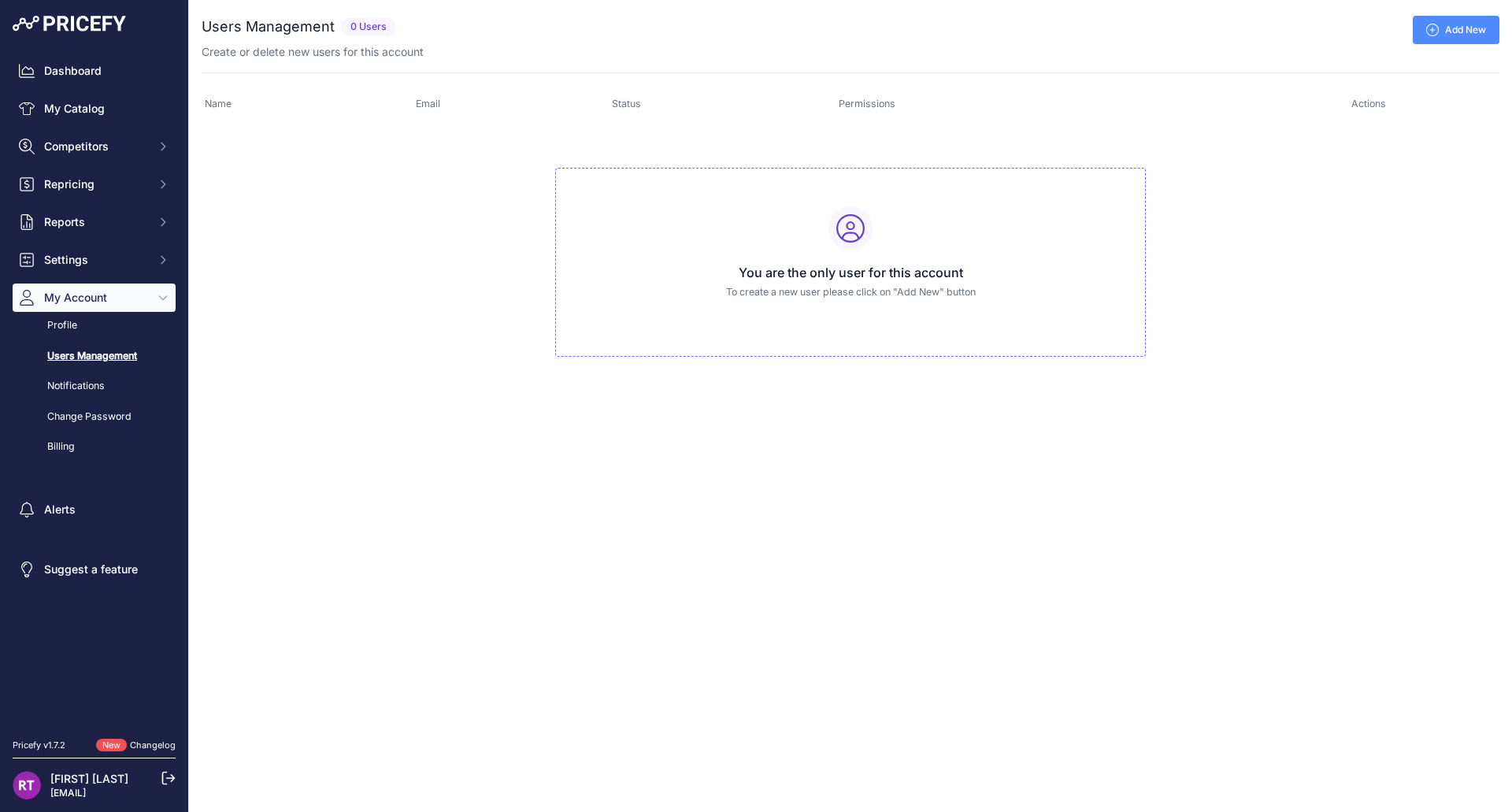 scroll, scrollTop: 0, scrollLeft: 0, axis: both 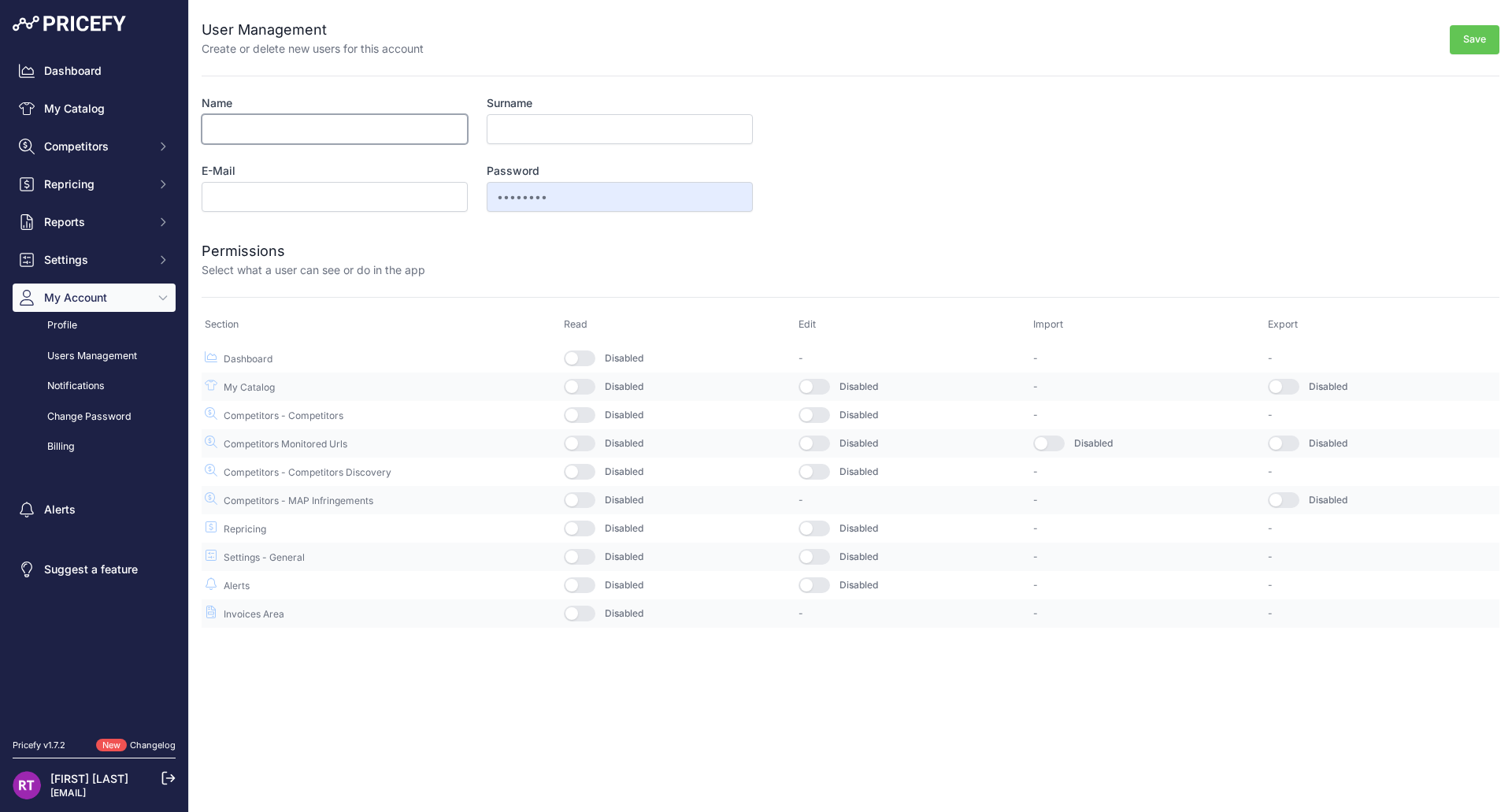 click on "Name" at bounding box center [335, 129] 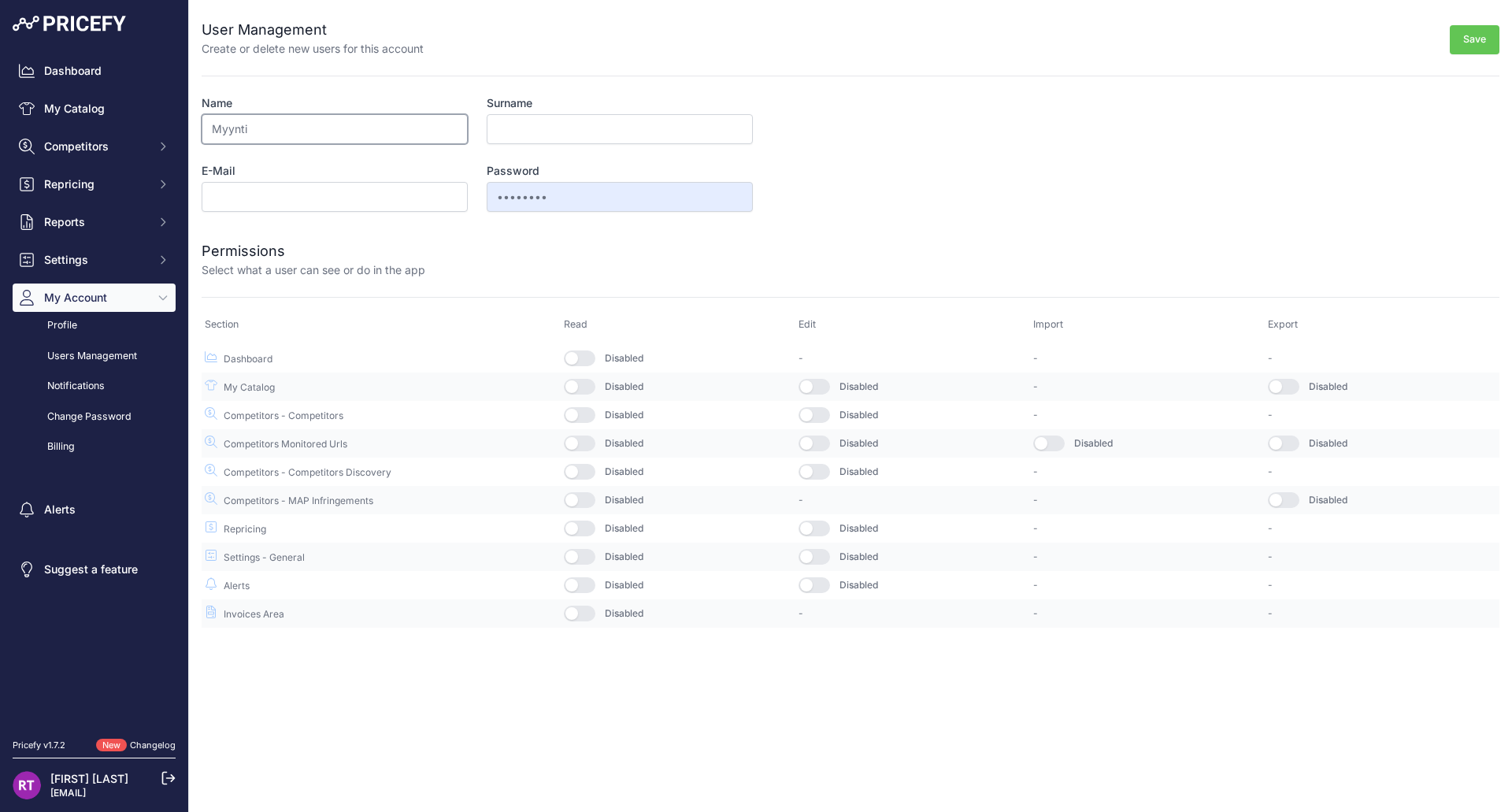 type on "Myynti" 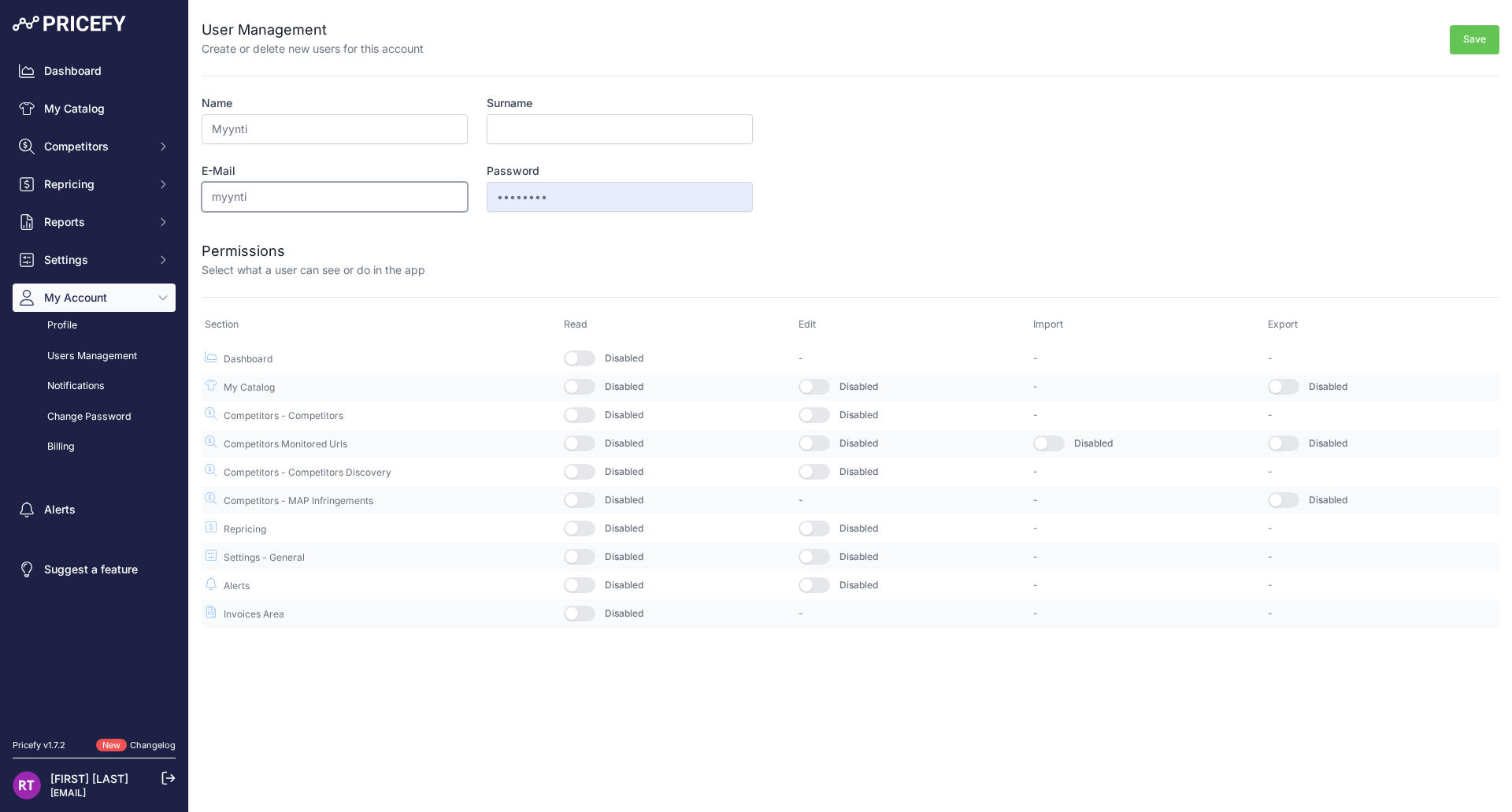 type on "support@example.com" 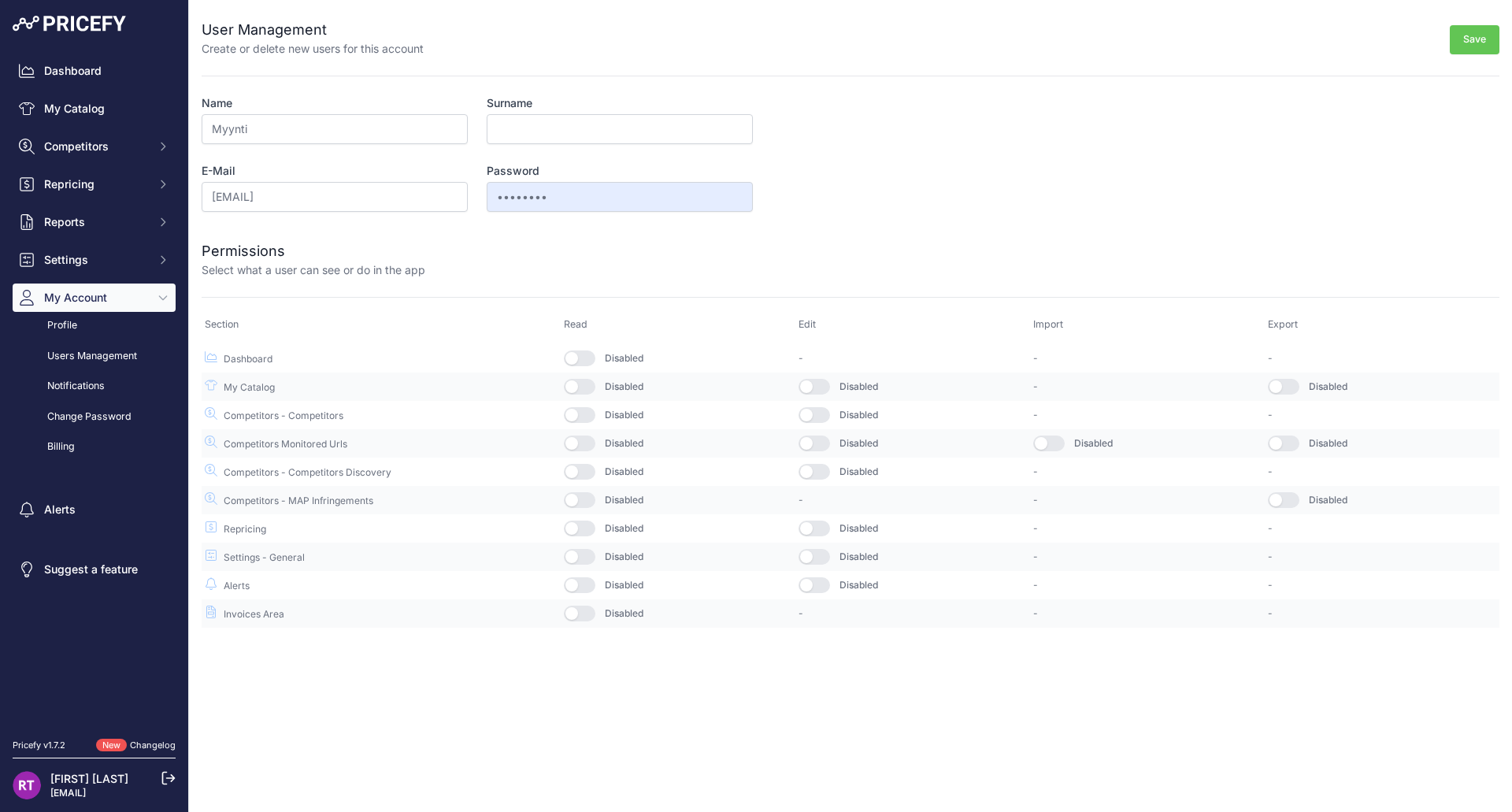click on "Save" at bounding box center [1474, 39] 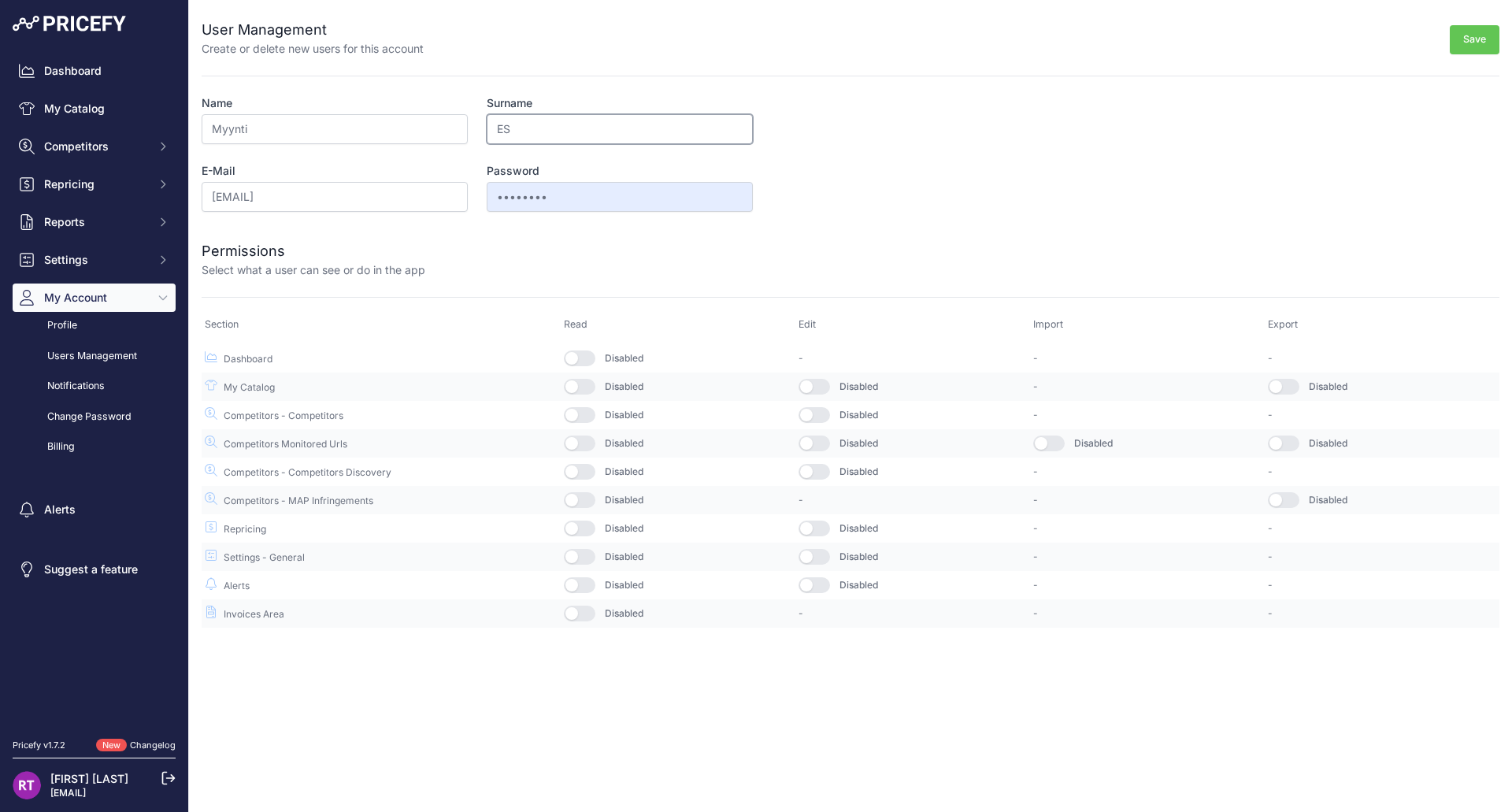type on "ES" 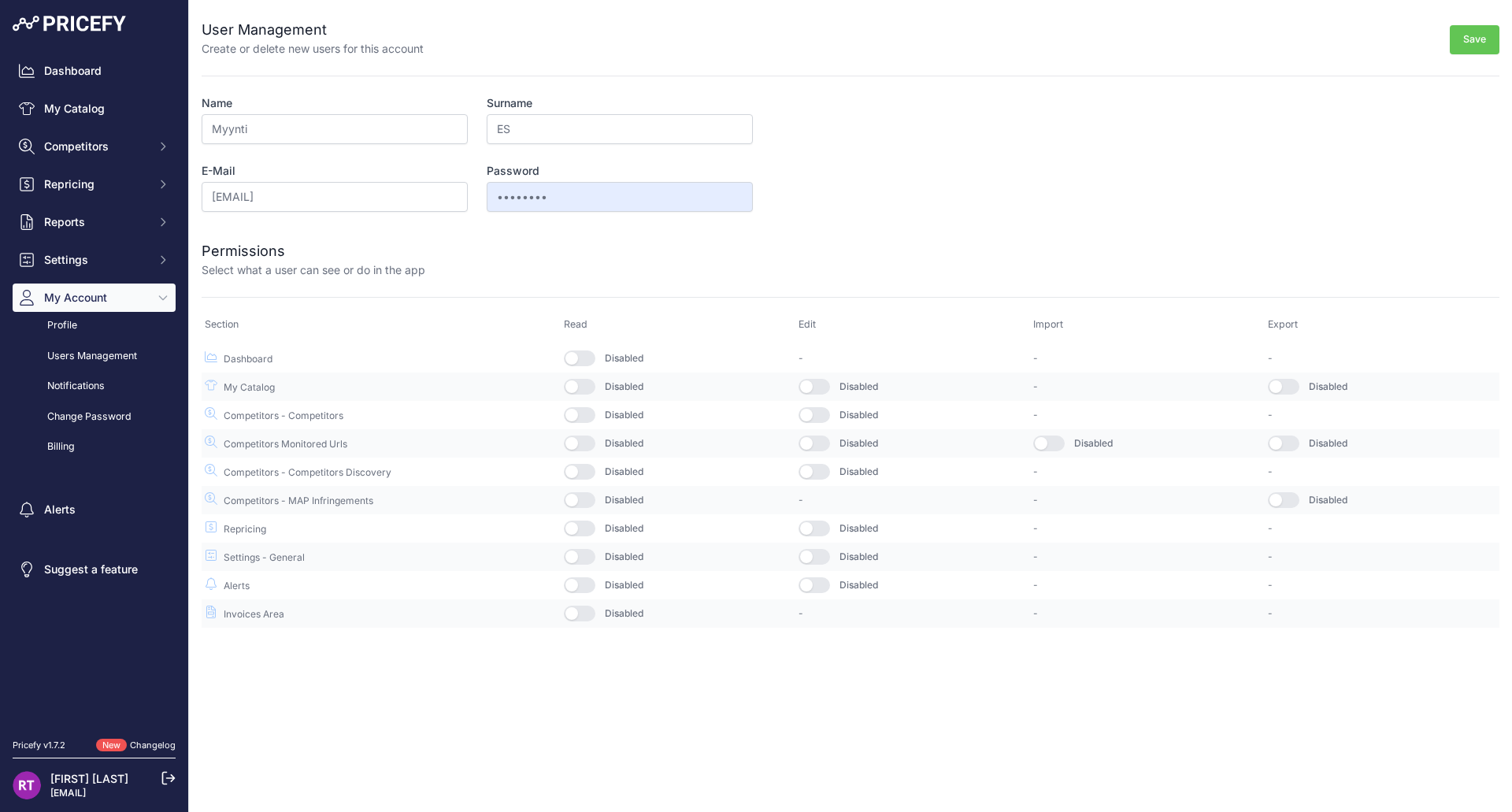 click on "Save" at bounding box center [1474, 39] 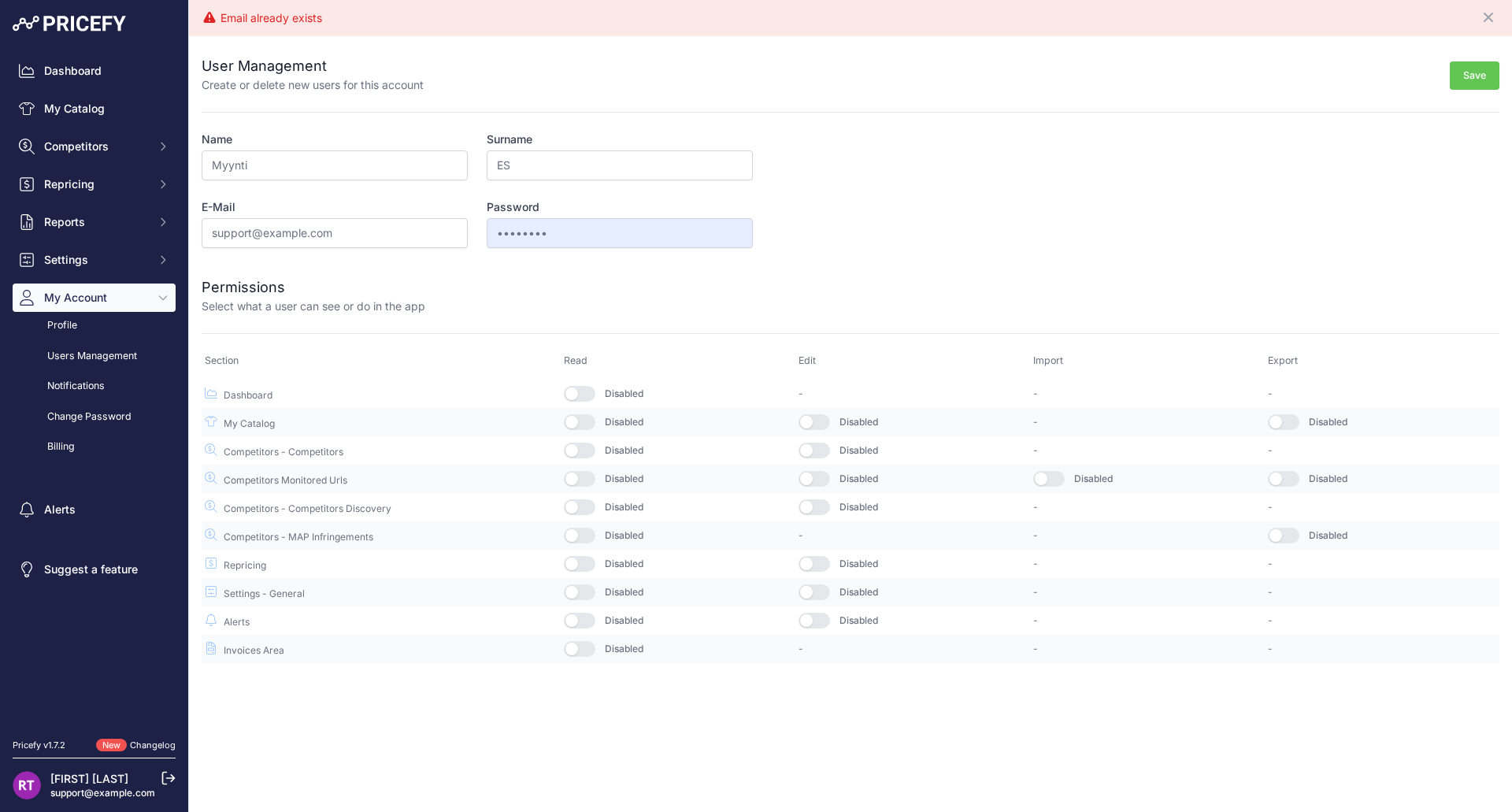 scroll, scrollTop: 0, scrollLeft: 0, axis: both 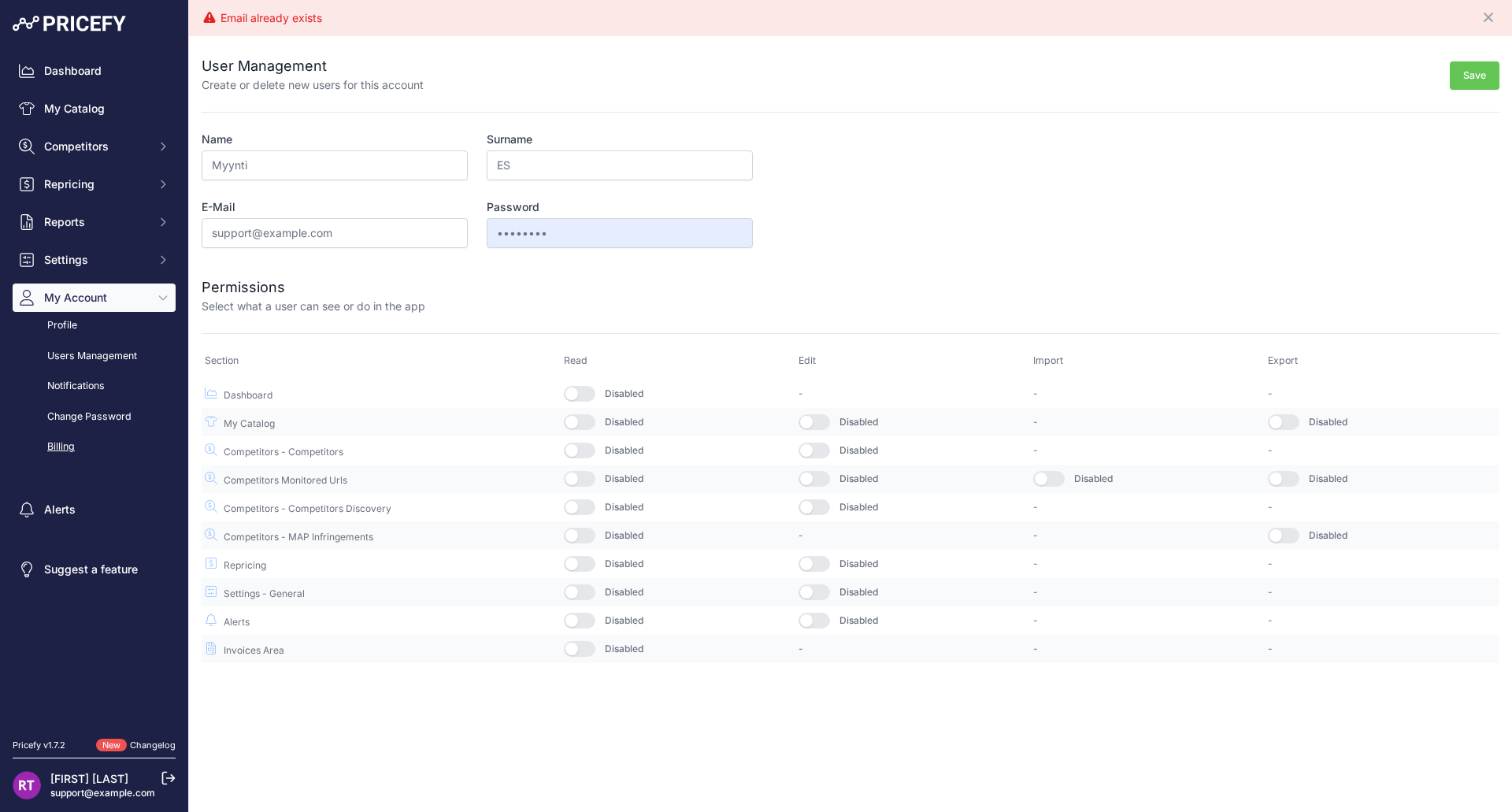 click on "Billing" at bounding box center [94, 447] 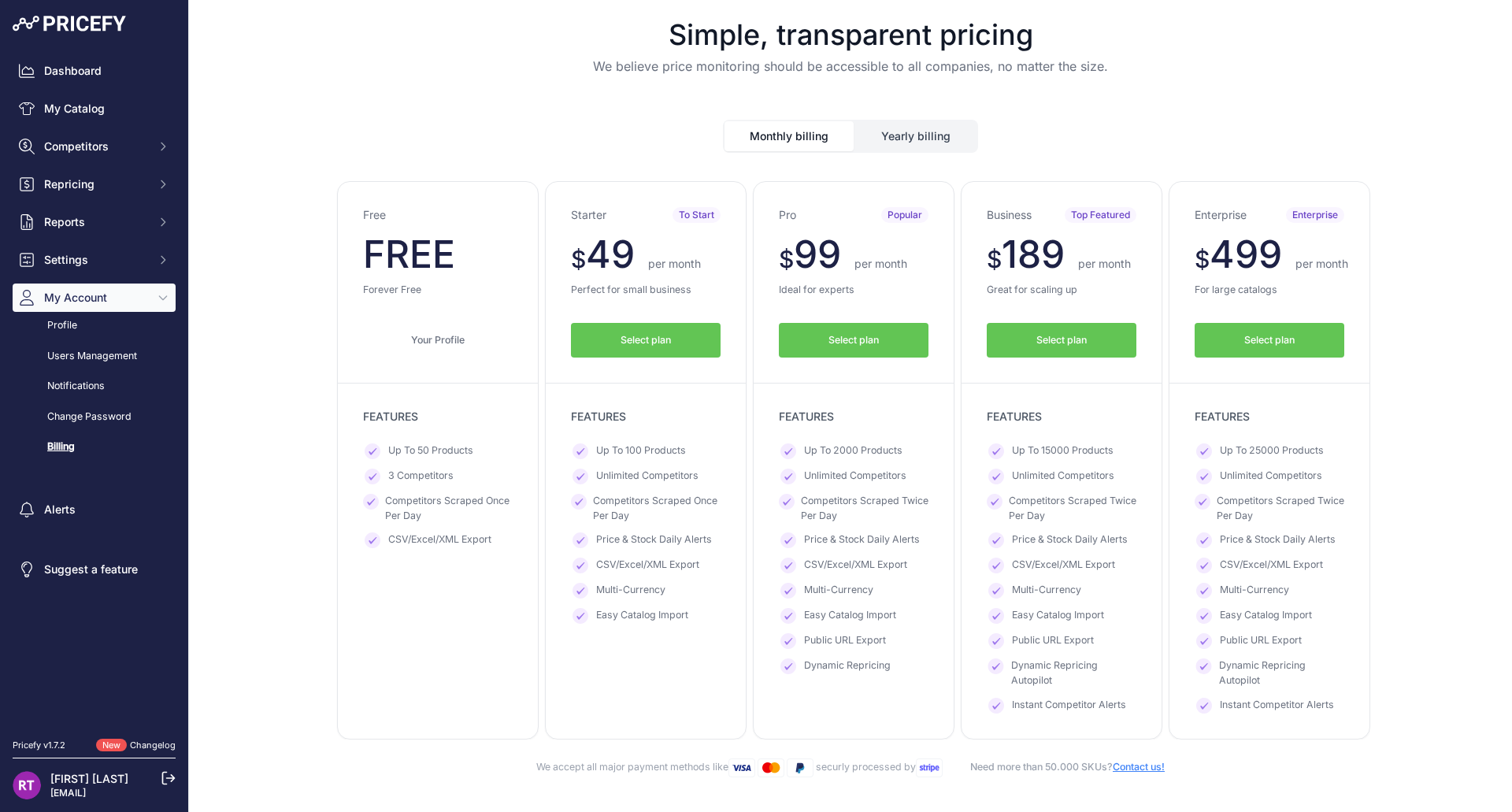 scroll, scrollTop: 0, scrollLeft: 0, axis: both 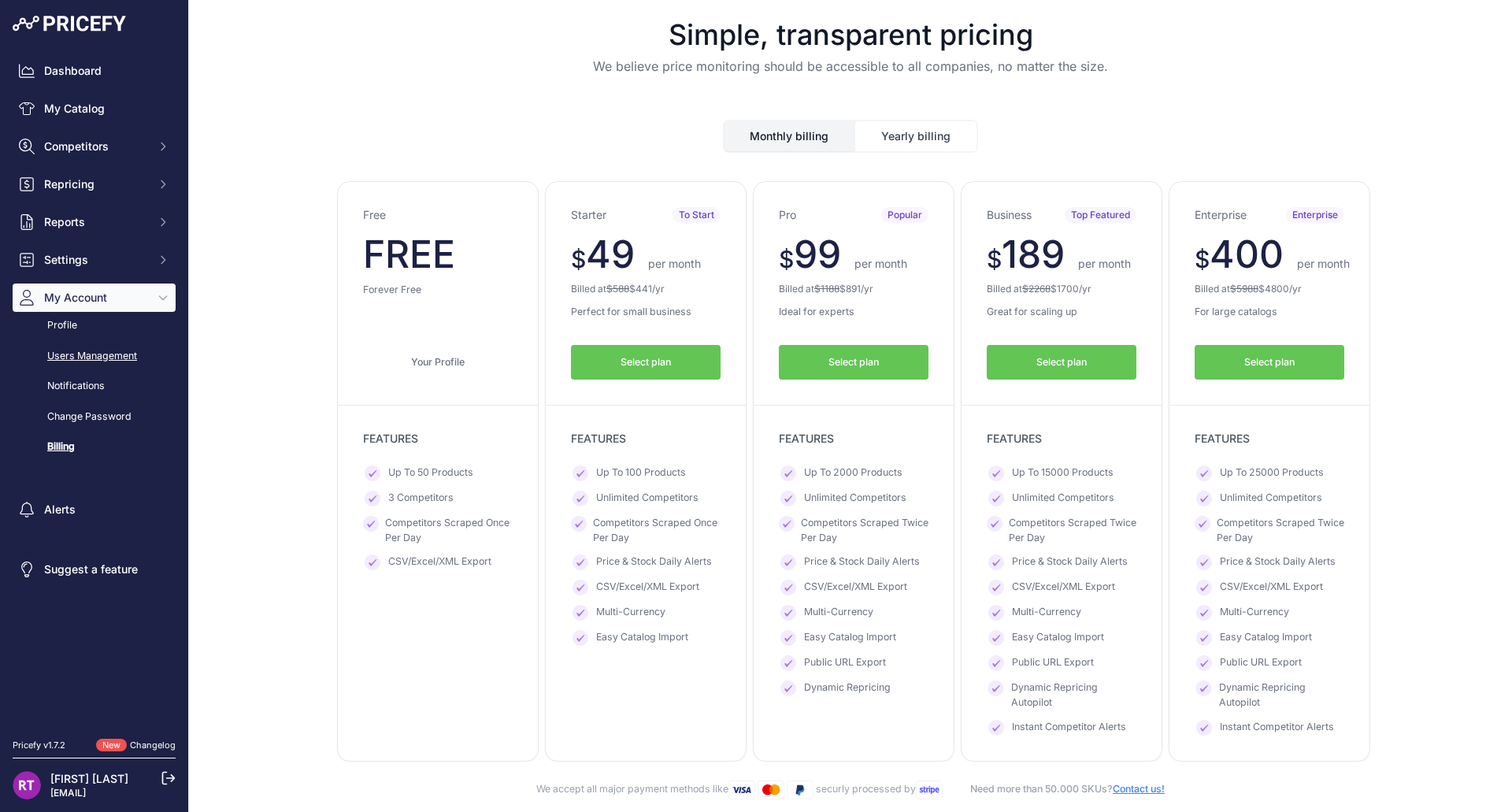 click on "Users Management" at bounding box center (94, 356) 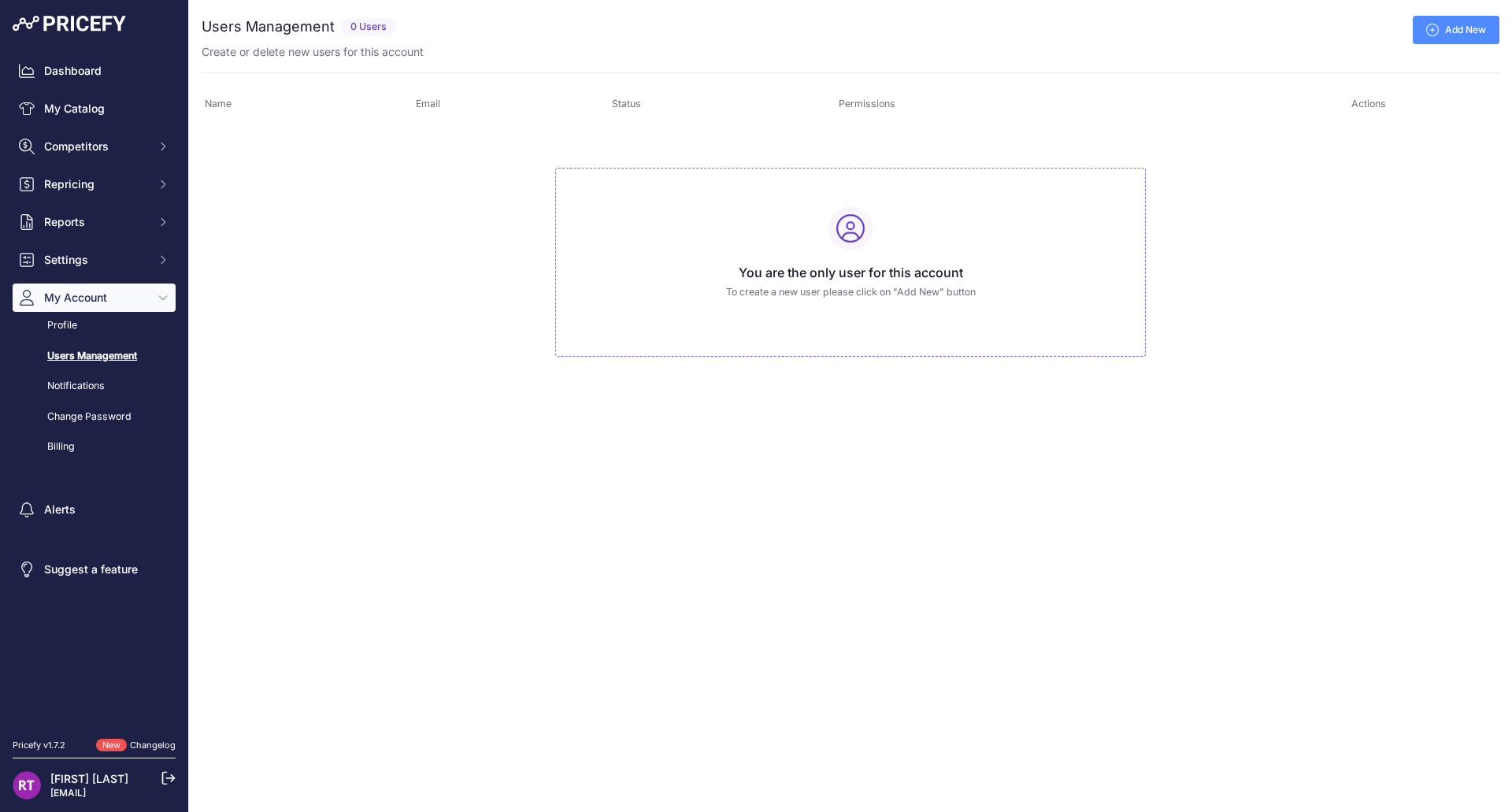 scroll, scrollTop: 0, scrollLeft: 0, axis: both 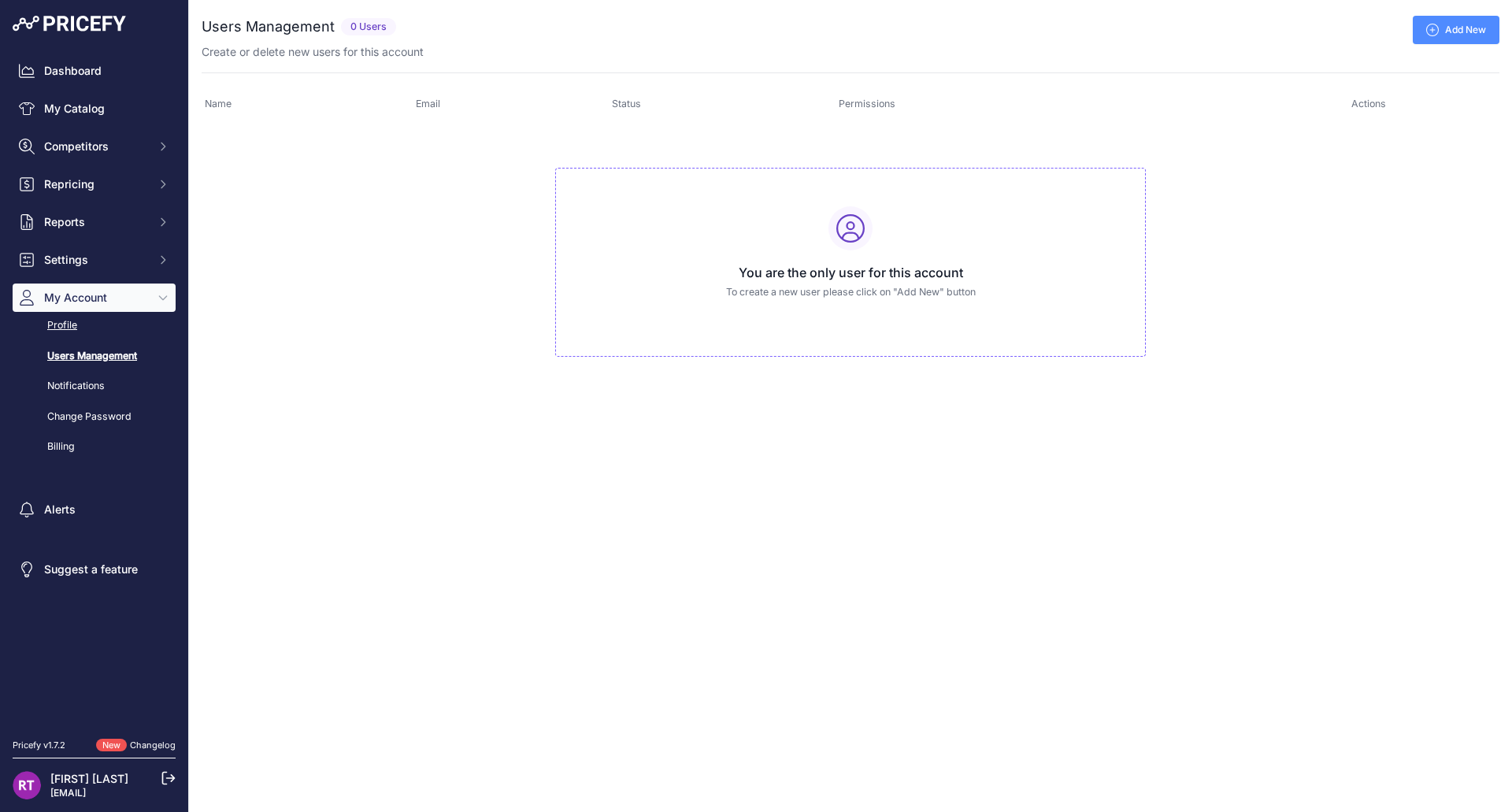 click on "Profile" at bounding box center [94, 325] 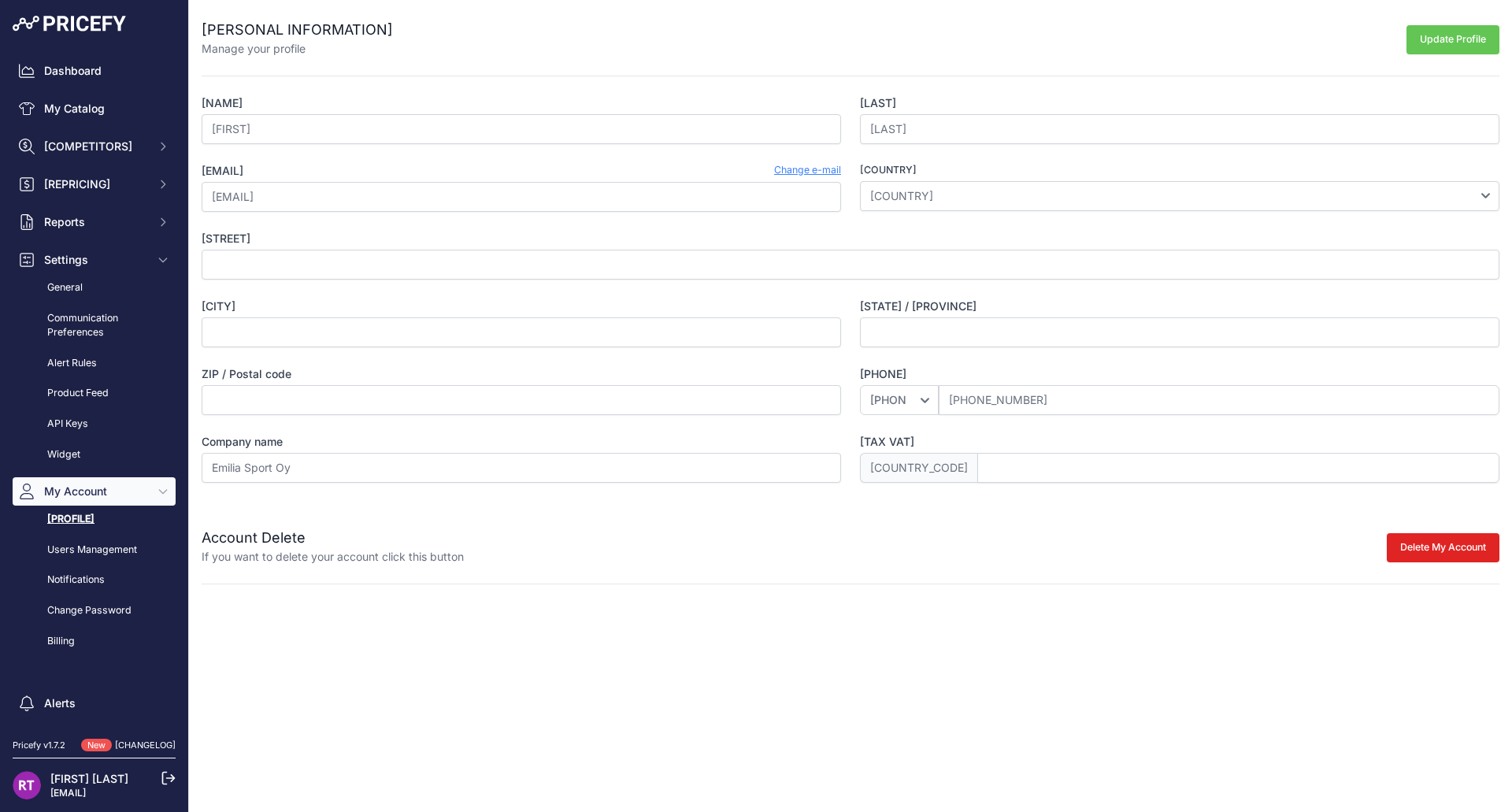 scroll, scrollTop: 0, scrollLeft: 0, axis: both 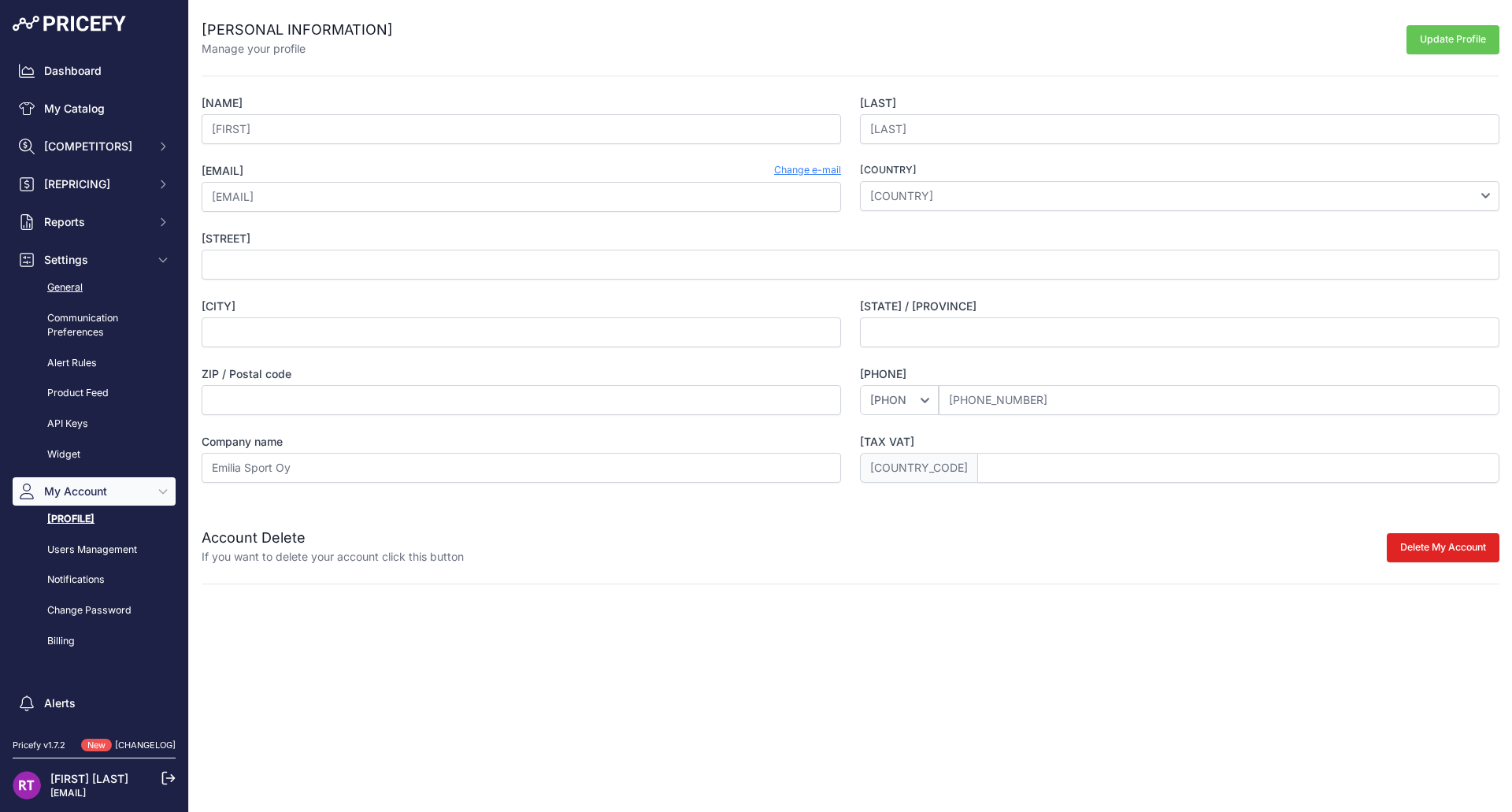 click on "General" at bounding box center [94, 287] 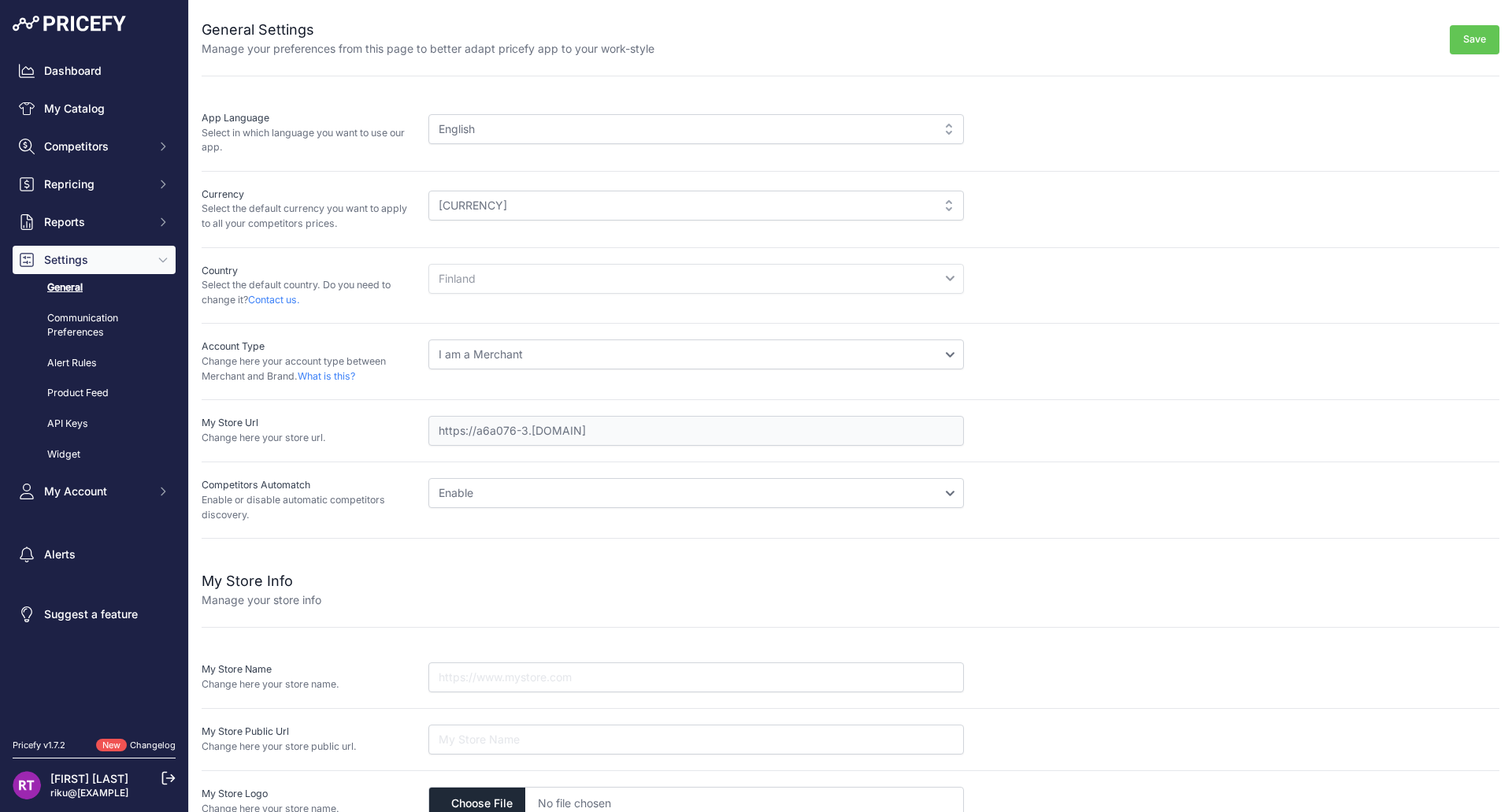 scroll, scrollTop: 0, scrollLeft: 0, axis: both 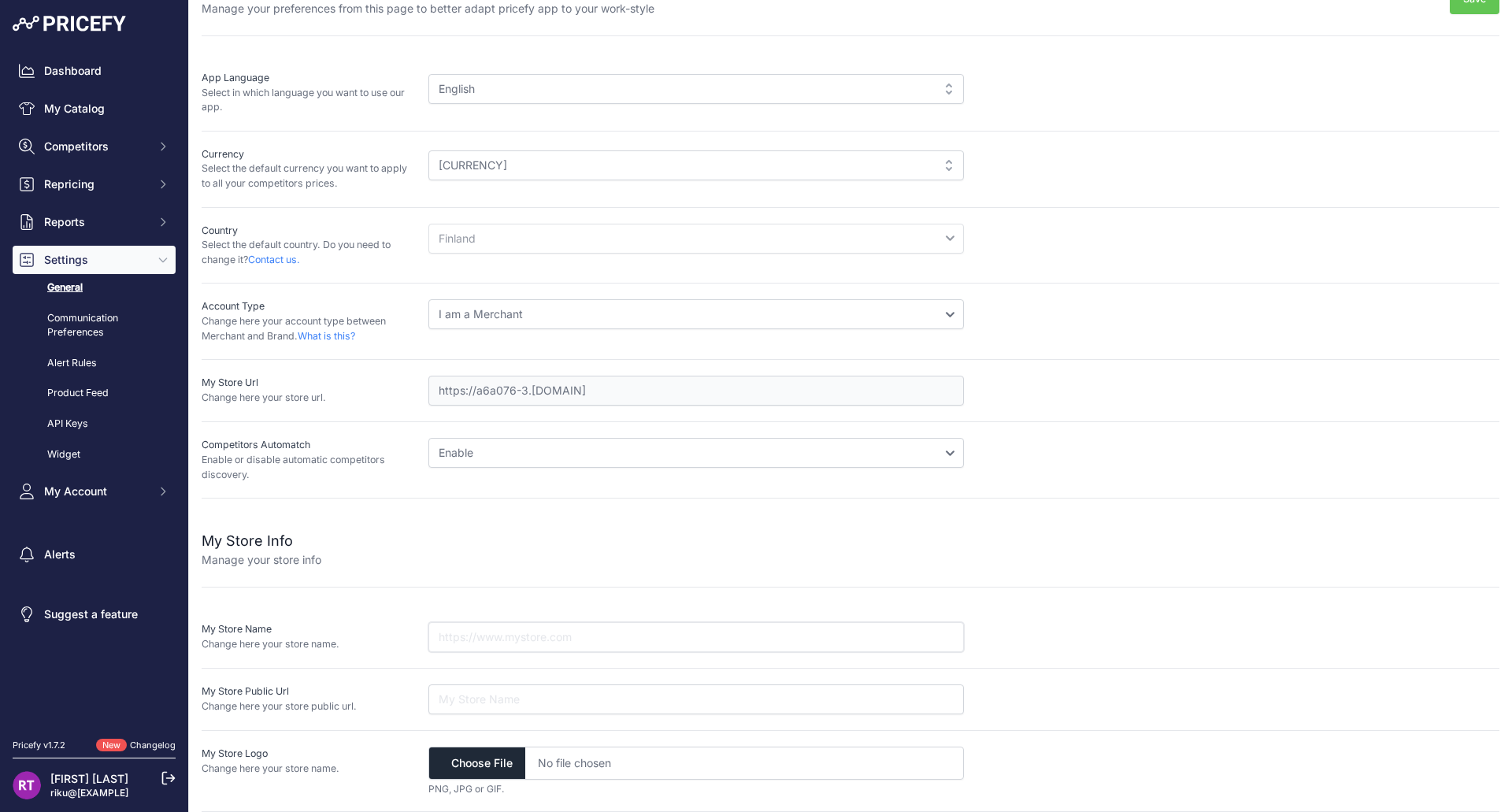 click at bounding box center (696, 637) 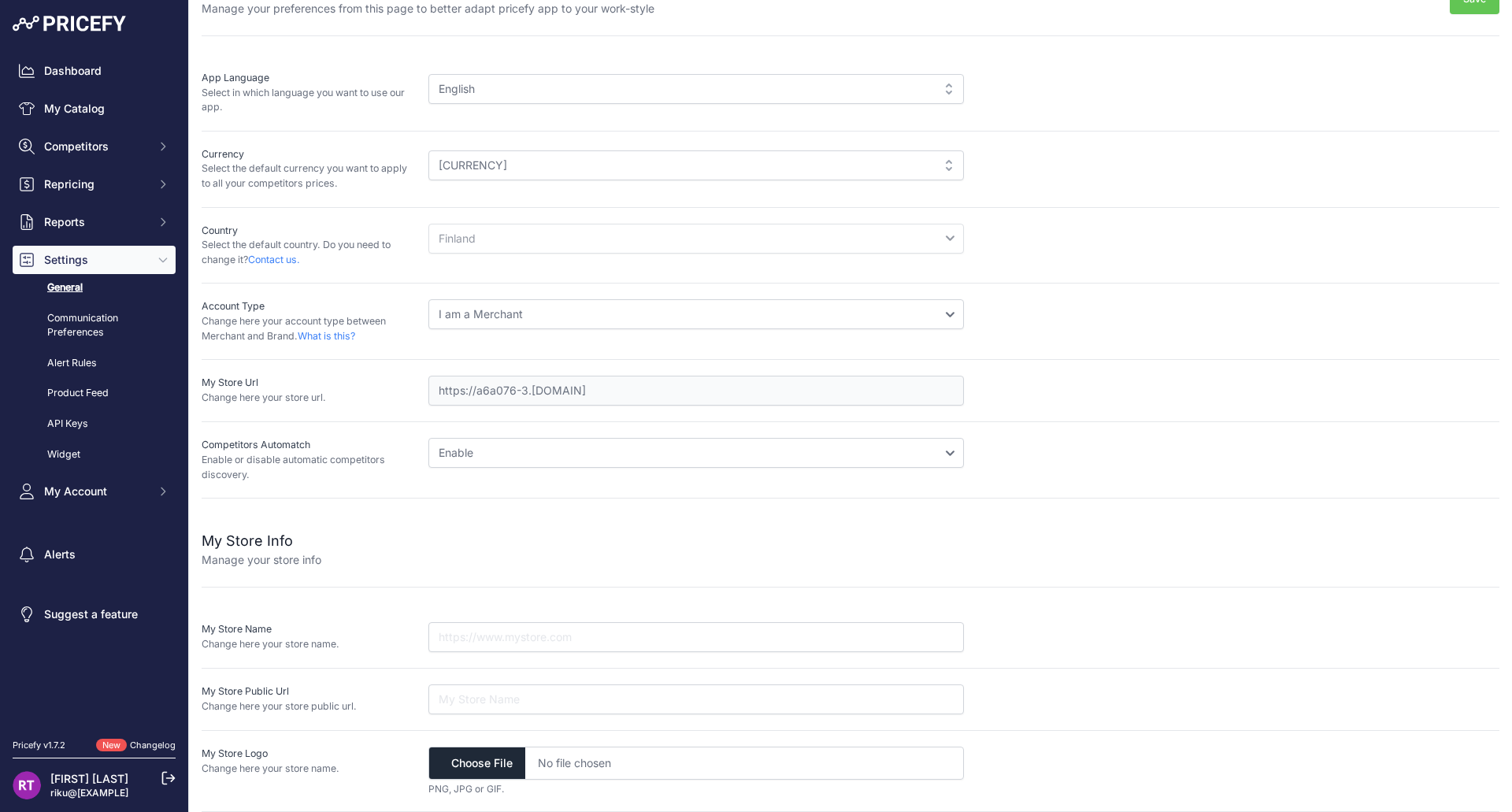 click at bounding box center [910, 549] 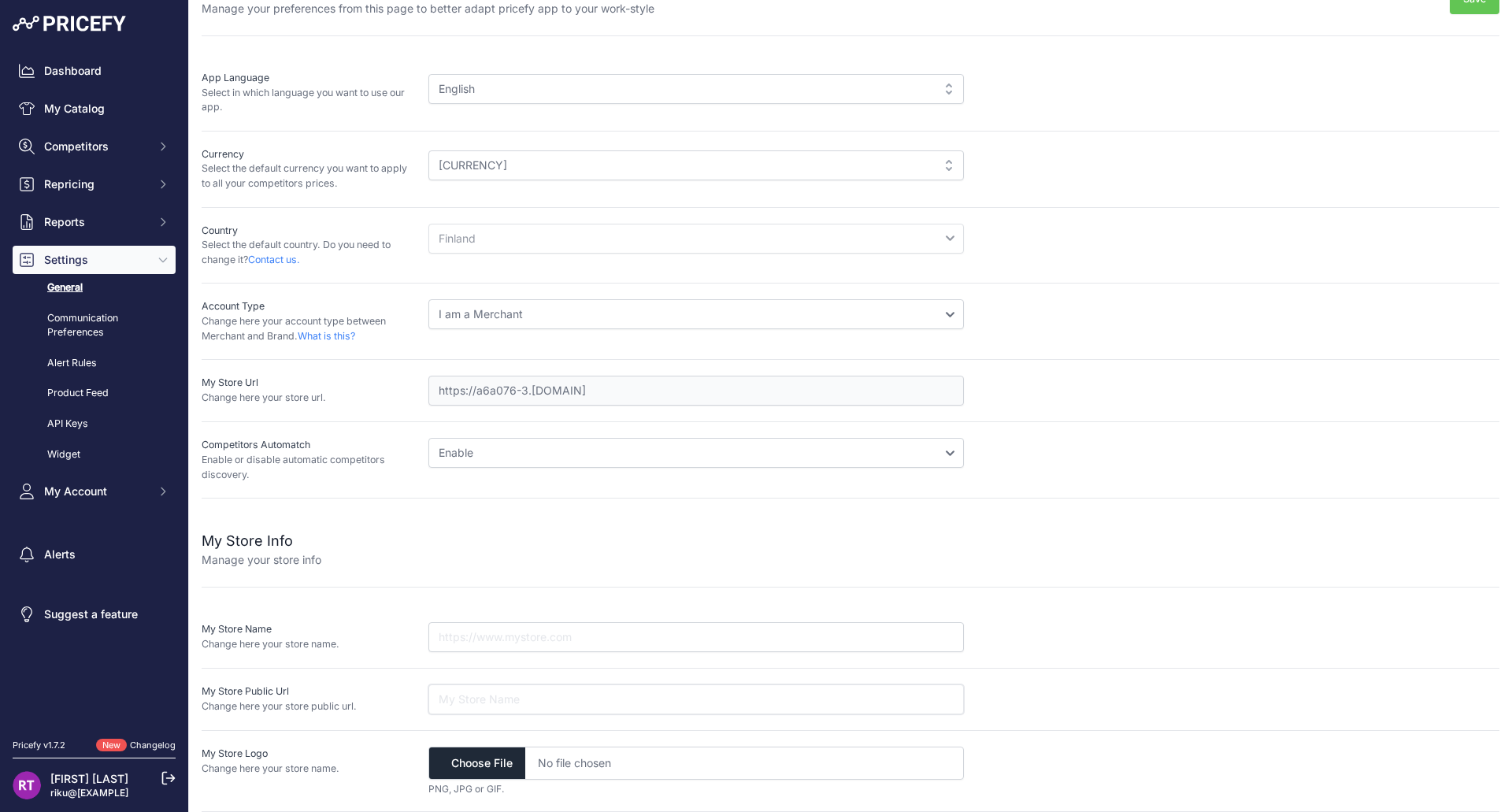 click at bounding box center (696, 699) 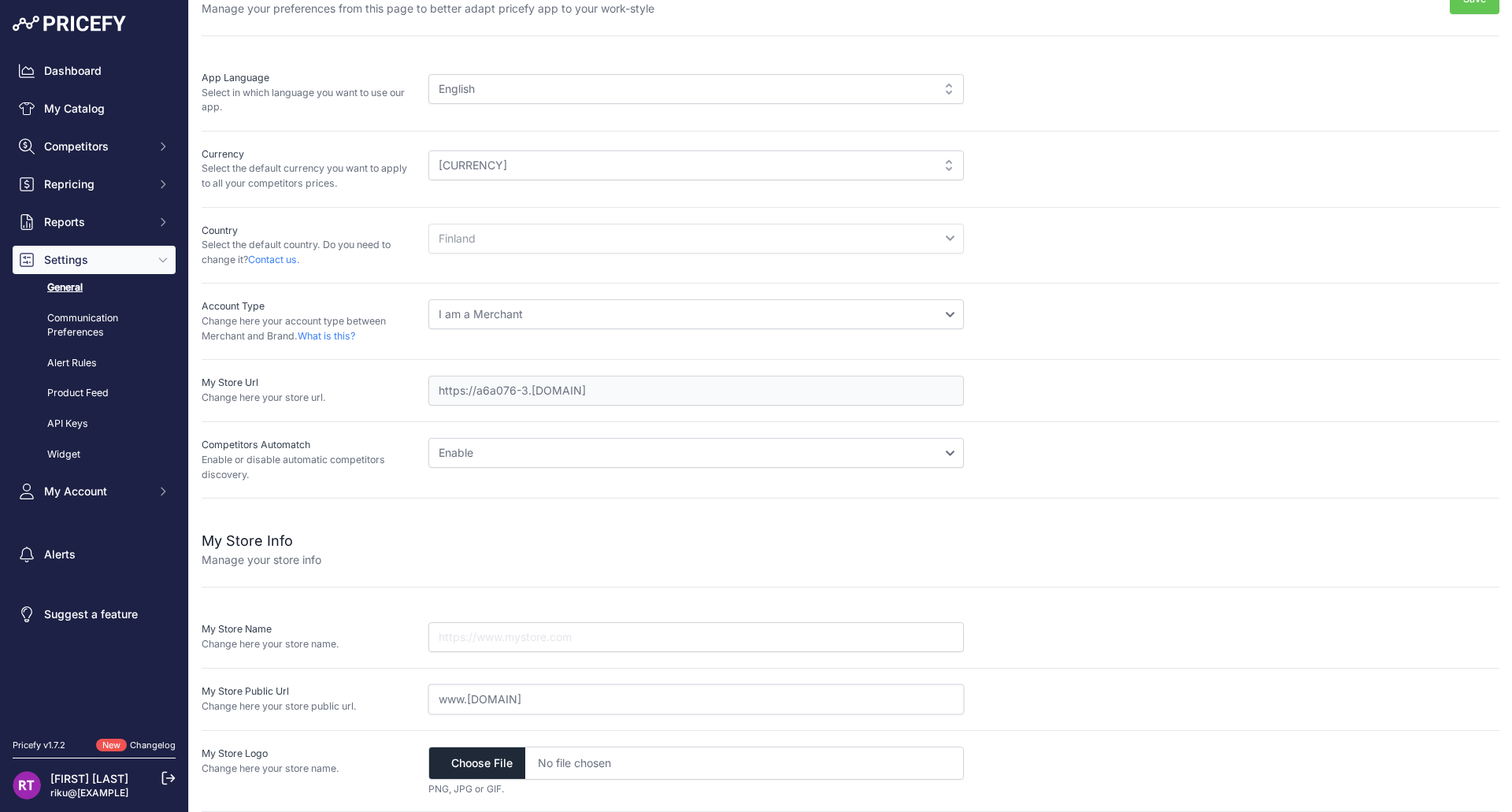 scroll, scrollTop: 0, scrollLeft: 0, axis: both 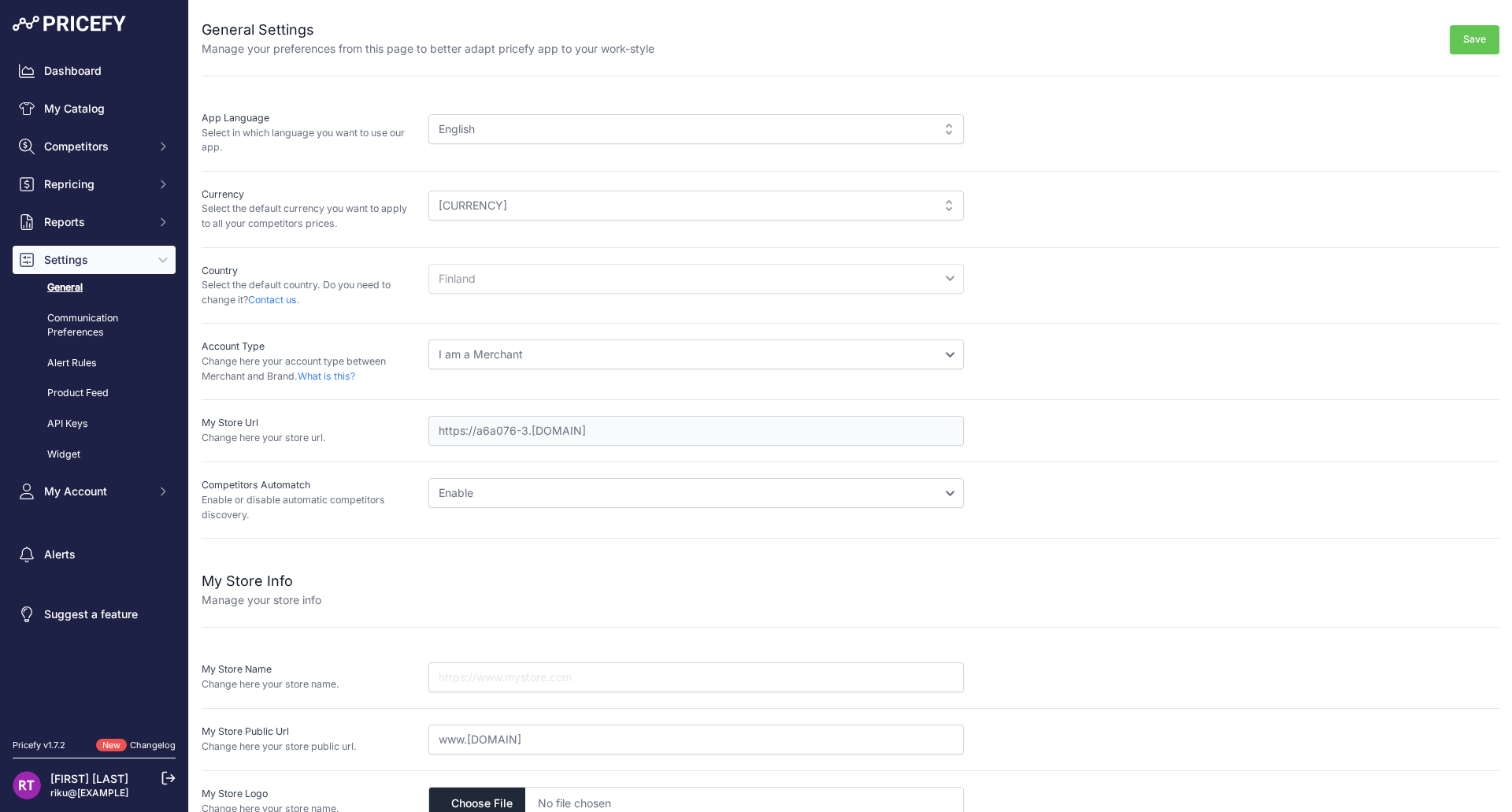 click on "Save" at bounding box center [1474, 39] 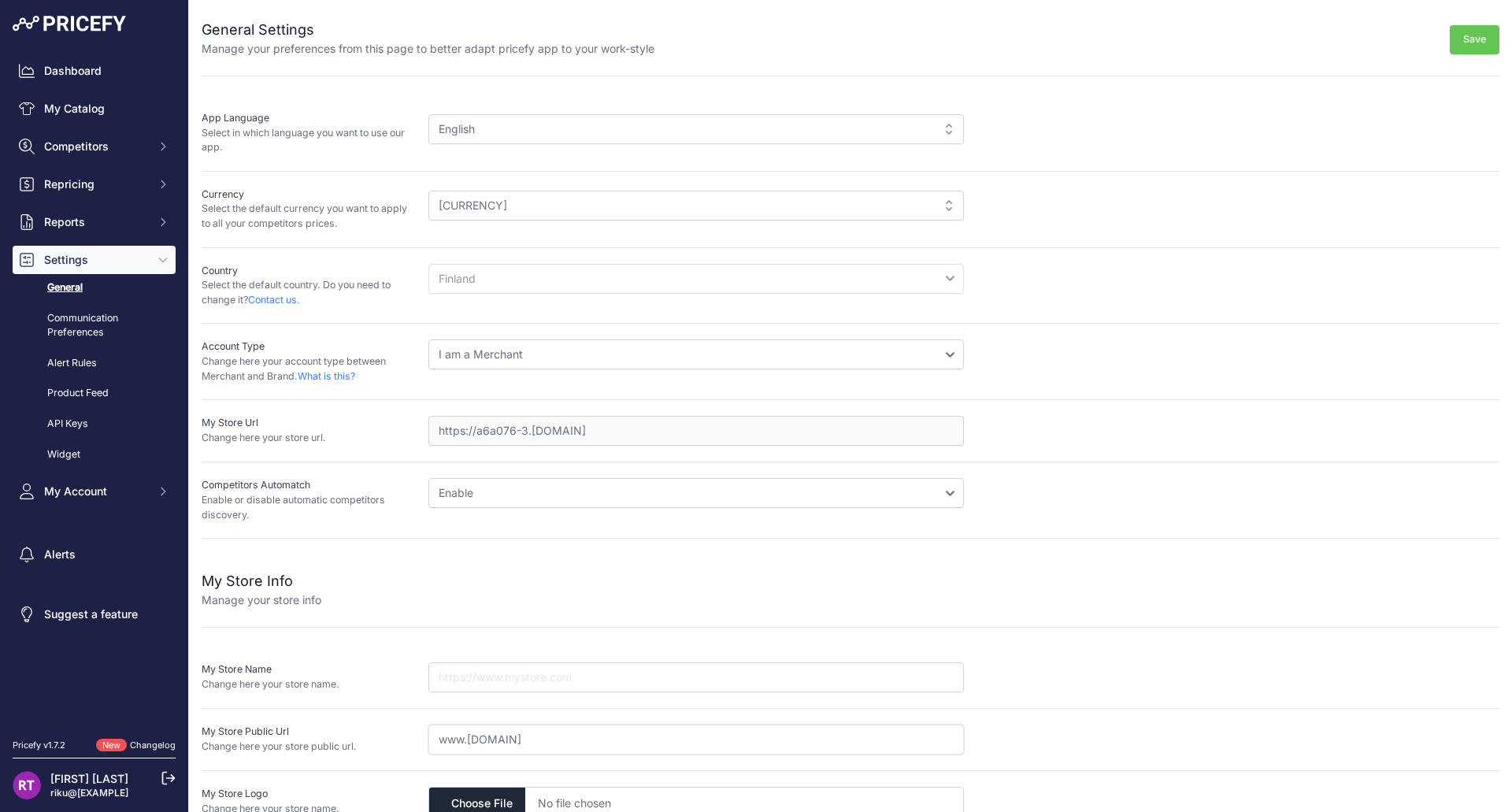 drag, startPoint x: 584, startPoint y: 752, endPoint x: 369, endPoint y: 766, distance: 215.45533 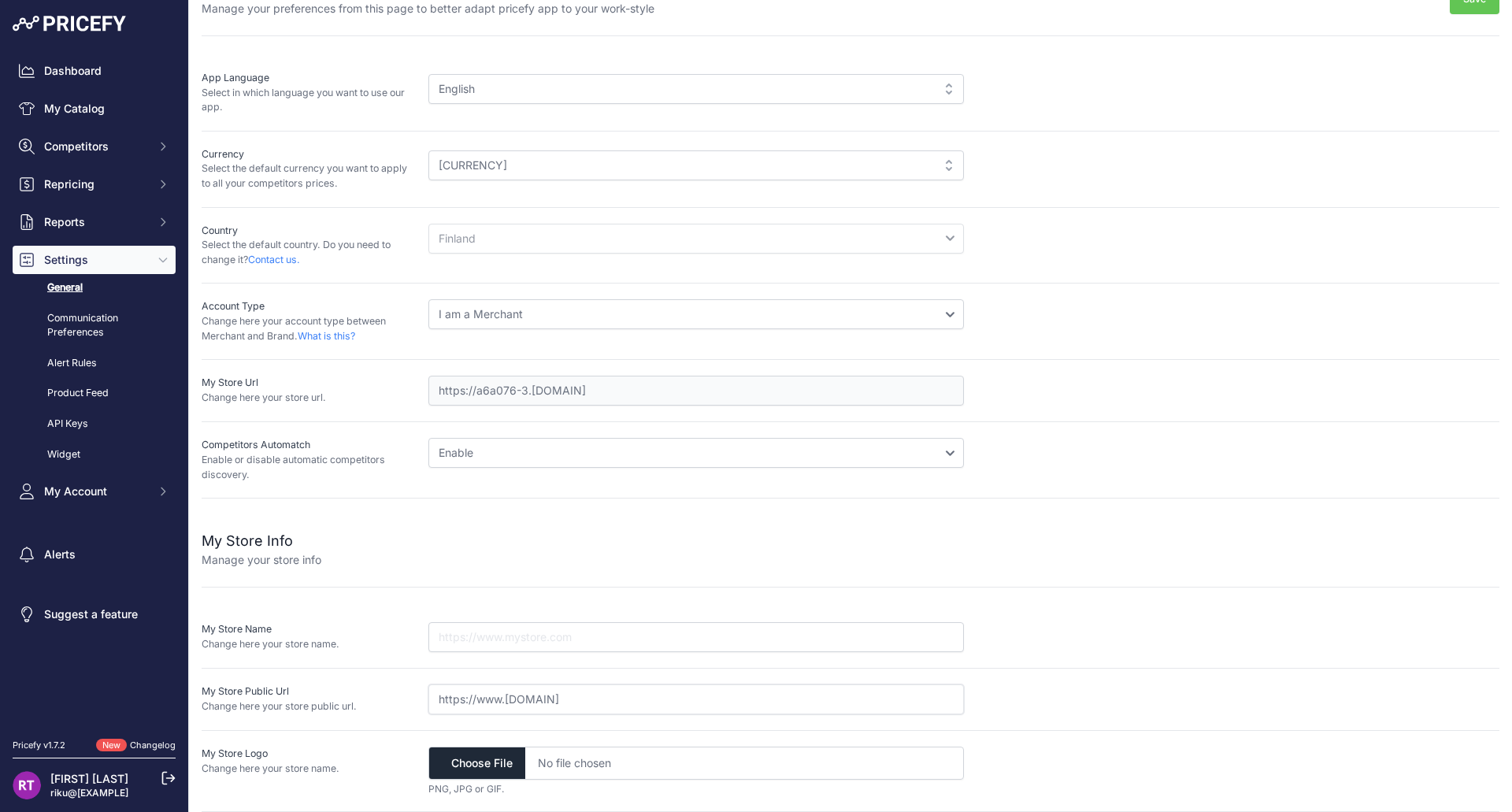 scroll, scrollTop: 0, scrollLeft: 0, axis: both 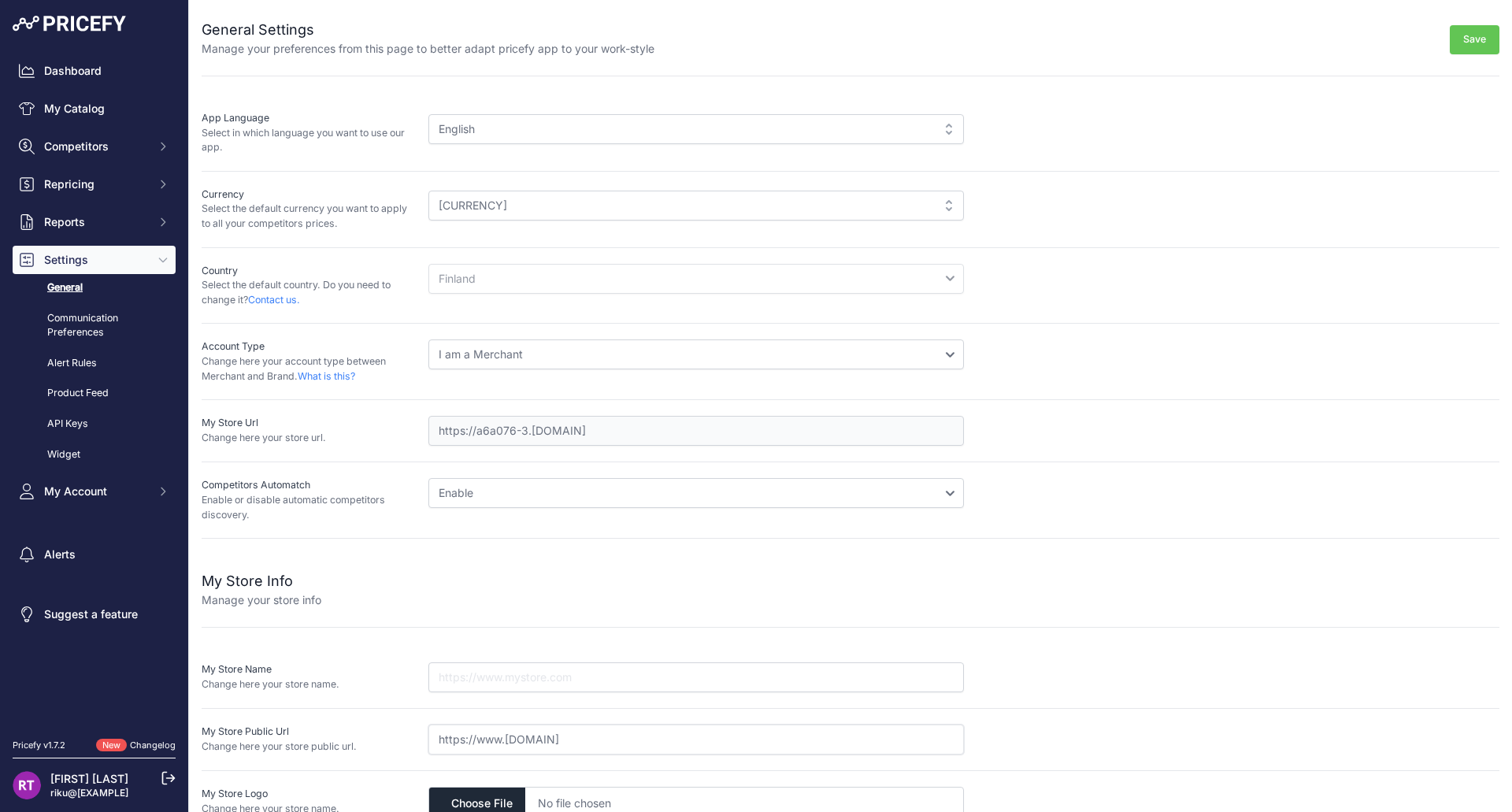 type on "https://www.[WEBSITE].fi/" 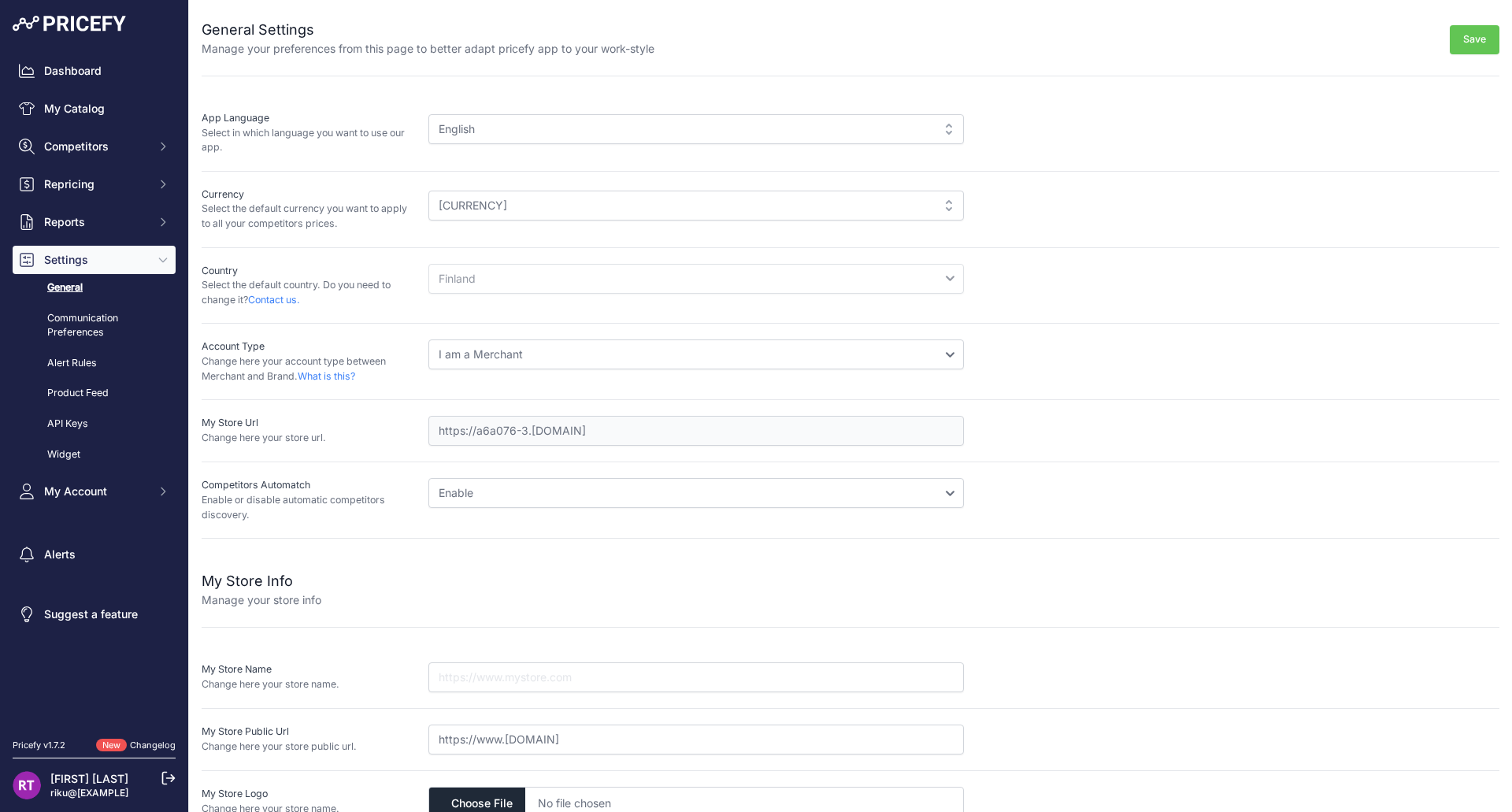 click on "Save" at bounding box center [1474, 39] 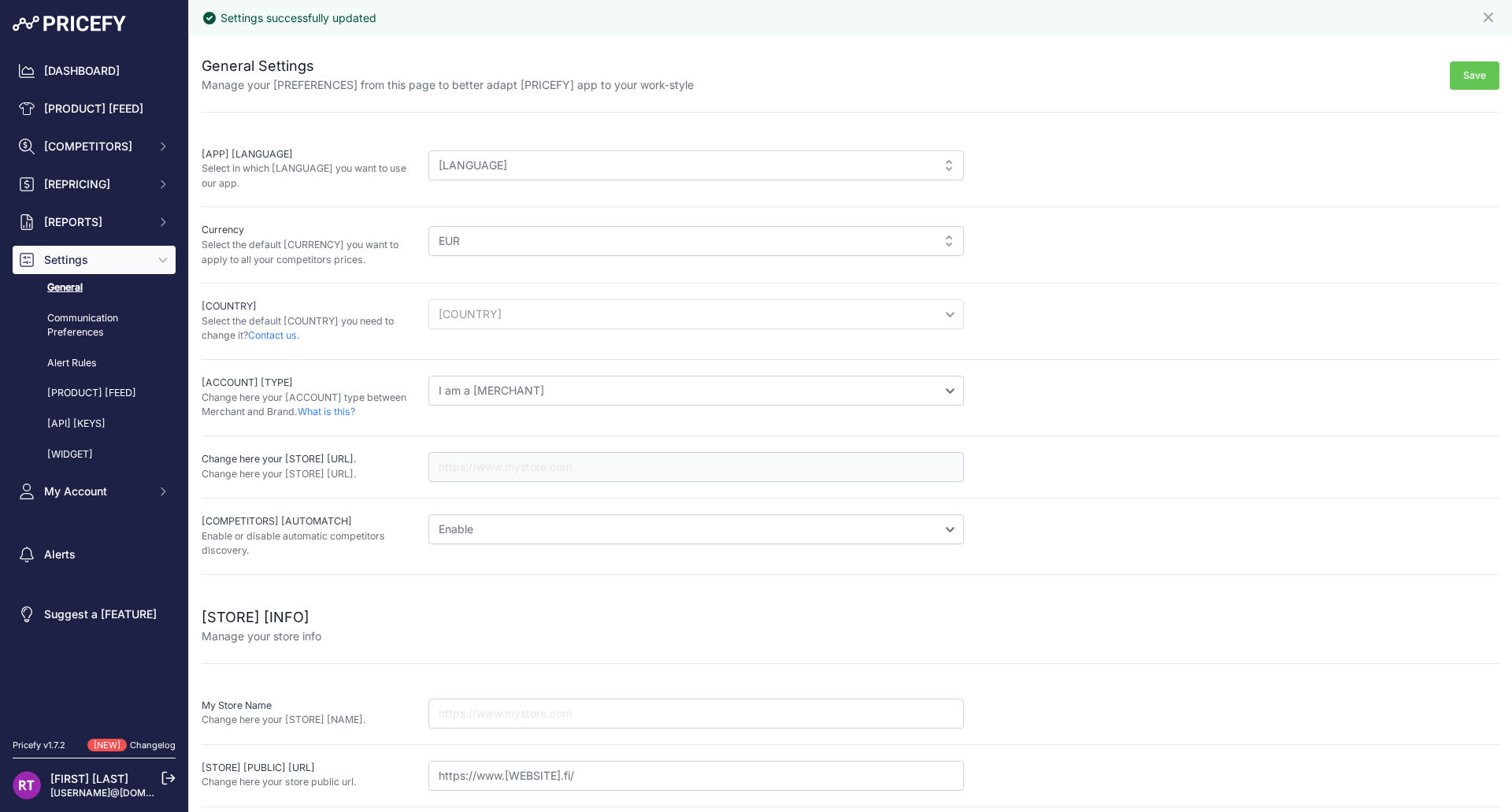 scroll, scrollTop: 0, scrollLeft: 0, axis: both 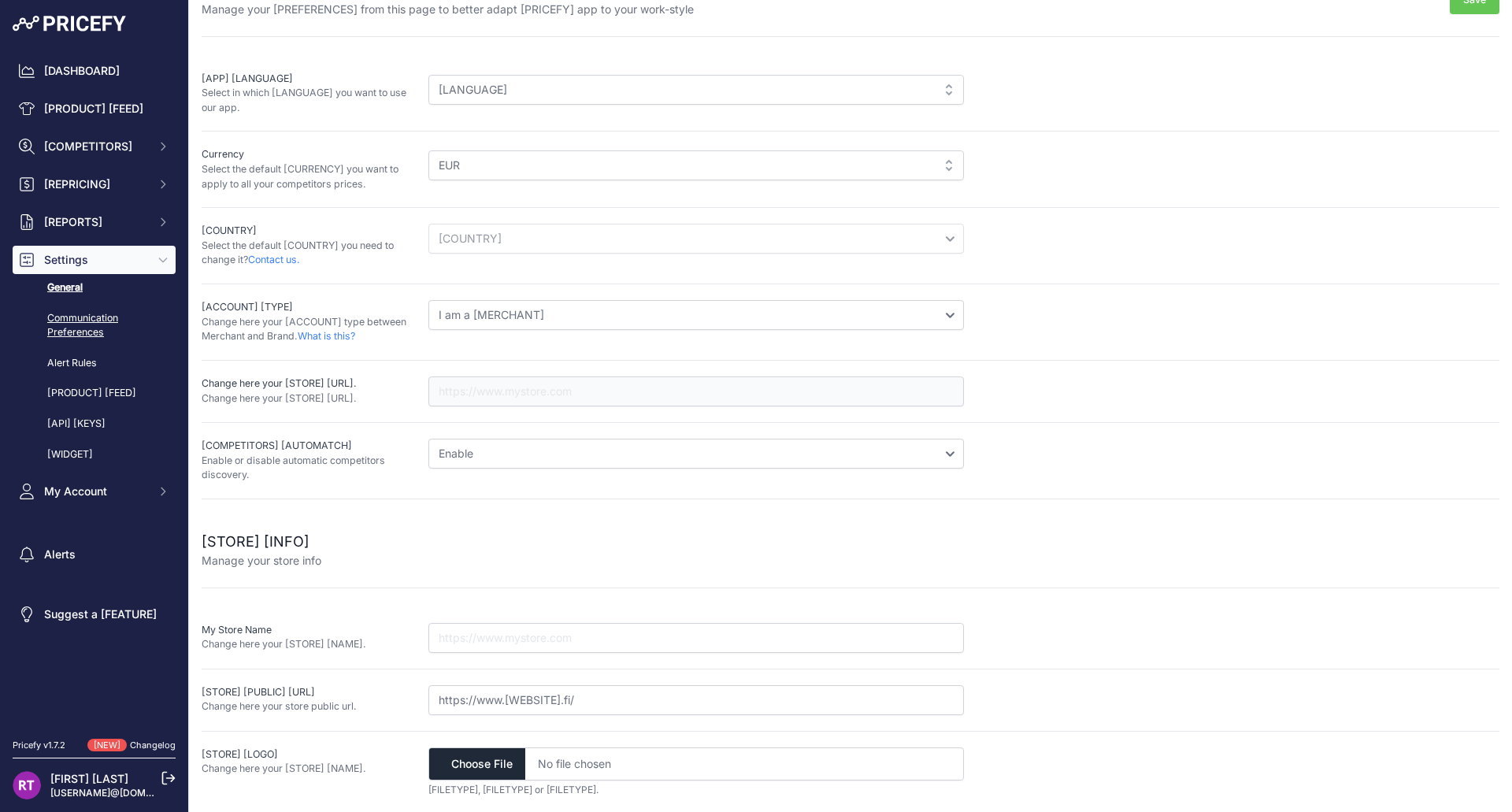 click on "Communication Preferences" at bounding box center (94, 325) 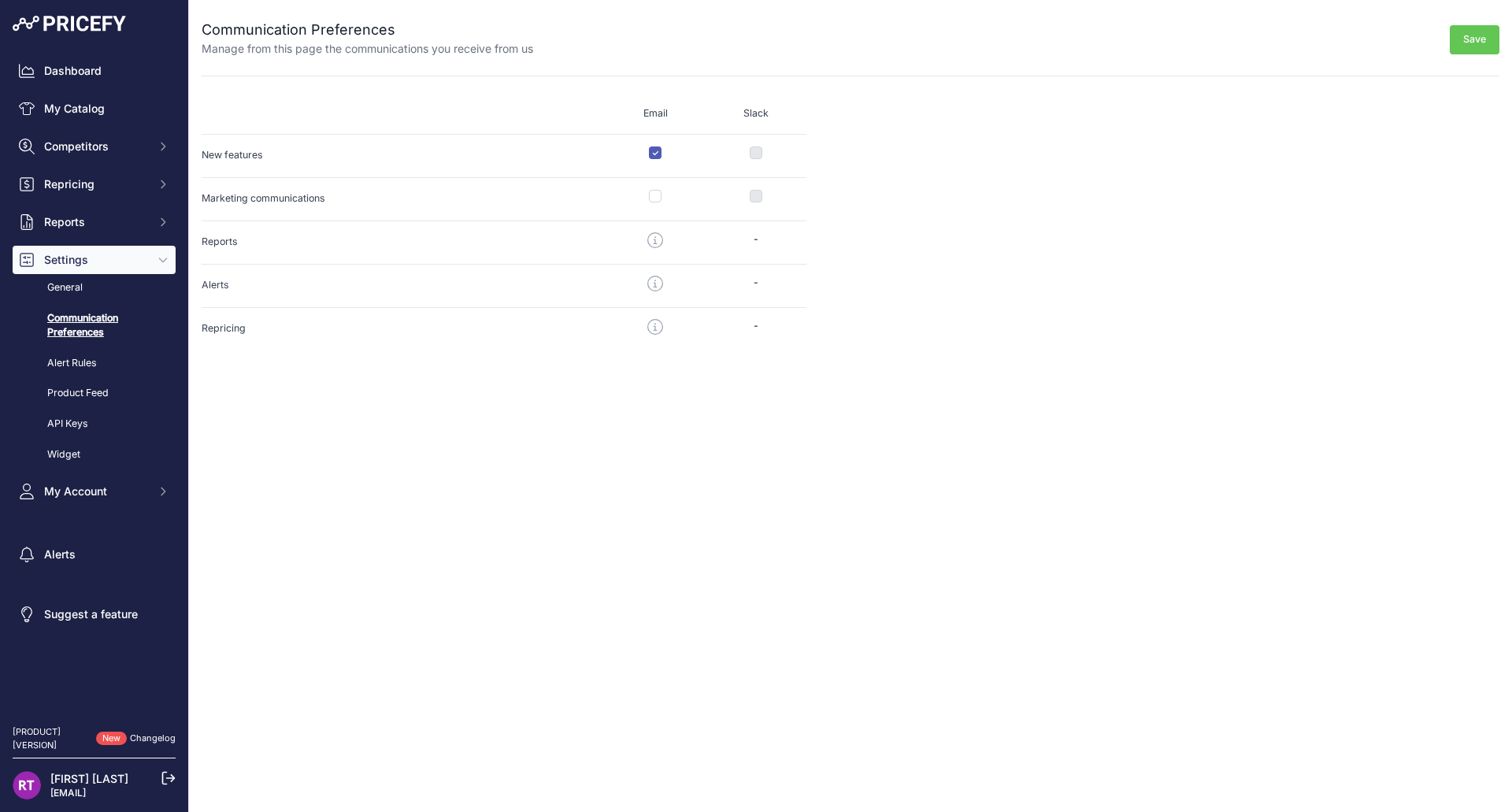 scroll, scrollTop: 0, scrollLeft: 0, axis: both 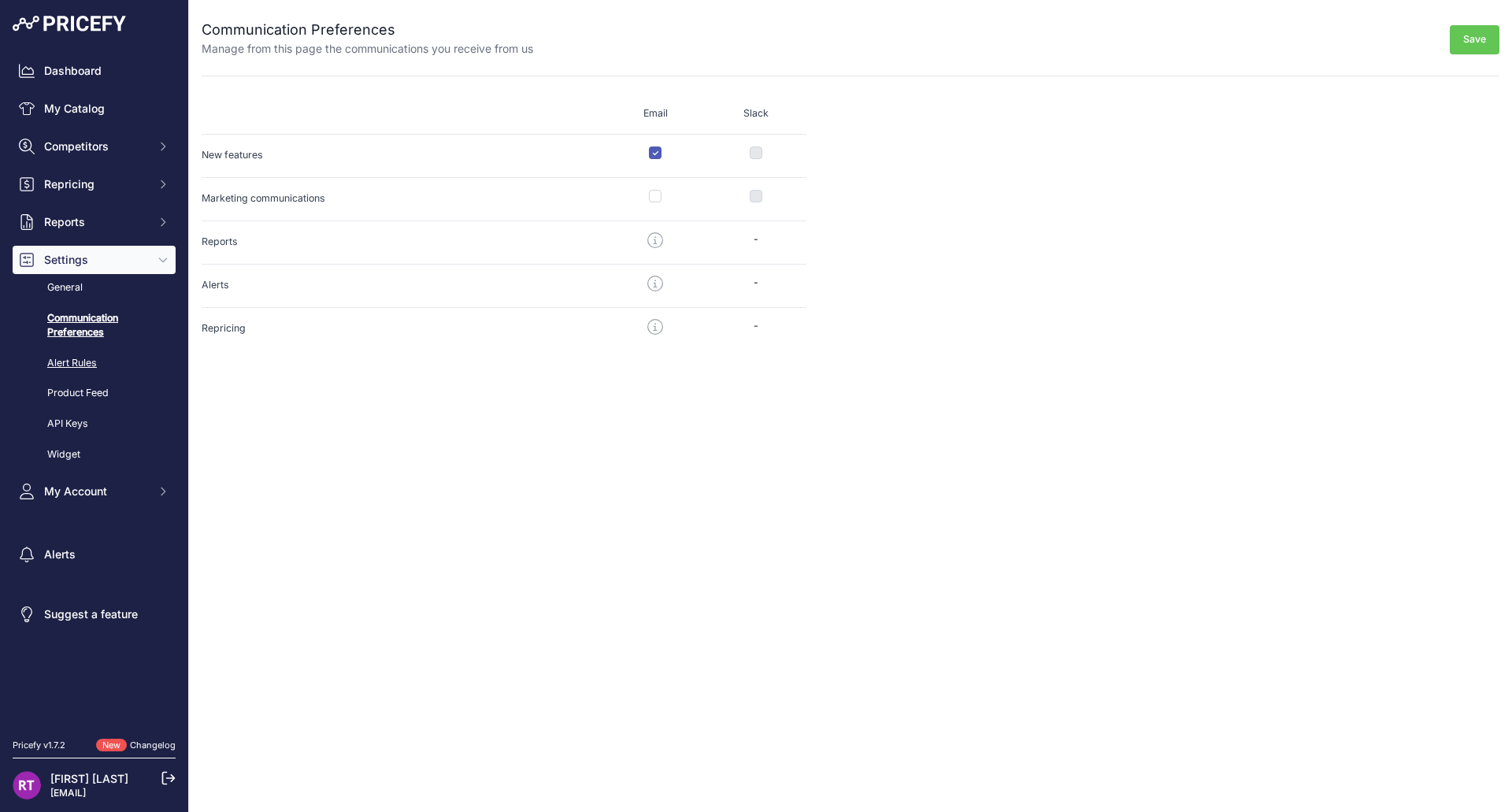 click on "Alert Rules" at bounding box center [94, 363] 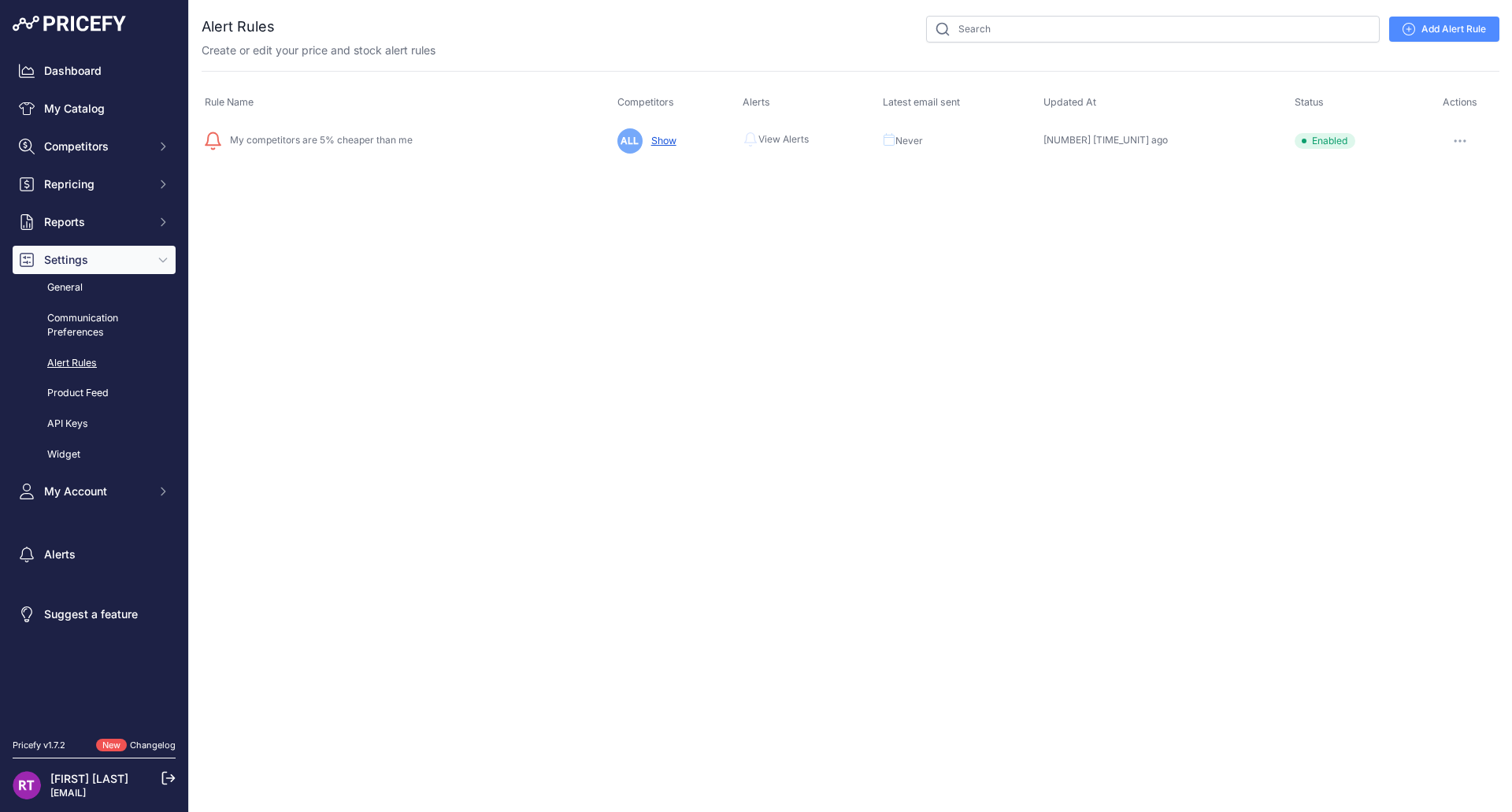 scroll, scrollTop: 0, scrollLeft: 0, axis: both 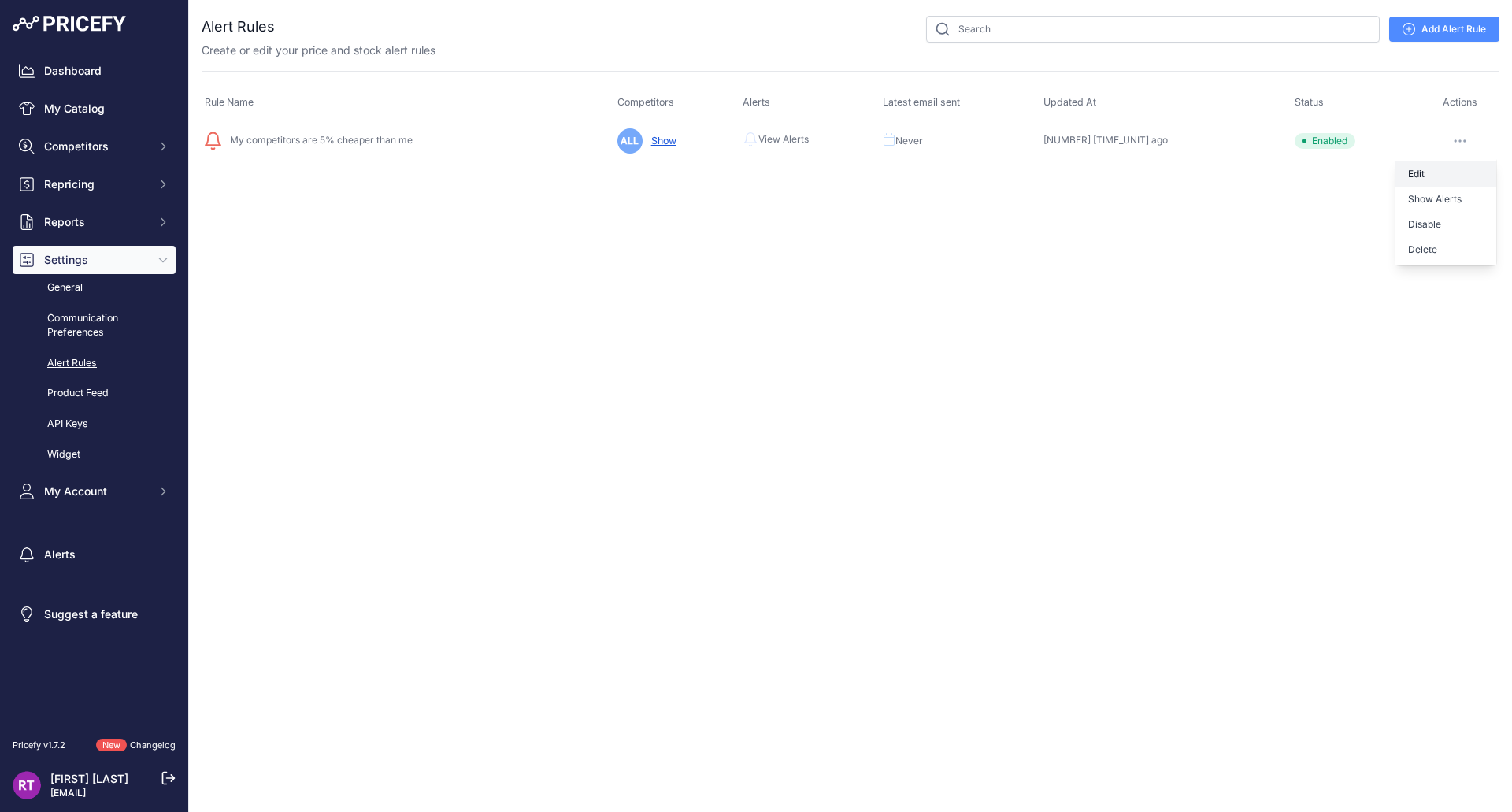 click on "Edit" at bounding box center [1446, 174] 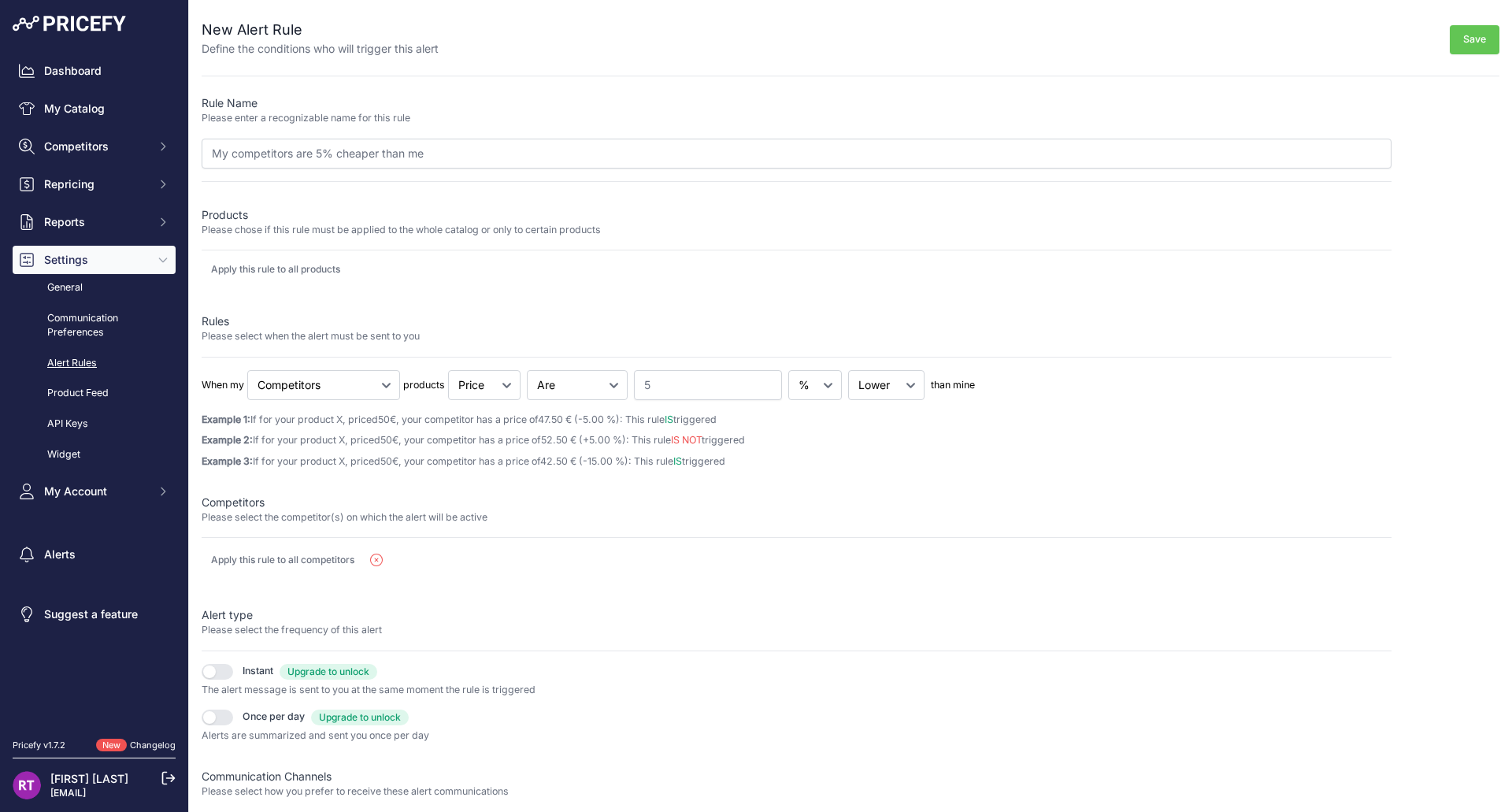 scroll, scrollTop: 0, scrollLeft: 0, axis: both 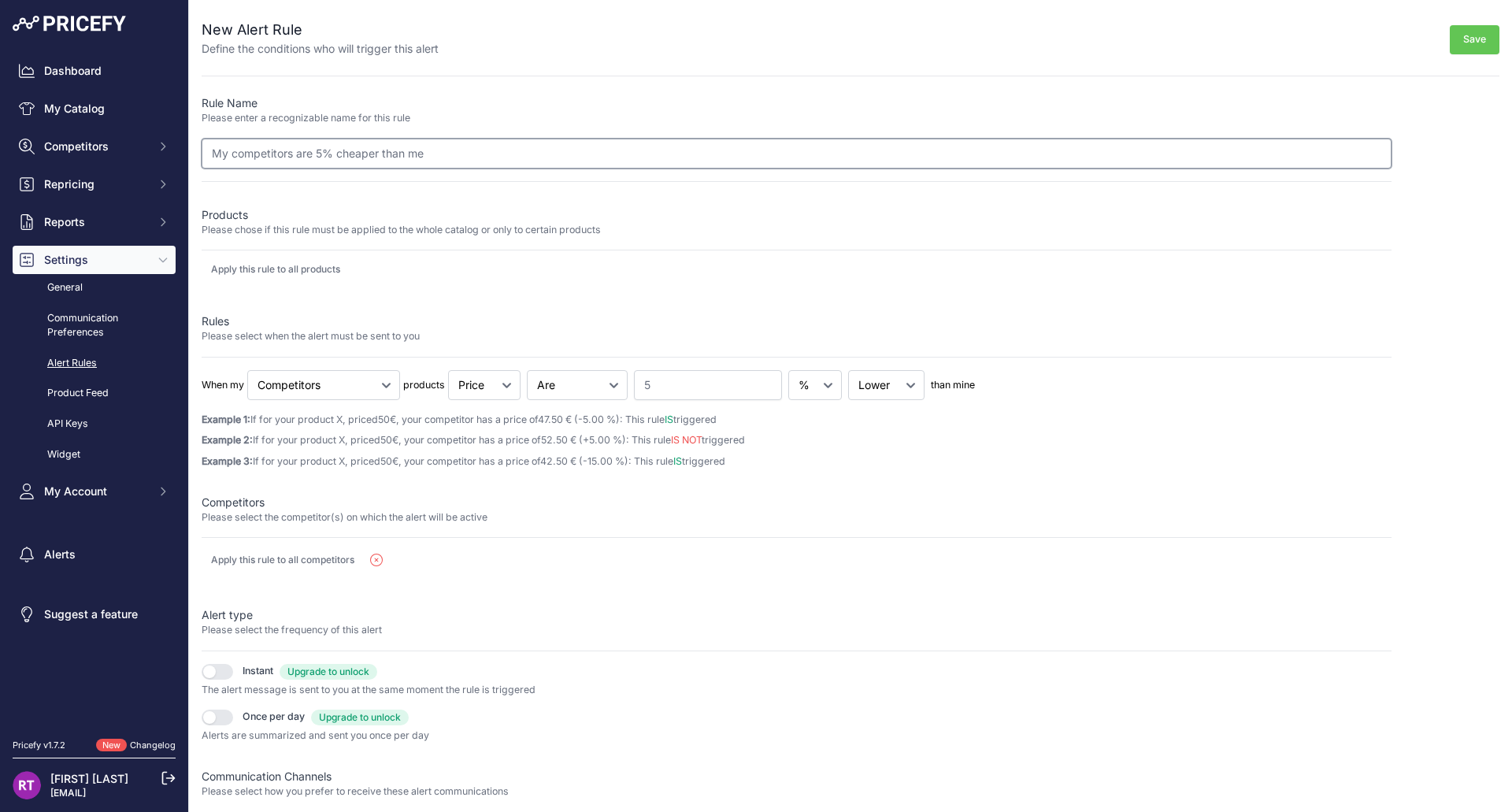 click on "My competitors are 5% cheaper than me" at bounding box center (796, 154) 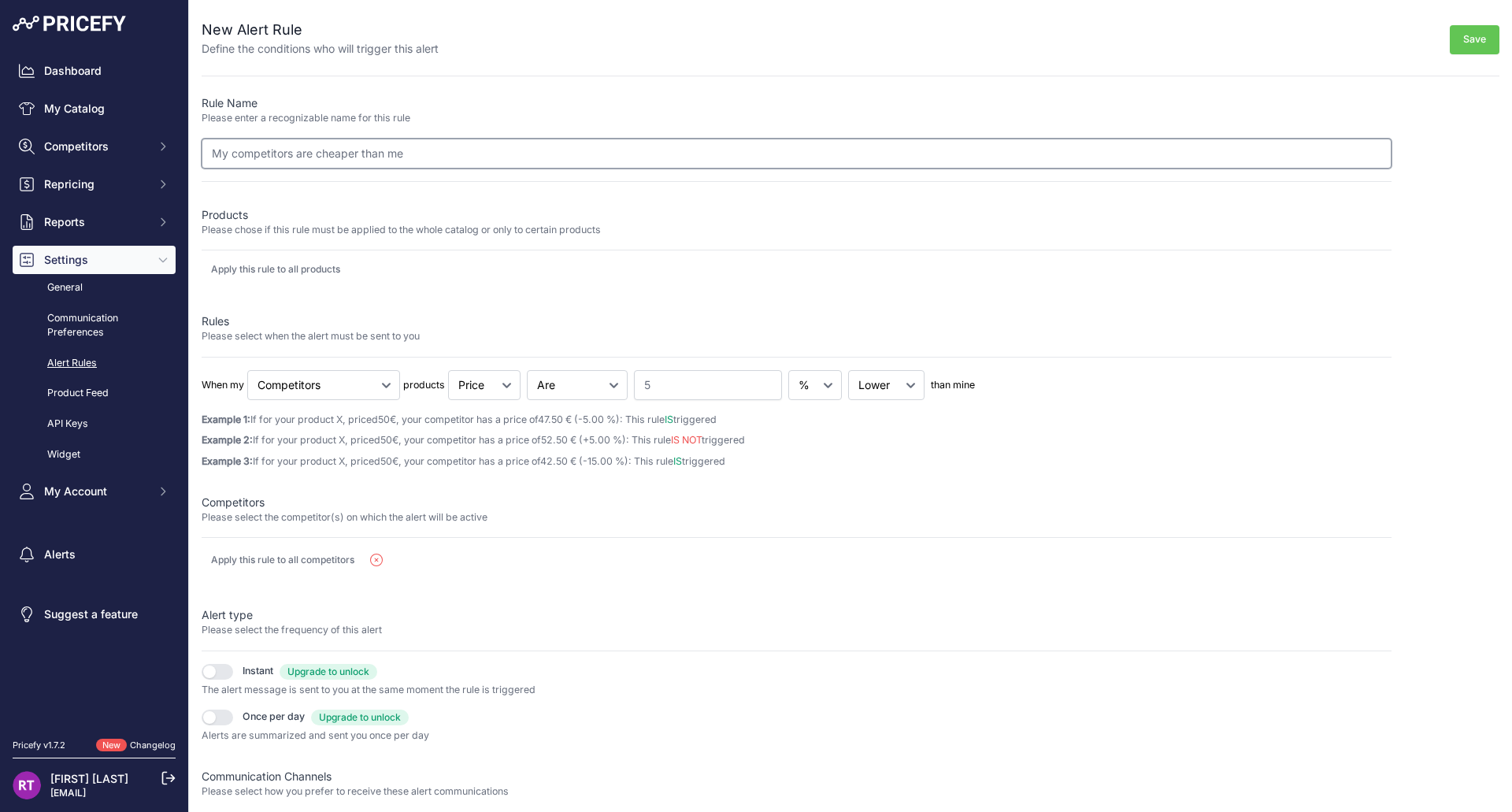 type on "My competitors are cheaper than me" 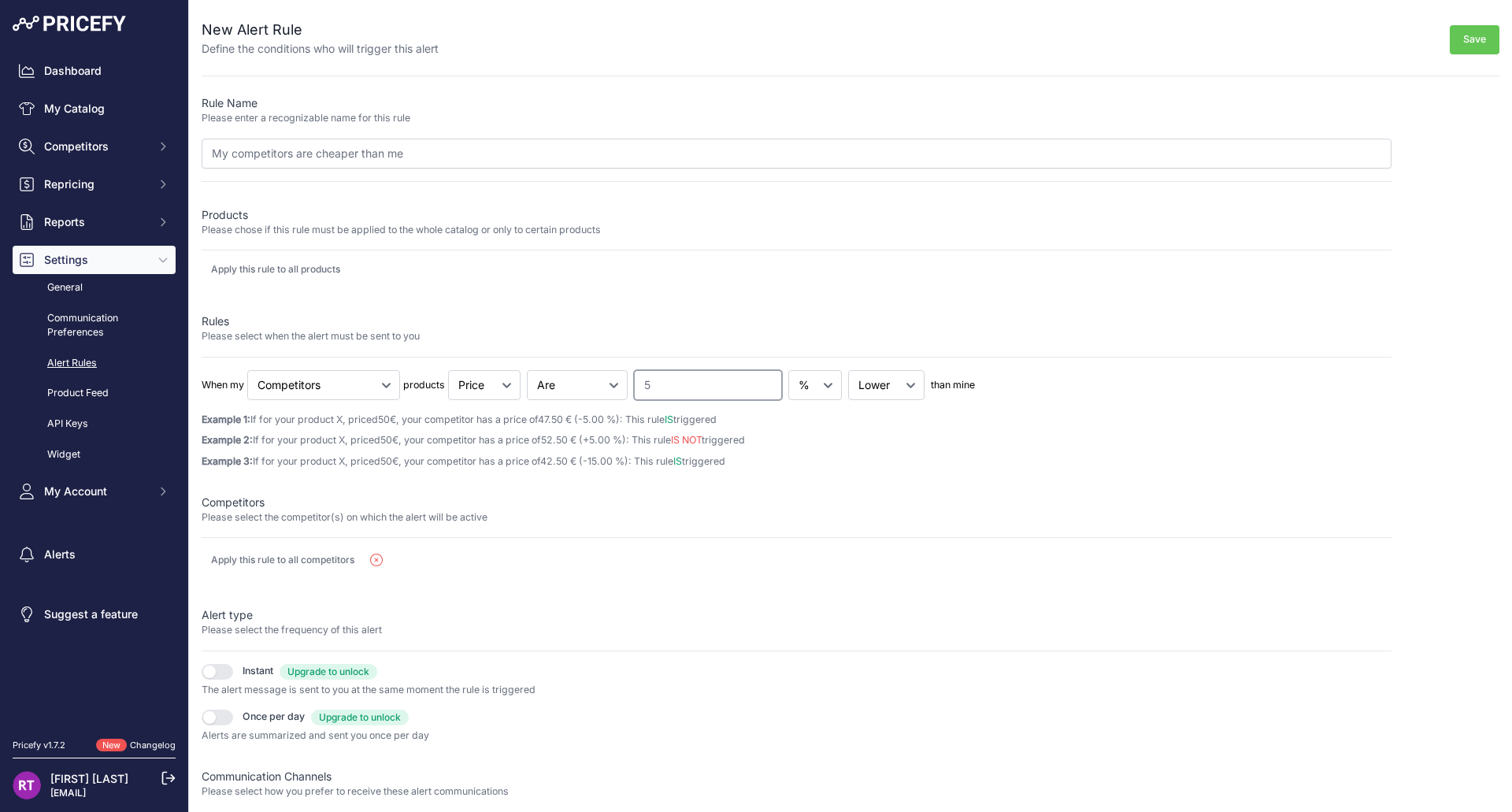 drag, startPoint x: 702, startPoint y: 386, endPoint x: 573, endPoint y: 392, distance: 129.139 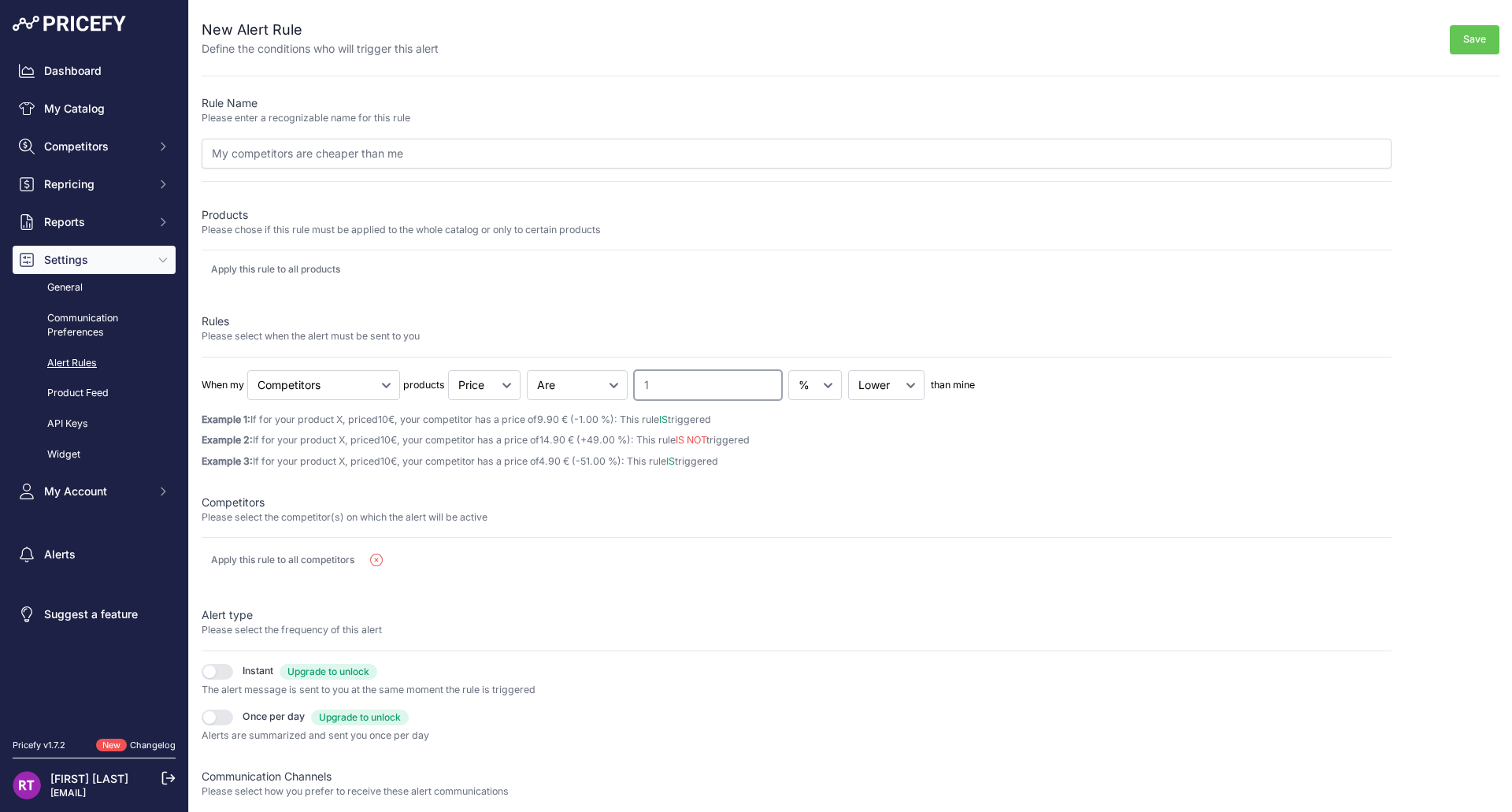 type on "1" 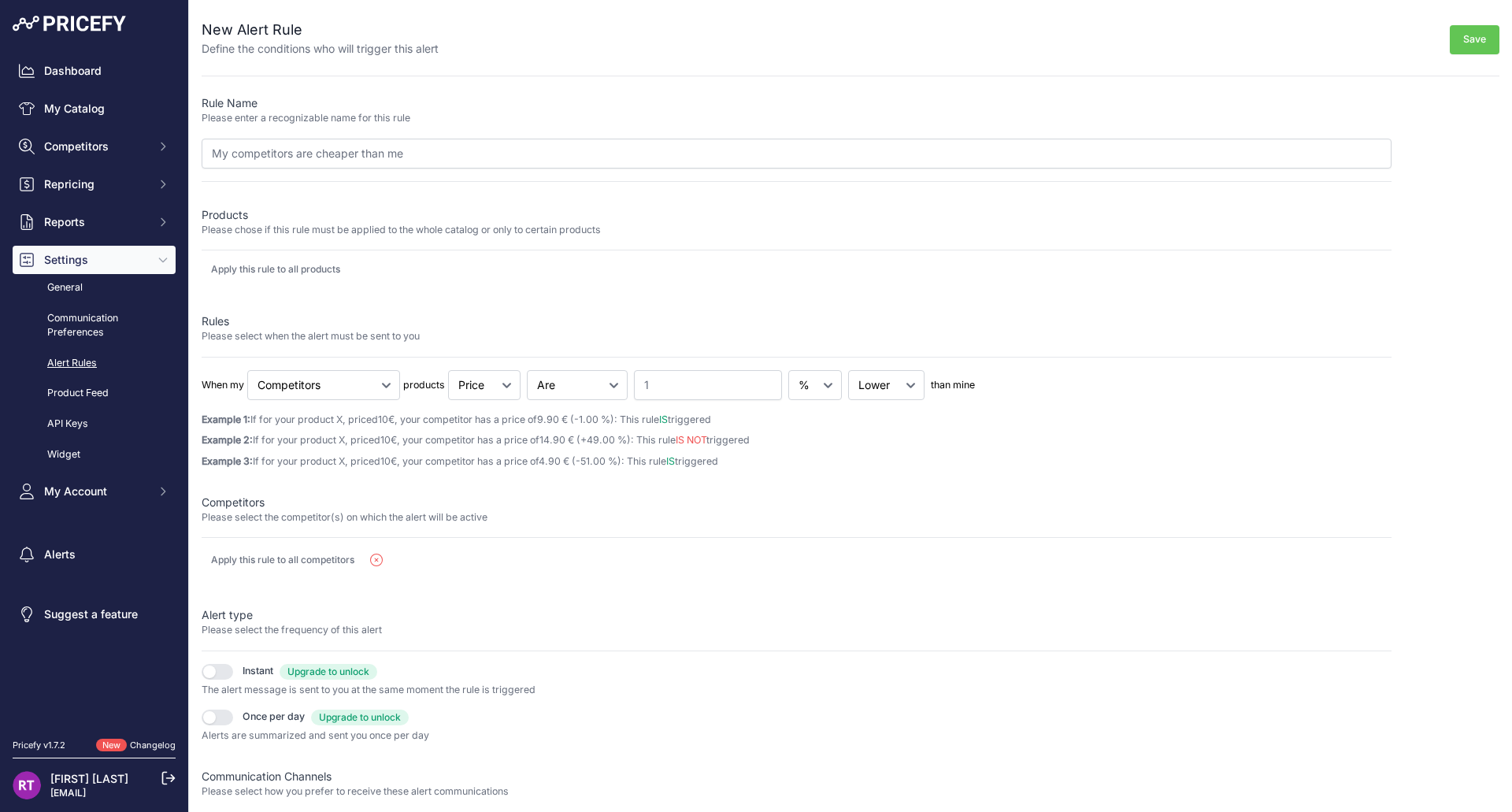 click on "Rule Name
Please enter a recognizable name for this rule
My competitors are cheaper than me
Products
Please chose if this rule must be applied to the whole catalog or only to certain products
1" at bounding box center (796, 482) 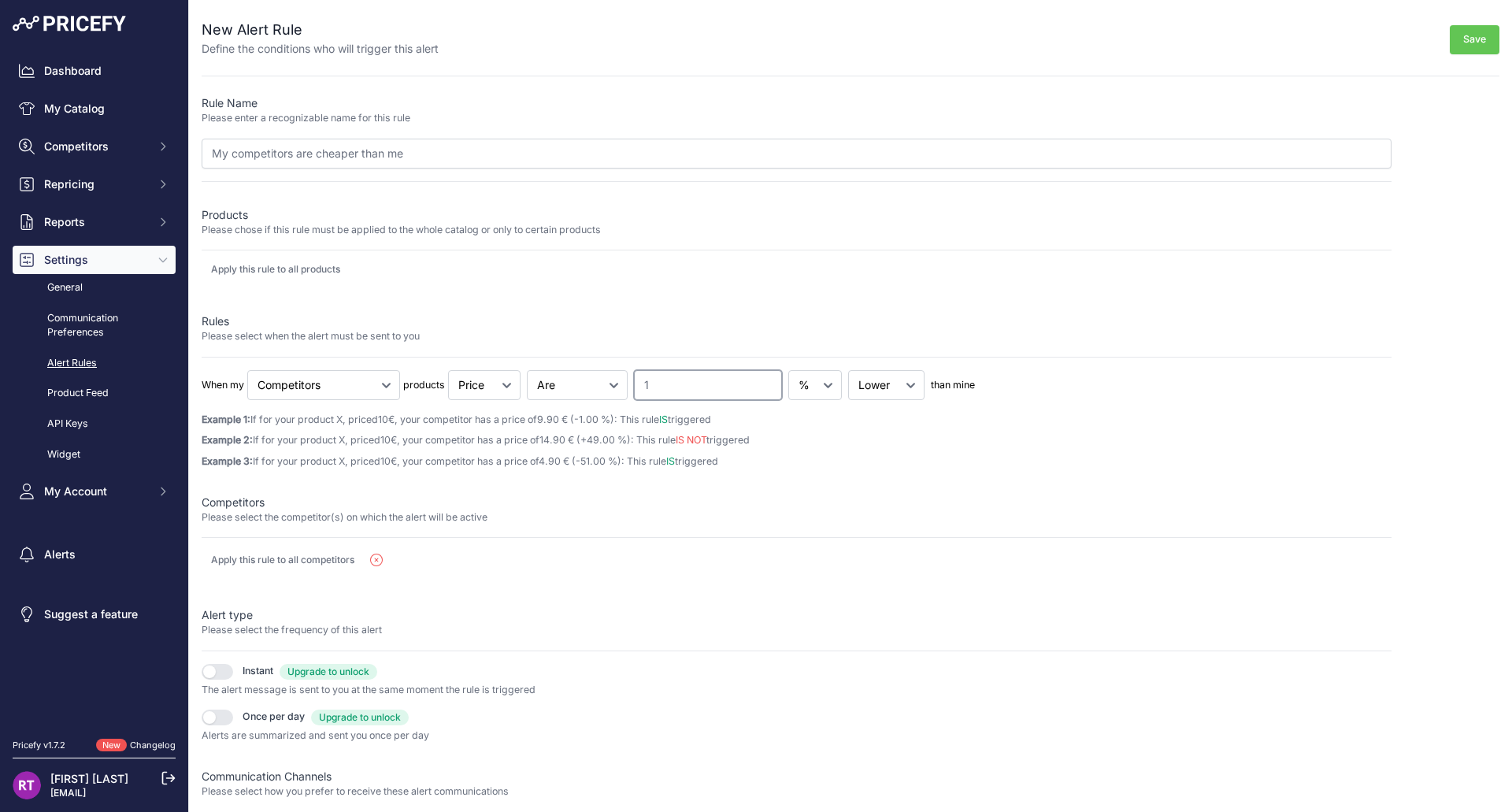 drag, startPoint x: 710, startPoint y: 387, endPoint x: 596, endPoint y: 410, distance: 116.29703 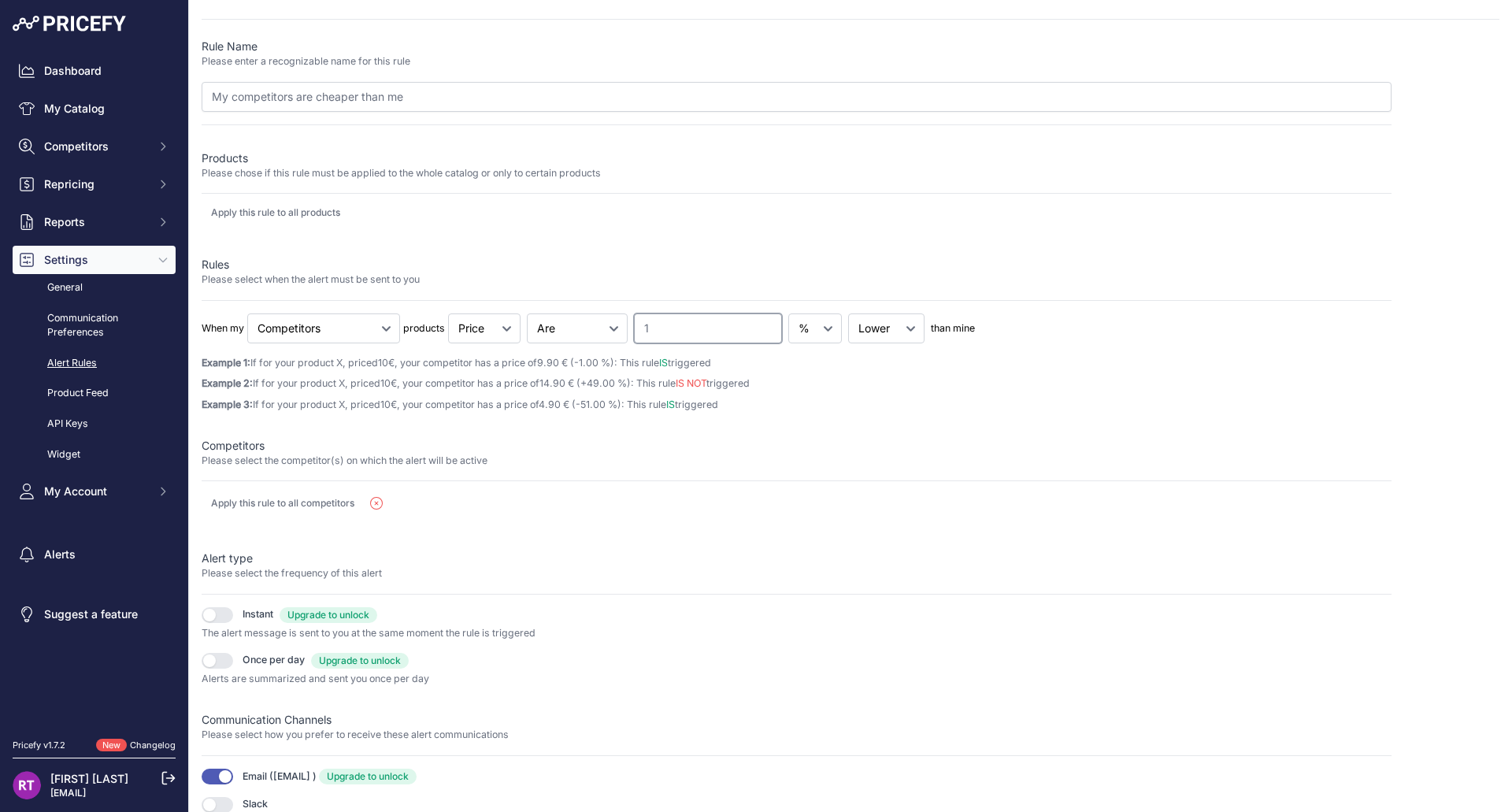scroll, scrollTop: 0, scrollLeft: 0, axis: both 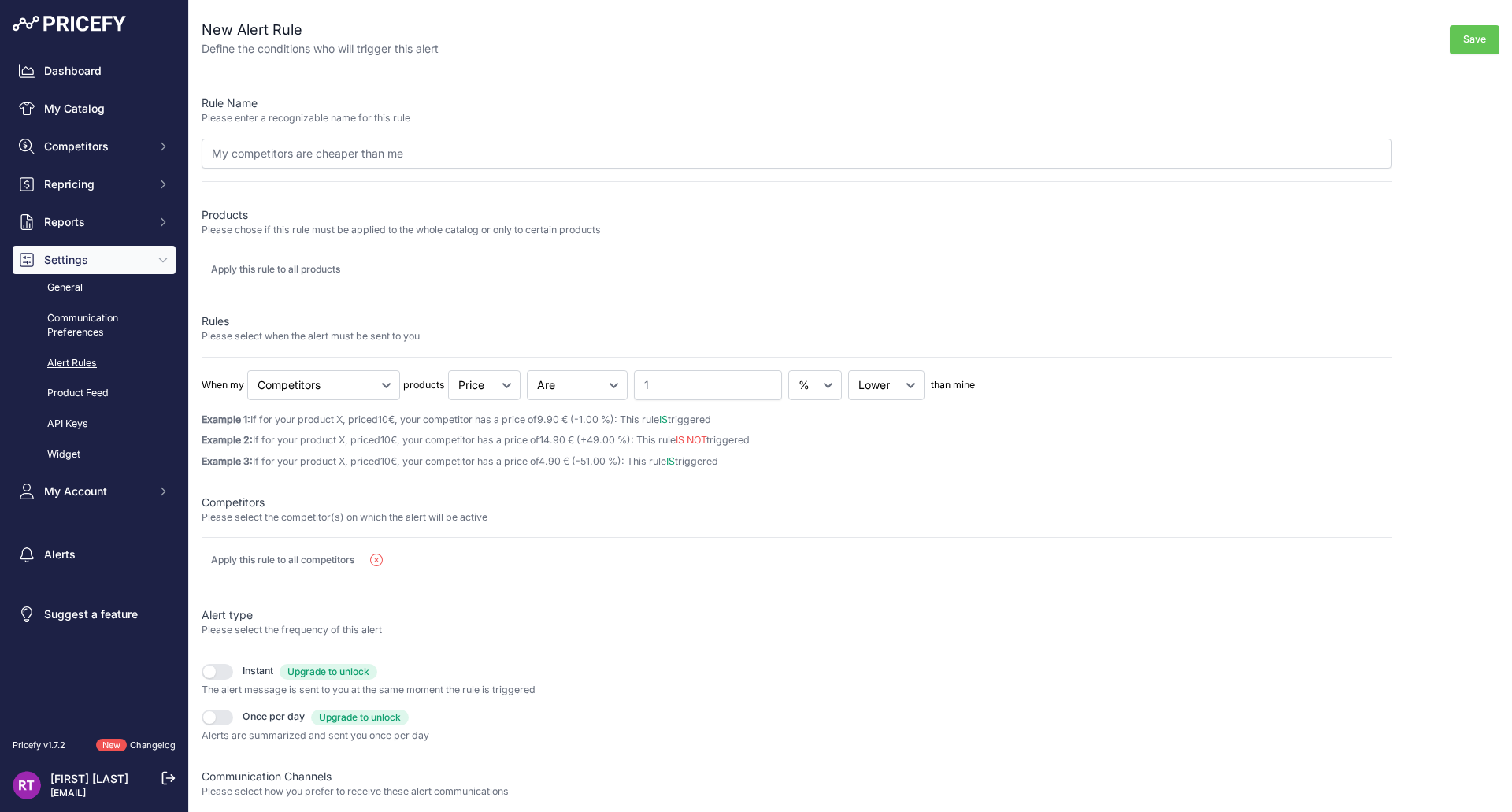 click on "Save" at bounding box center (1474, 39) 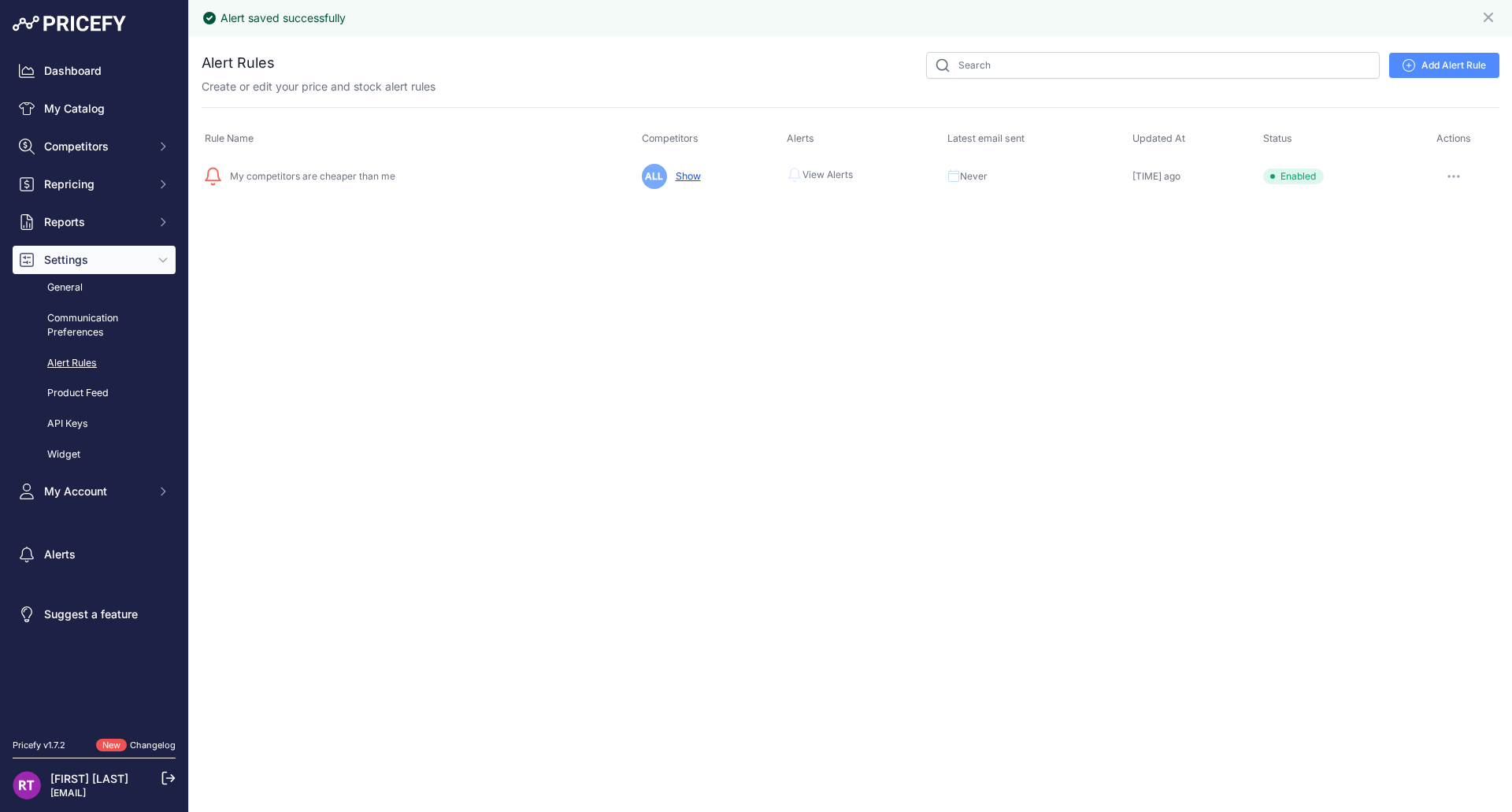 scroll, scrollTop: 0, scrollLeft: 0, axis: both 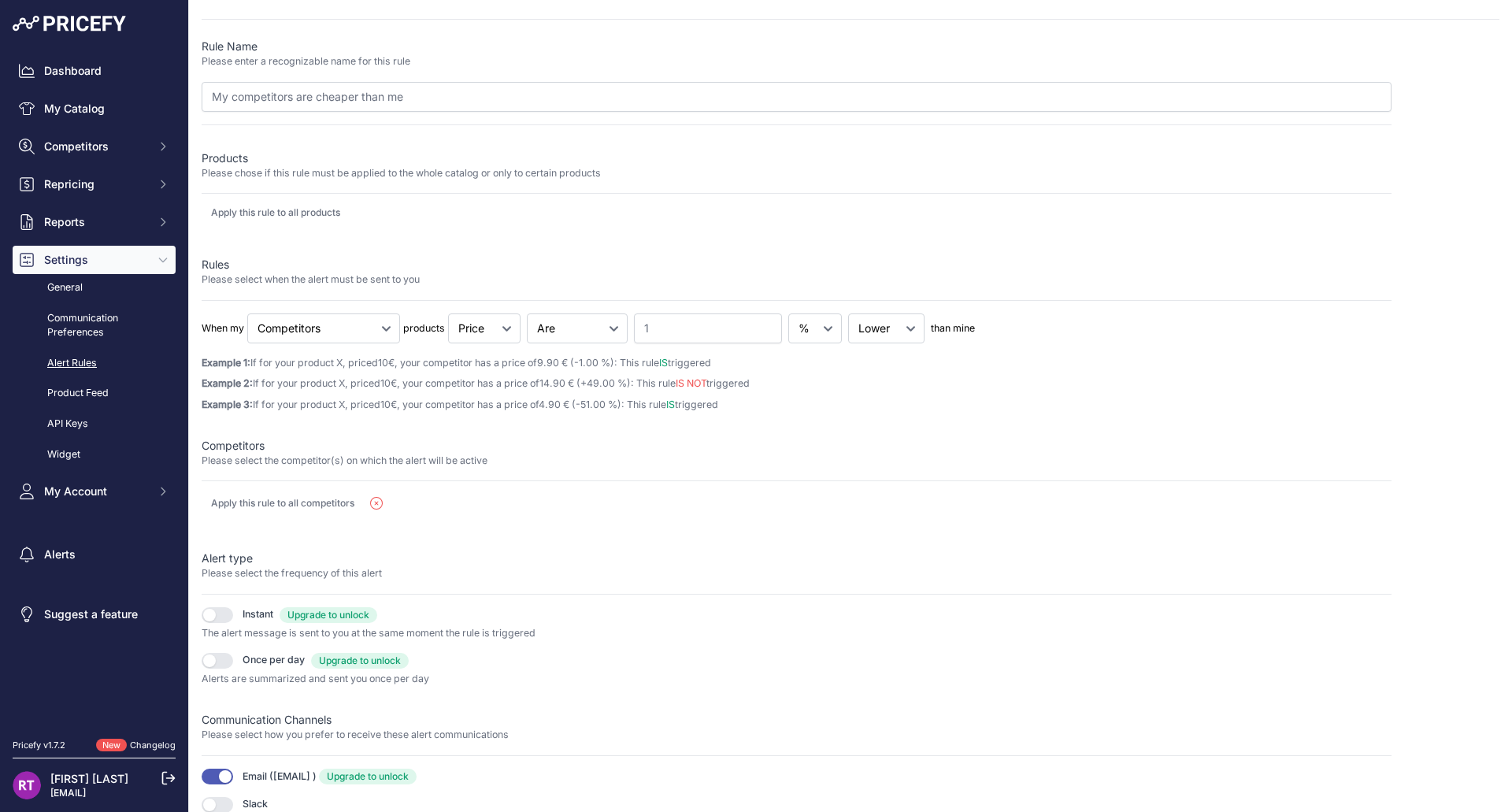 click at bounding box center (376, 503) 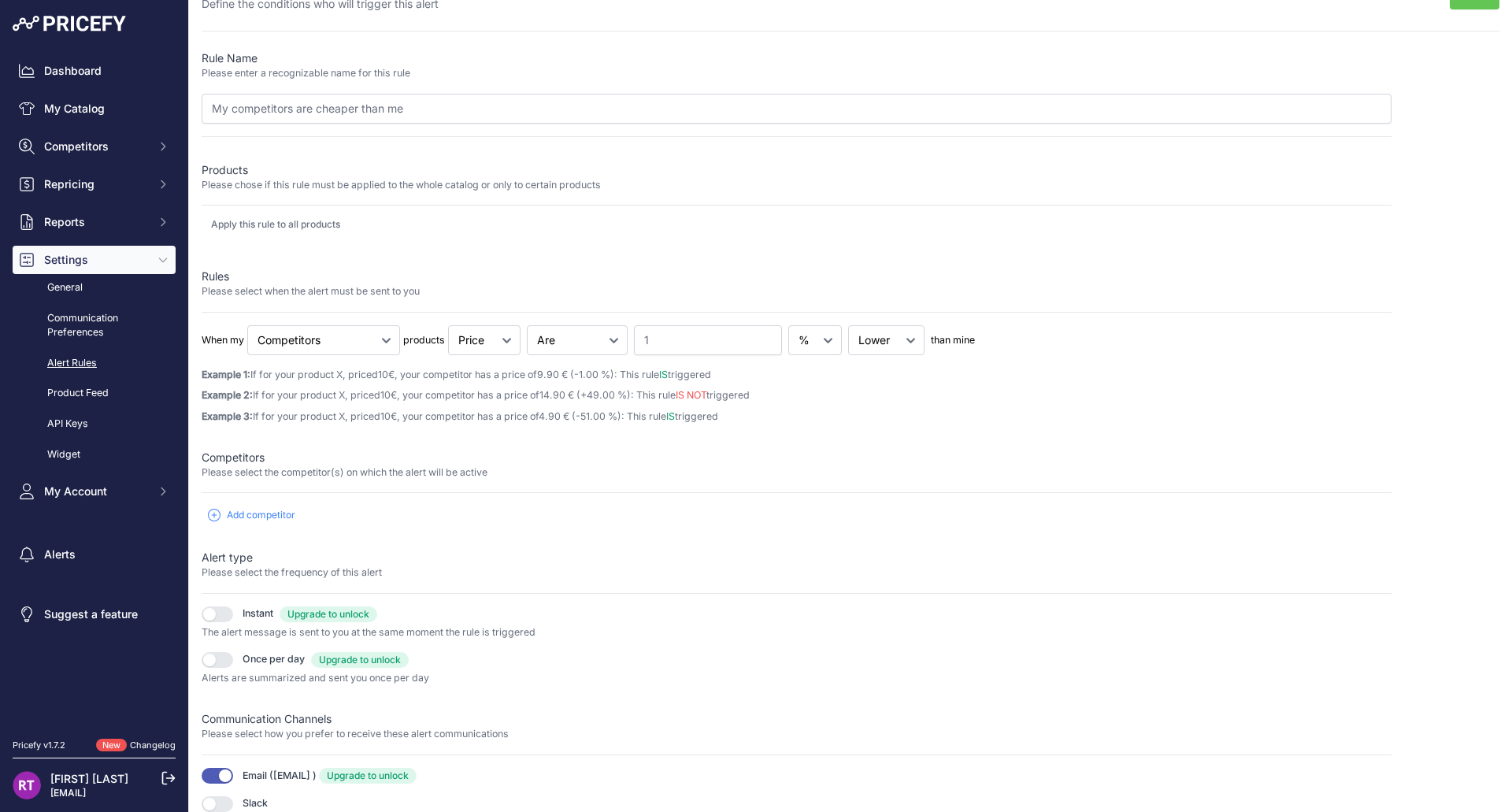 scroll, scrollTop: 44, scrollLeft: 0, axis: vertical 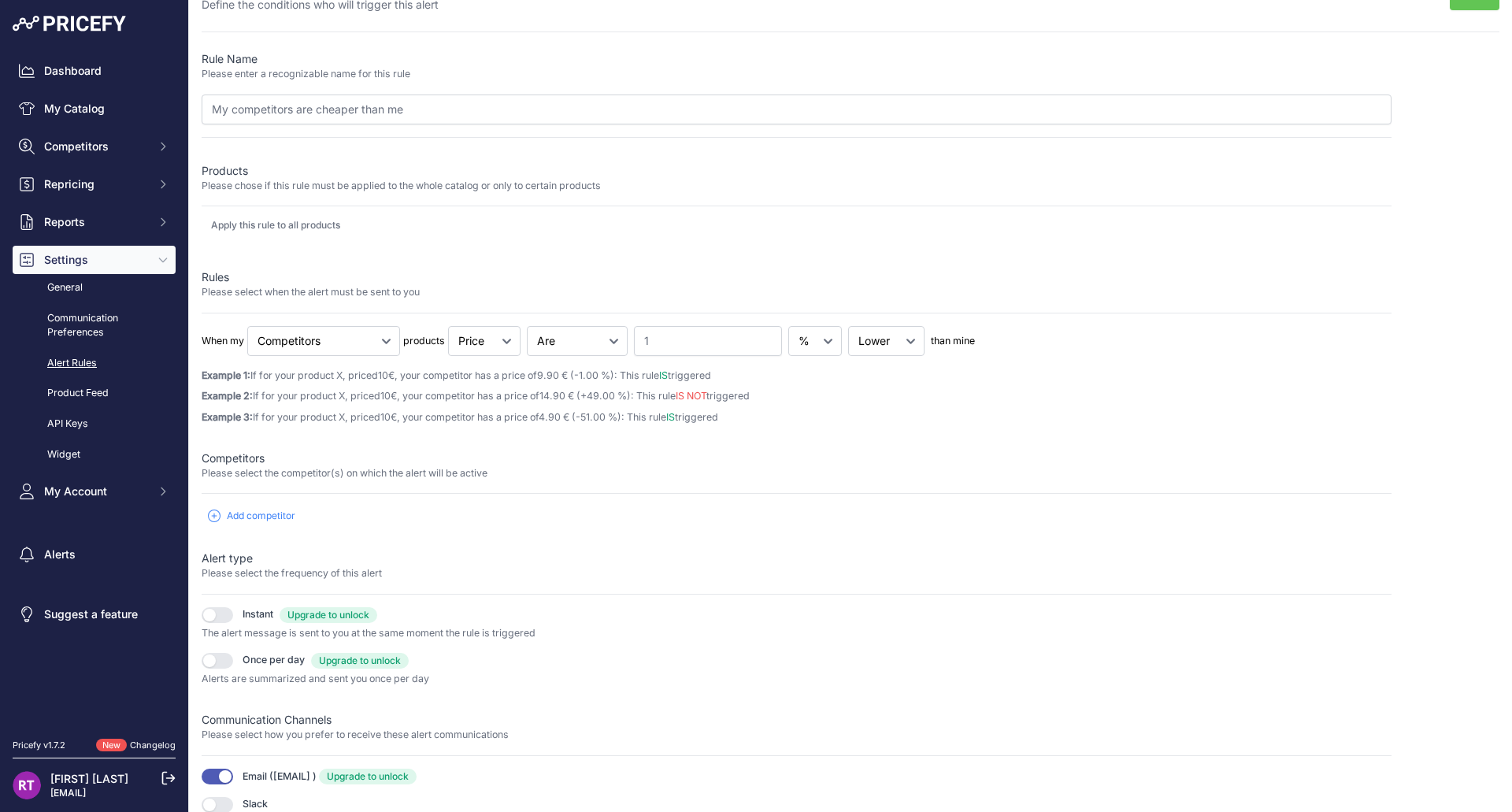 click on "Add competitor" at bounding box center [261, 516] 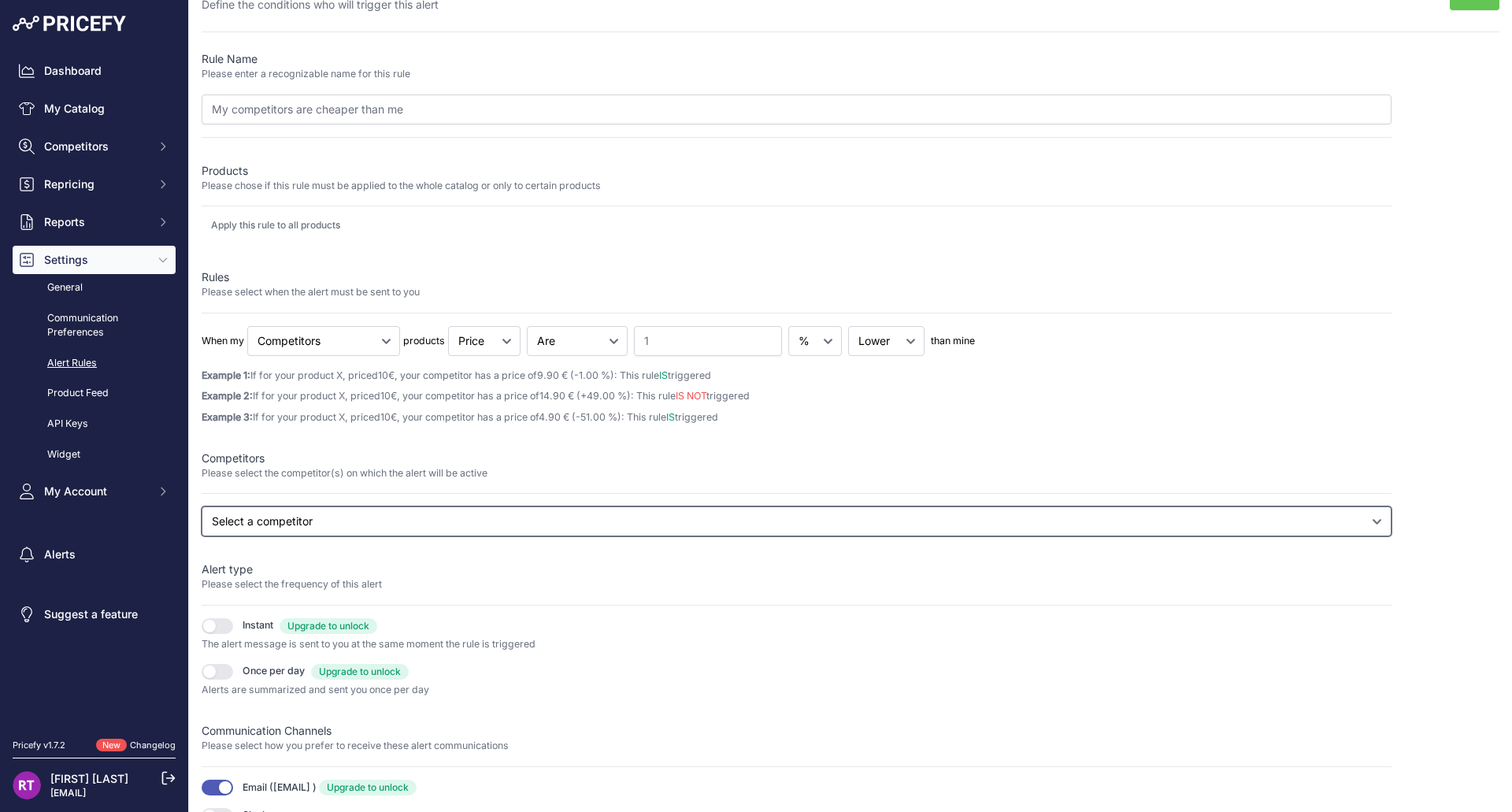 click on "Select a competitor
All competitors
google.fi pyorapaja.fi pyoravarikko.fi" at bounding box center [796, 521] 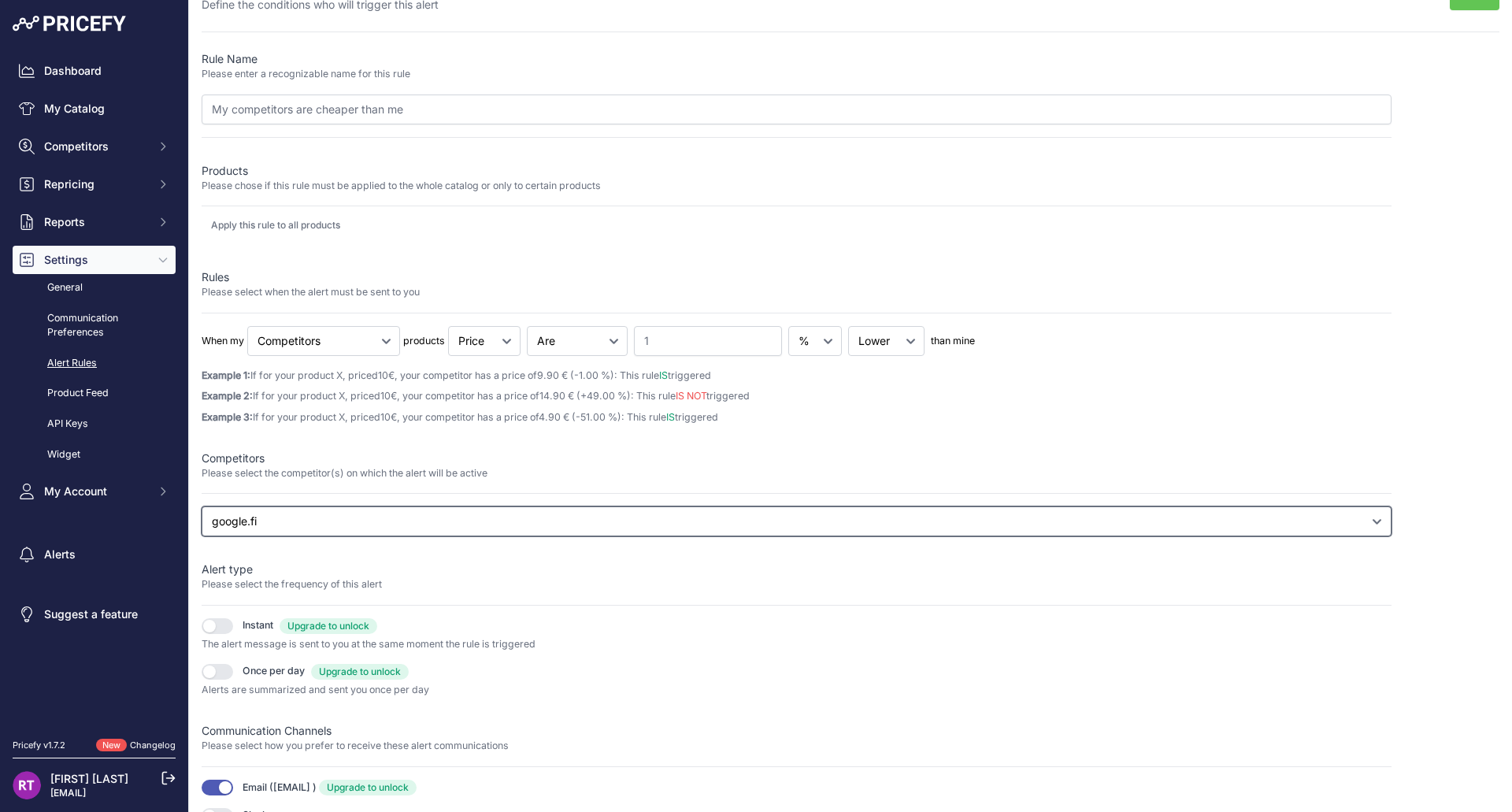 click on "Select a competitor
All competitors
google.fi pyorapaja.fi pyoravarikko.fi" at bounding box center (796, 521) 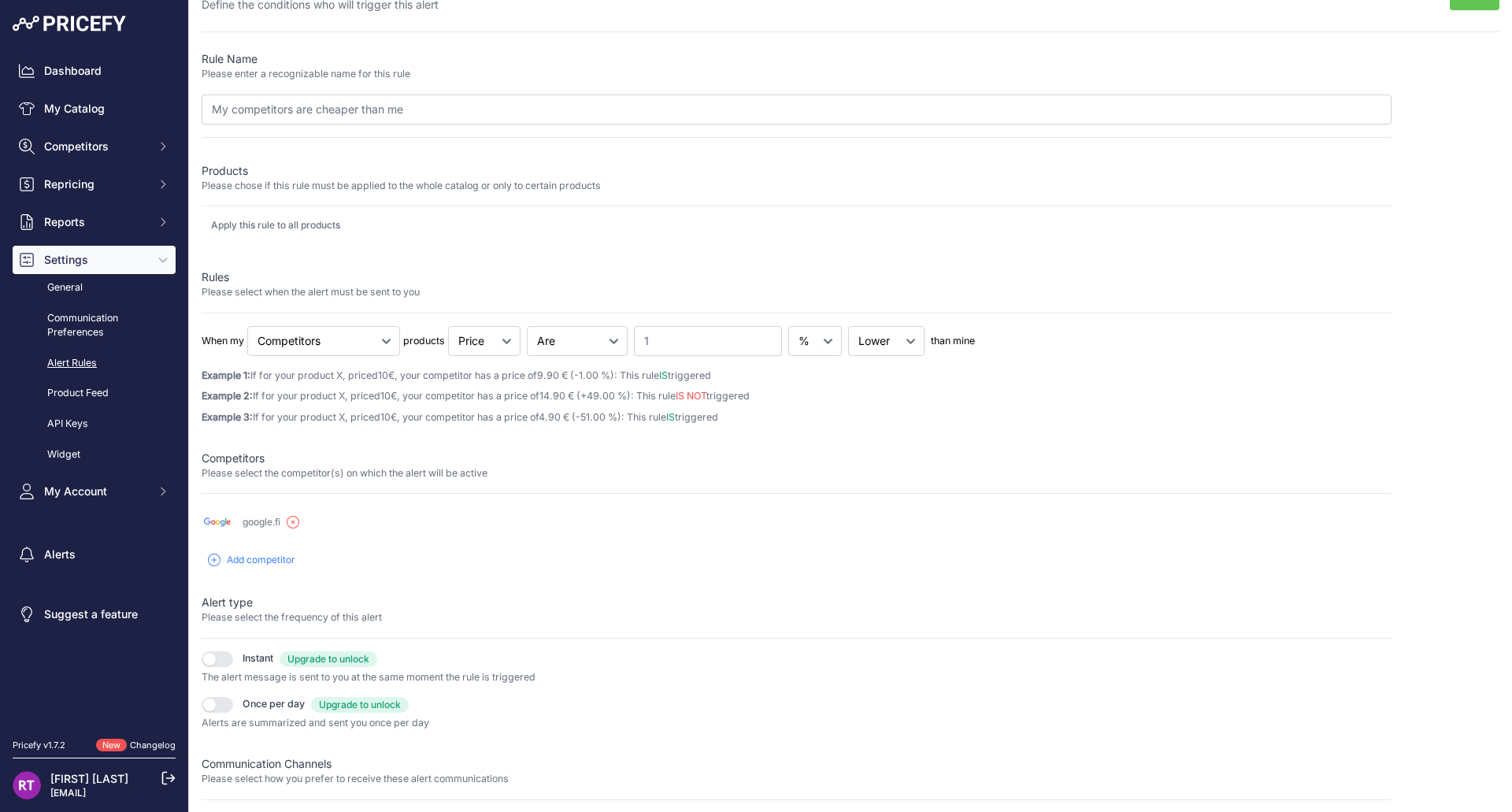 click on "Add competitor" at bounding box center [261, 560] 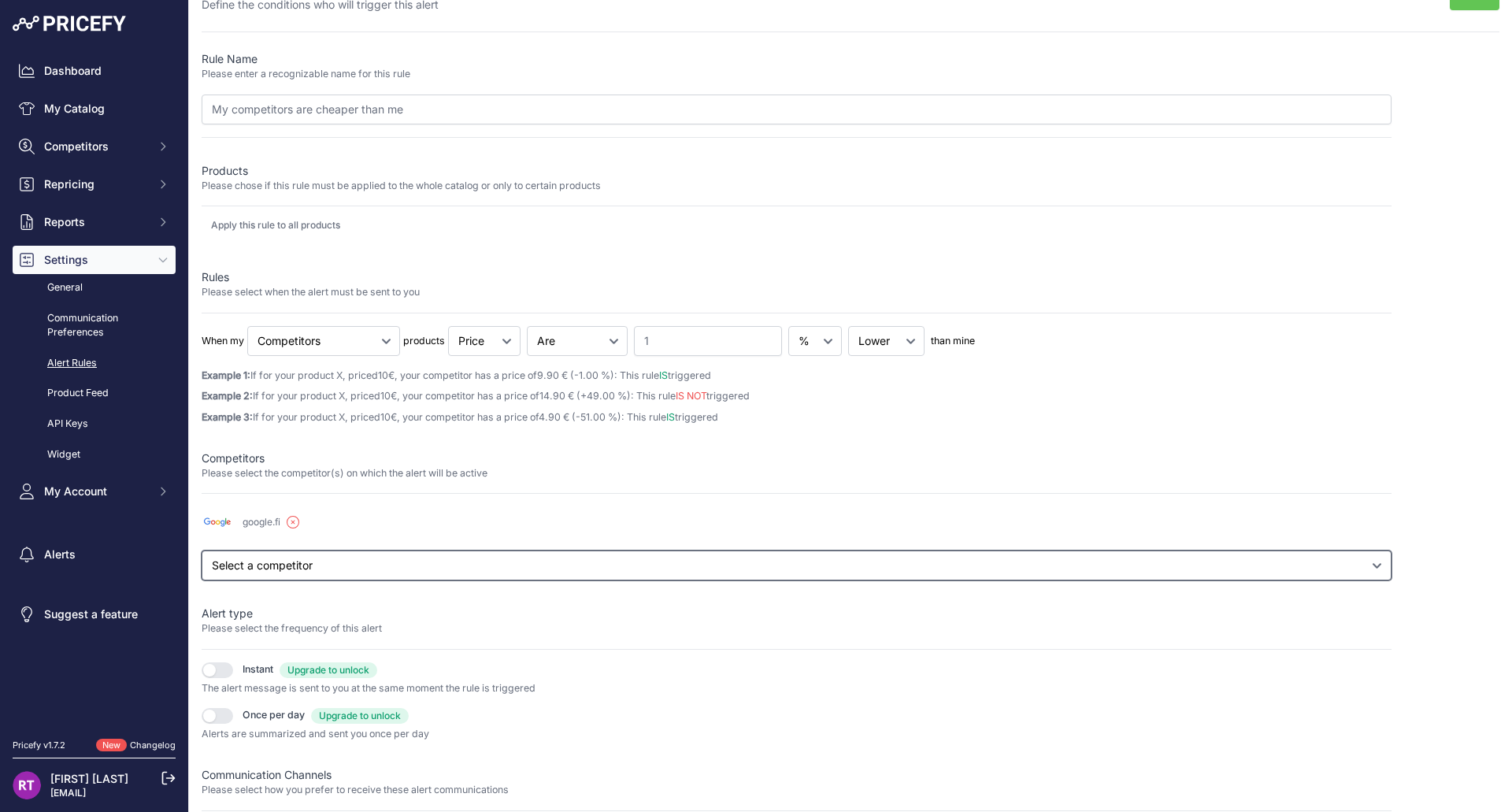 click on "Select a competitor
All competitors
pyorapaja.fi pyoravarikko.fi" at bounding box center [796, 565] 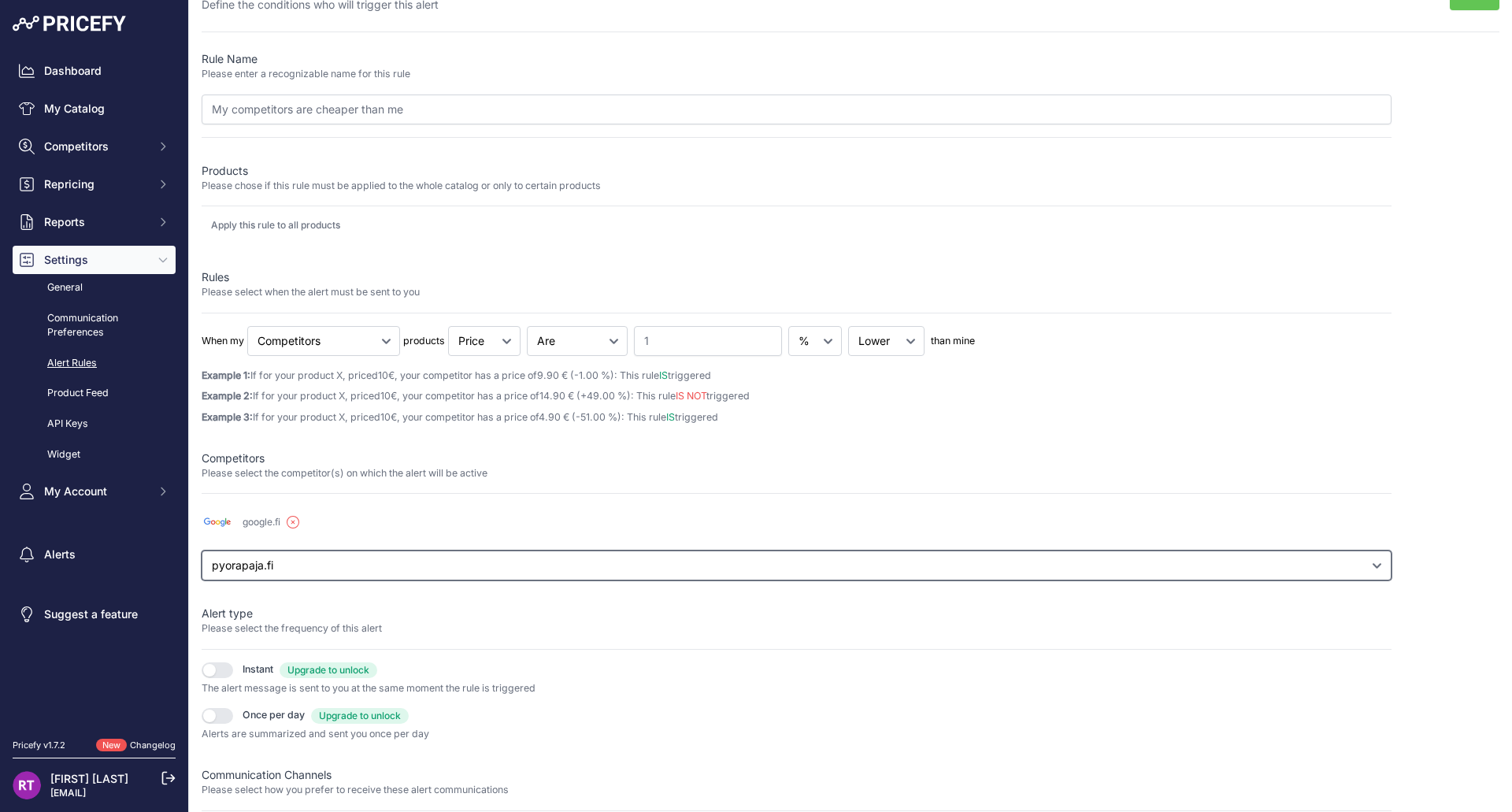 click on "Select a competitor
All competitors
pyorapaja.fi pyoravarikko.fi" at bounding box center (796, 565) 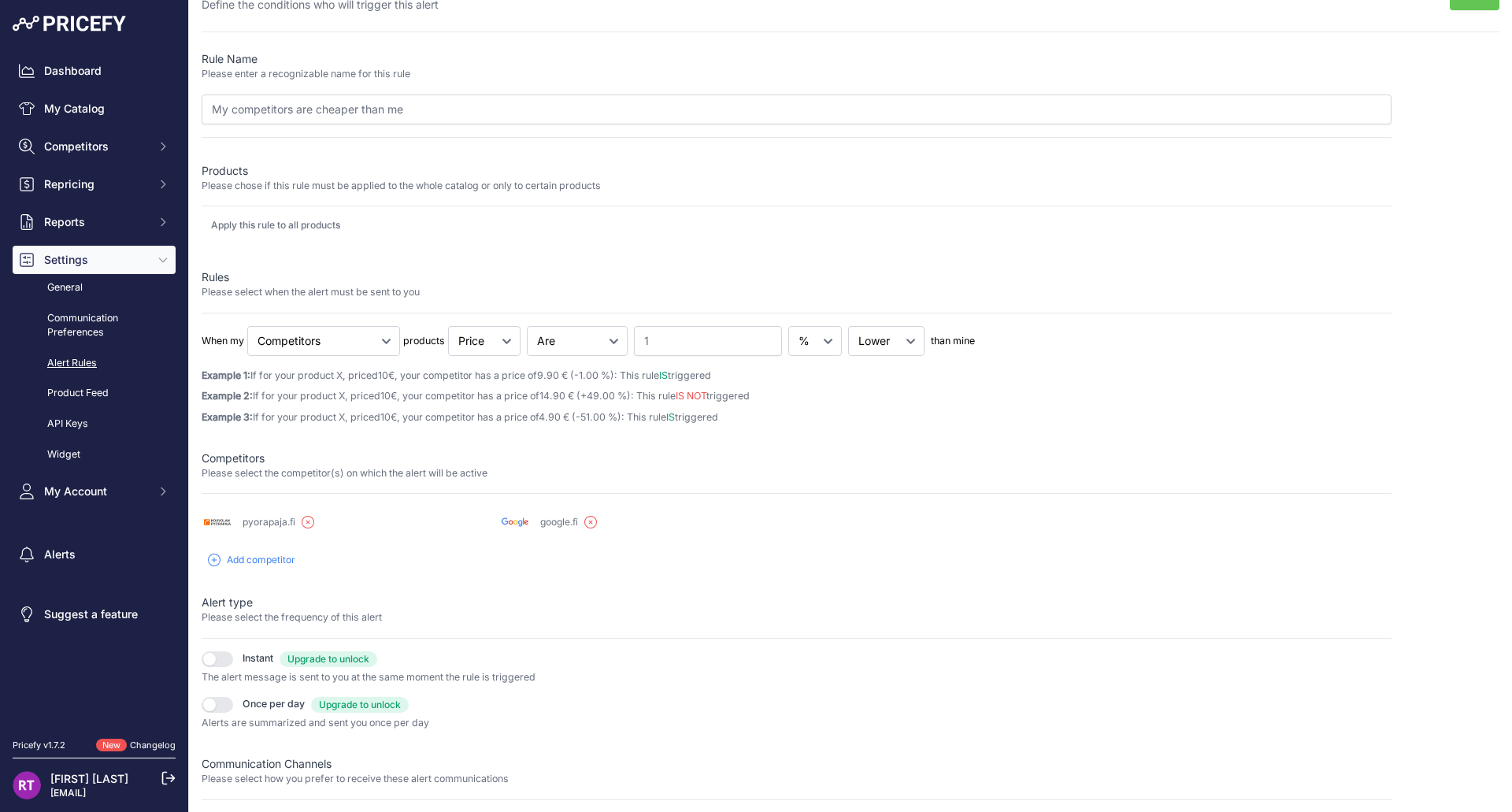 click on "Add competitor" at bounding box center (251, 560) 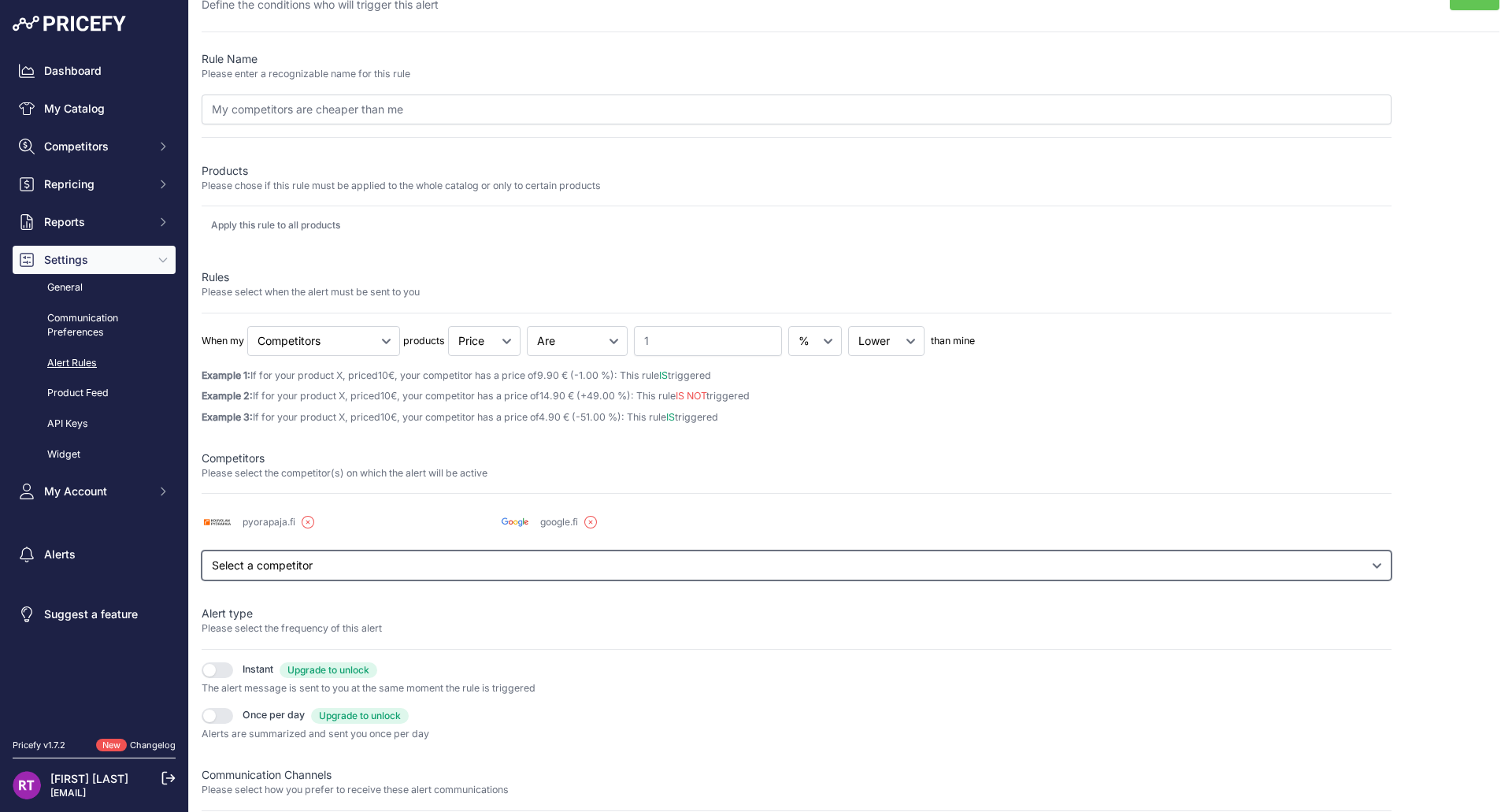 click on "Select a competitor
All competitors
pyoravarikko.fi" at bounding box center (796, 565) 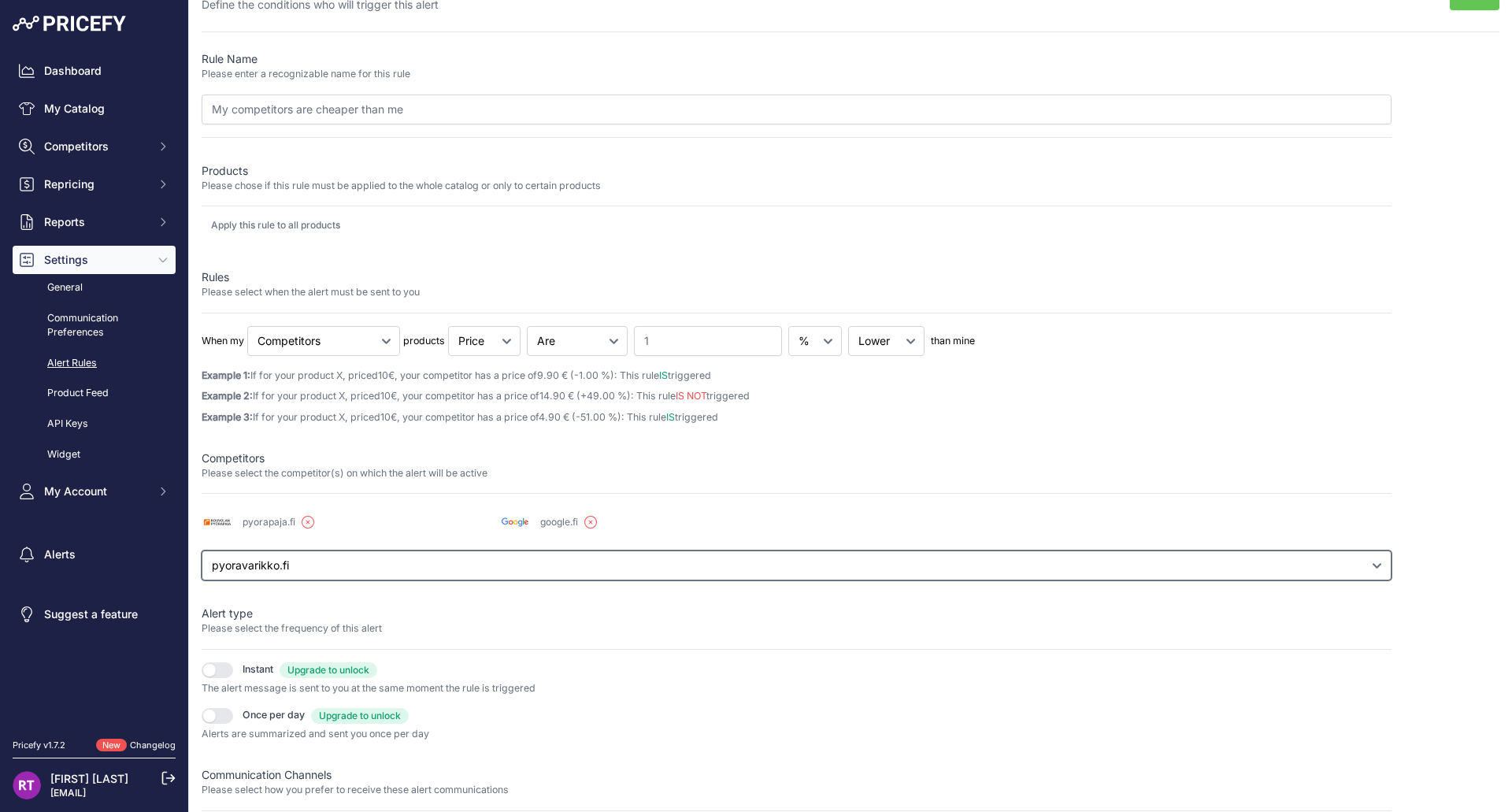 click on "Select a competitor
All competitors
pyoravarikko.fi" at bounding box center [796, 565] 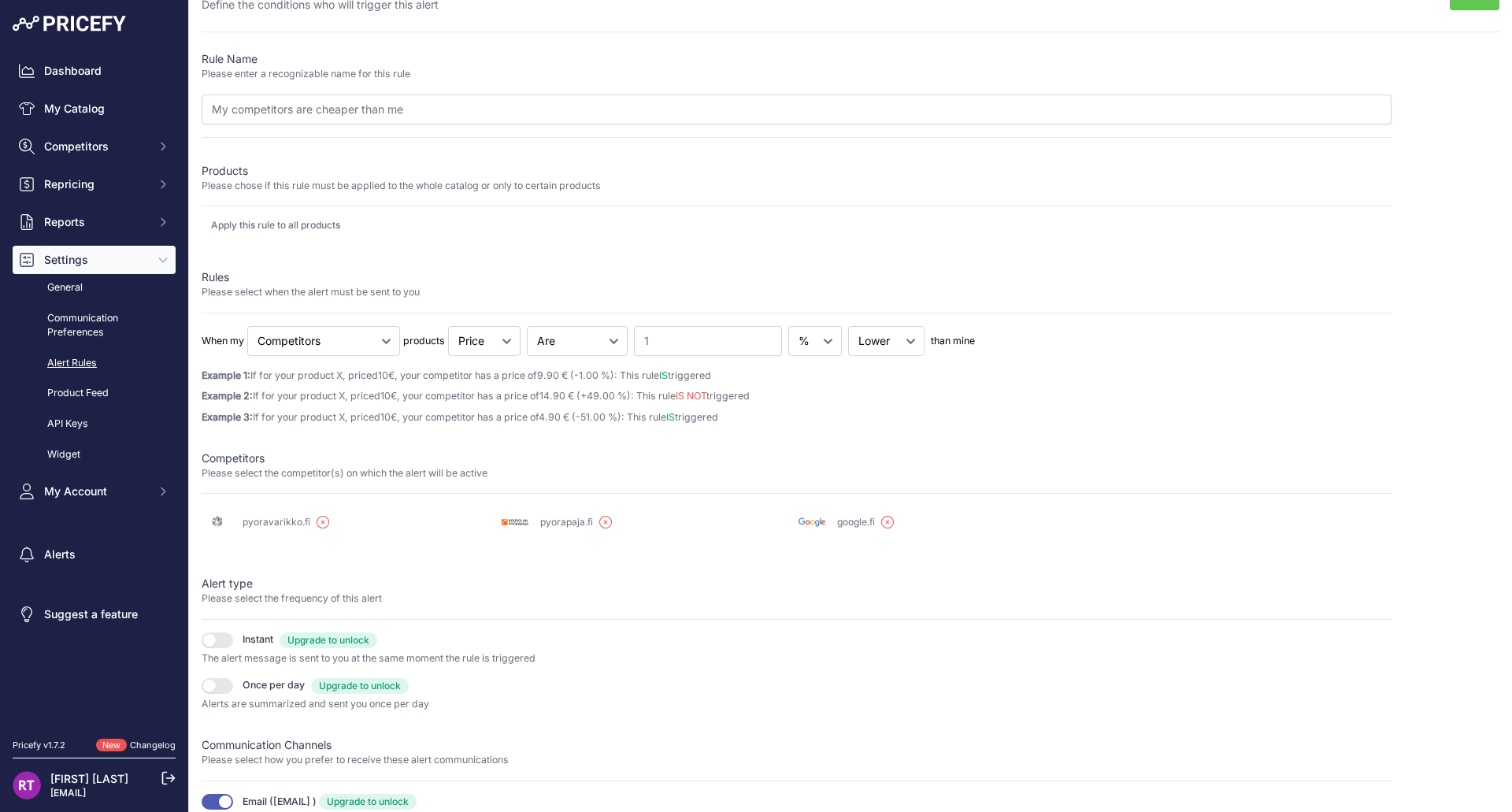 scroll, scrollTop: 0, scrollLeft: 0, axis: both 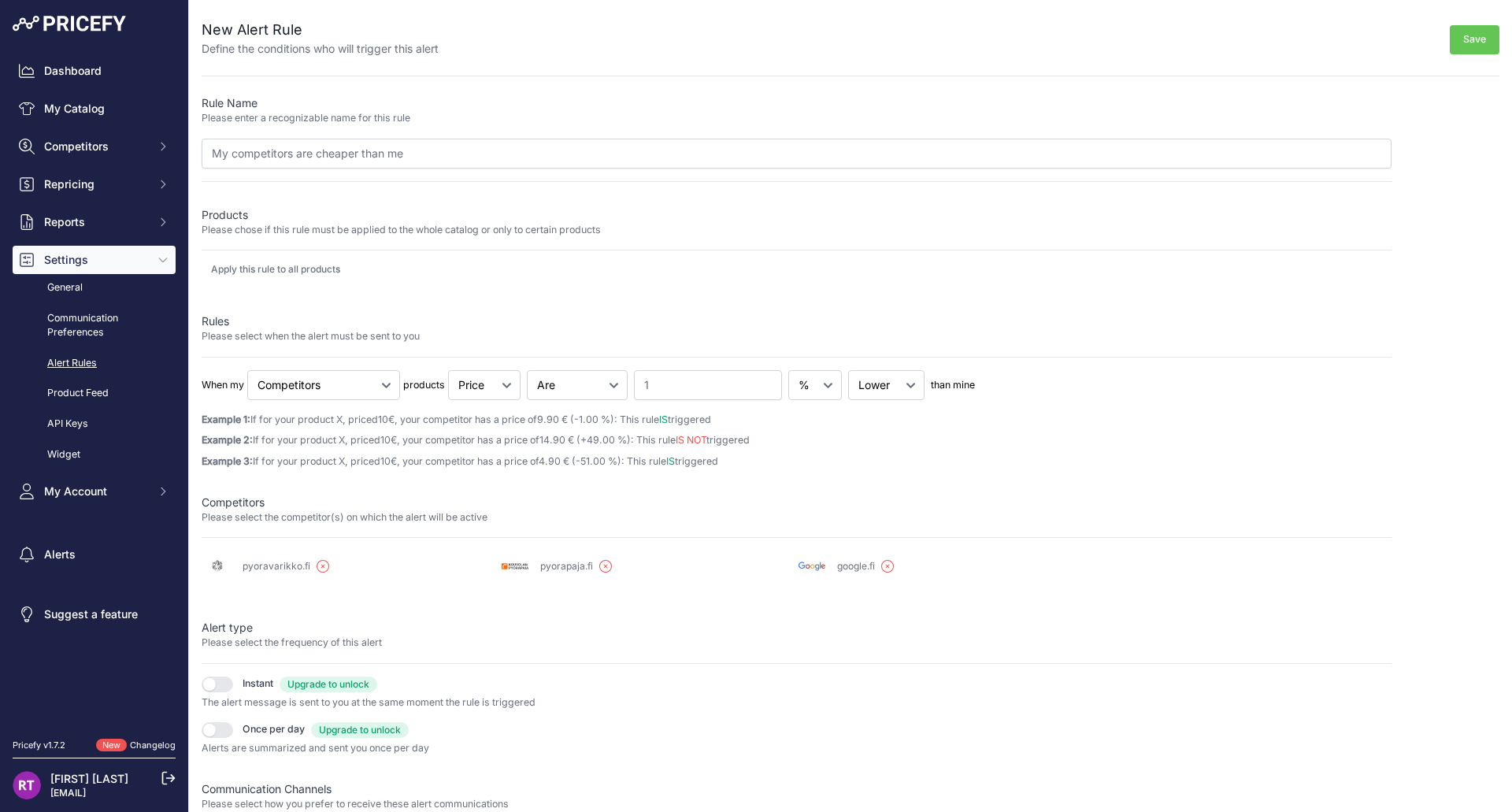 click on "Save" at bounding box center (1474, 39) 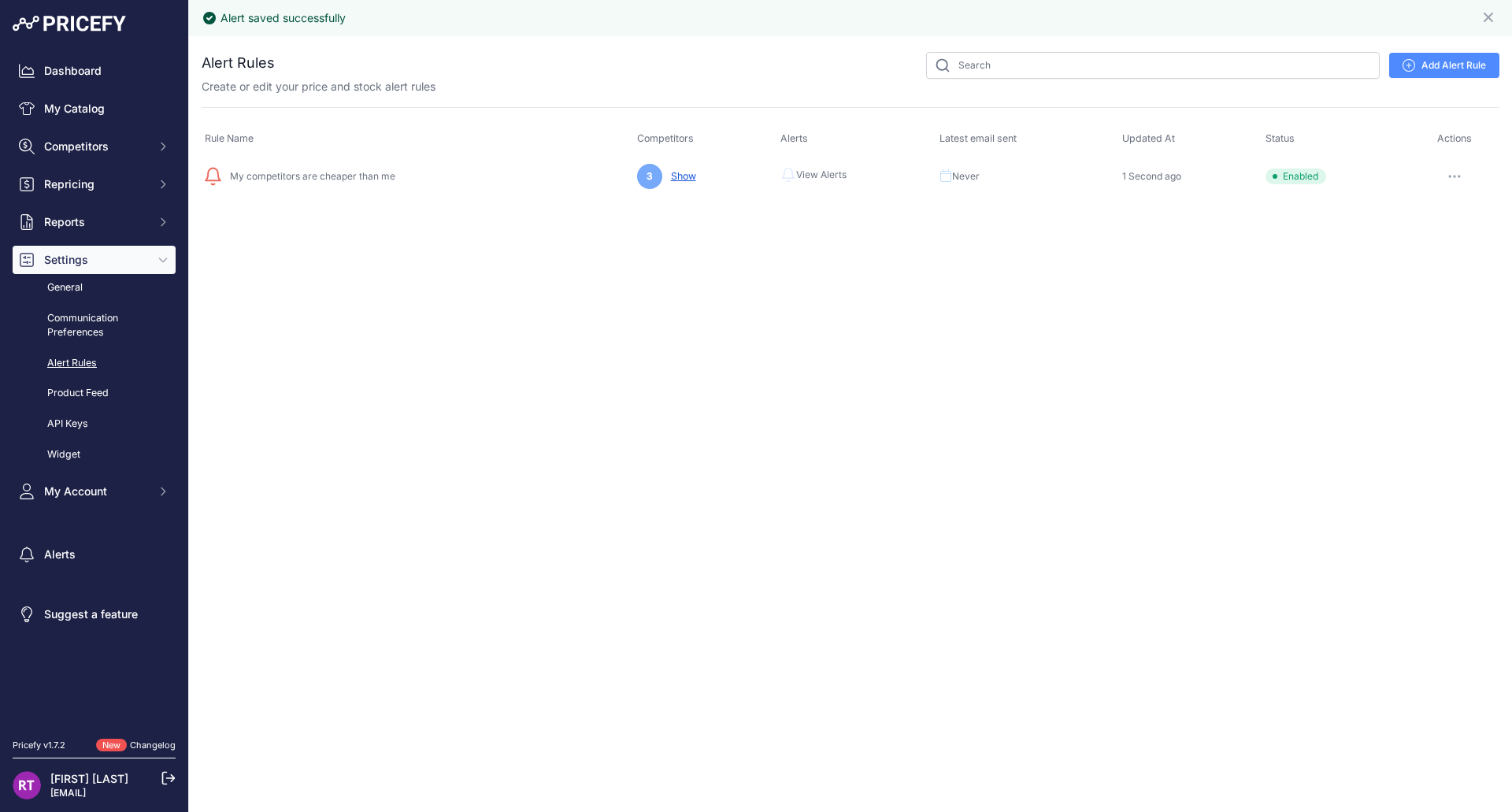 scroll, scrollTop: 0, scrollLeft: 0, axis: both 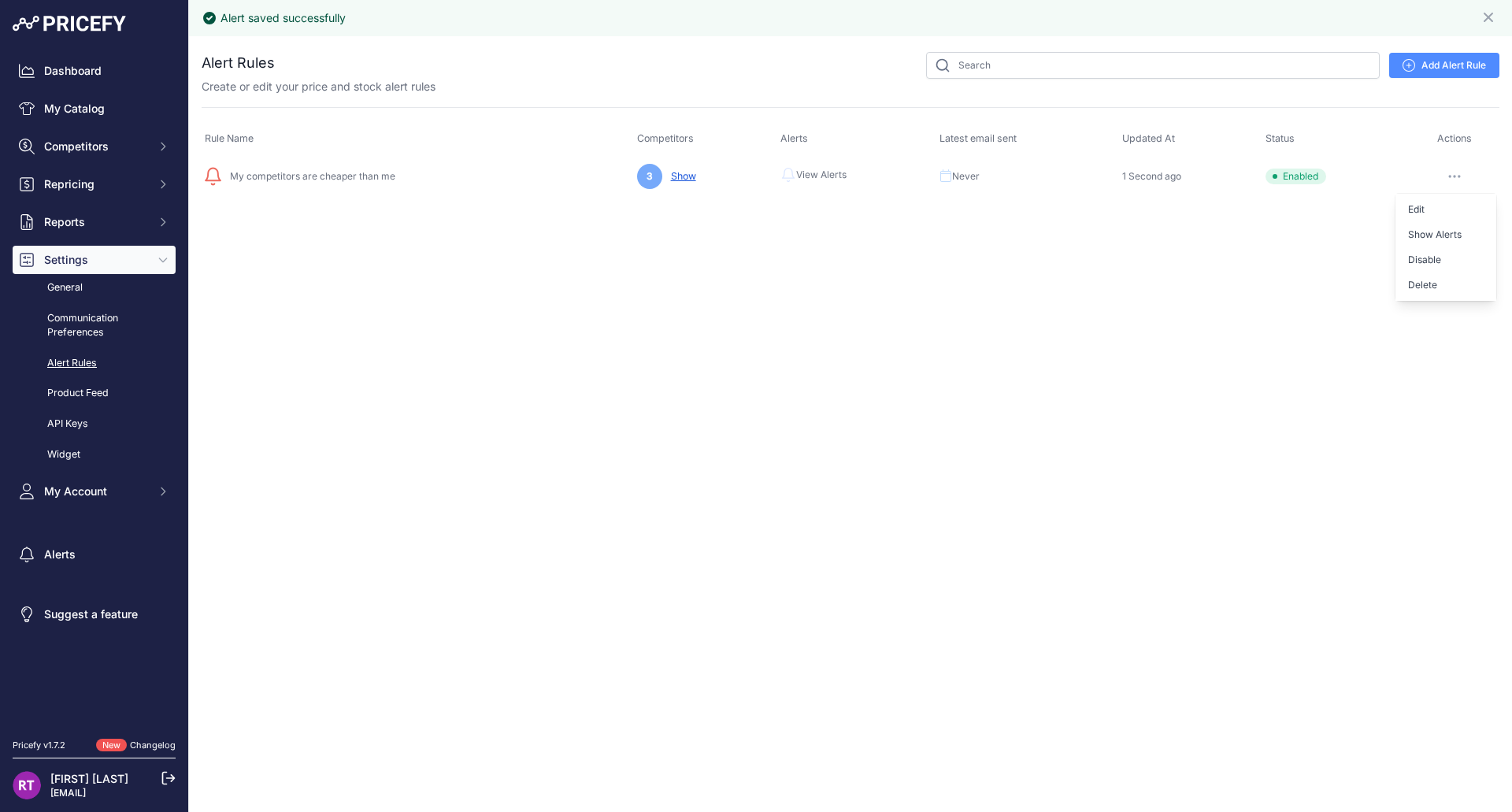 click on "Alert saved successfully
Close
You are not connected to the internet." at bounding box center (850, 406) 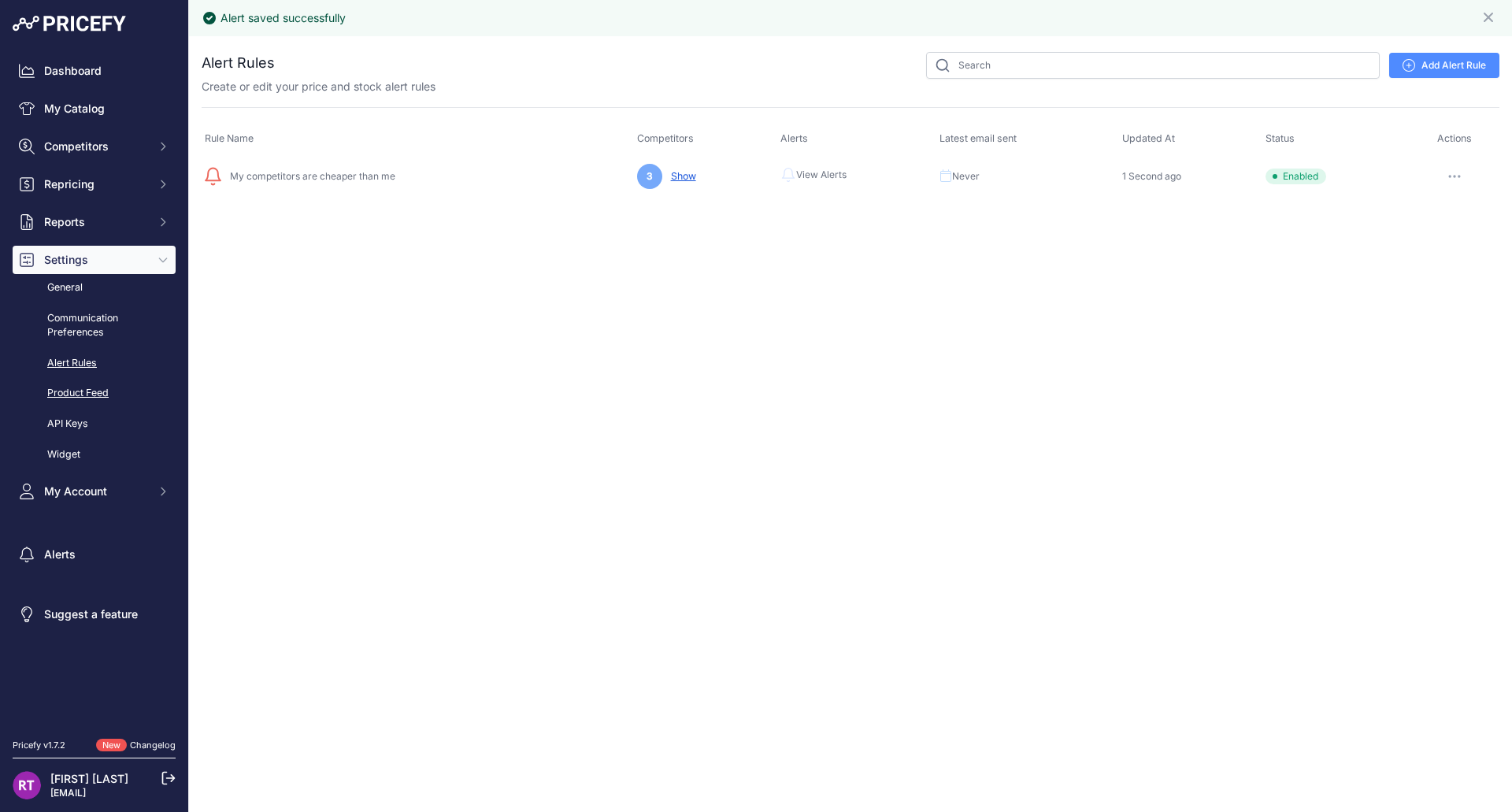 click on "Product Feed" at bounding box center (94, 393) 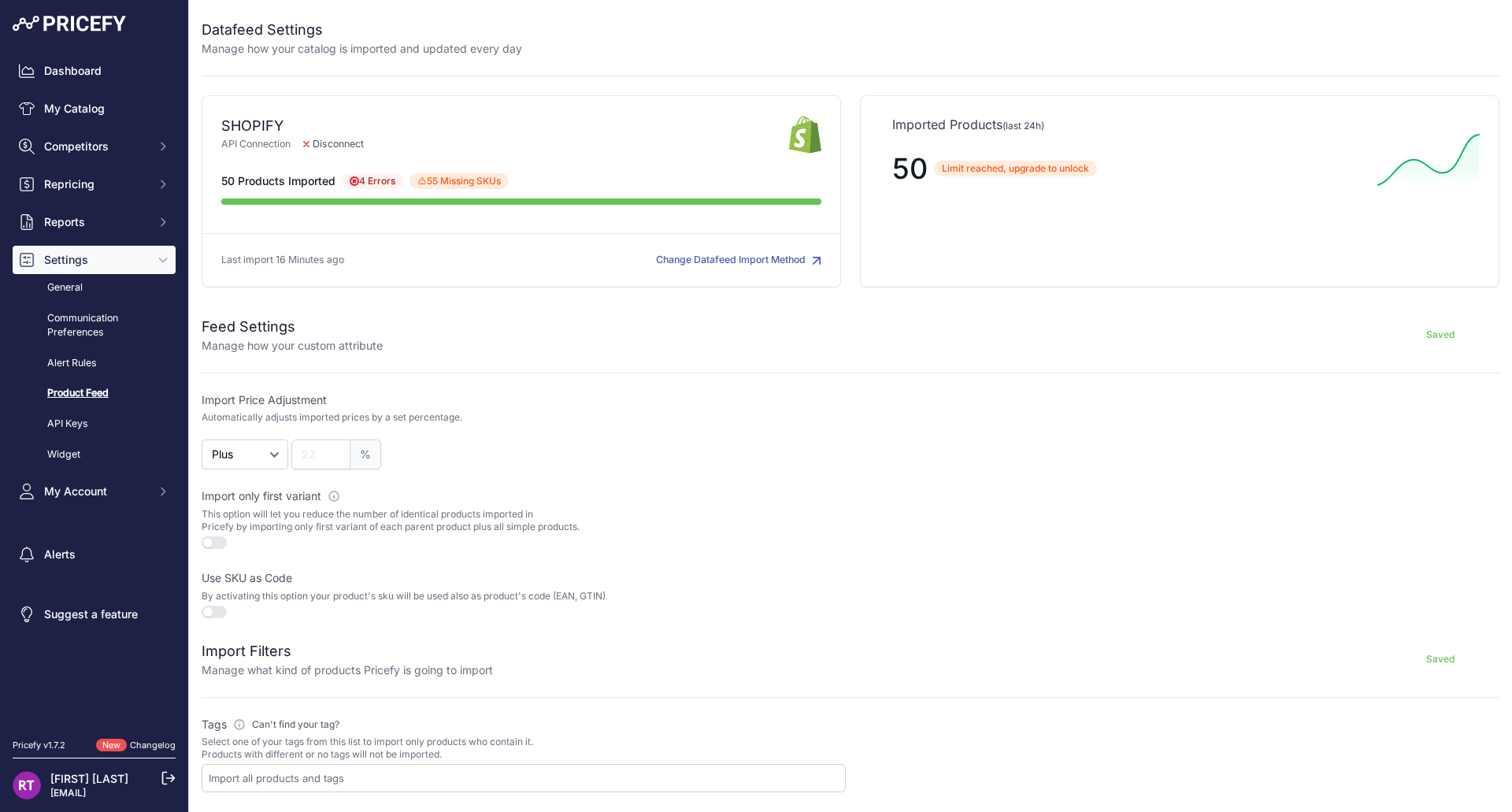 scroll, scrollTop: 0, scrollLeft: 0, axis: both 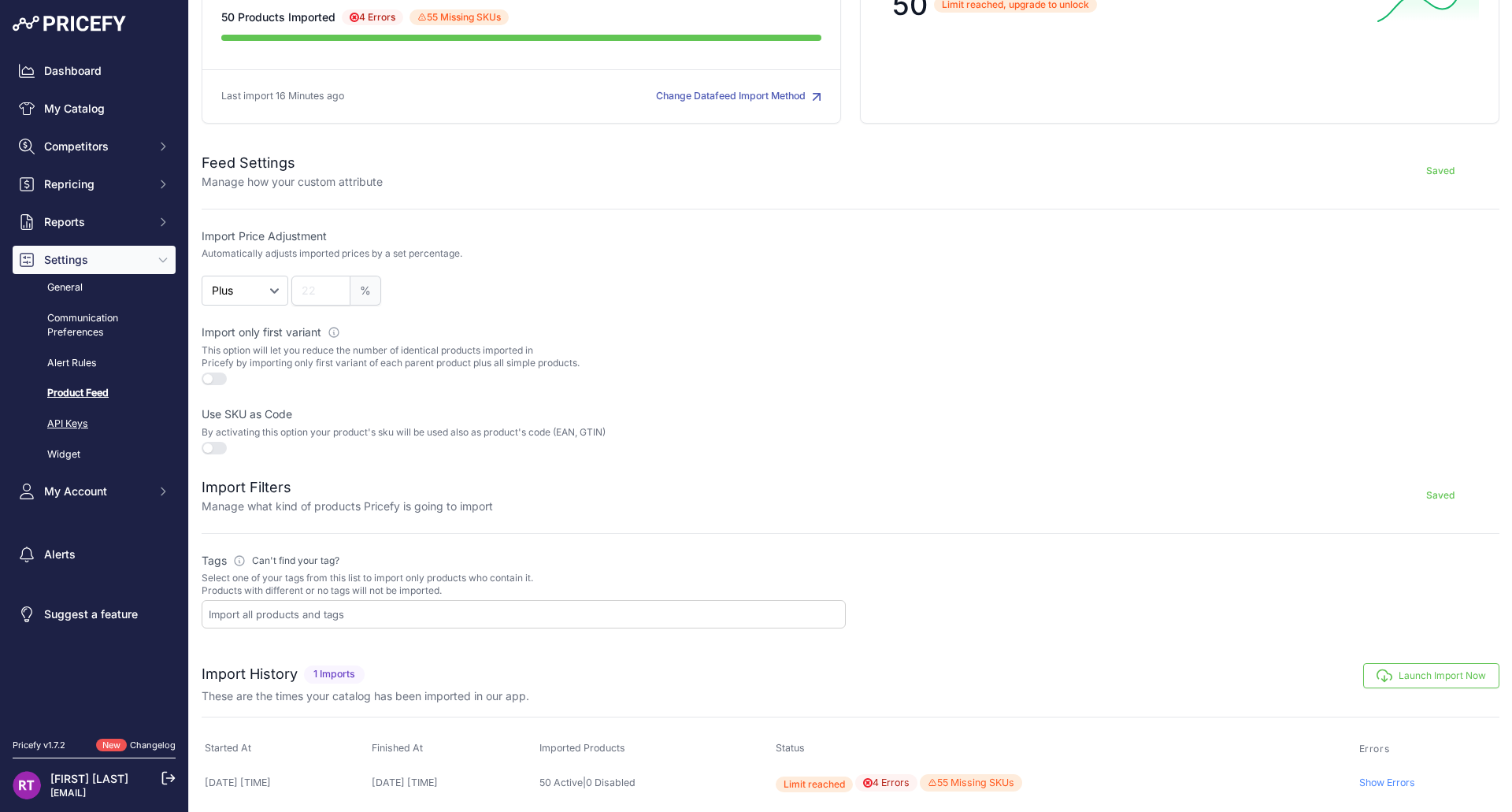 click on "API Keys" at bounding box center [94, 424] 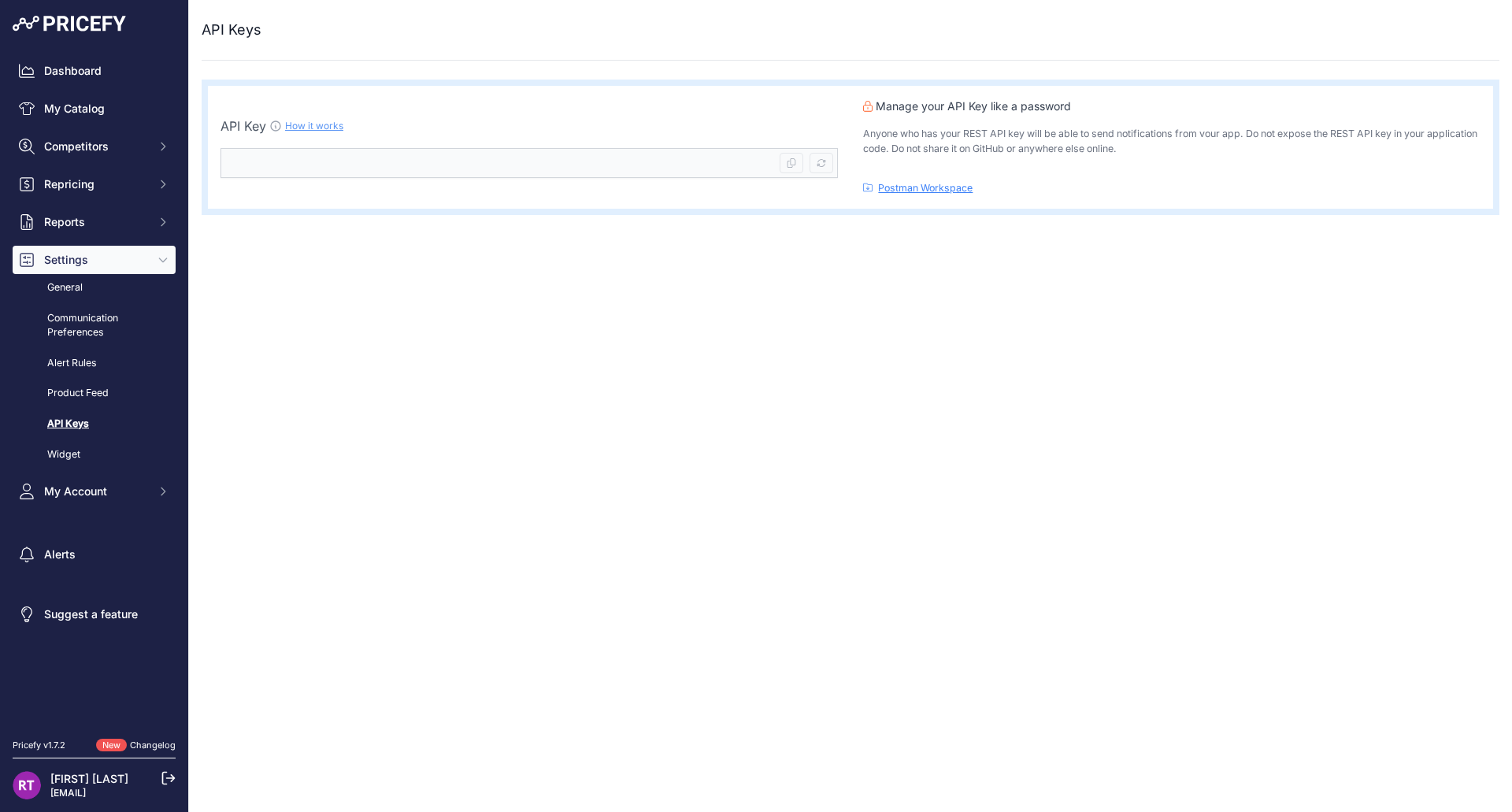 scroll, scrollTop: 0, scrollLeft: 0, axis: both 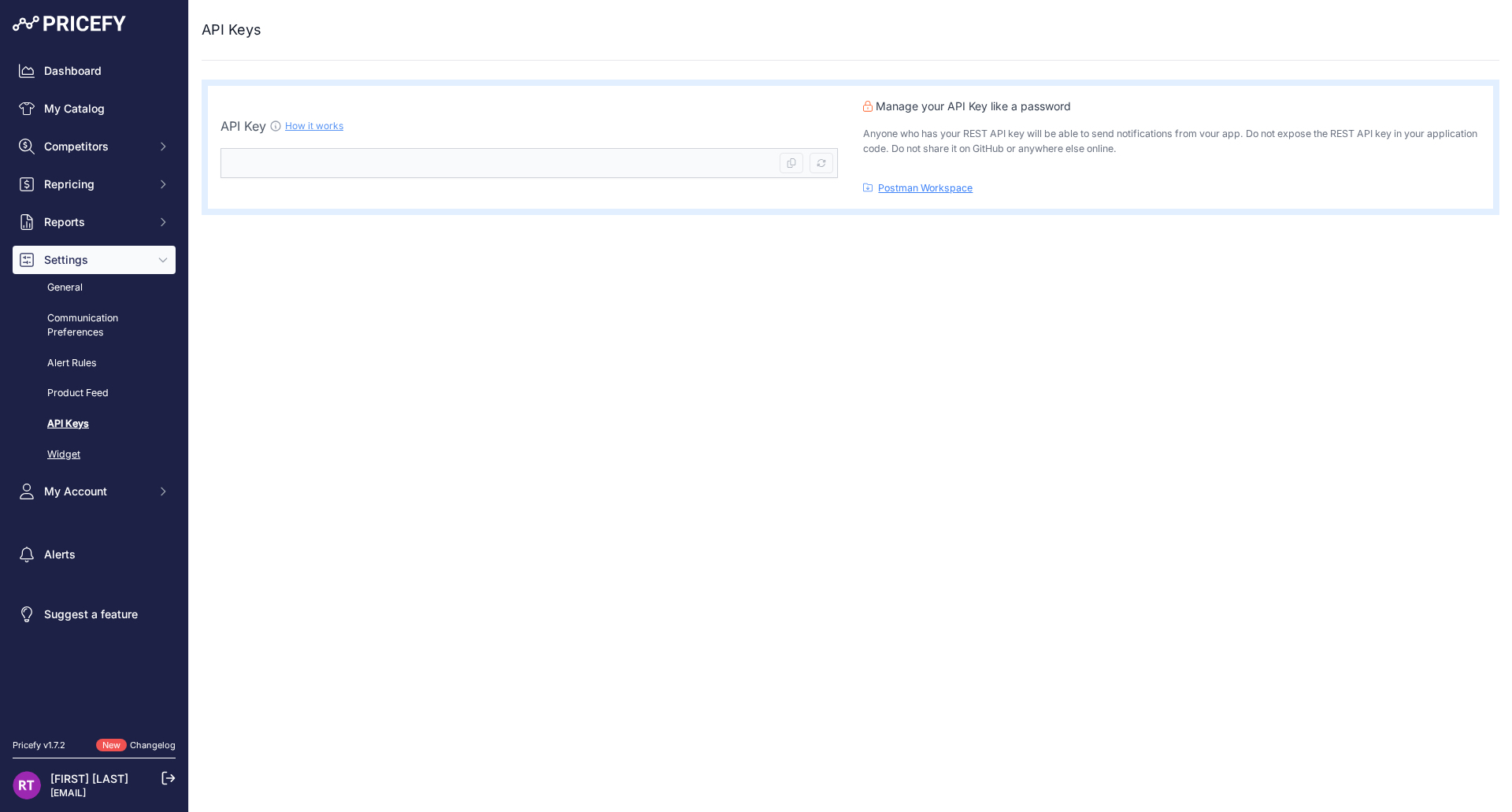 click on "Widget" at bounding box center [94, 454] 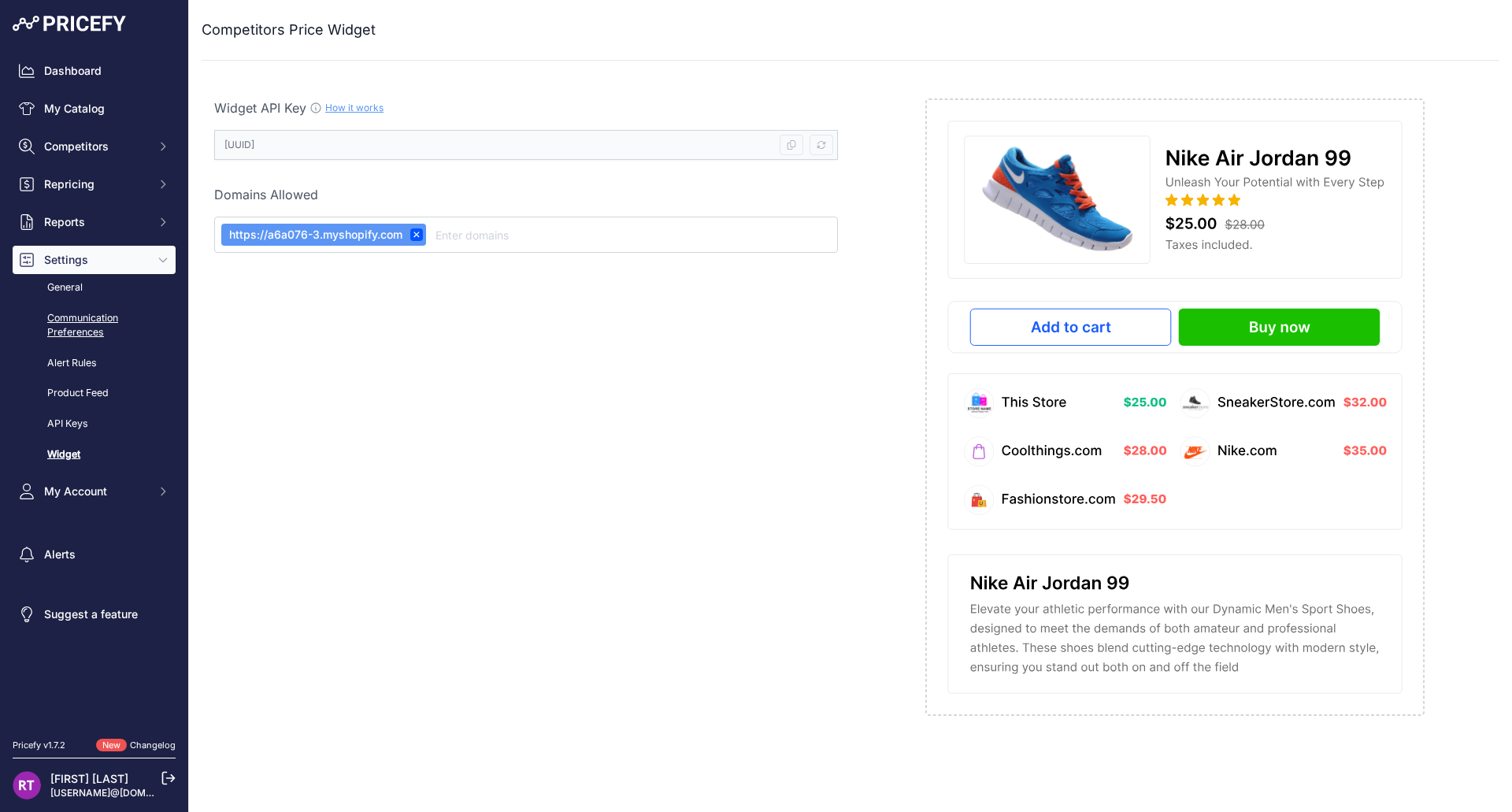 scroll, scrollTop: 0, scrollLeft: 0, axis: both 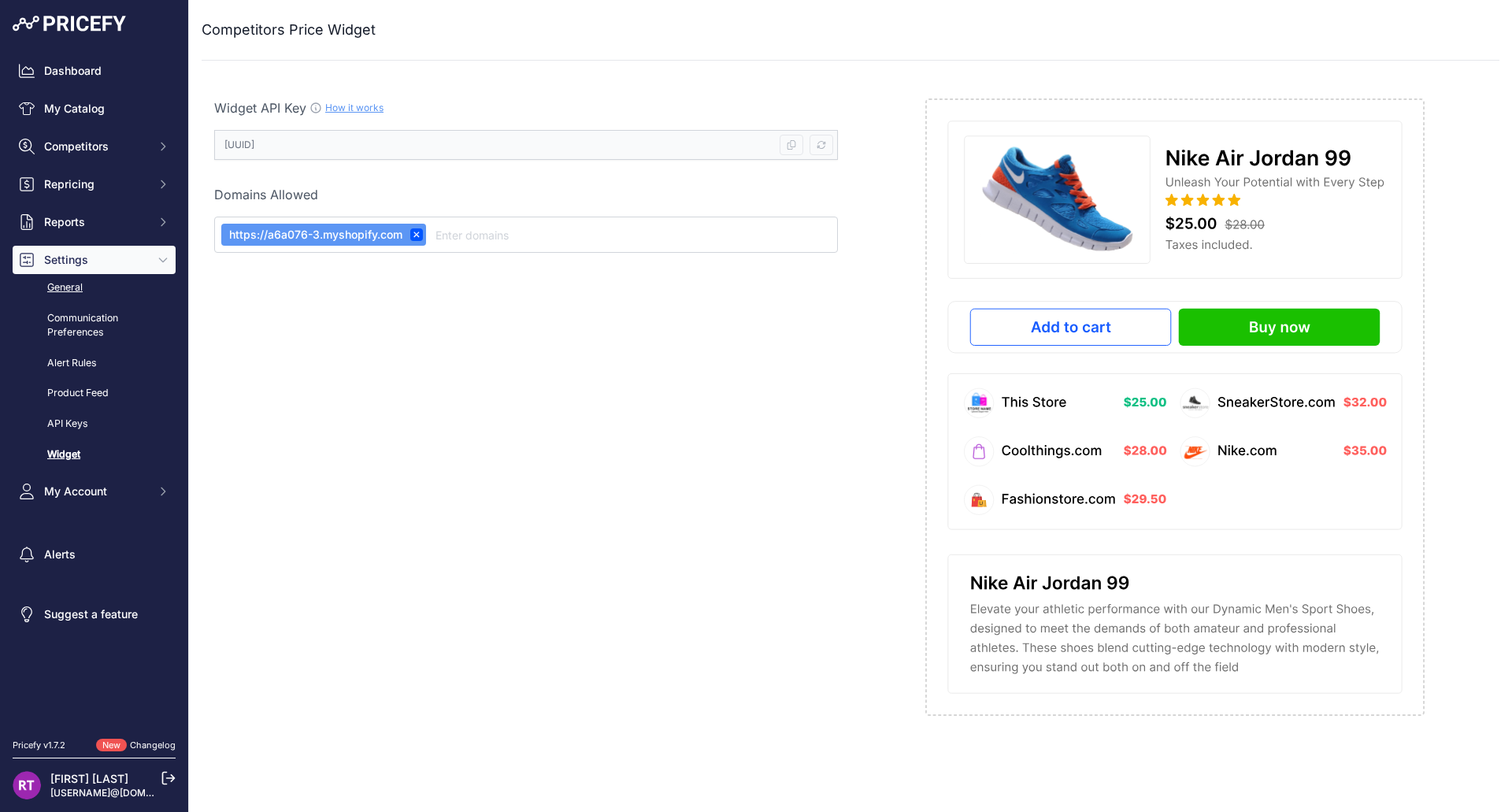 click on "General" at bounding box center (94, 287) 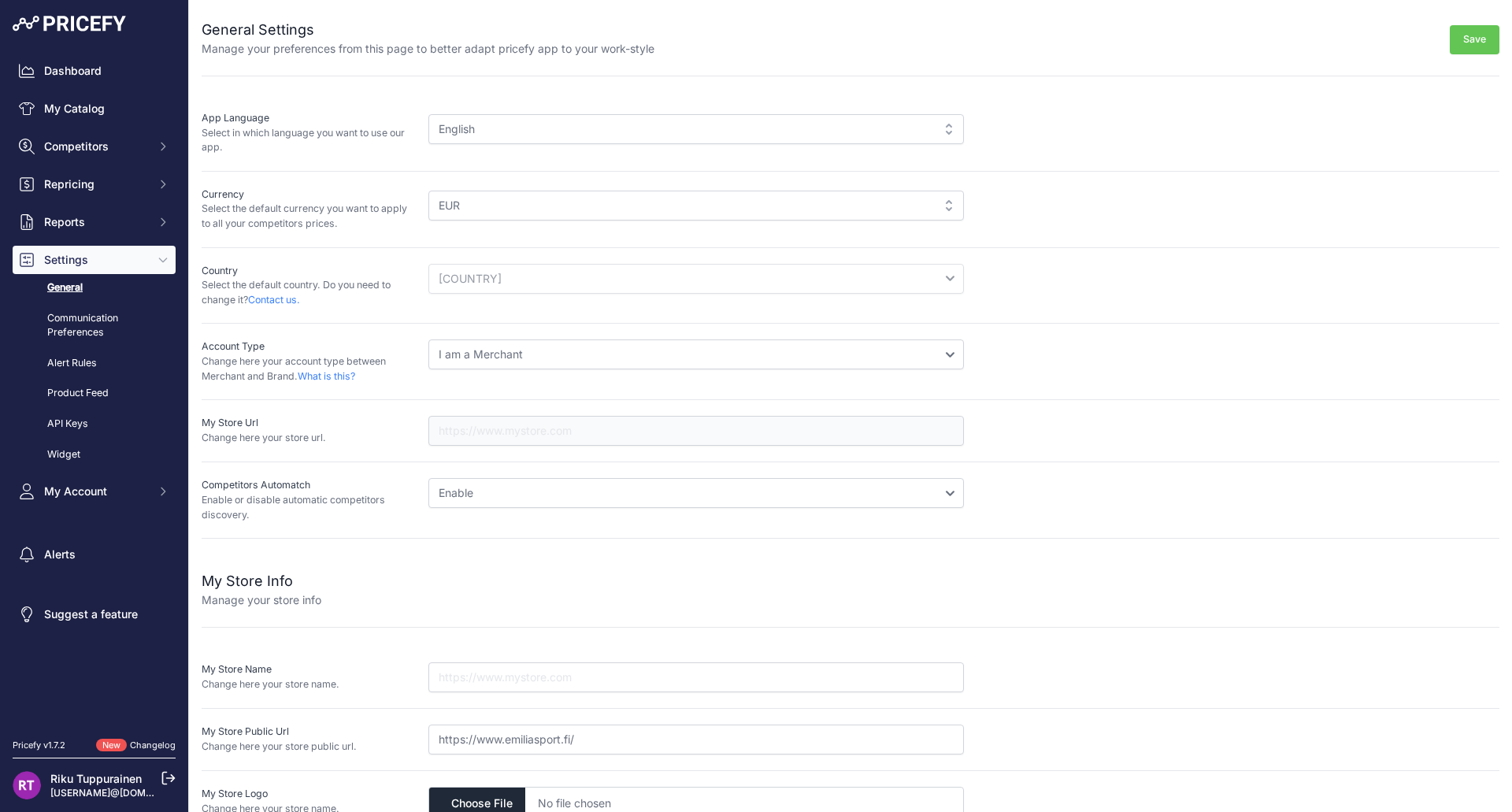 scroll, scrollTop: 0, scrollLeft: 0, axis: both 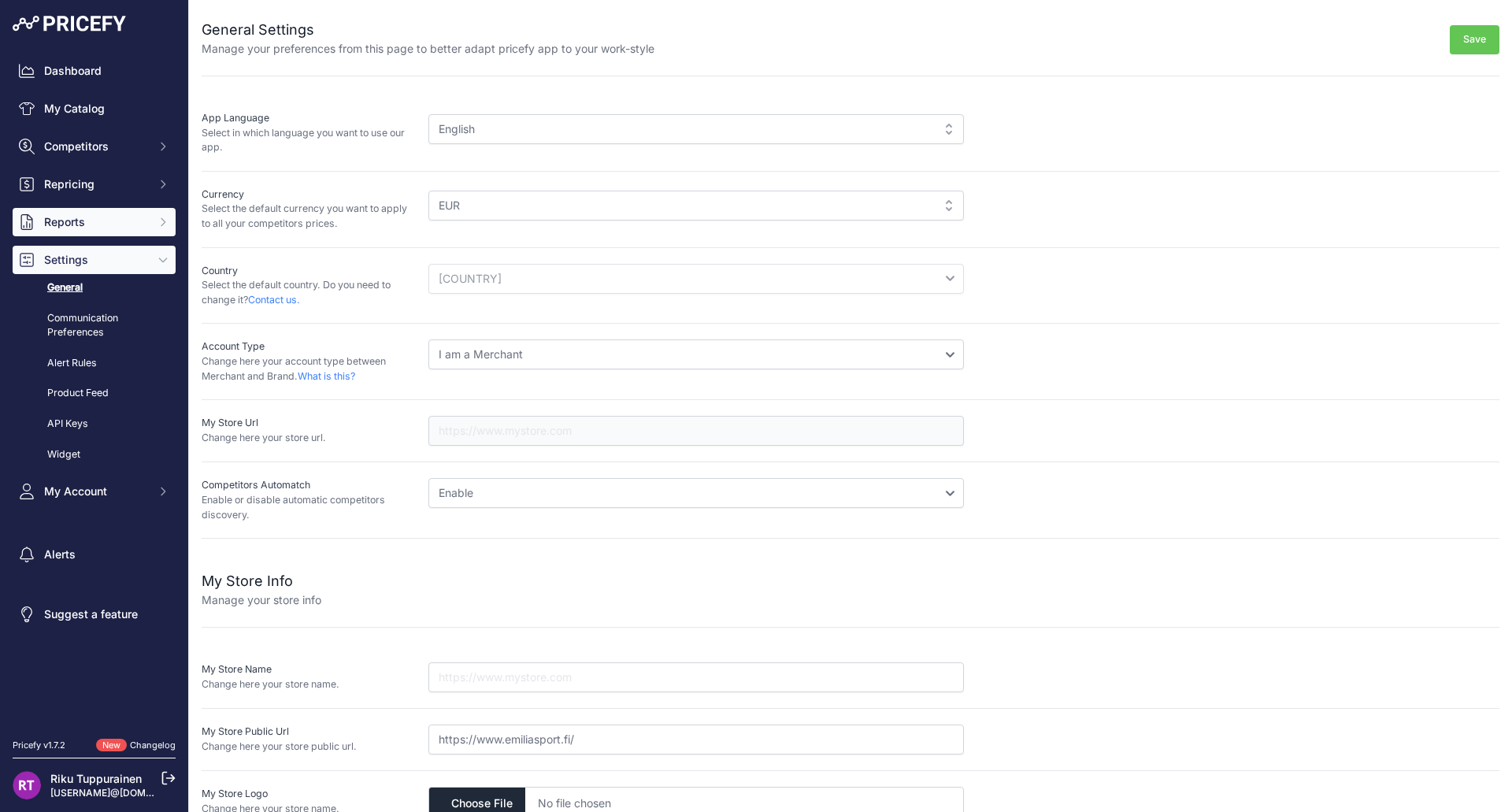 click on "Reports" at bounding box center (94, 146) 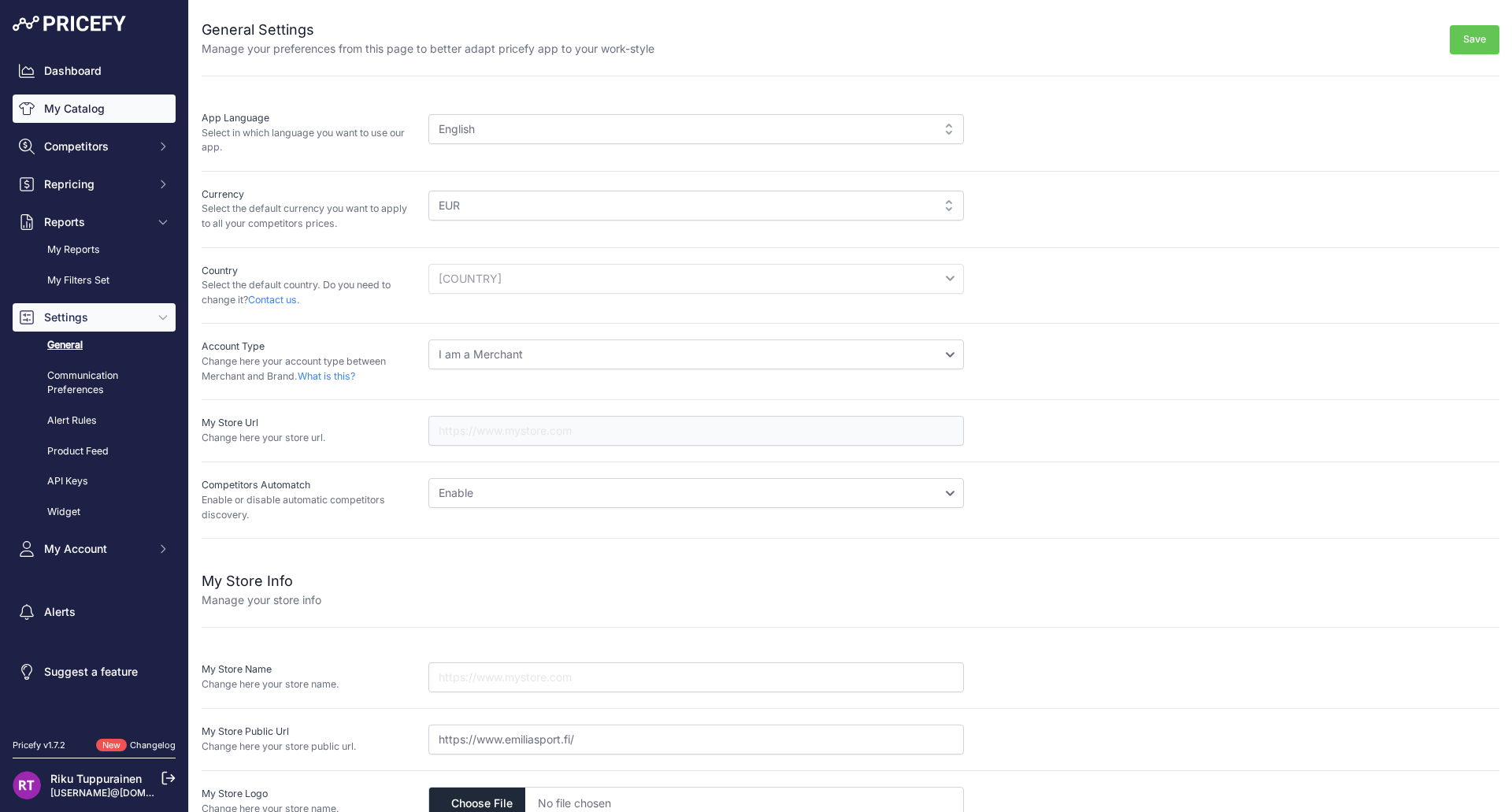 click on "My Catalog" at bounding box center (94, 109) 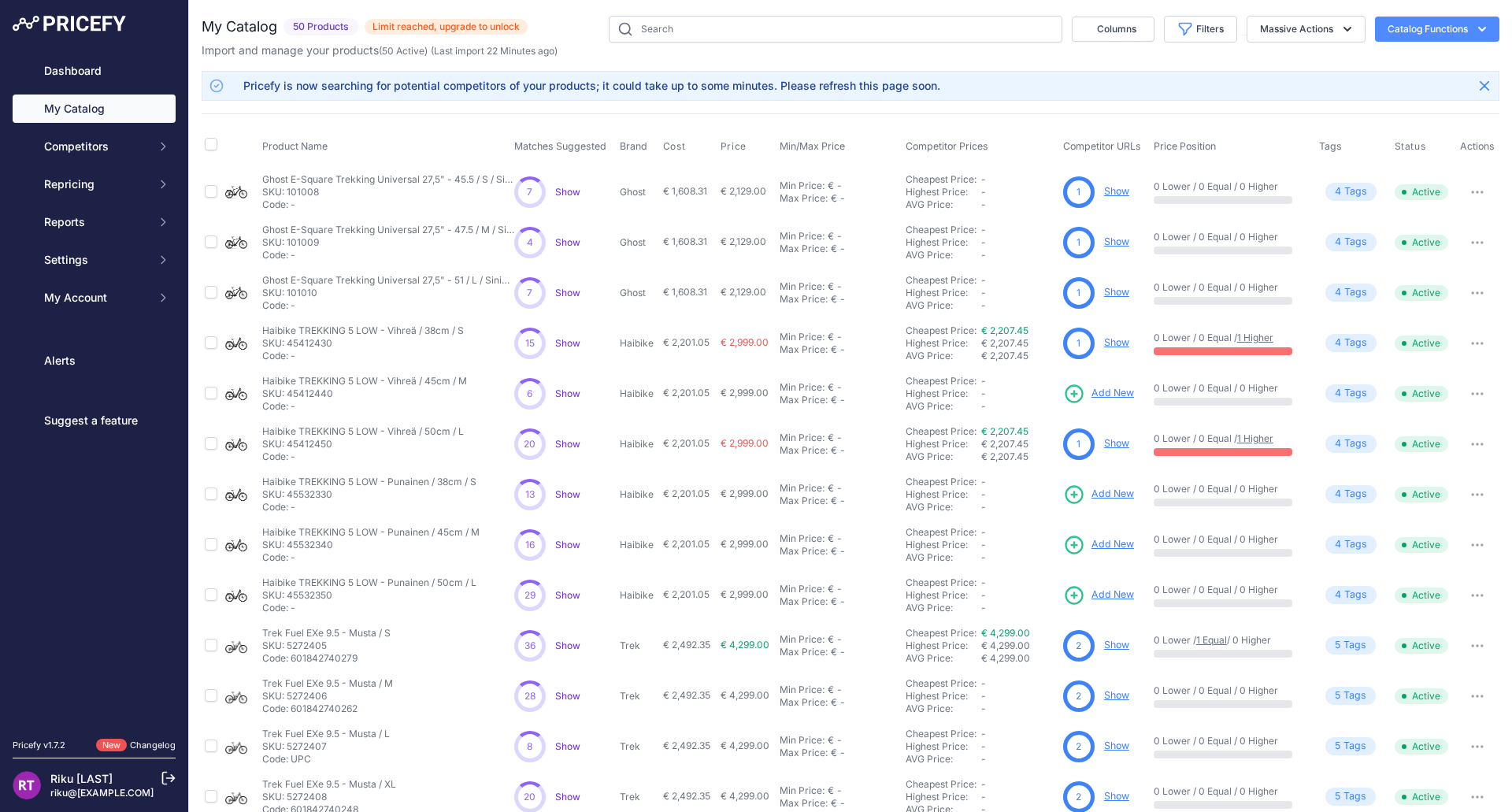 scroll, scrollTop: 0, scrollLeft: 0, axis: both 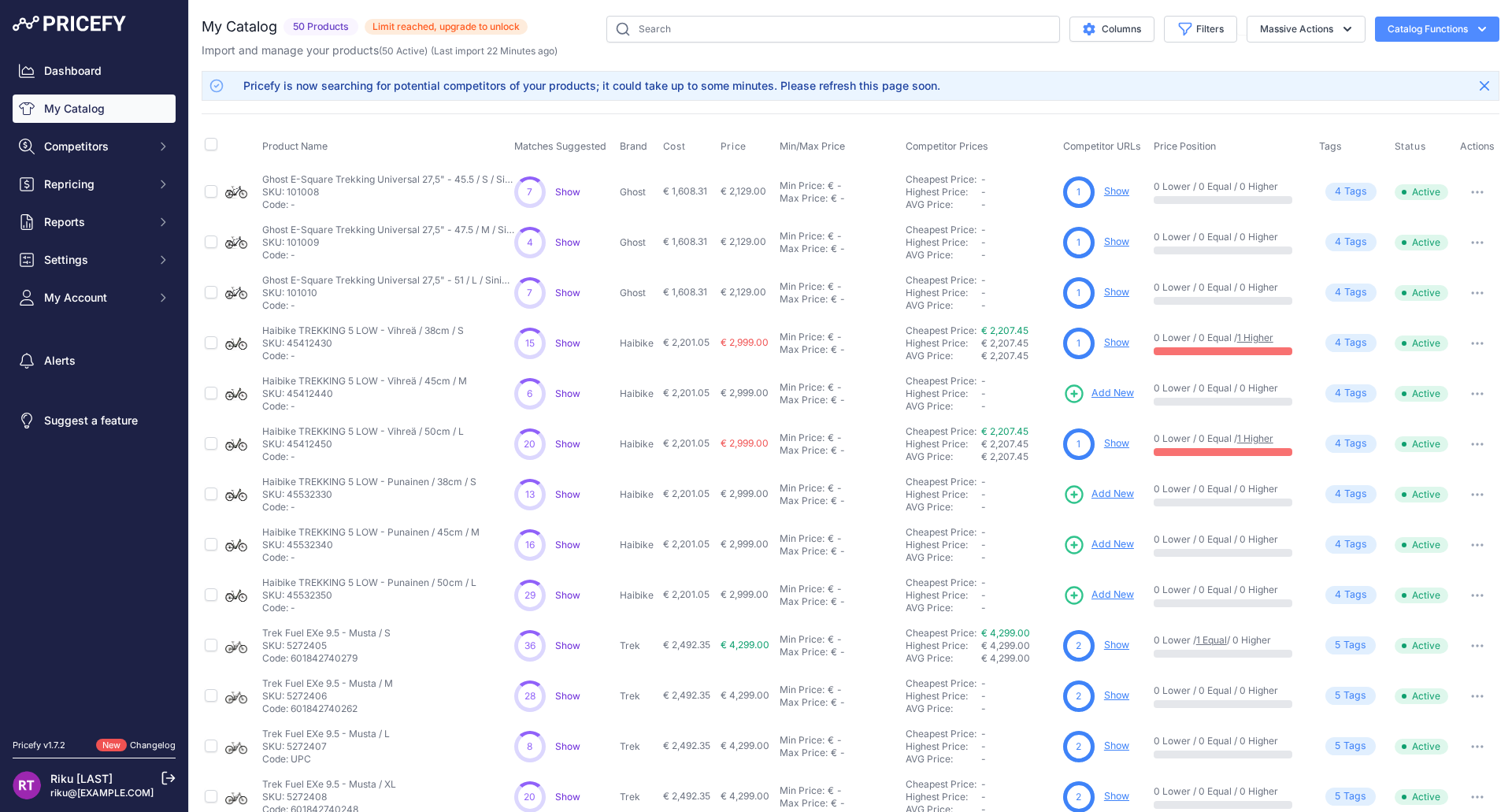 click on "Catalog Functions" at bounding box center [1437, 29] 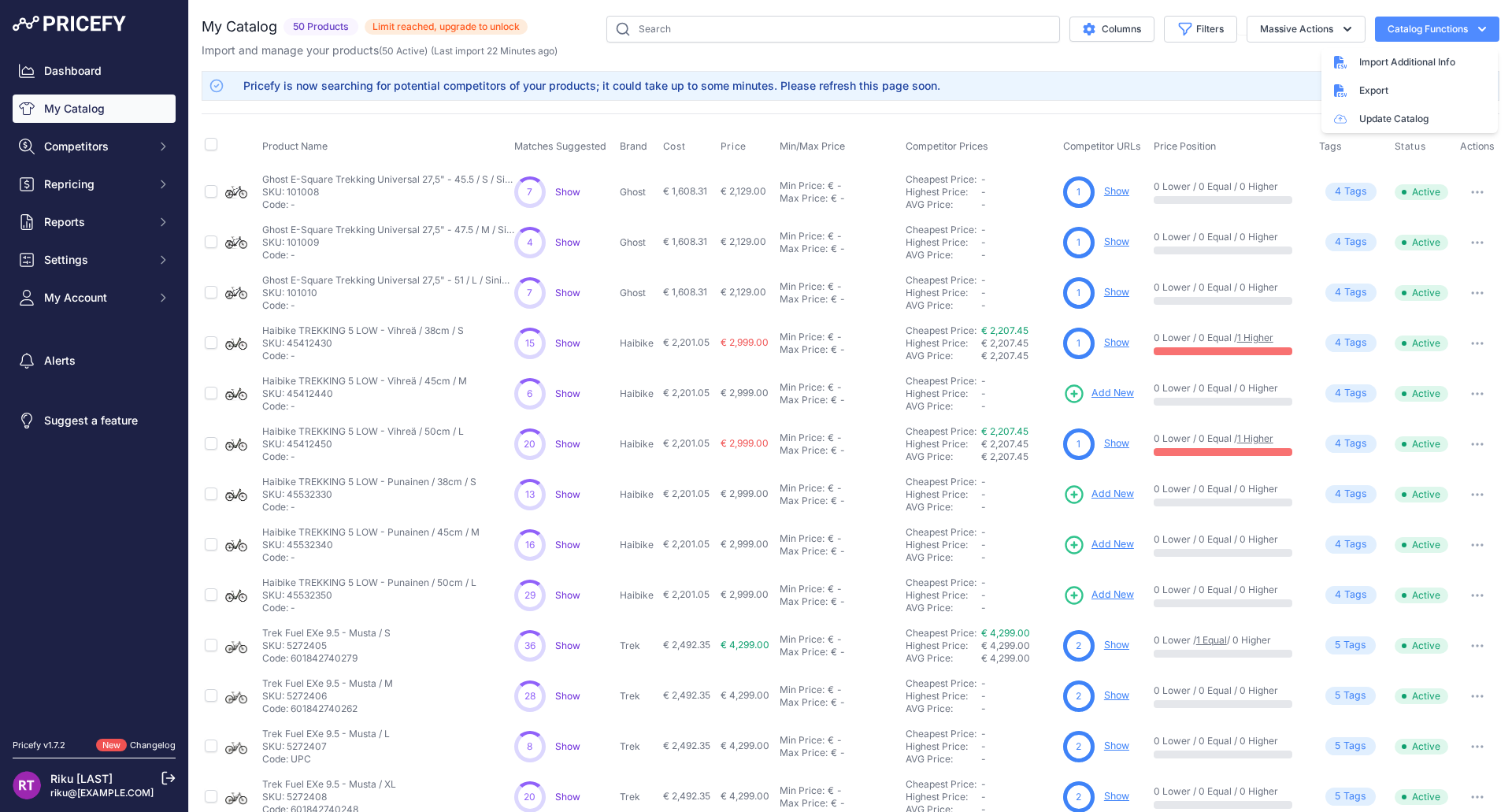 click on "Catalog Functions" at bounding box center [1437, 29] 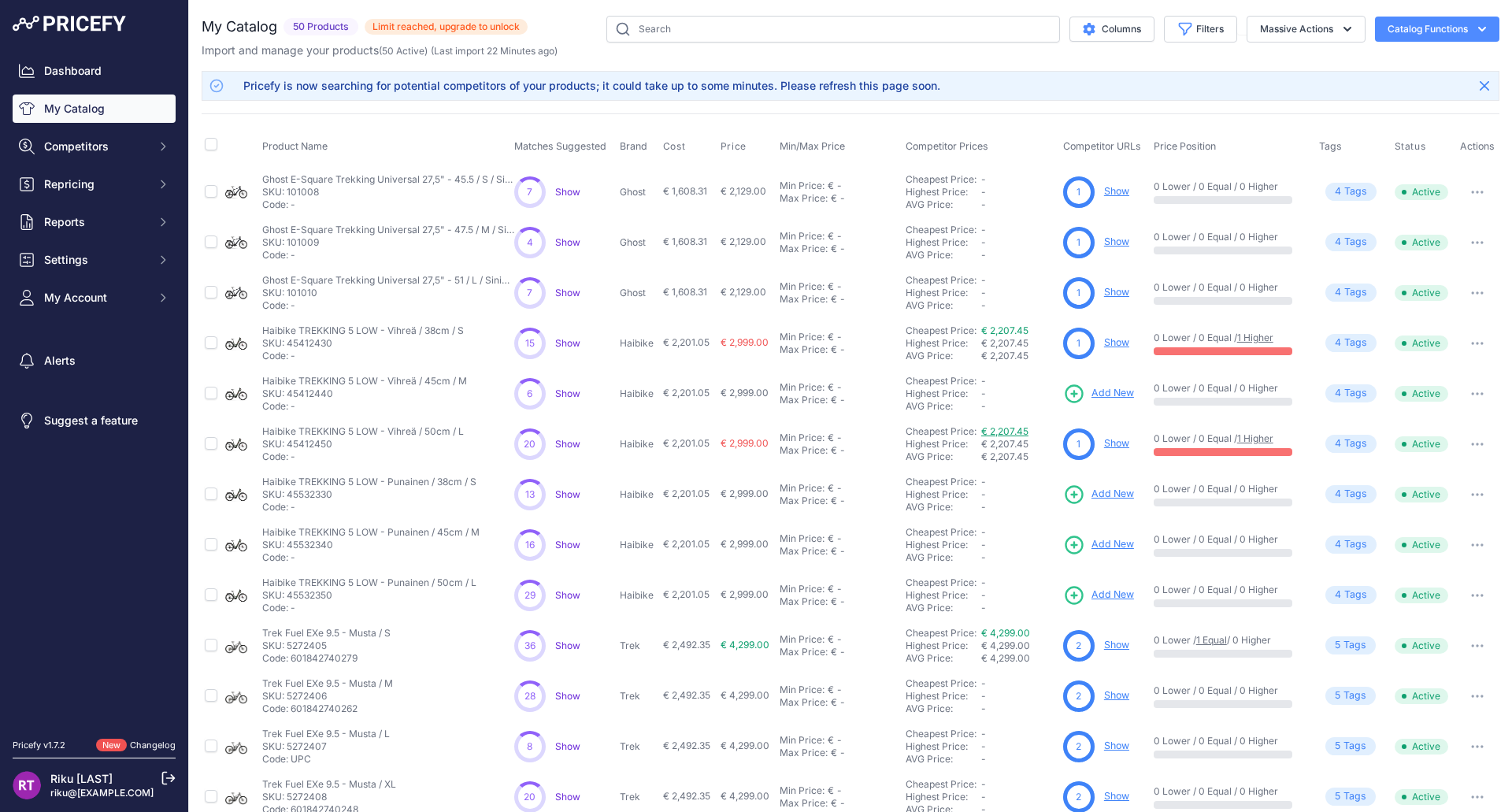 click on "€
2,207.45" at bounding box center (1005, 431) 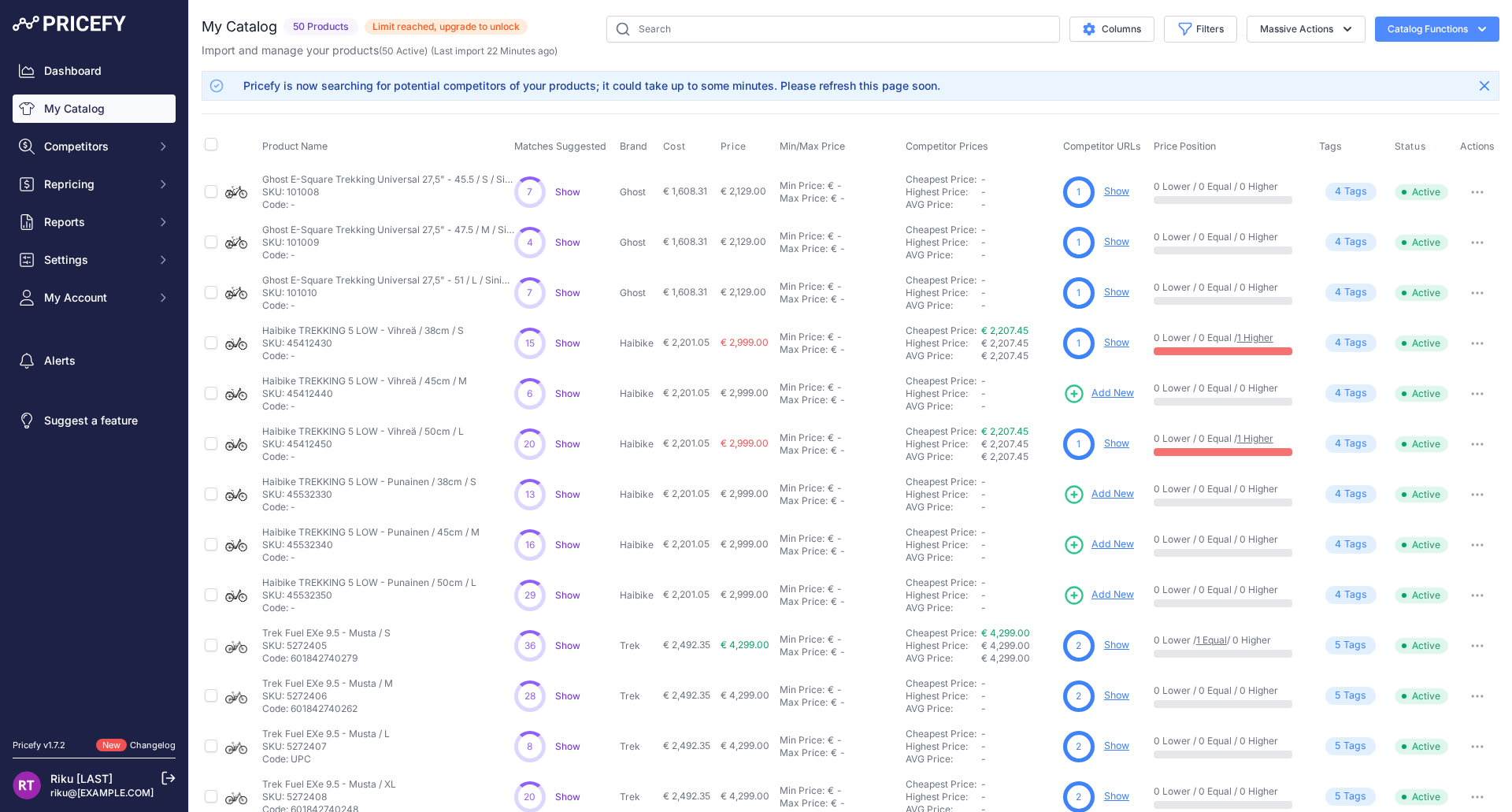 click on "Show" at bounding box center [1117, 443] 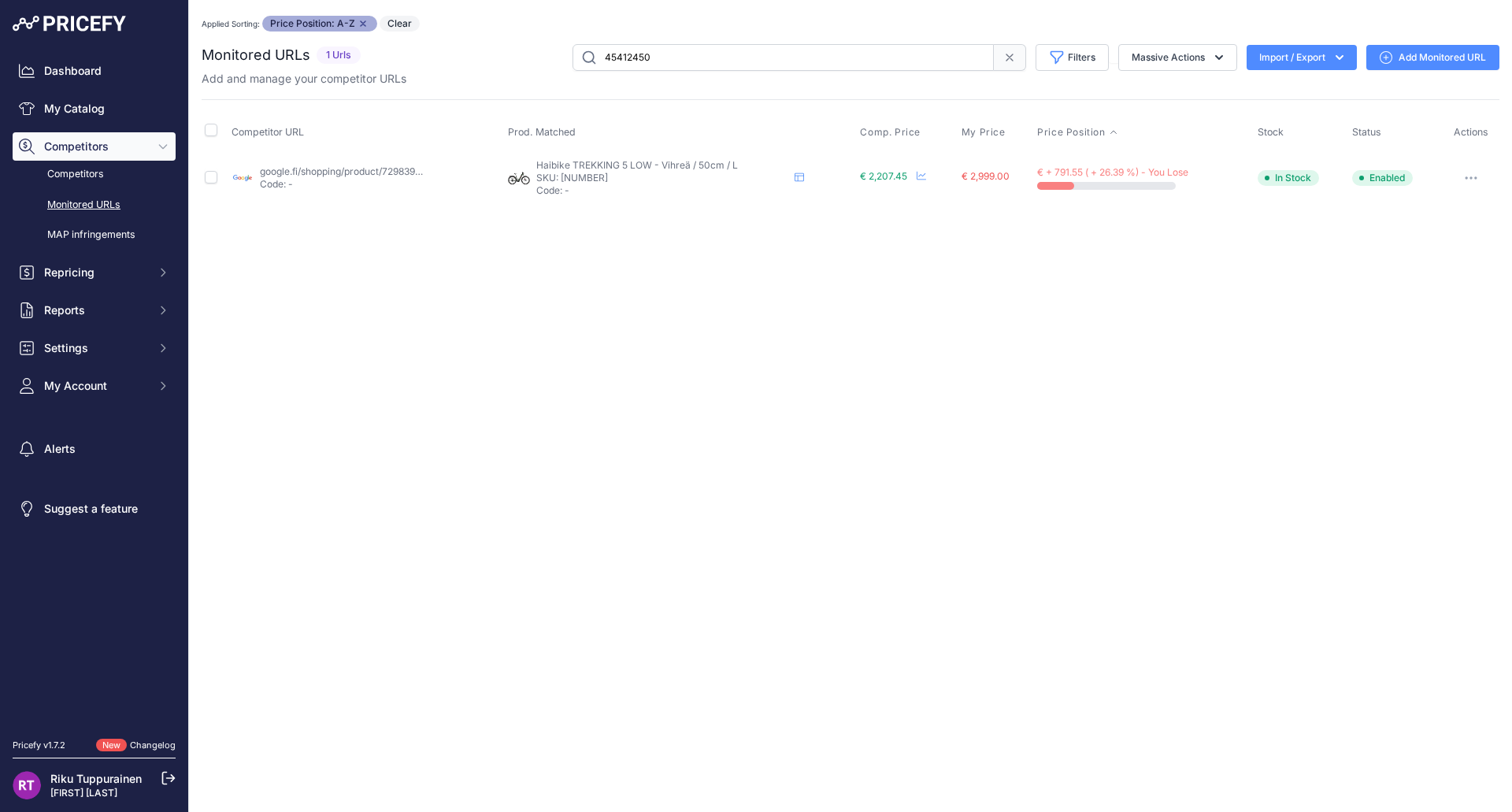 scroll, scrollTop: 0, scrollLeft: 0, axis: both 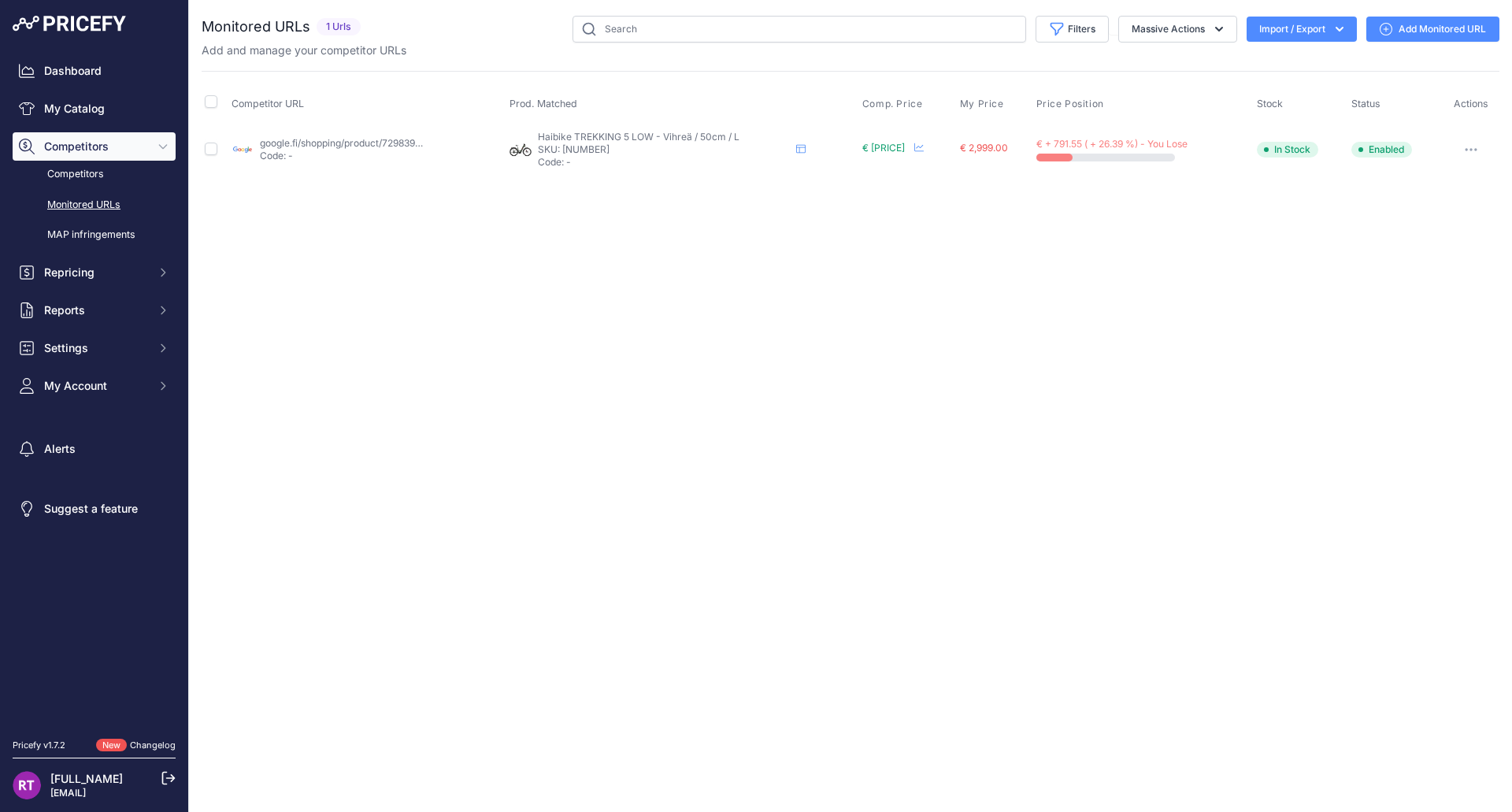 click on "google.fi/shopping/product/7298391031634657744?prirule_jdsnikfkfjsd=9528" at bounding box center (432, 143) 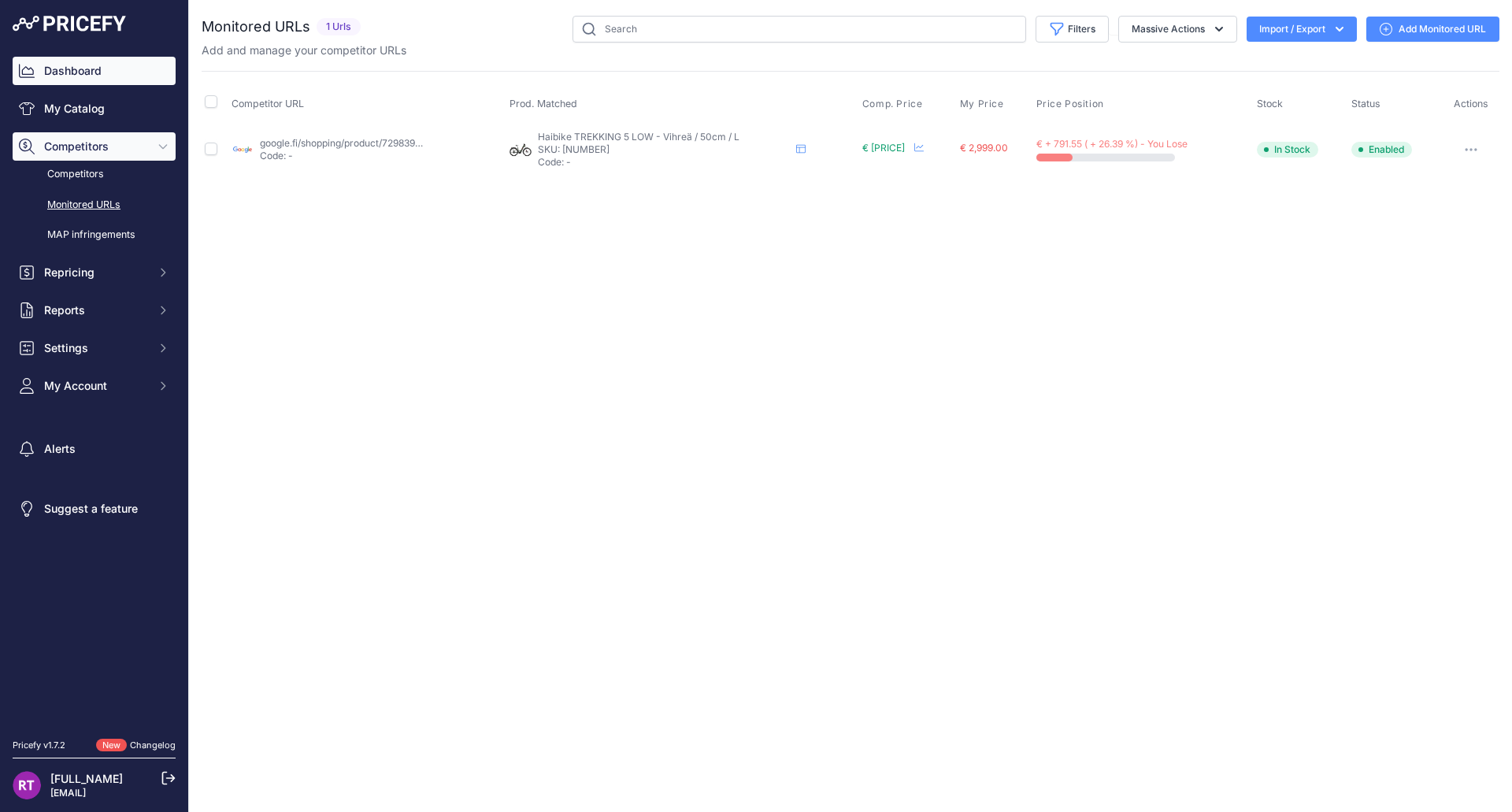 click on "Dashboard" at bounding box center [94, 71] 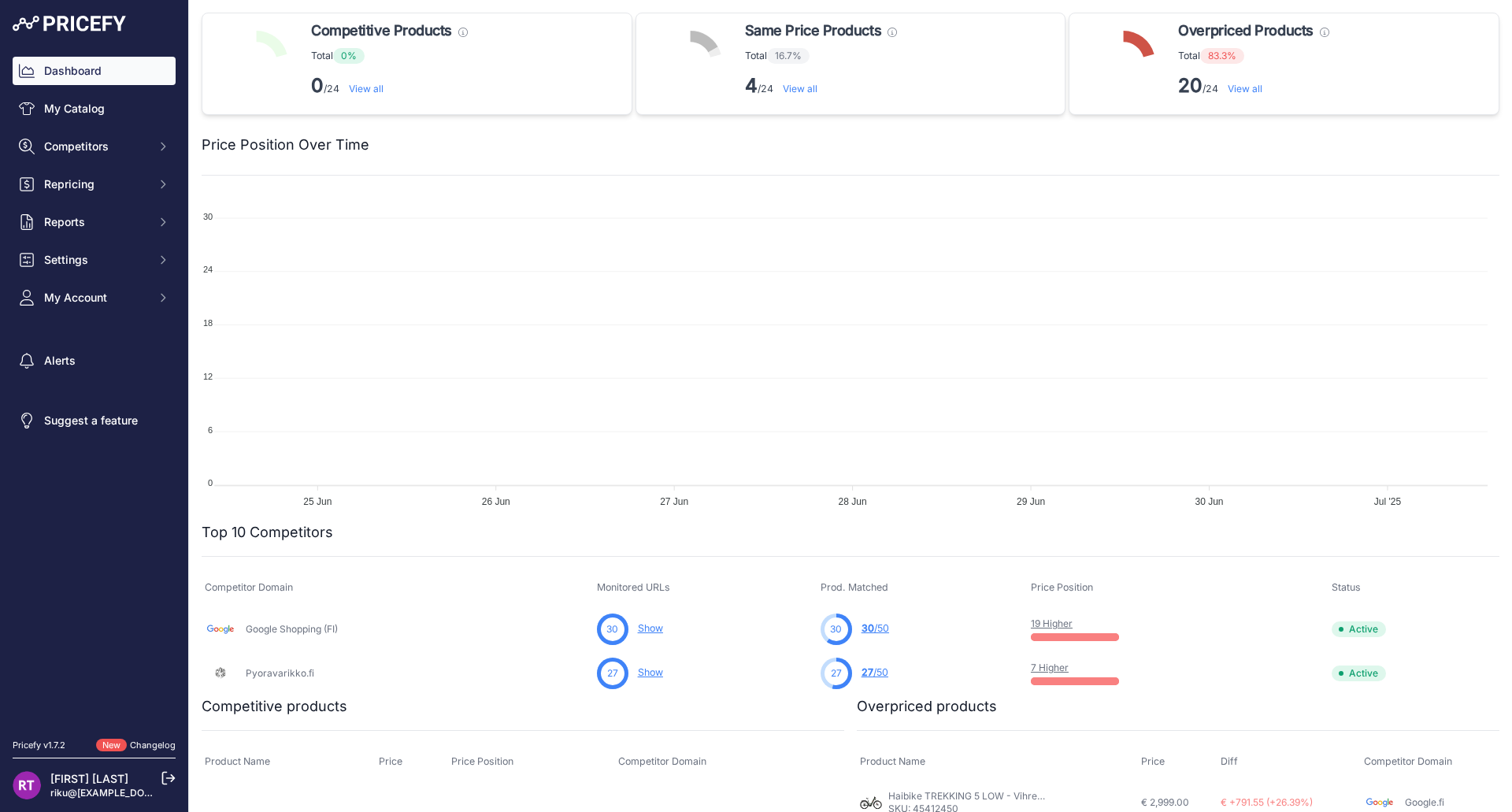 scroll, scrollTop: 0, scrollLeft: 0, axis: both 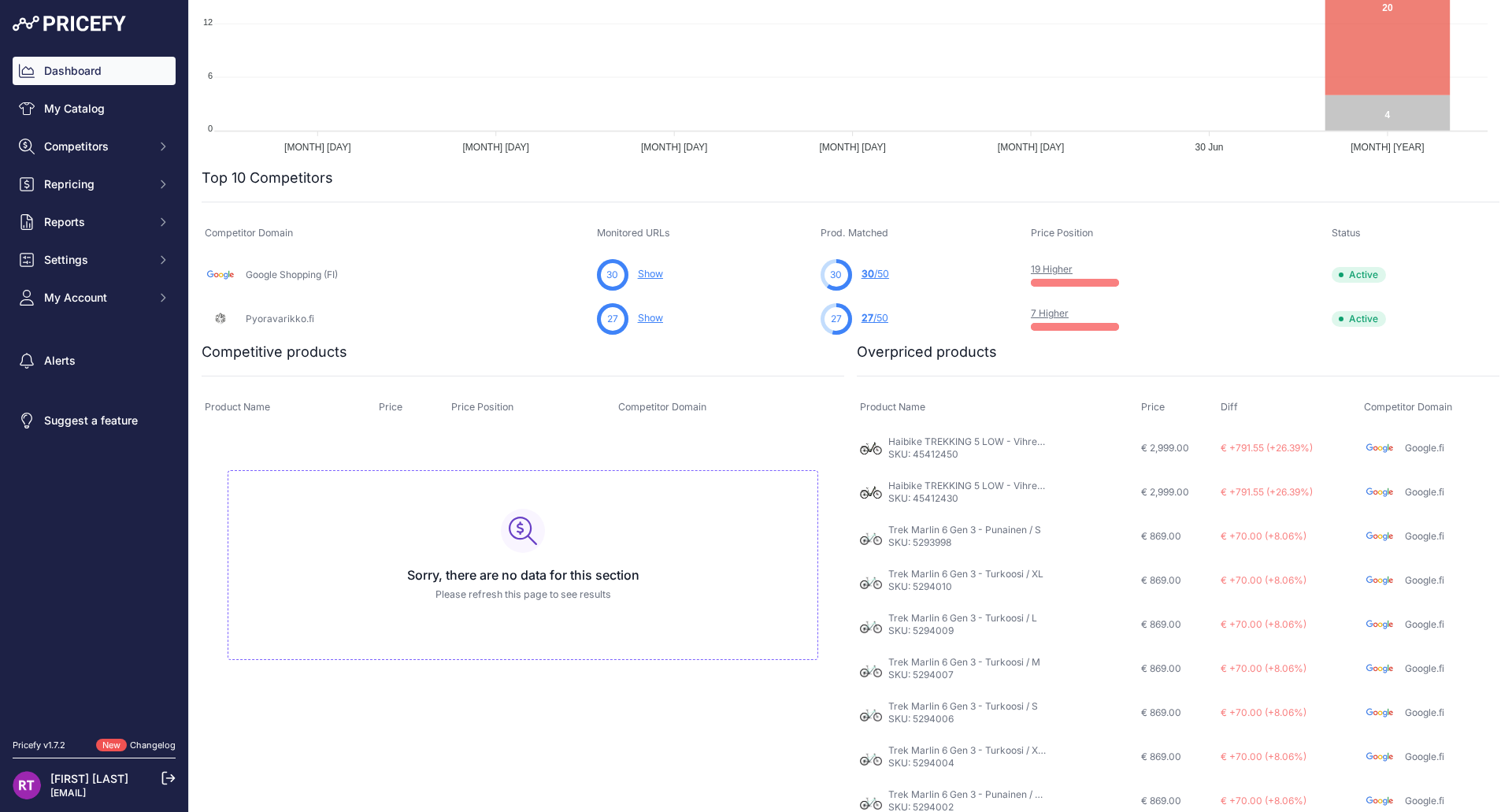 click on "7 Higher" at bounding box center (1050, 313) 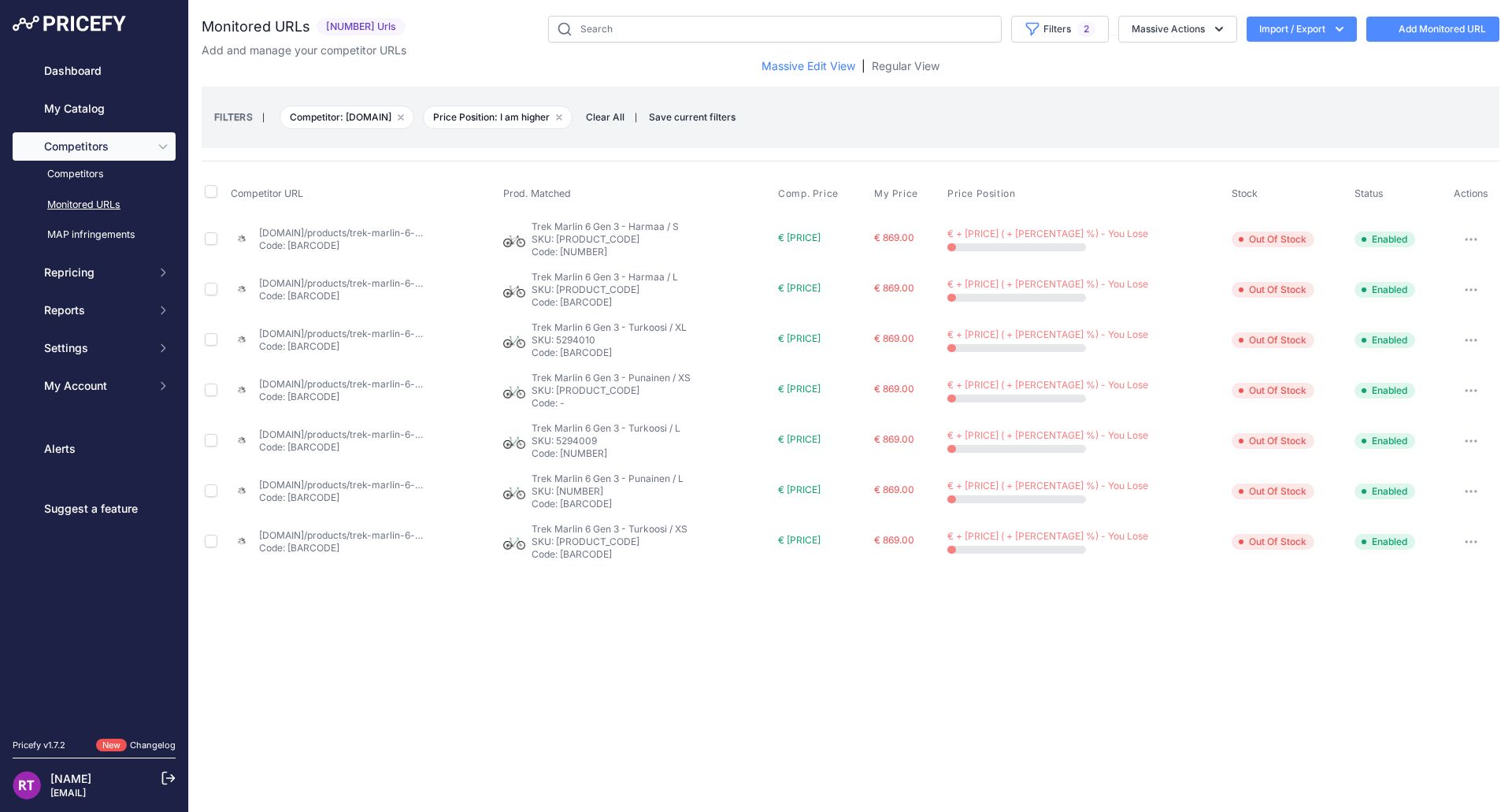 scroll, scrollTop: 0, scrollLeft: 0, axis: both 